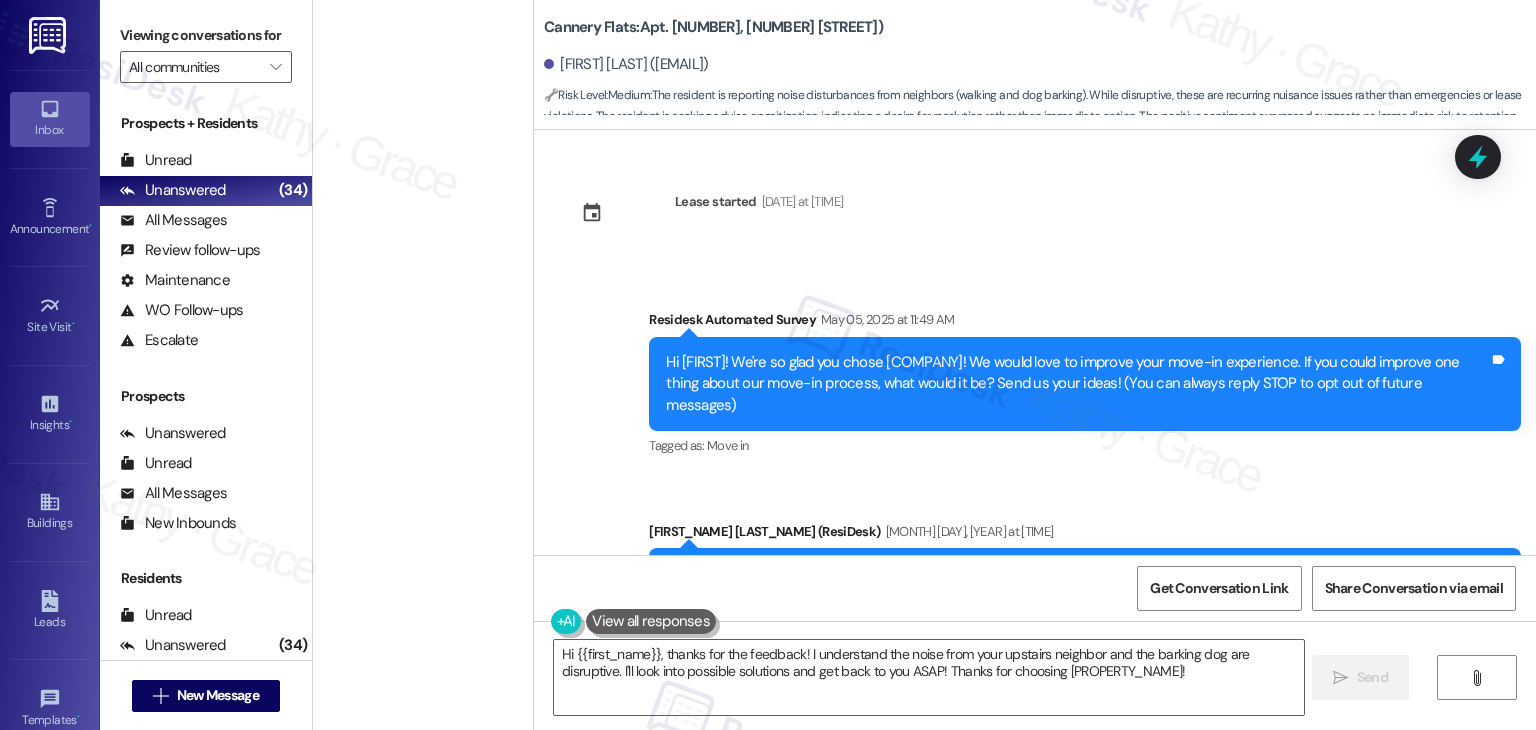 scroll, scrollTop: 0, scrollLeft: 0, axis: both 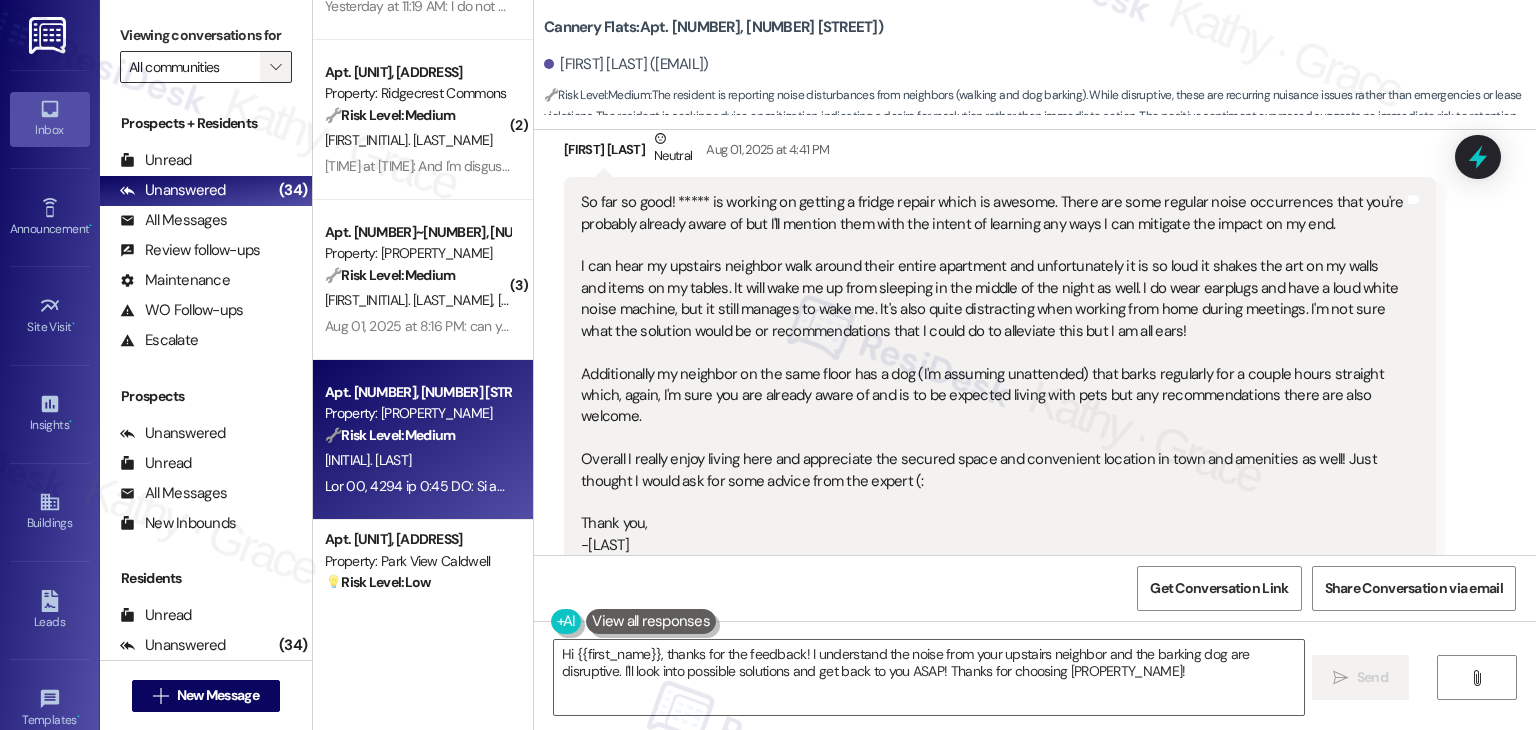click on "" at bounding box center (275, 67) 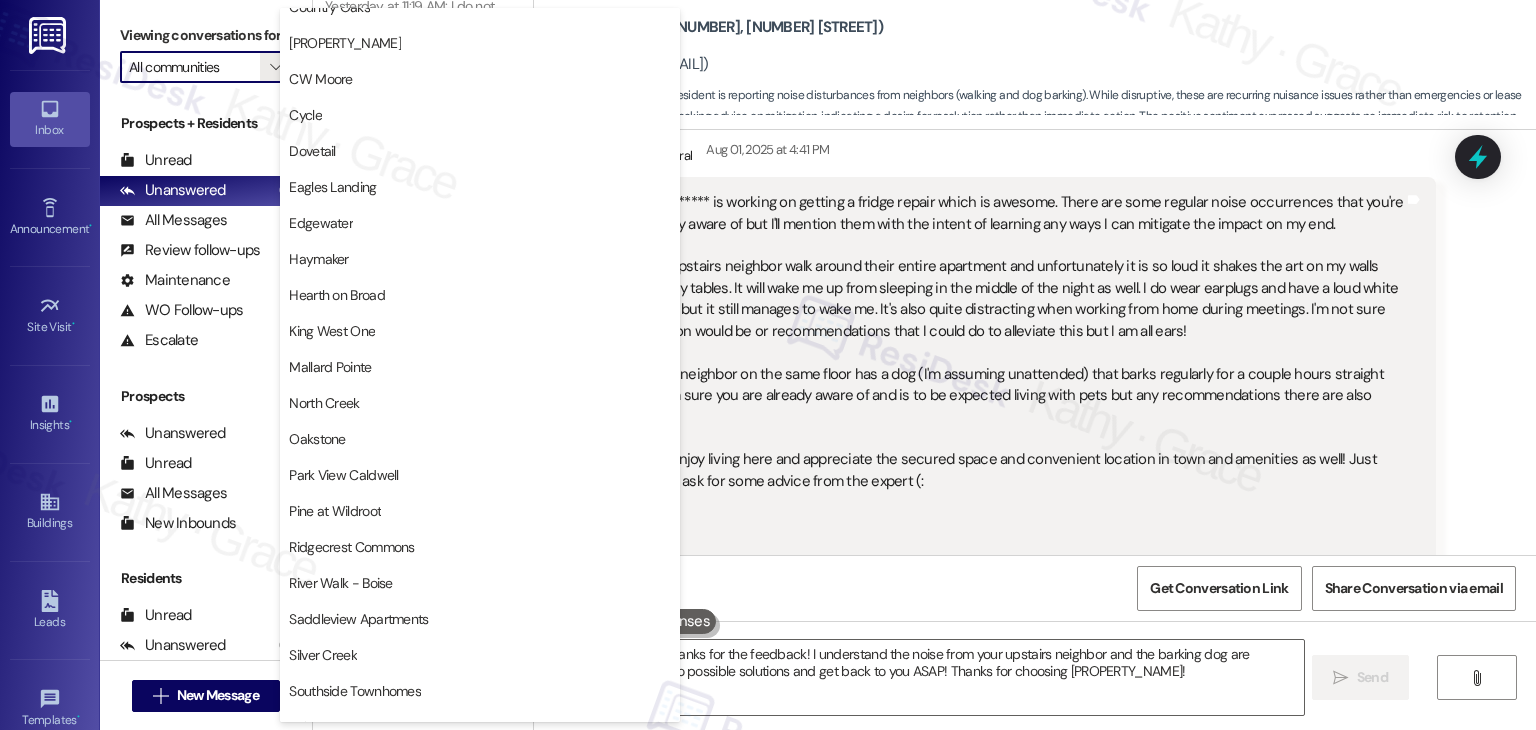 scroll, scrollTop: 800, scrollLeft: 0, axis: vertical 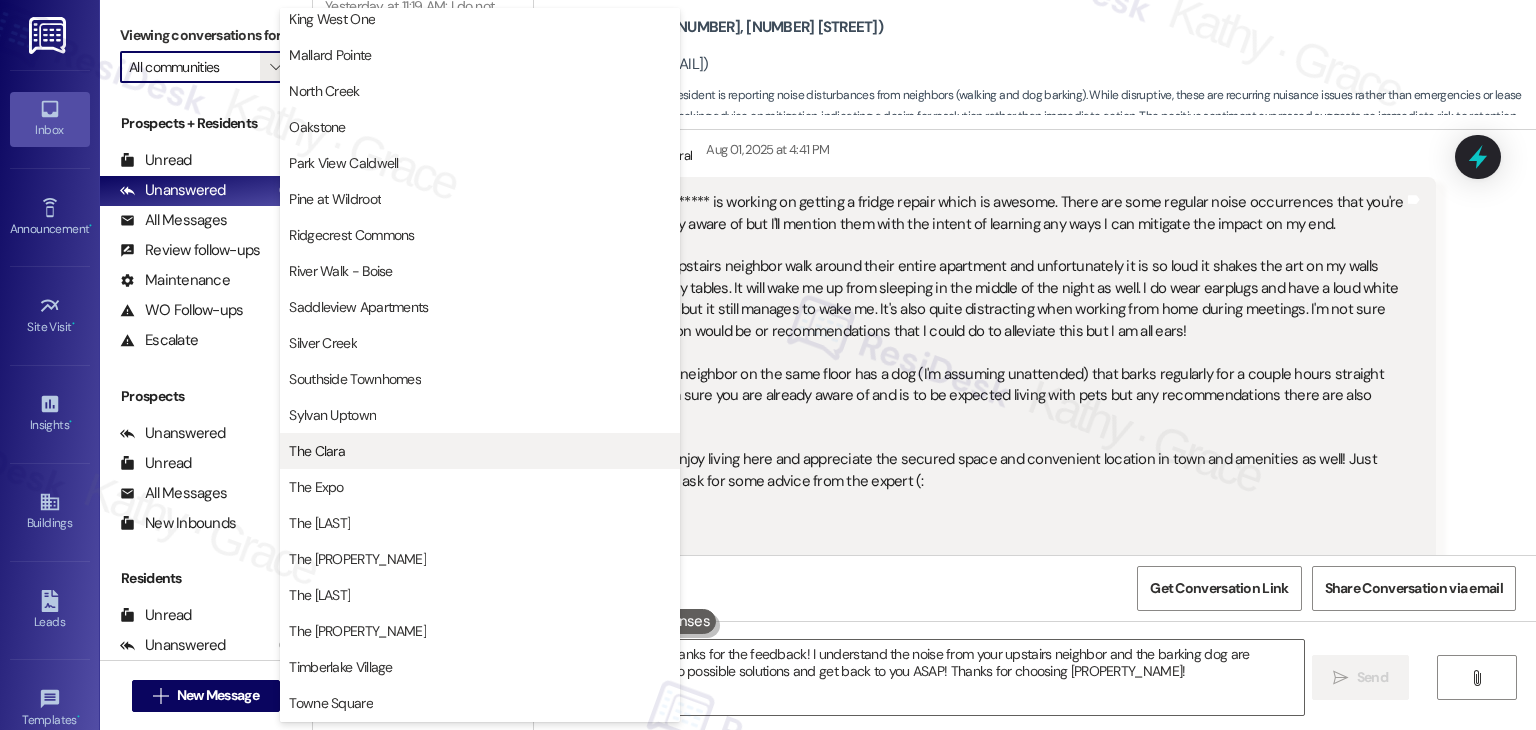 click on "The Clara" at bounding box center (480, 451) 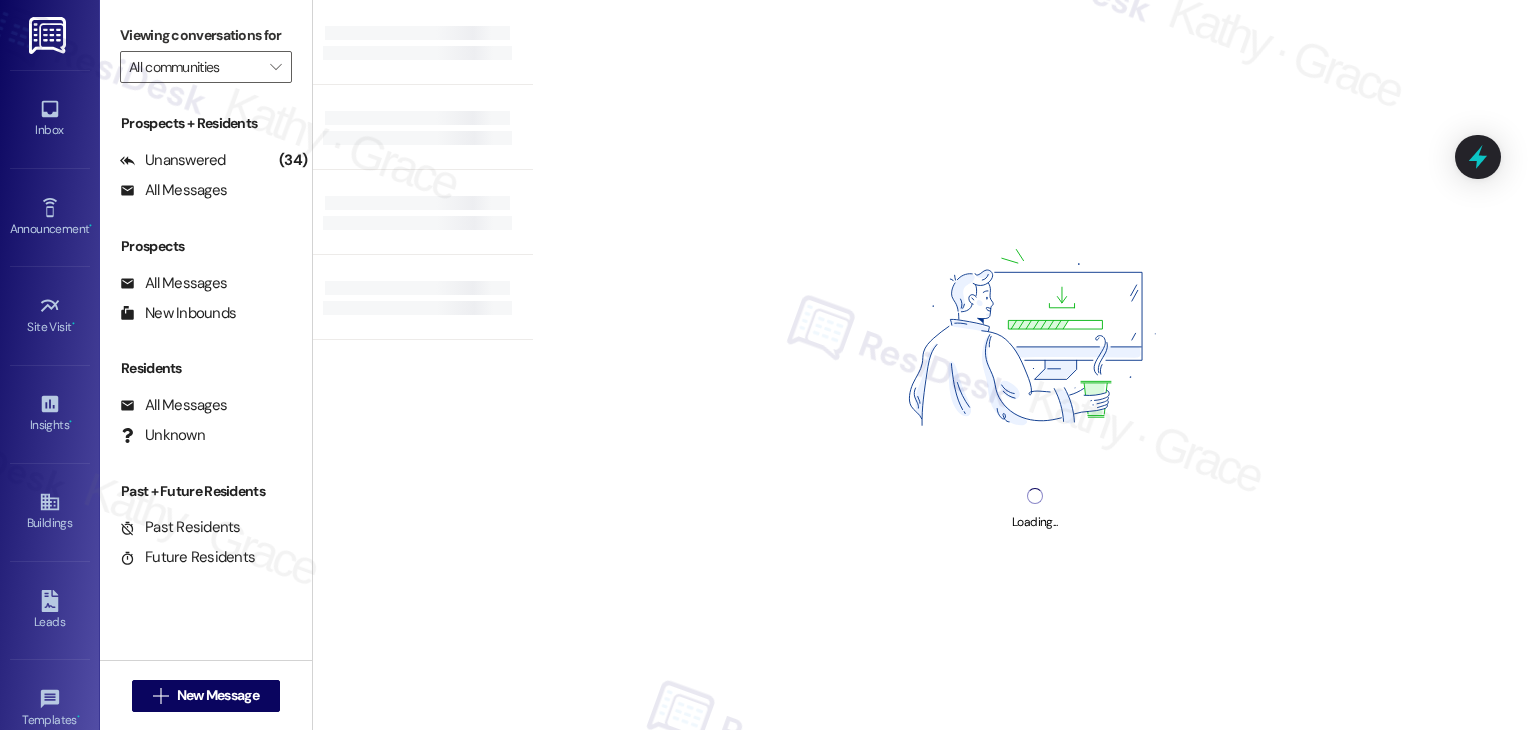type on "The Clara" 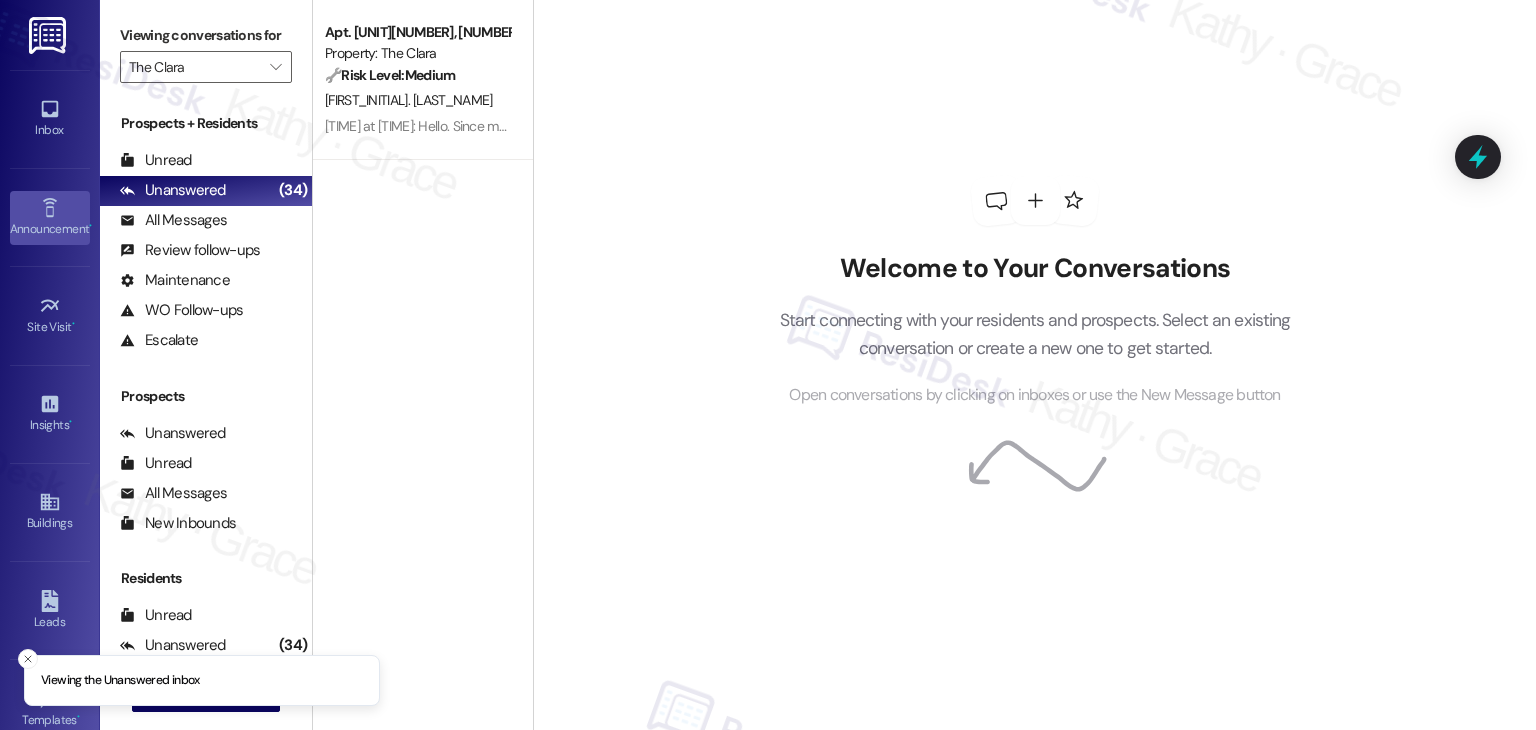 click on "Announcement   •" at bounding box center (50, 229) 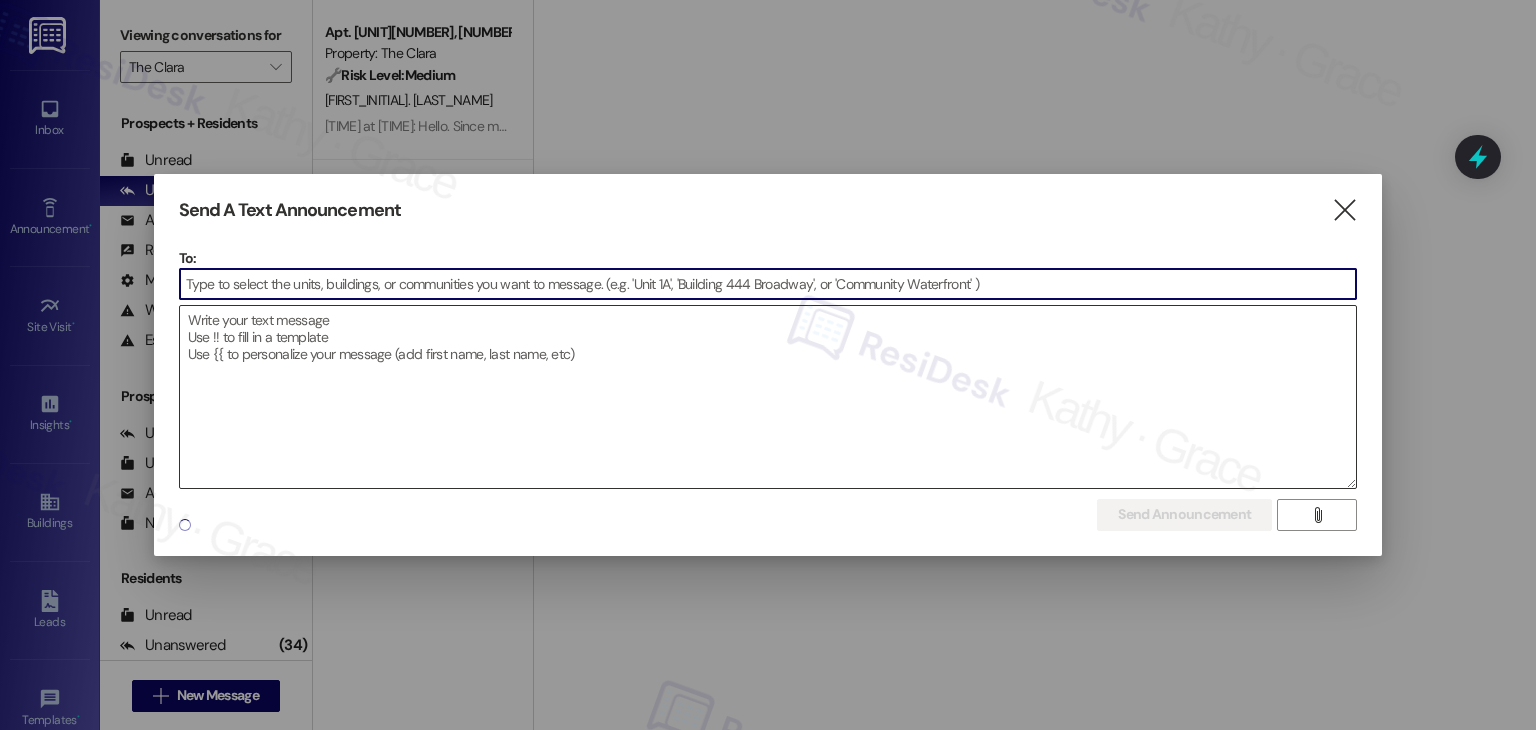 click at bounding box center (768, 397) 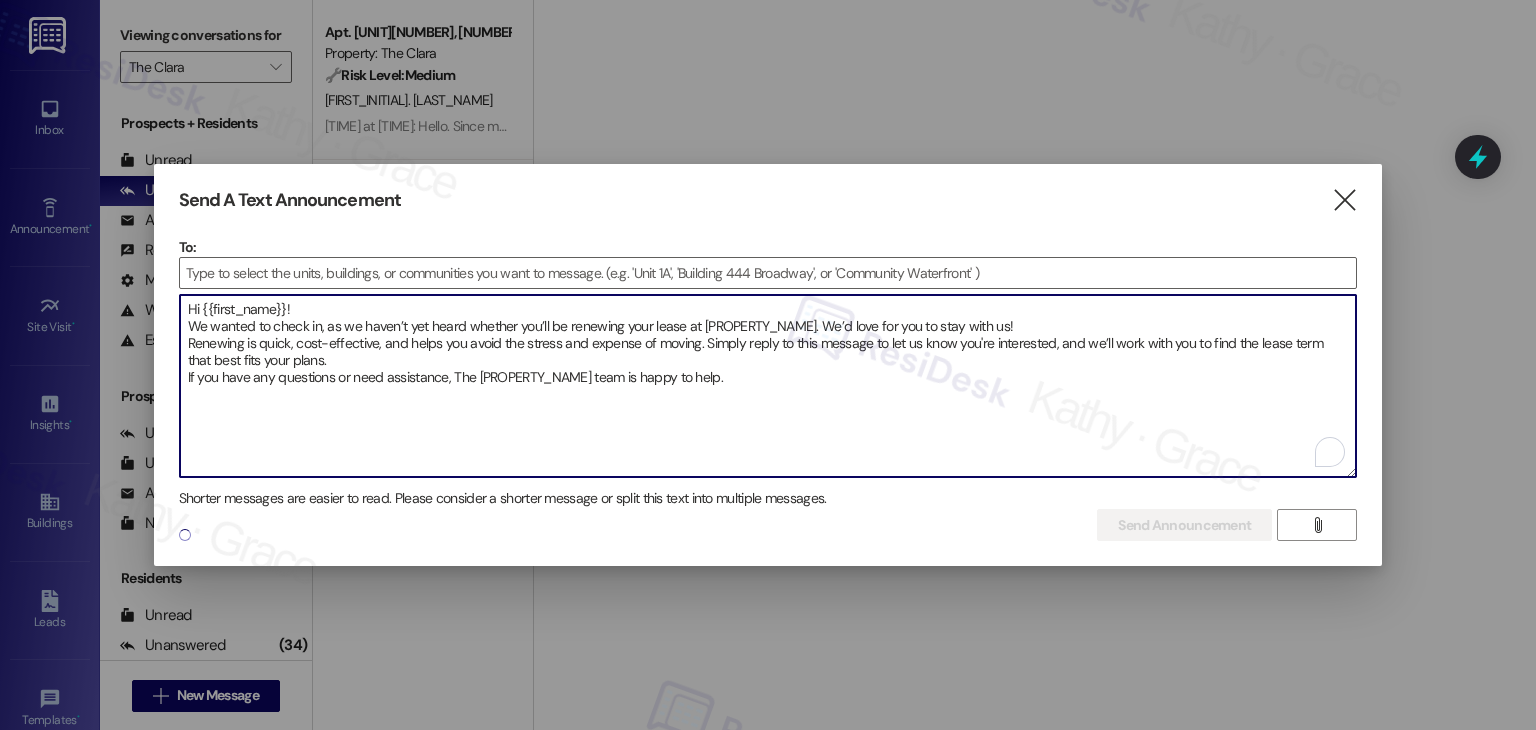 click on "Hi {{first_name}}!
We wanted to check in, as we haven’t yet heard whether you’ll be renewing your lease at The Clara. We’d love for you to stay with us!
Renewing is quick, cost-effective, and helps you avoid the stress and expense of moving. Simply reply to this message to let us know you're interested, and we’ll work with you to find the lease term that best fits your plans.
If you have any questions or need assistance, The Clara team is happy to help." at bounding box center [768, 386] 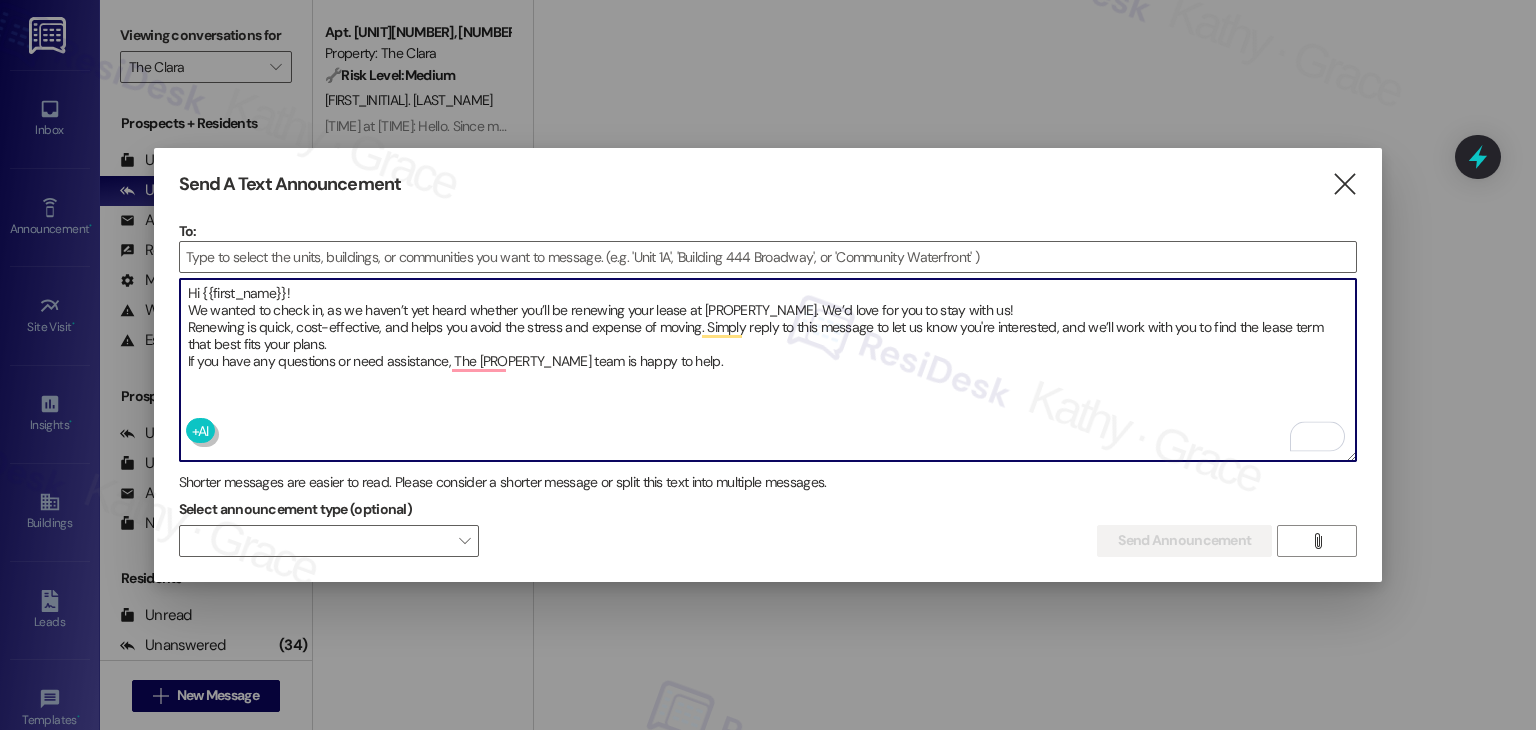 type on "Hi {{first_name}}!
We wanted to check in, as we haven’t yet heard whether you’ll be renewing your lease at The Clara. We’d love for you to stay with us!
Renewing is quick, cost-effective, and helps you avoid the stress and expense of moving. Simply reply to this message to let us know you're interested, and we’ll work with you to find the lease term that best fits your plans.
If you have any questions or need assistance, The Clara team is happy to help." 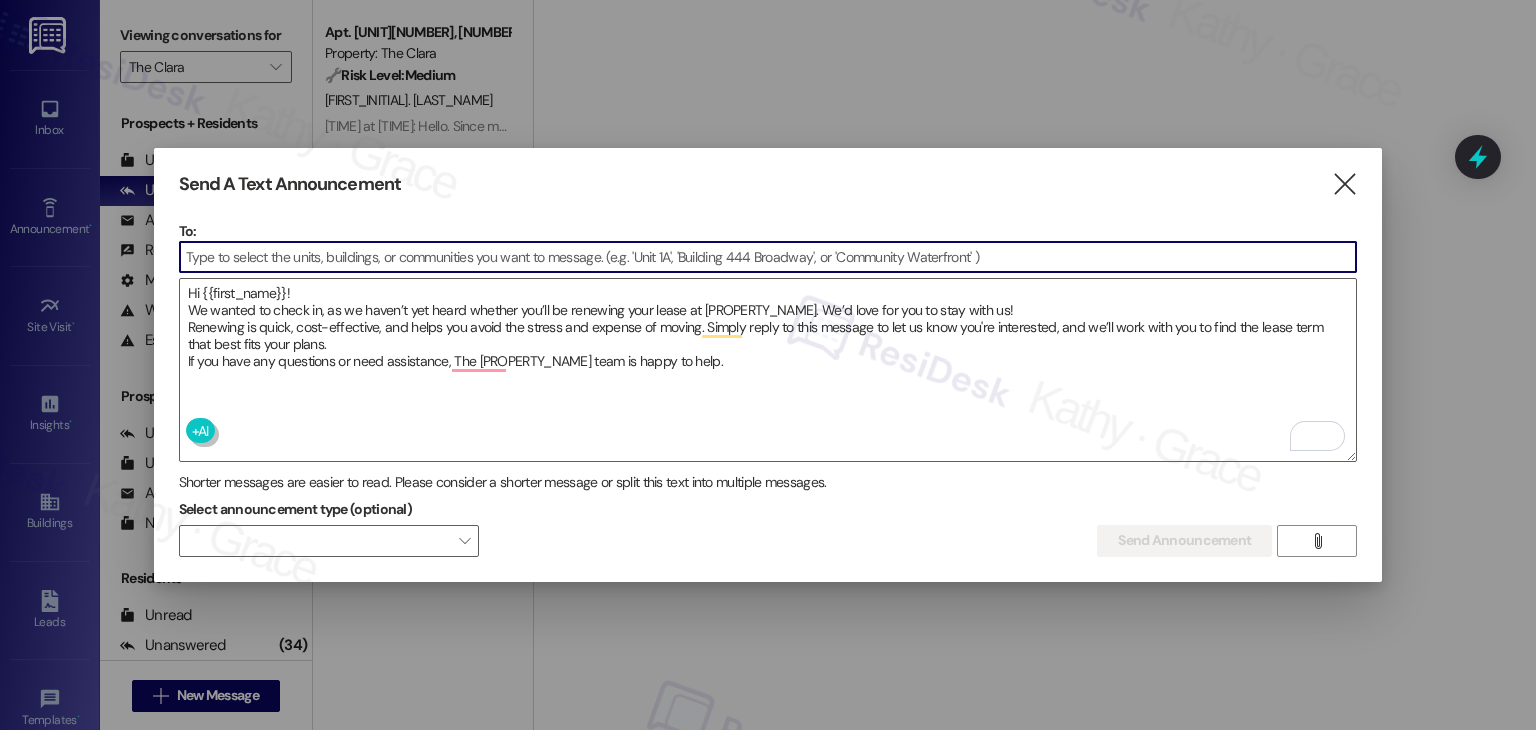 click at bounding box center [768, 257] 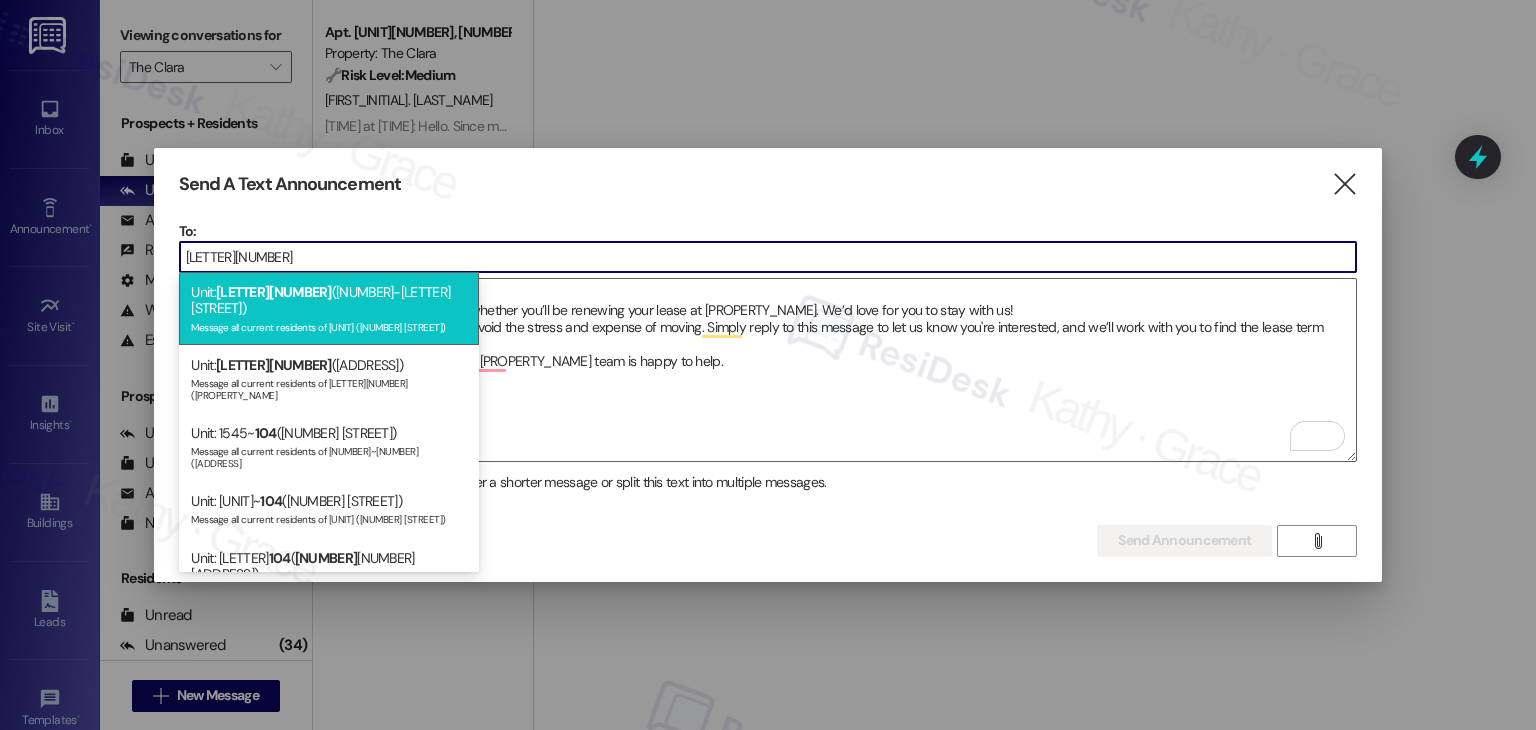 type on "R104" 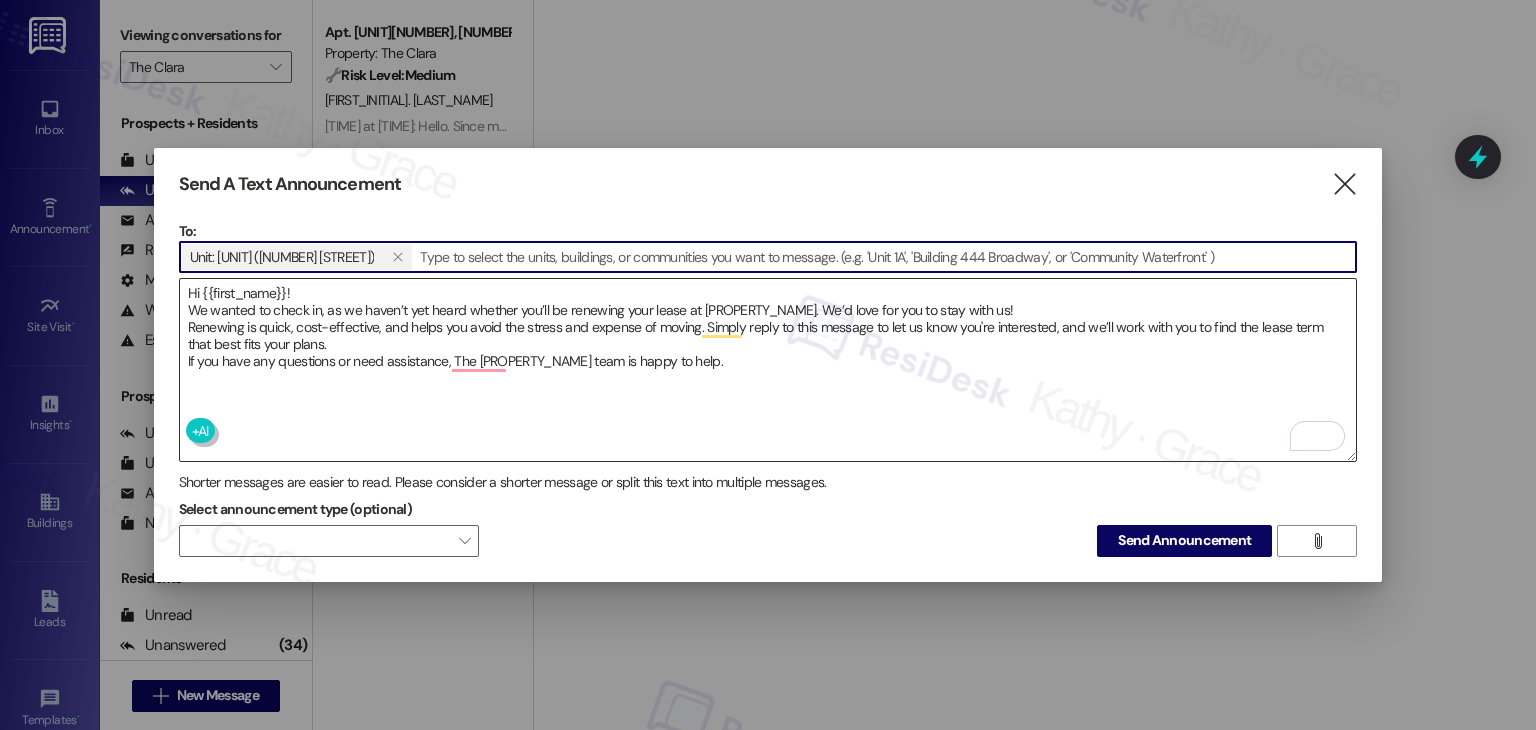 paste on "J302" 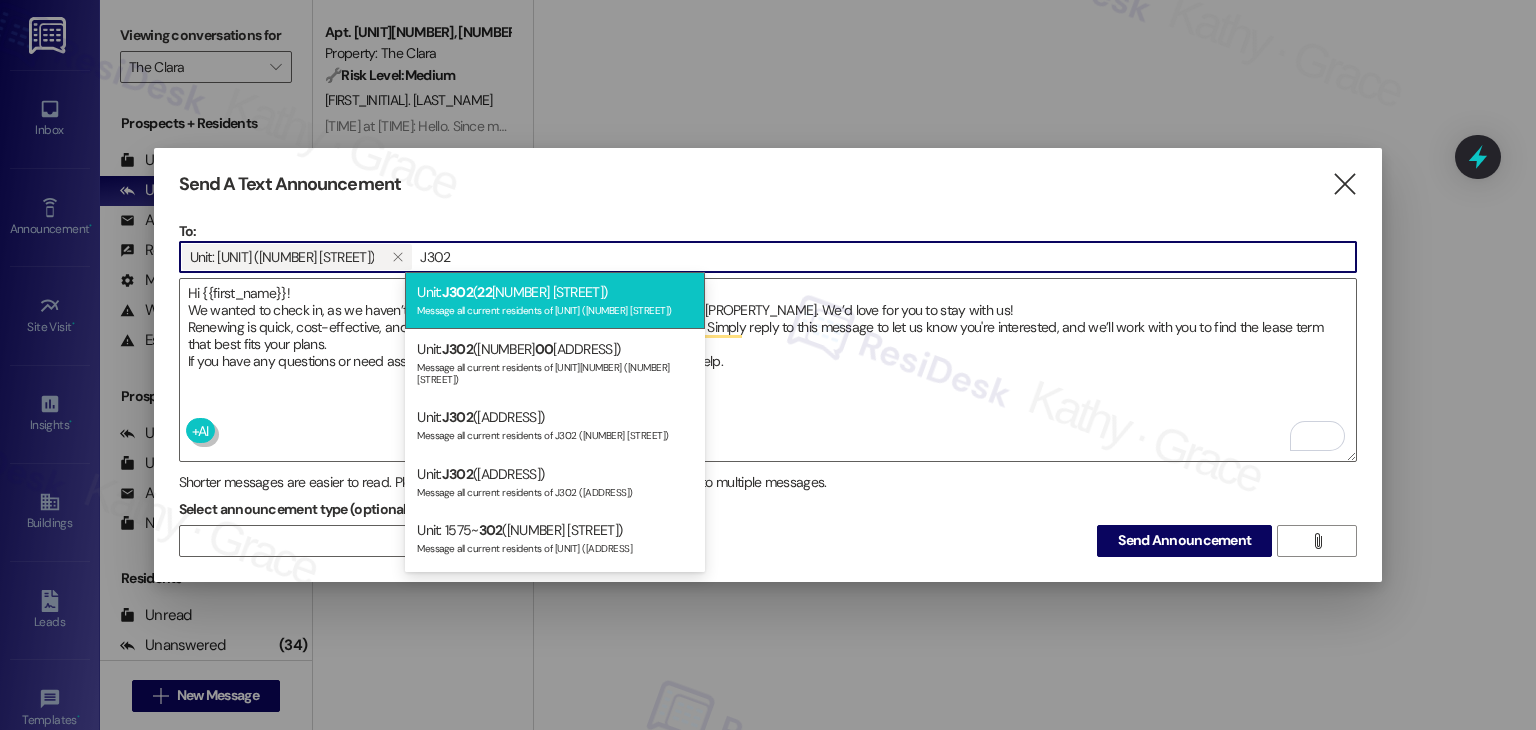 type on "J302" 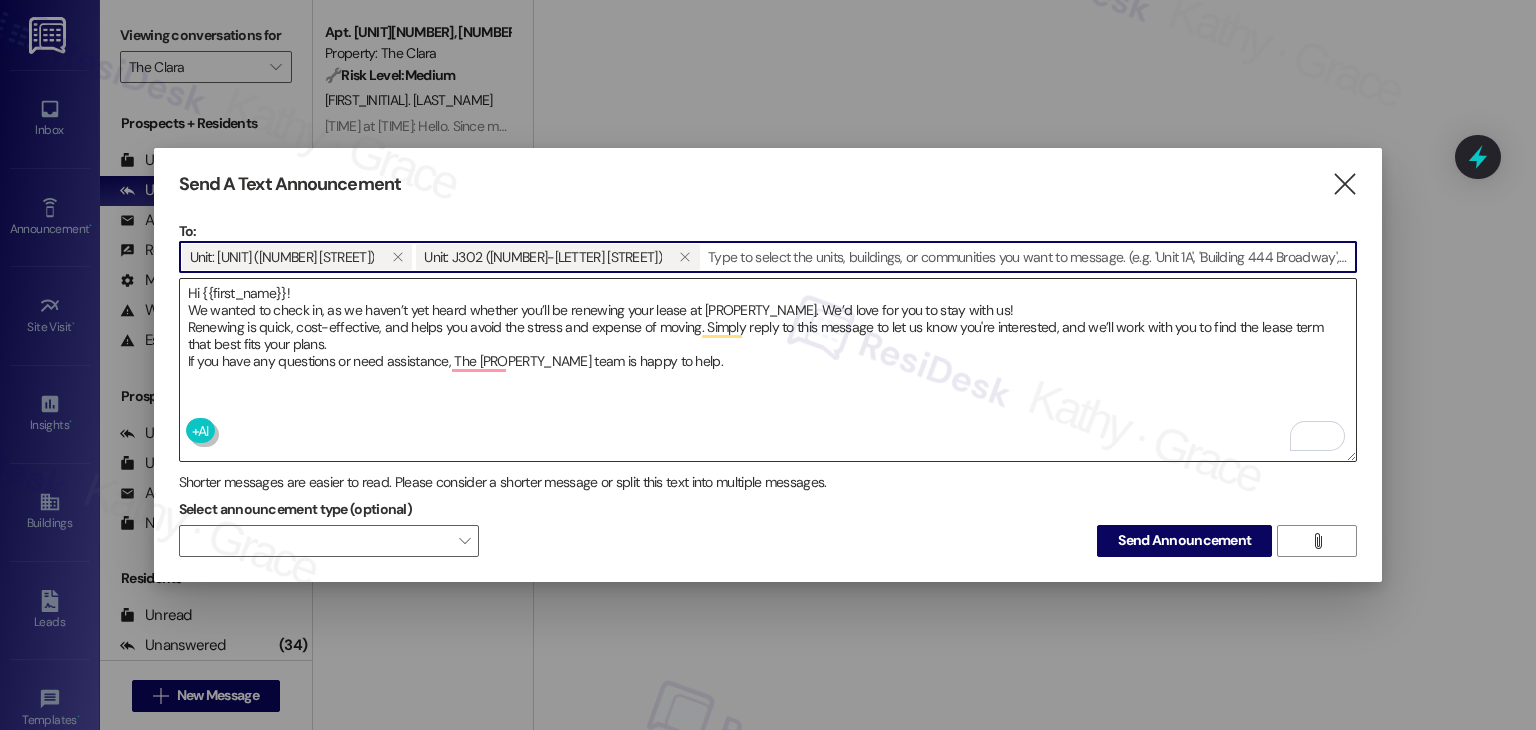 paste on "F204" 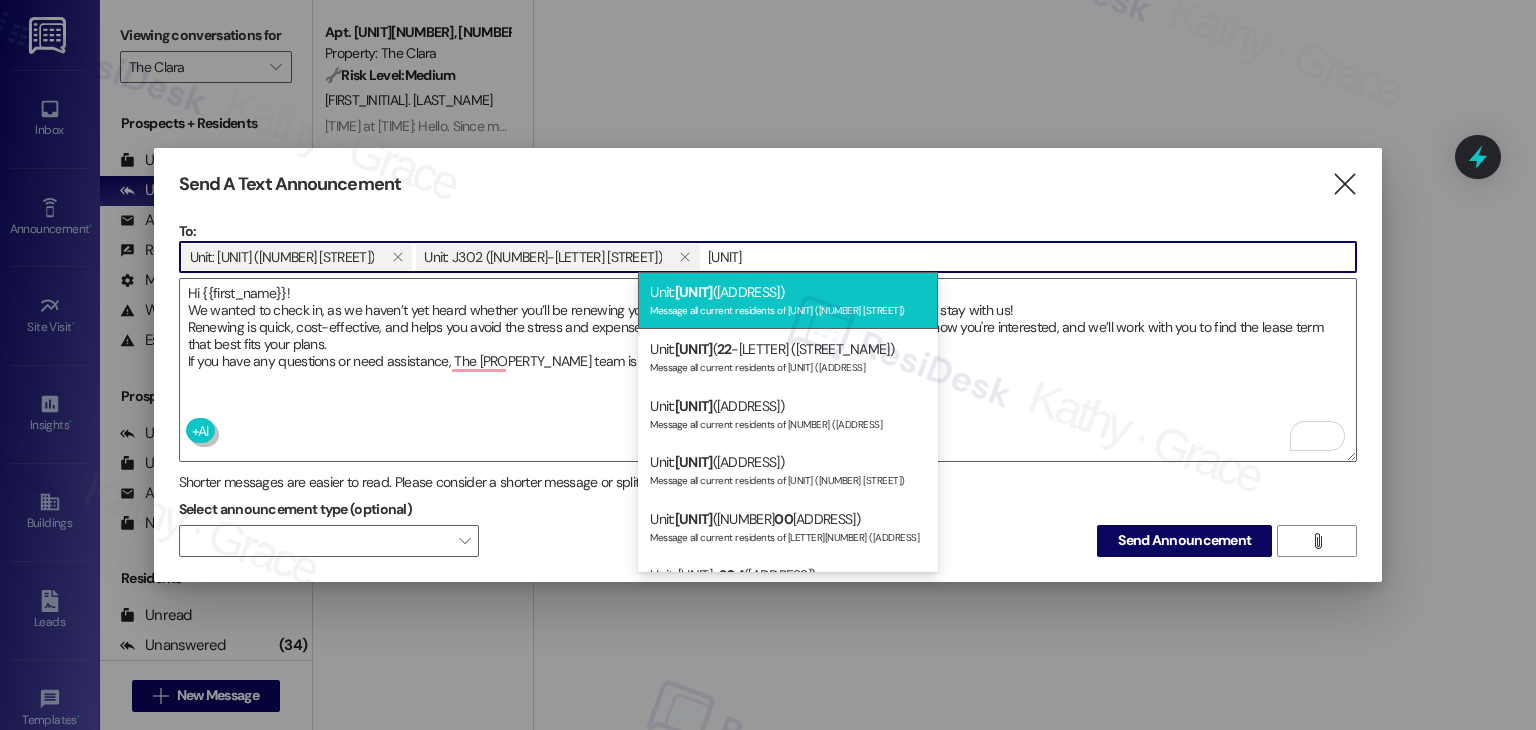 type on "F204" 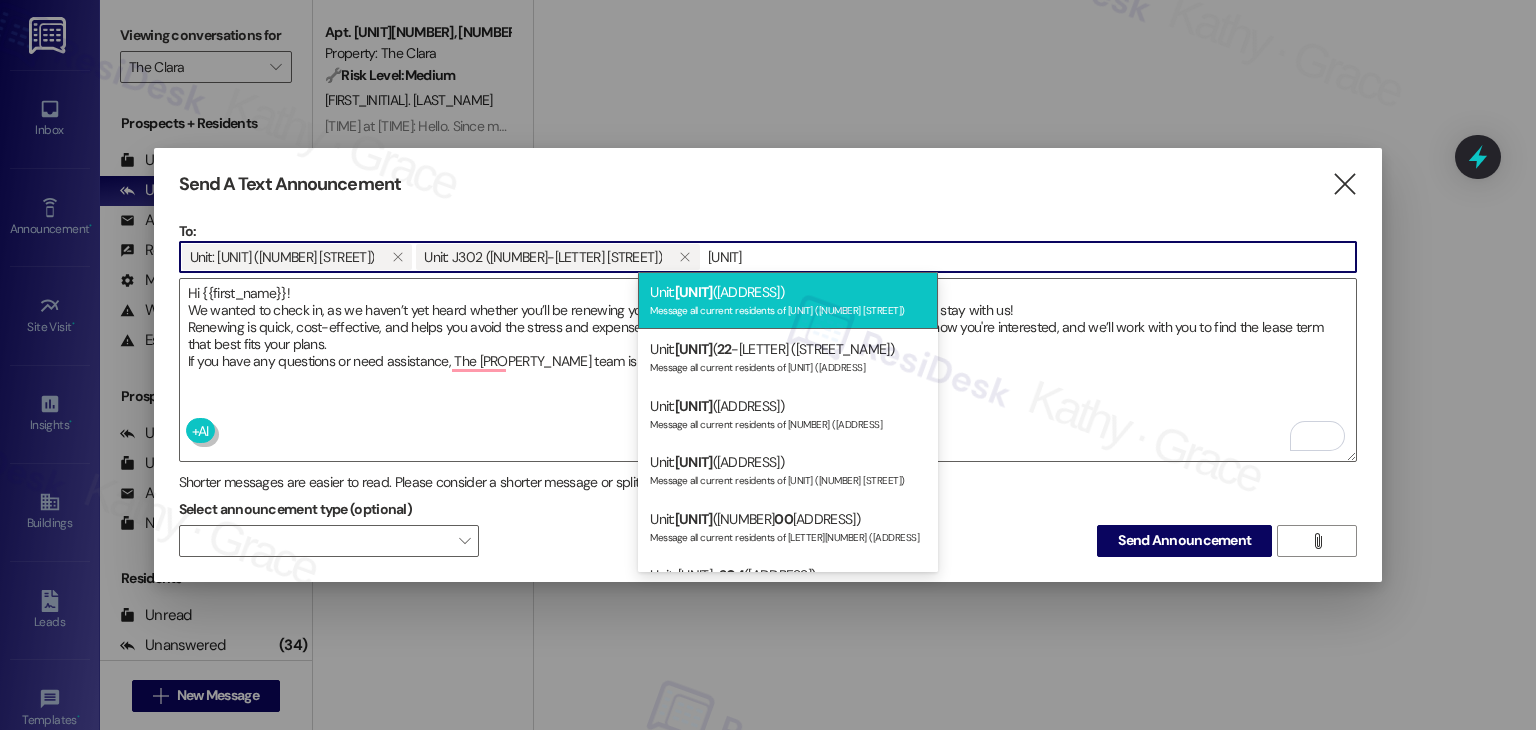 click on "Unit:  F204  (415 Sunset Court) Message all current residents of F204 (415 Sunset Court" at bounding box center (788, 300) 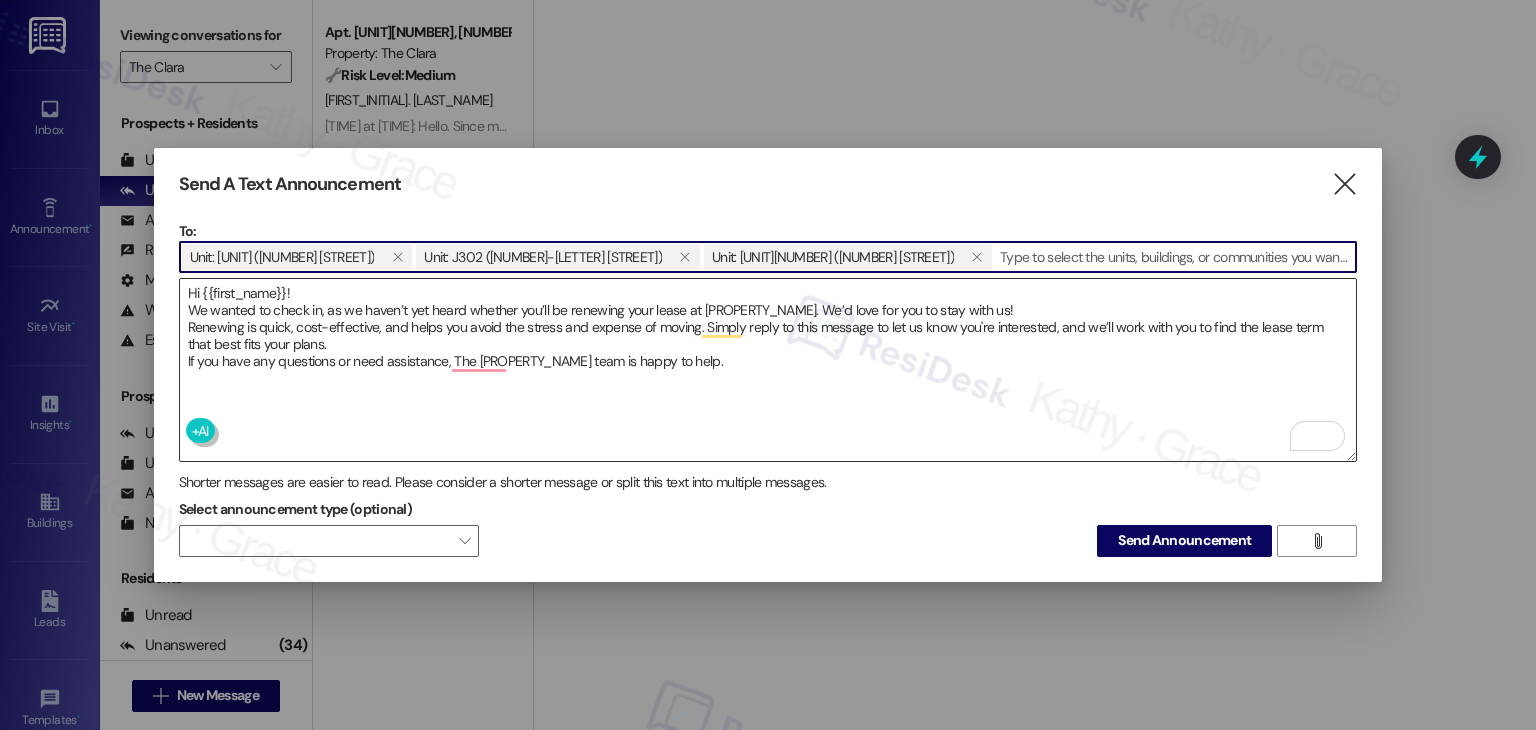 paste on "D207" 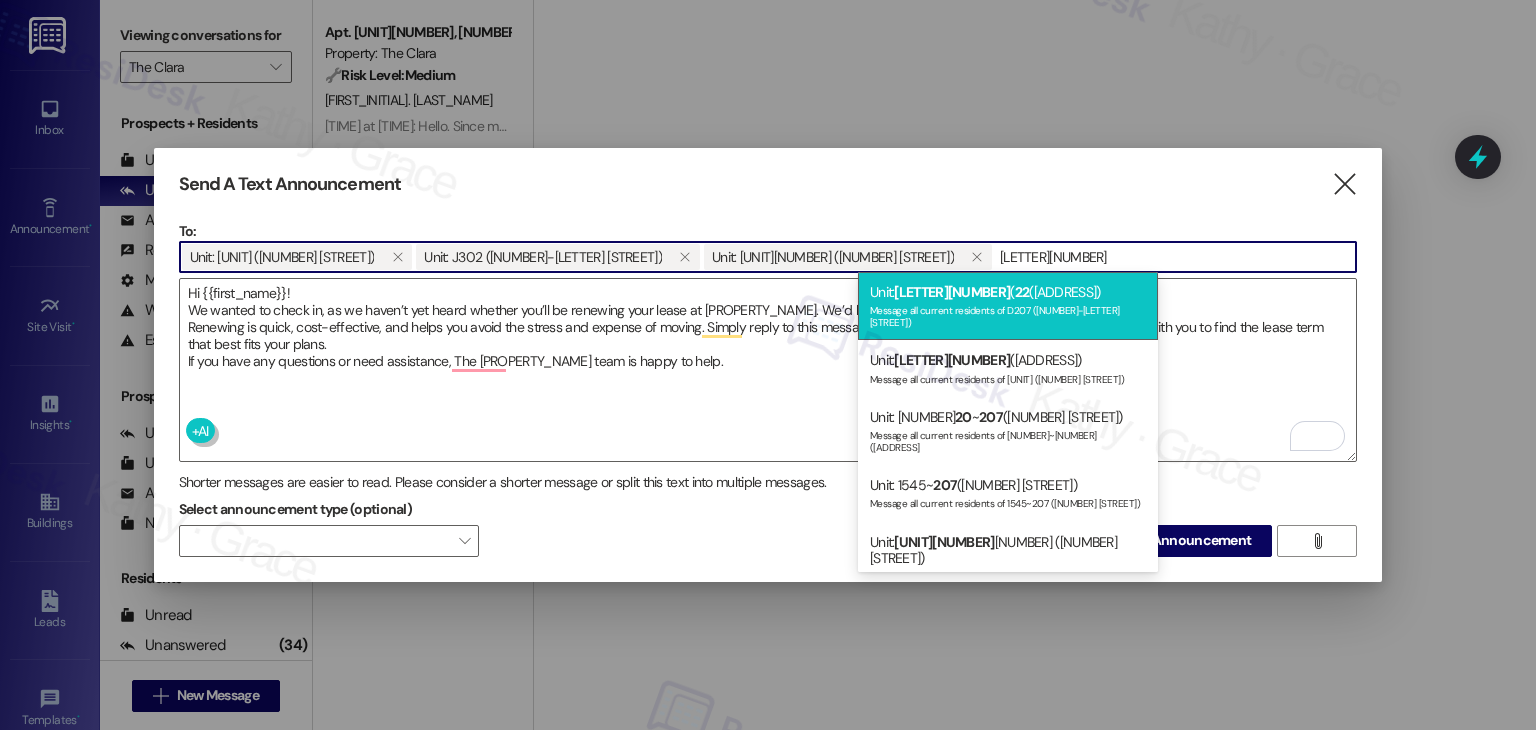 type on "D207" 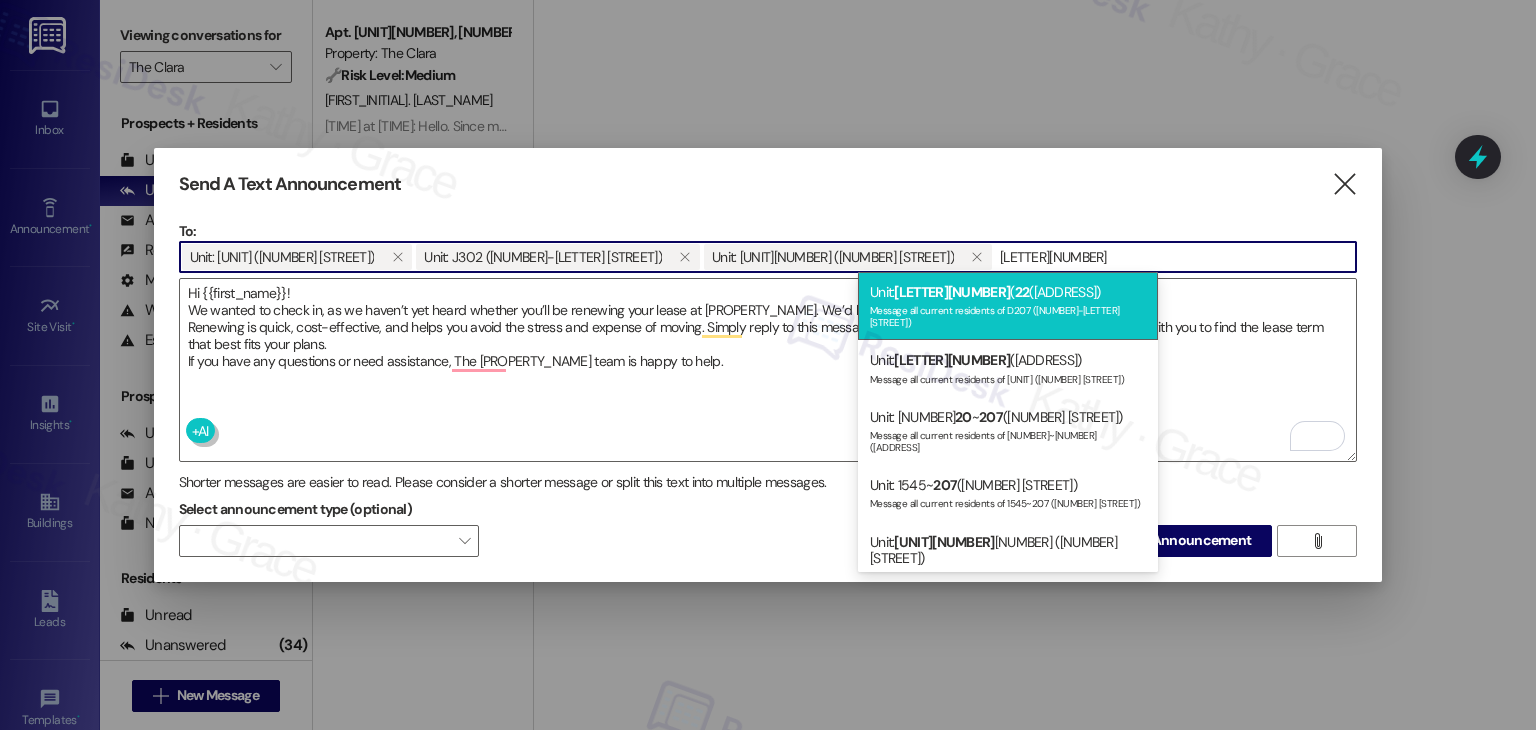 click on "Unit:  D207  ( 22 5-D S. Linder Rd) Message all current residents of D207 (225-D S. Linder Rd" at bounding box center (1008, 306) 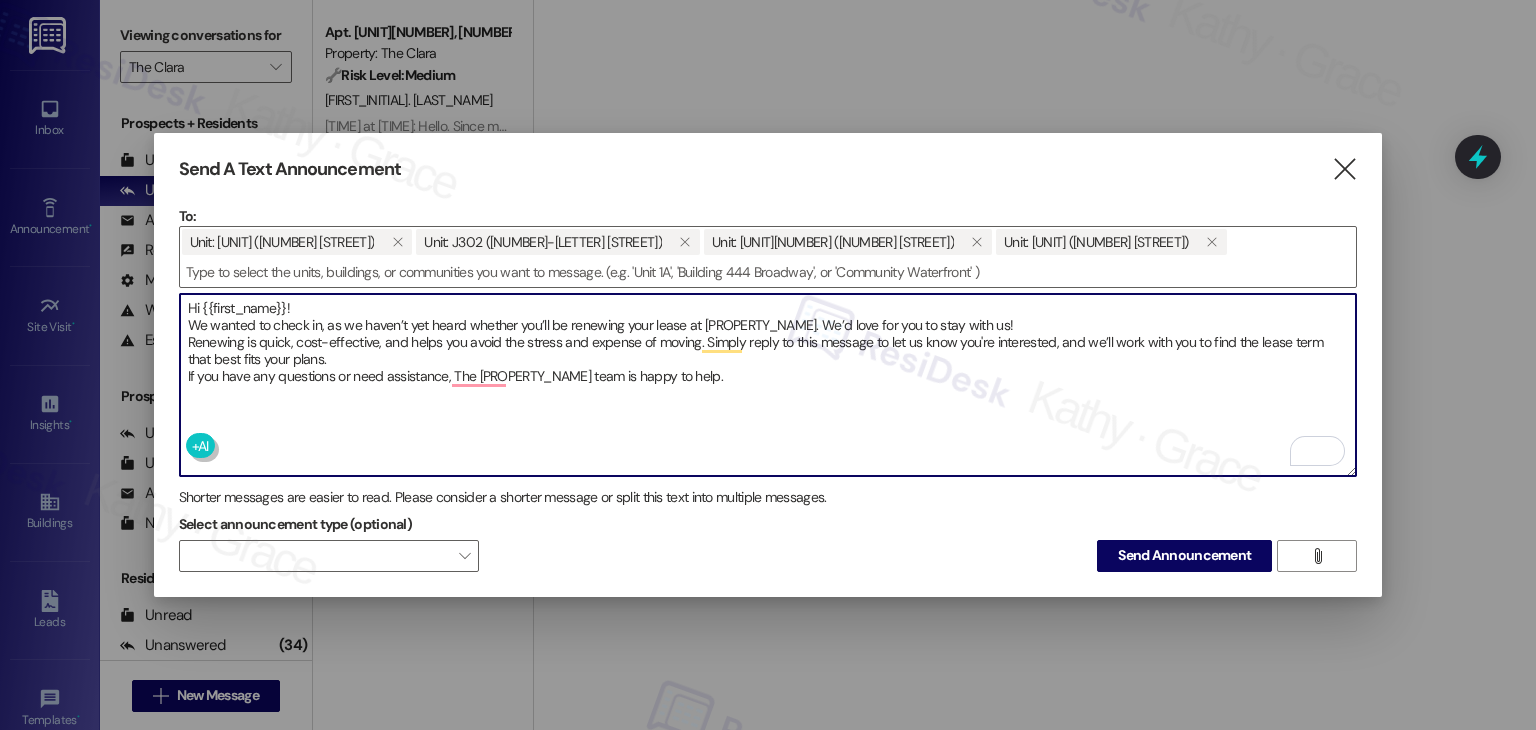 click on "Hi {{first_name}}!
We wanted to check in, as we haven’t yet heard whether you’ll be renewing your lease at The Clara. We’d love for you to stay with us!
Renewing is quick, cost-effective, and helps you avoid the stress and expense of moving. Simply reply to this message to let us know you're interested, and we’ll work with you to find the lease term that best fits your plans.
If you have any questions or need assistance, The Clara team is happy to help." at bounding box center [768, 385] 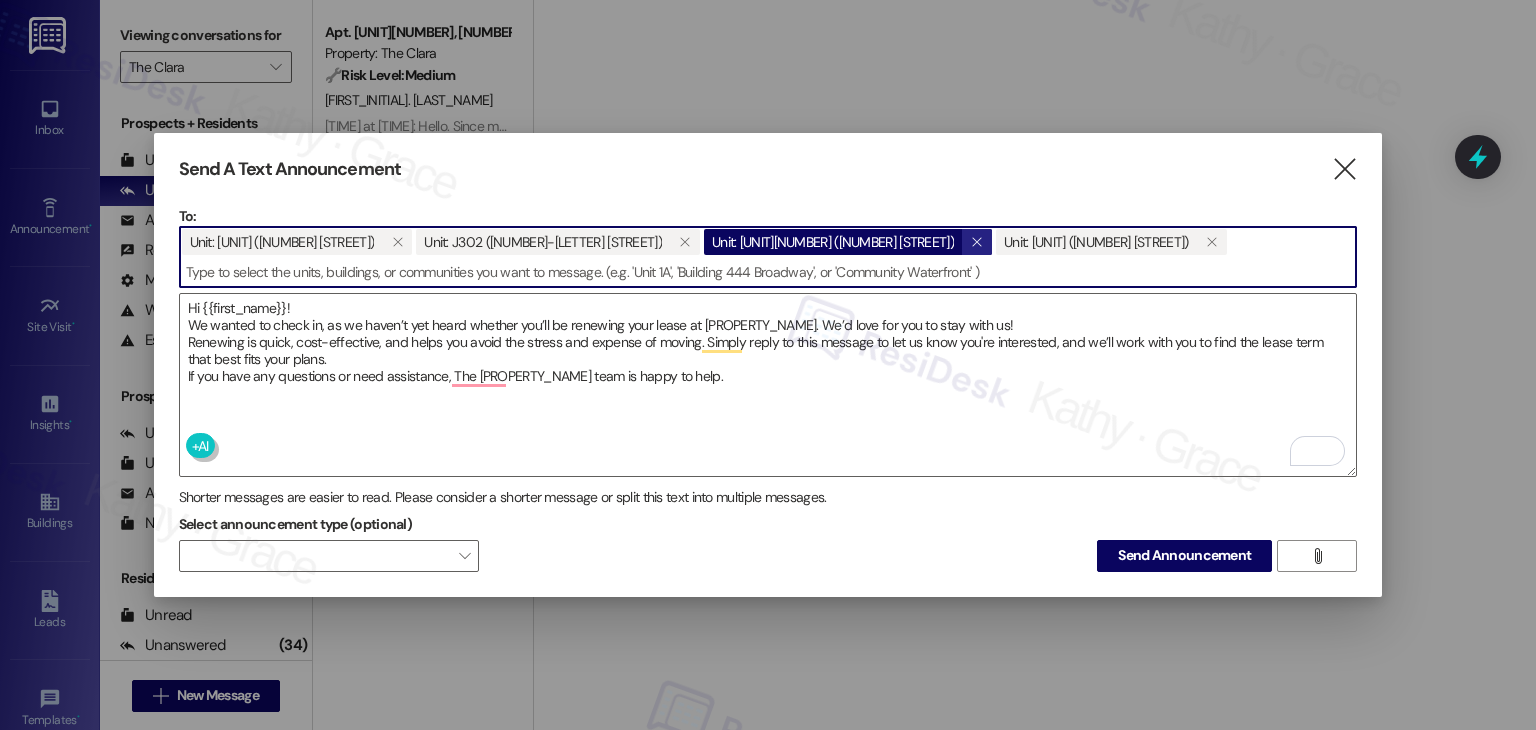 click on "" at bounding box center (976, 242) 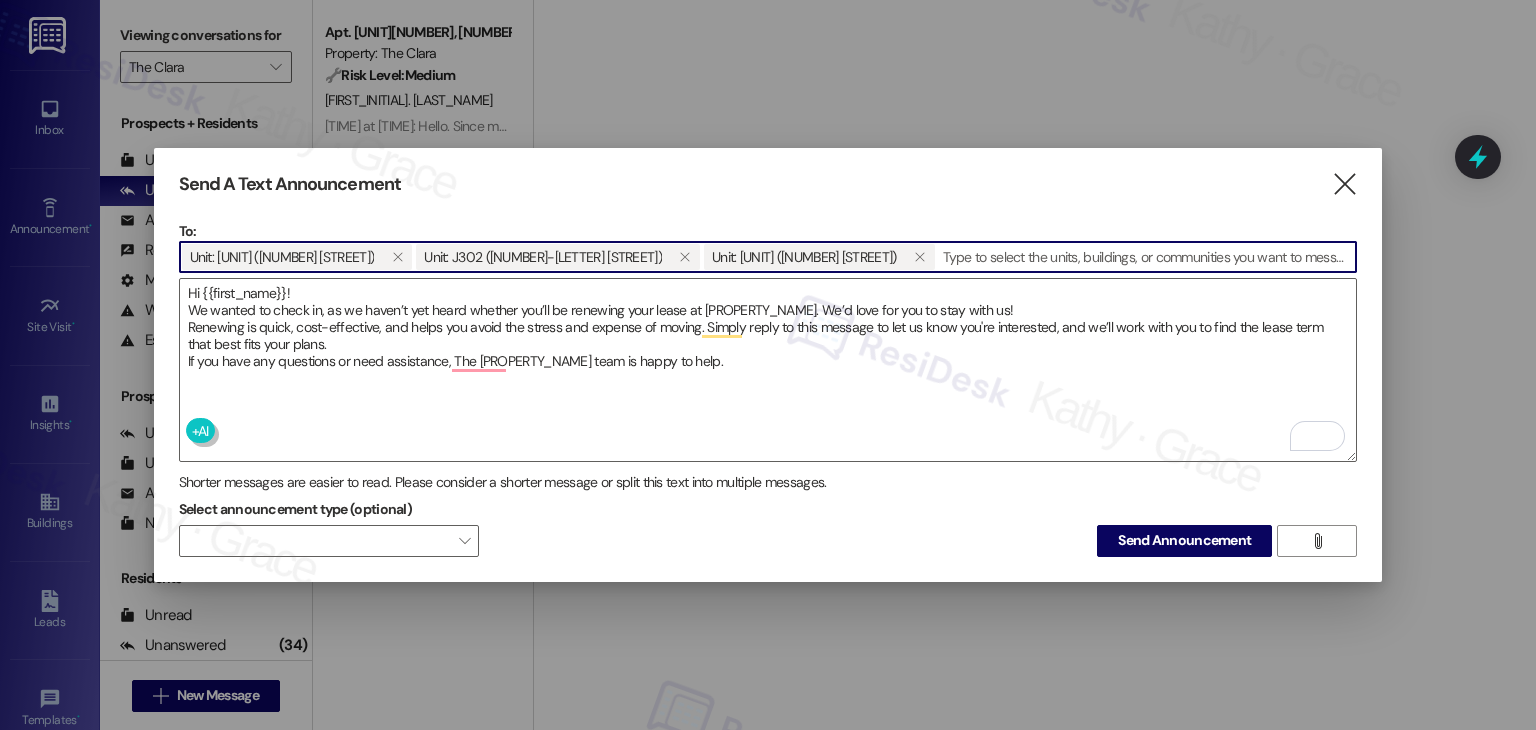 click at bounding box center [1147, 257] 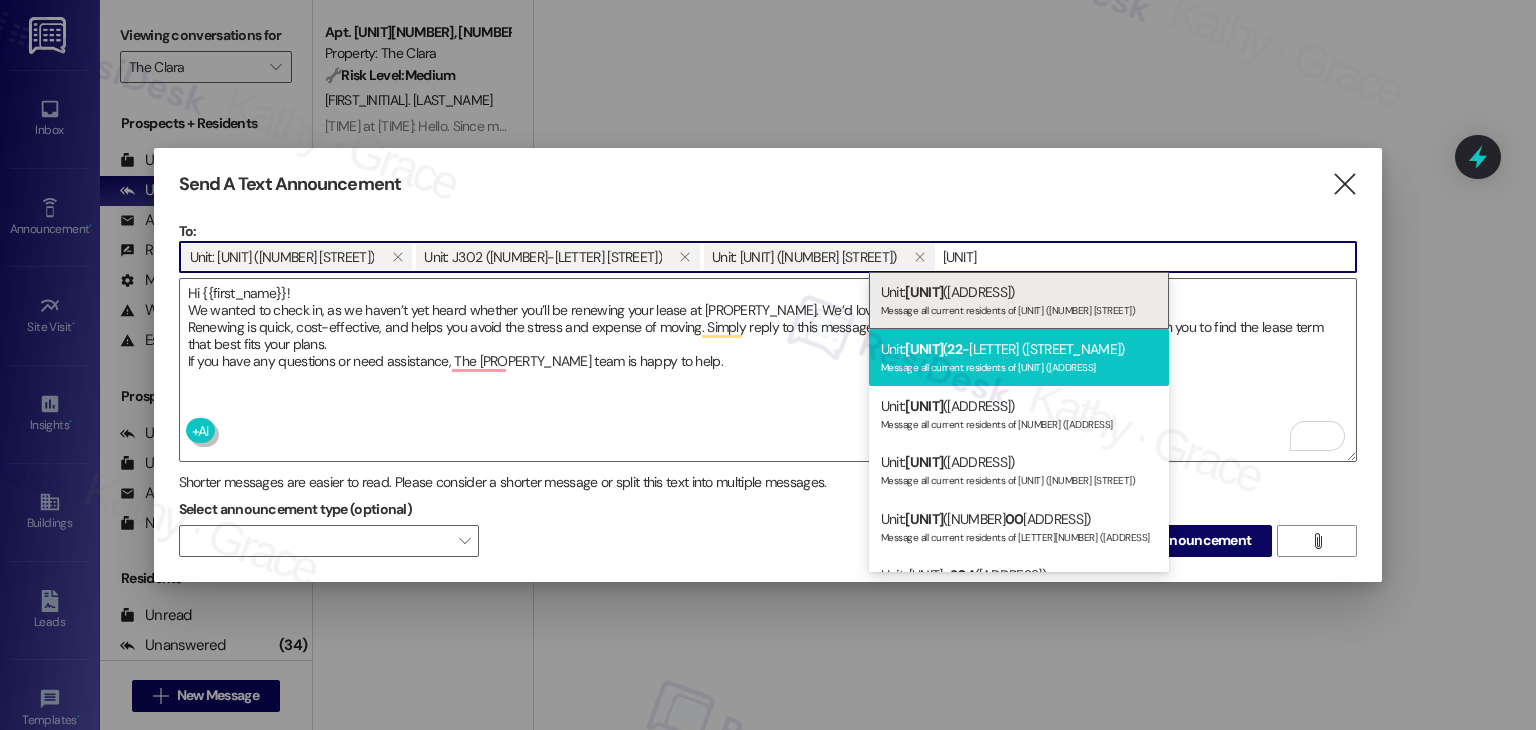 type on "F204" 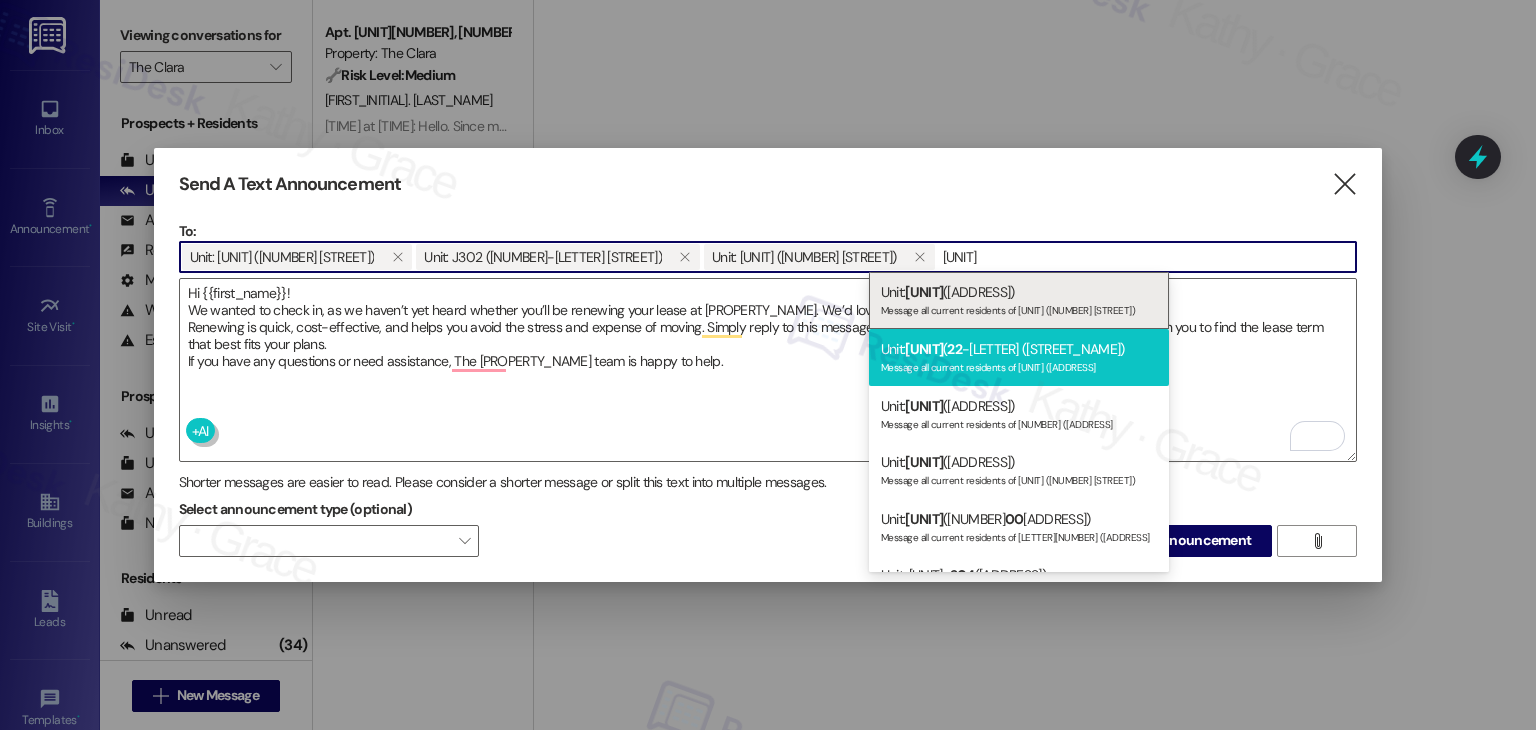 click on "Message all current residents of F204 (225-F S. Linder Rd" at bounding box center (1019, 365) 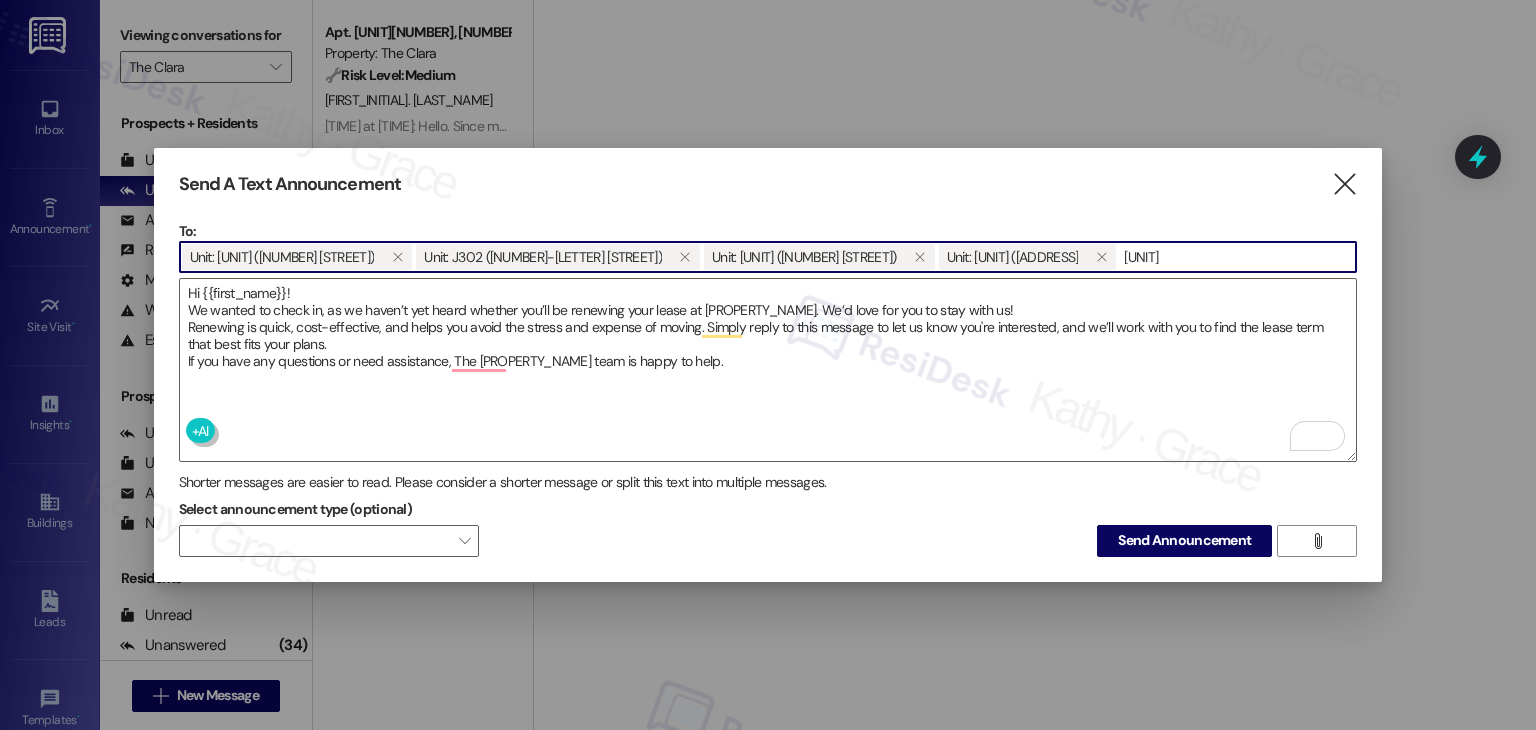 type 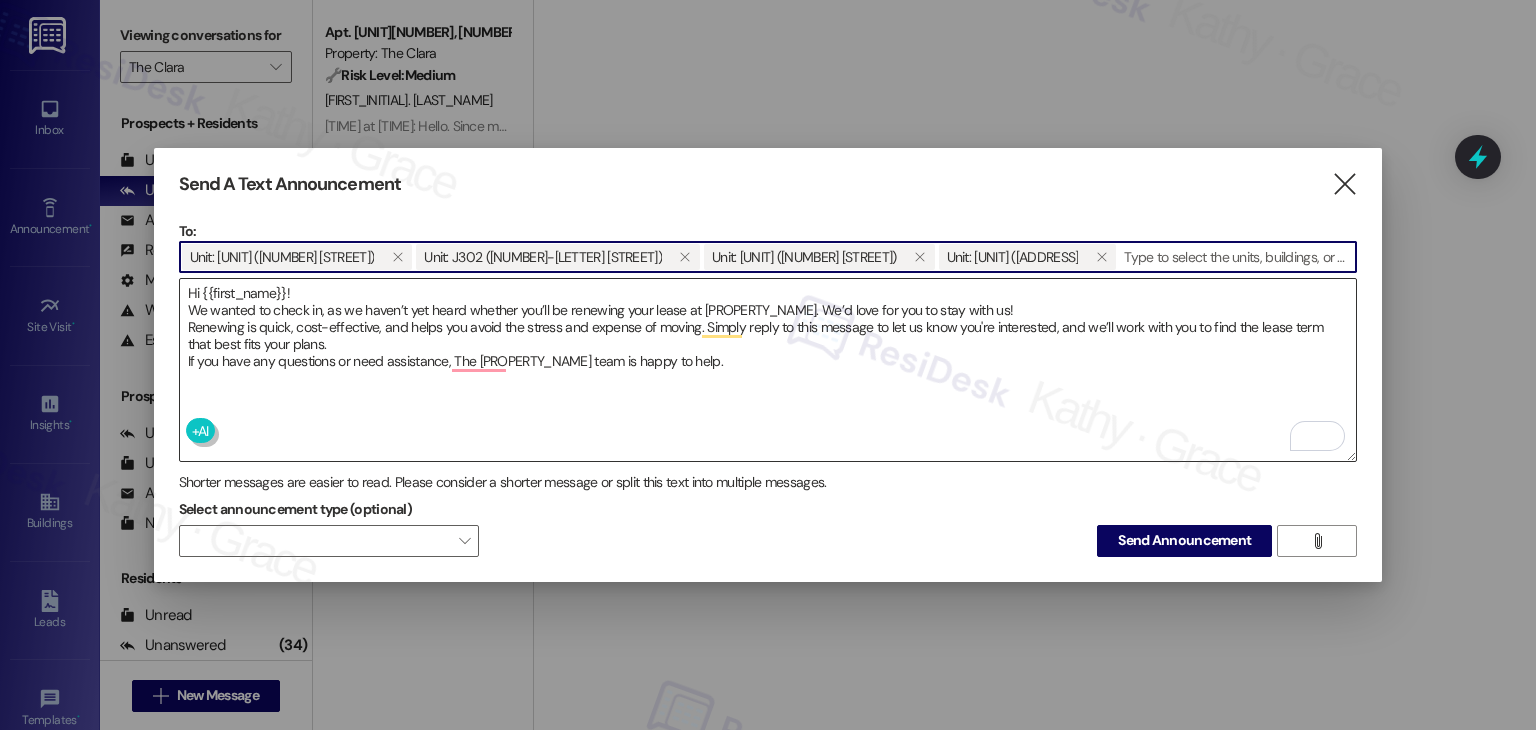 click on "Hi {{first_name}}!
We wanted to check in, as we haven’t yet heard whether you’ll be renewing your lease at The Clara. We’d love for you to stay with us!
Renewing is quick, cost-effective, and helps you avoid the stress and expense of moving. Simply reply to this message to let us know you're interested, and we’ll work with you to find the lease term that best fits your plans.
If you have any questions or need assistance, The Clara team is happy to help." at bounding box center (768, 370) 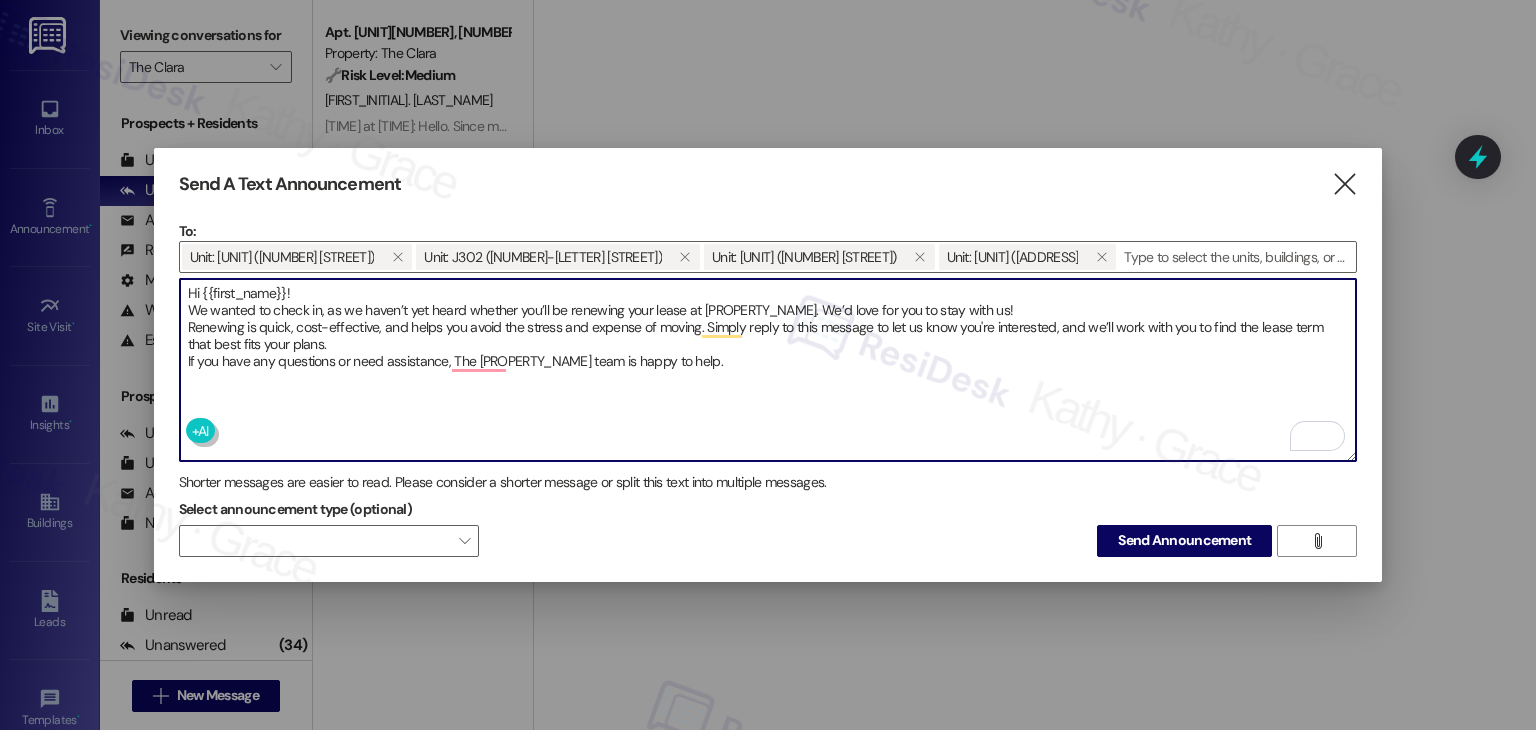 click on "Hi {{first_name}}!
We wanted to check in, as we haven’t yet heard whether you’ll be renewing your lease at The Clara. We’d love for you to stay with us!
Renewing is quick, cost-effective, and helps you avoid the stress and expense of moving. Simply reply to this message to let us know you're interested, and we’ll work with you to find the lease term that best fits your plans.
If you have any questions or need assistance, The Clara team is happy to help." at bounding box center [768, 370] 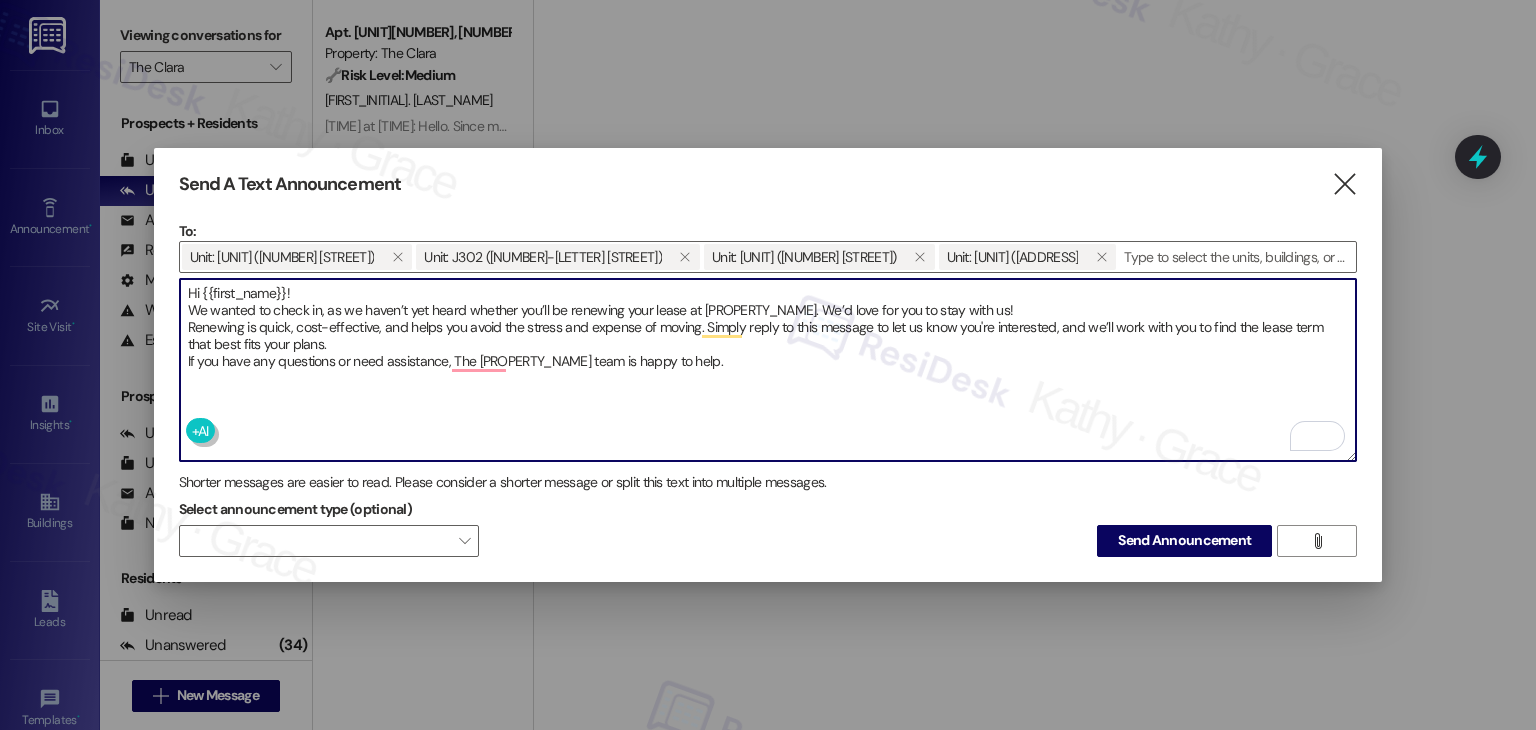 click on "Hi {{first_name}}!
We wanted to check in, as we haven’t yet heard whether you’ll be renewing your lease at The Clara. We’d love for you to stay with us!
Renewing is quick, cost-effective, and helps you avoid the stress and expense of moving. Simply reply to this message to let us know you're interested, and we’ll work with you to find the lease term that best fits your plans.
If you have any questions or need assistance, The Clara team is happy to help." at bounding box center (768, 370) 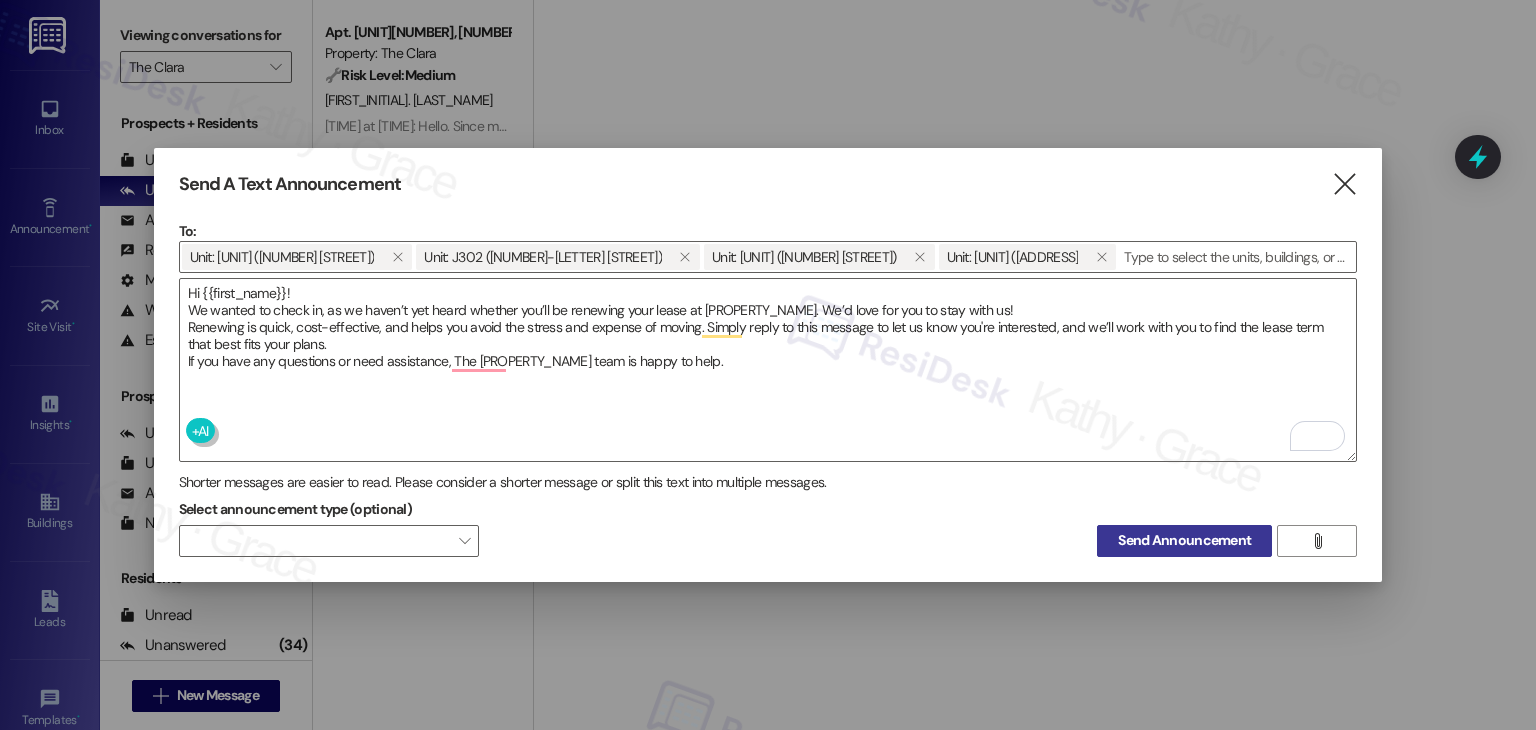click on "Send Announcement" at bounding box center [1184, 540] 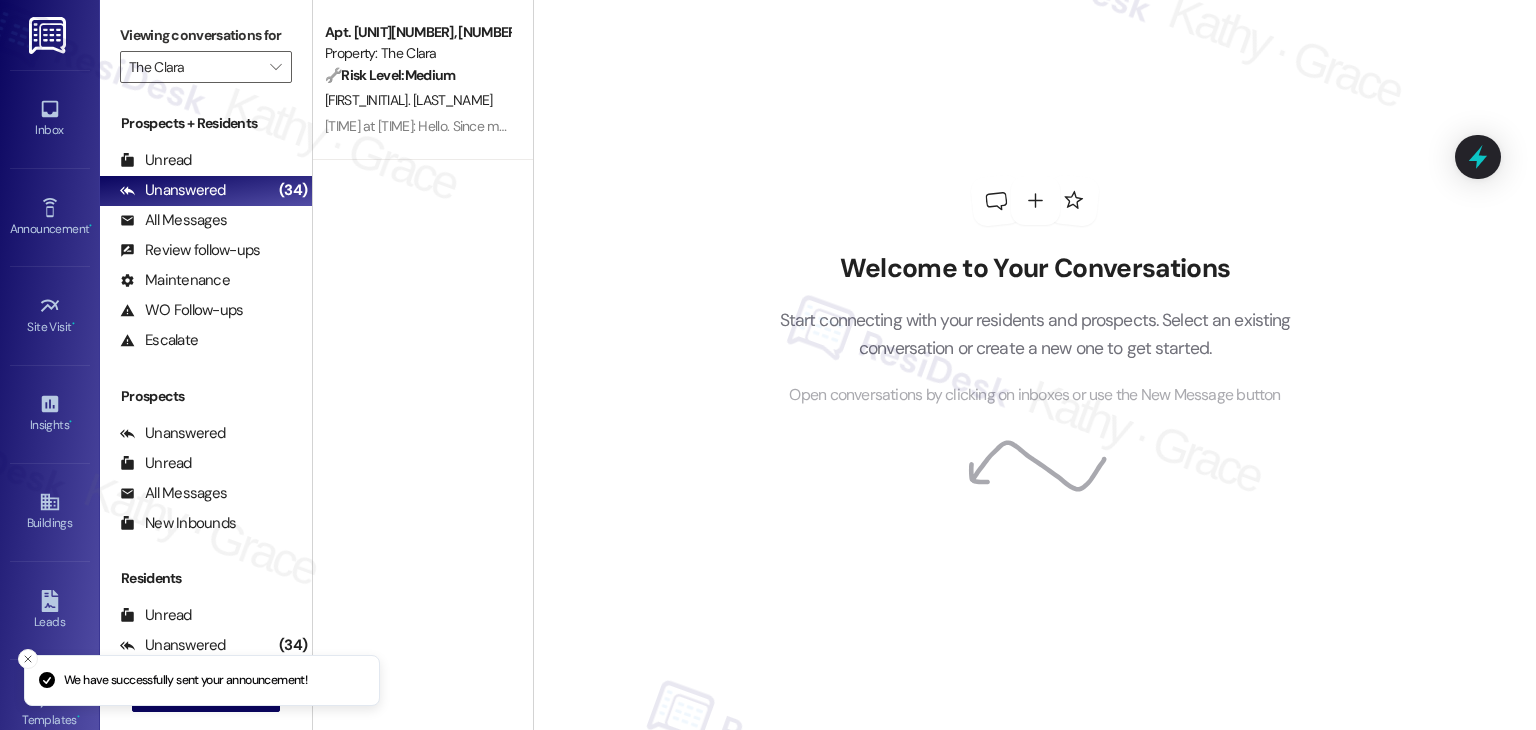 click on "Welcome to Your Conversations Start connecting with your residents and prospects. Select an existing conversation or create a new one to get started. Open conversations by clicking on inboxes or use the New Message button" at bounding box center [1034, 365] 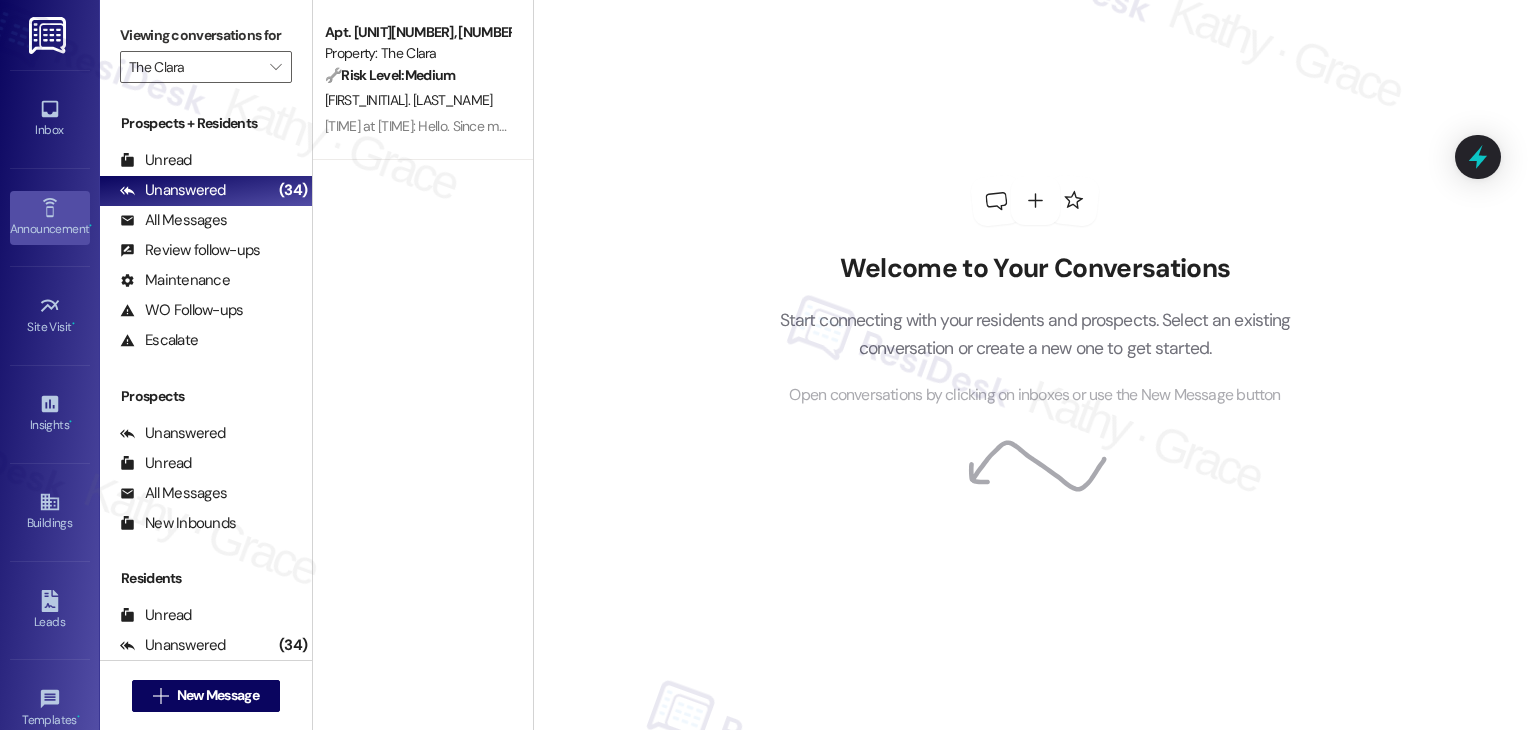 click on "Announcement   •" at bounding box center (50, 229) 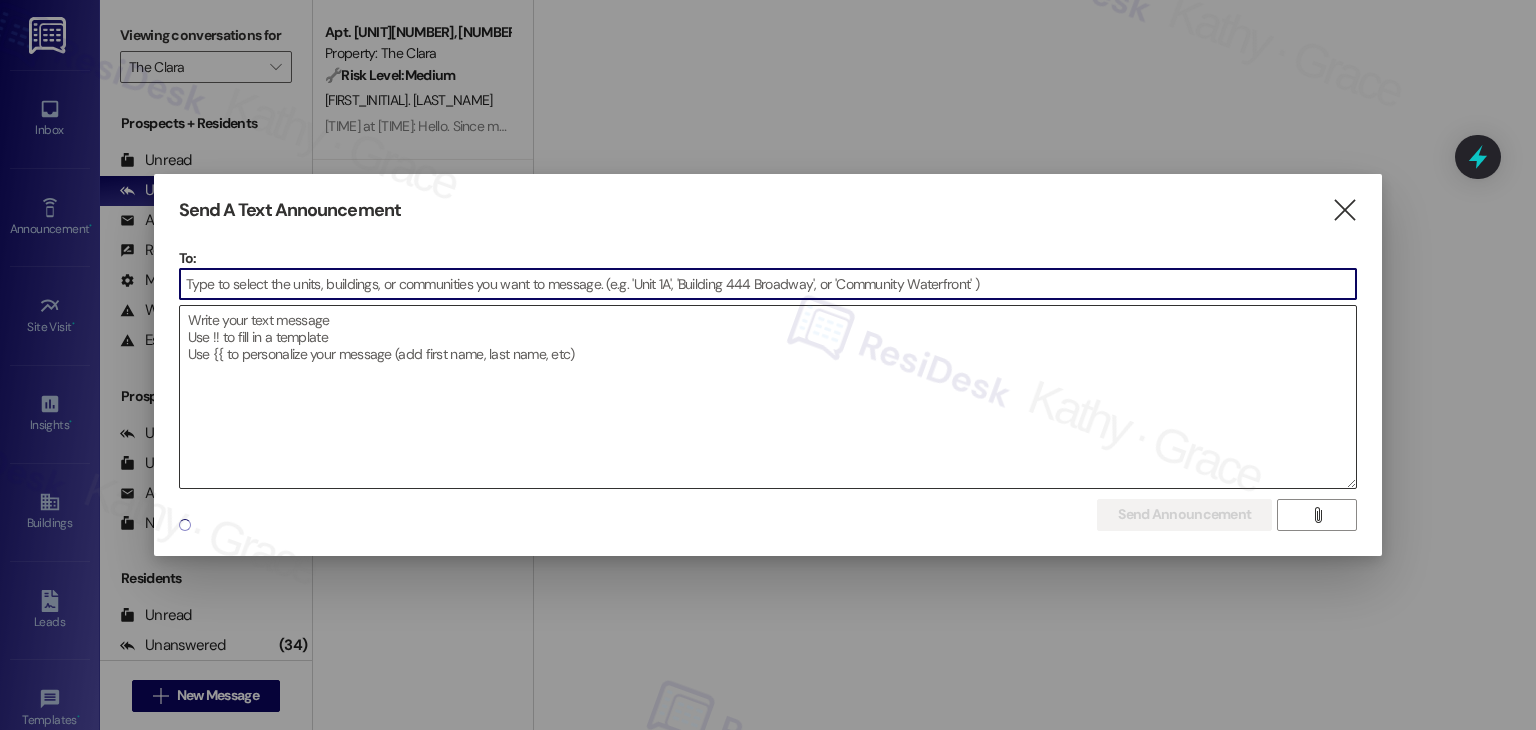 click at bounding box center [768, 397] 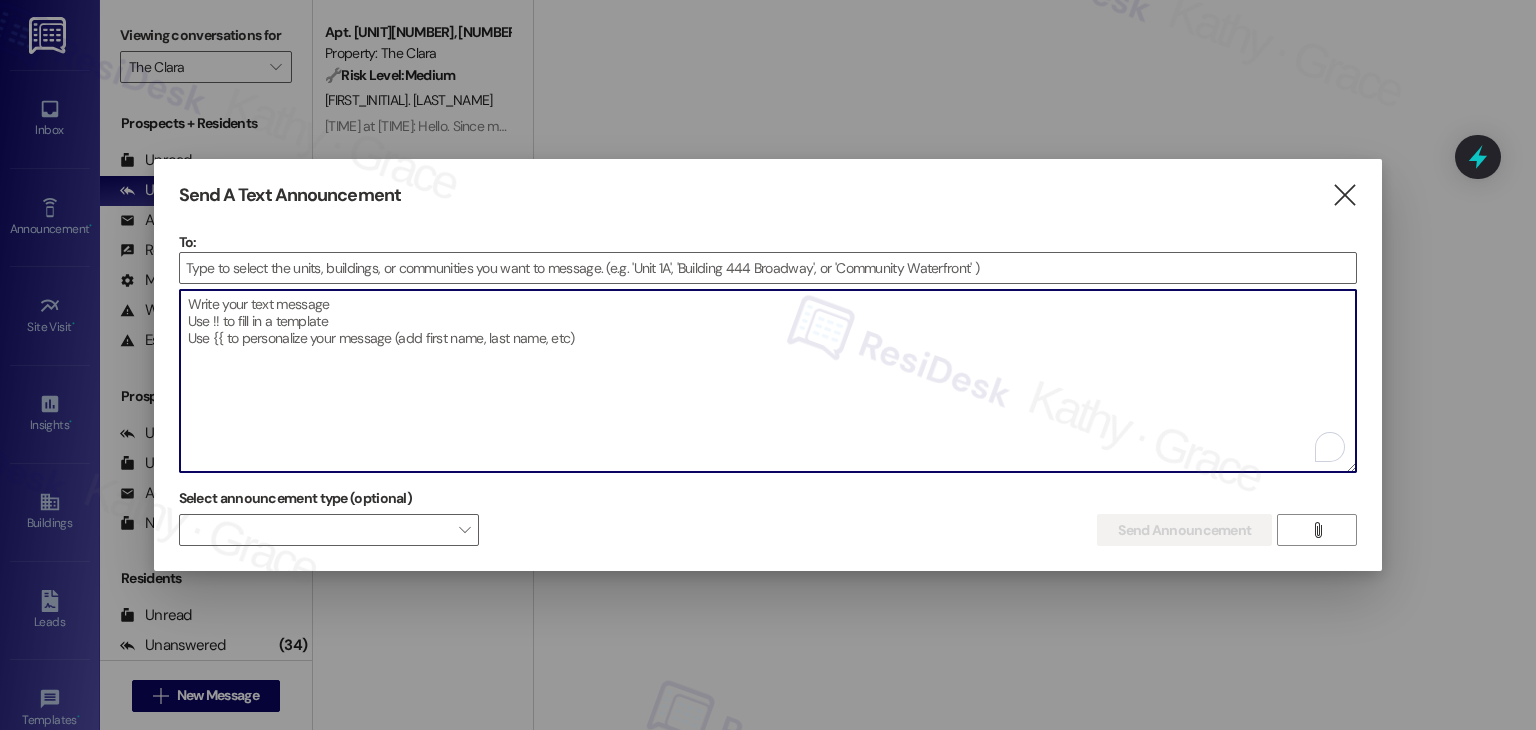 paste on "Hi {{first_name}},
We’re handing out free popsicles in the office today—stop by and grab one while they last!
Hope to see you soon!" 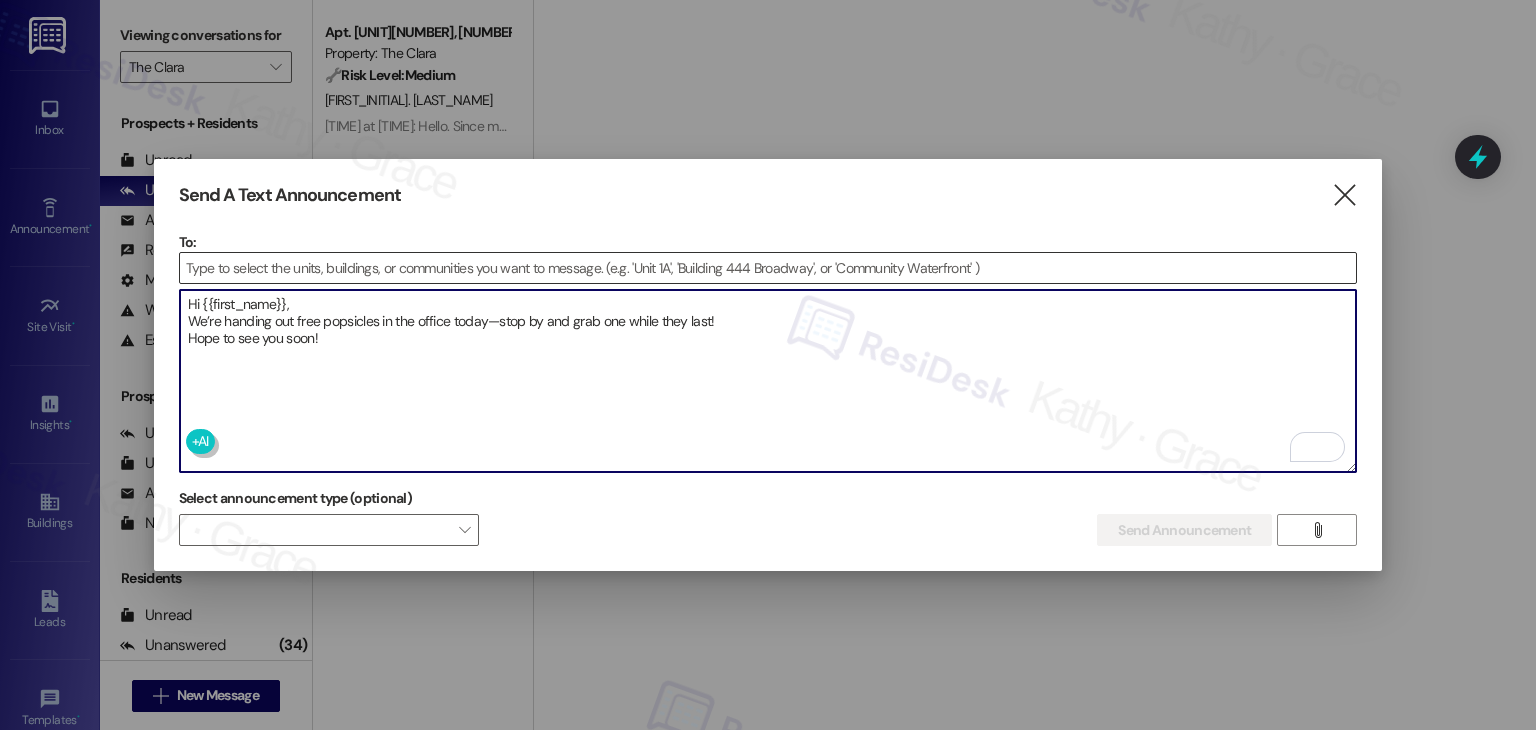 type on "Hi {{first_name}},
We’re handing out free popsicles in the office today—stop by and grab one while they last!
Hope to see you soon!" 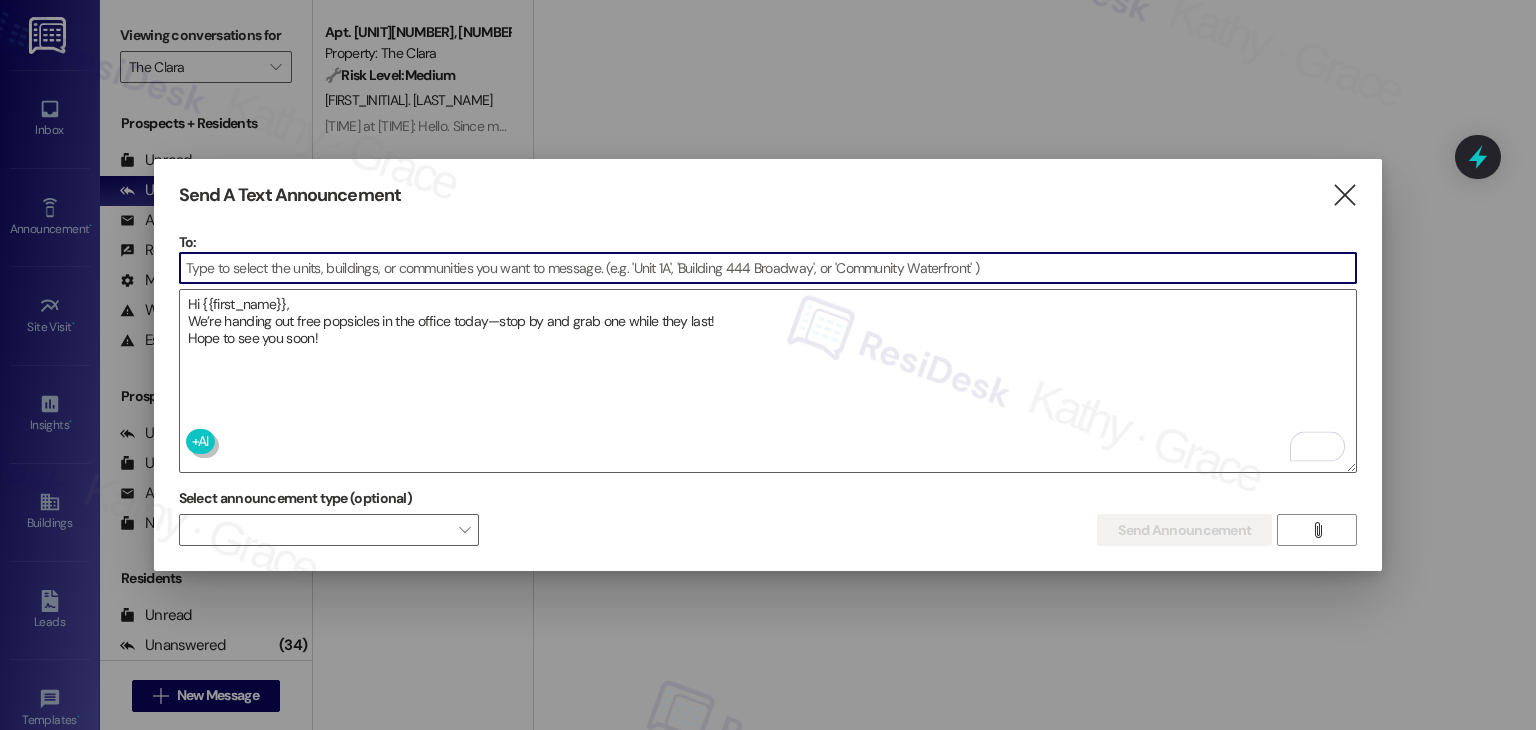 click at bounding box center (768, 268) 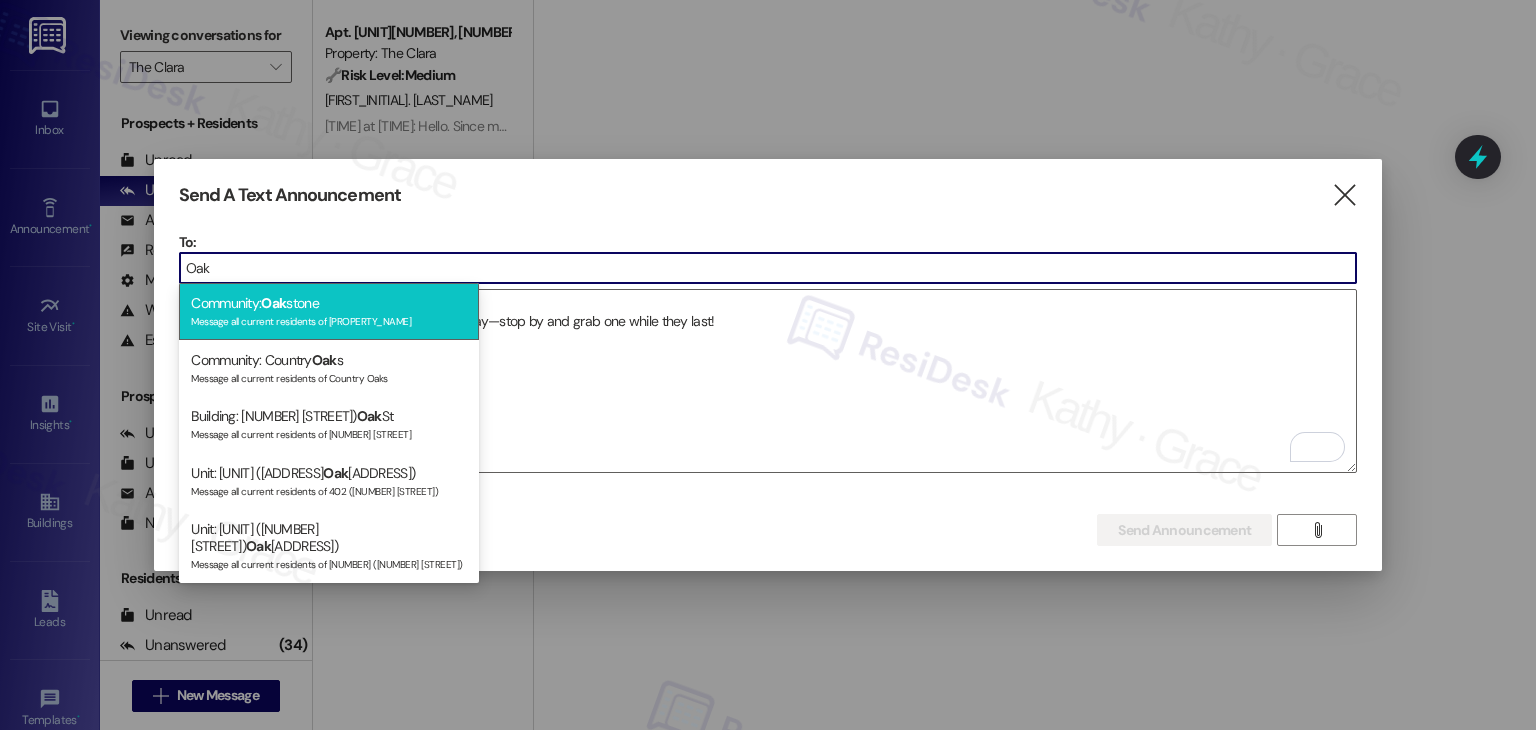 type on "Oak" 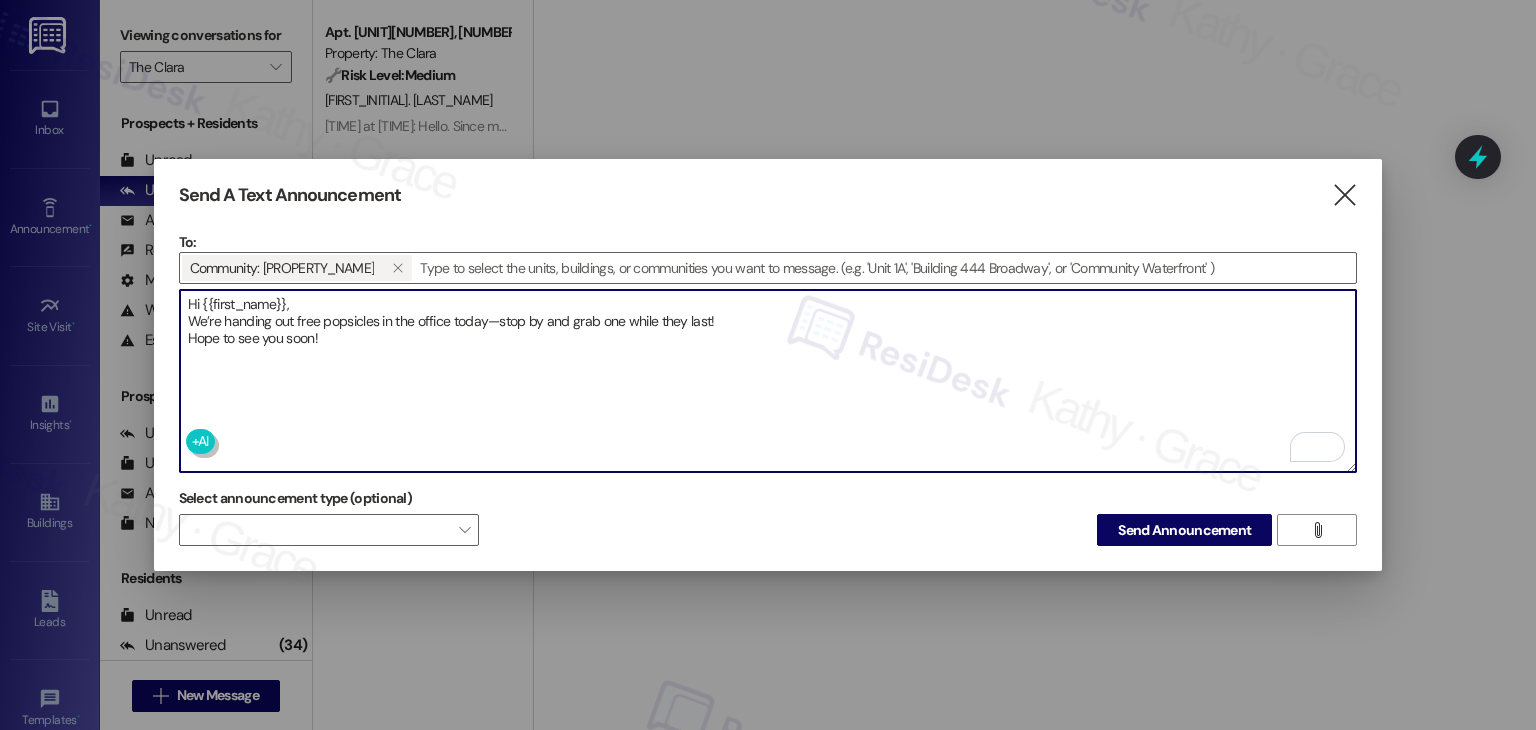 click on "Hi {{first_name}},
We’re handing out free popsicles in the office today—stop by and grab one while they last!
Hope to see you soon!" at bounding box center [768, 381] 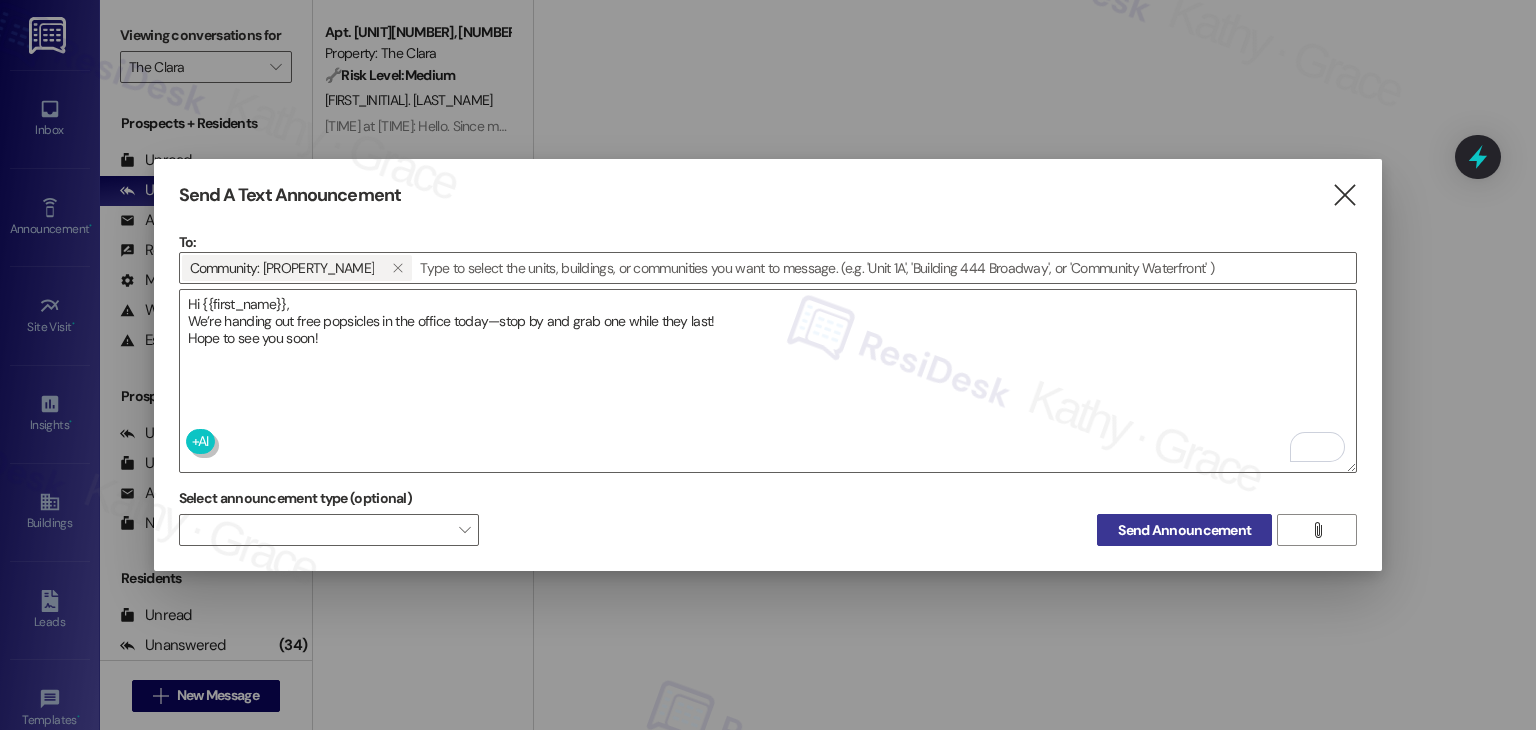 click on "Send Announcement" at bounding box center [1184, 530] 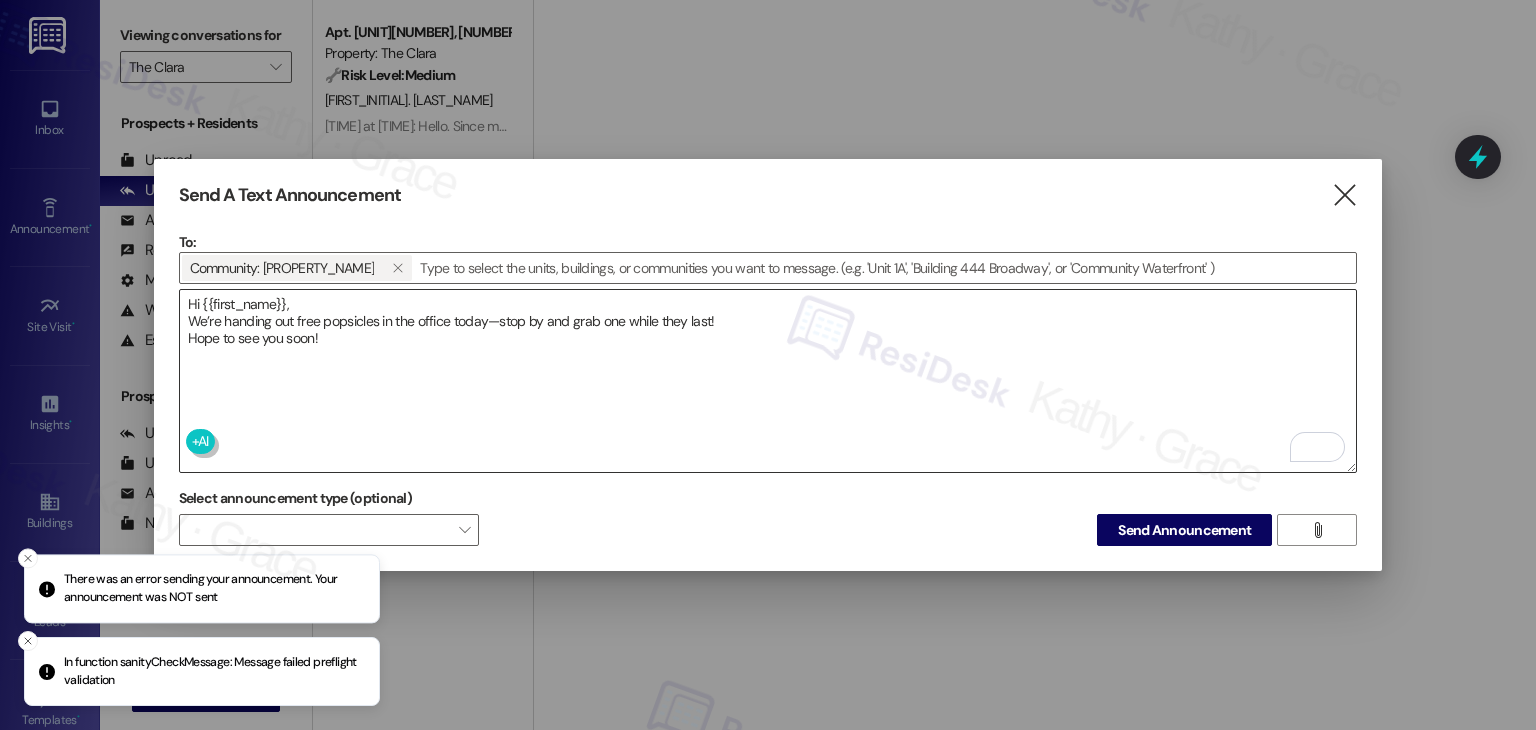 click on "Hi {{first_name}},
We’re handing out free popsicles in the office today—stop by and grab one while they last!
Hope to see you soon!" at bounding box center (768, 381) 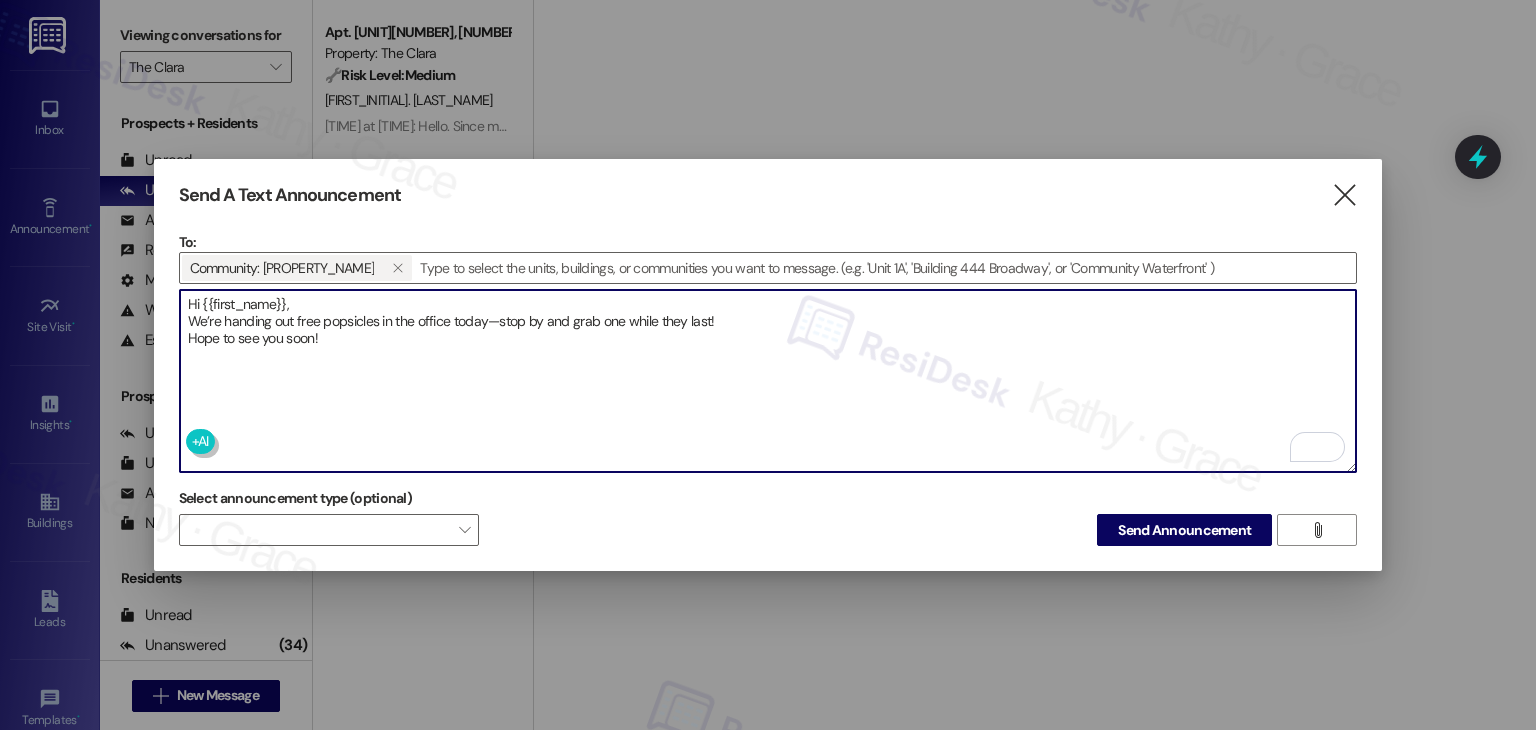 click on "" at bounding box center [1344, 195] 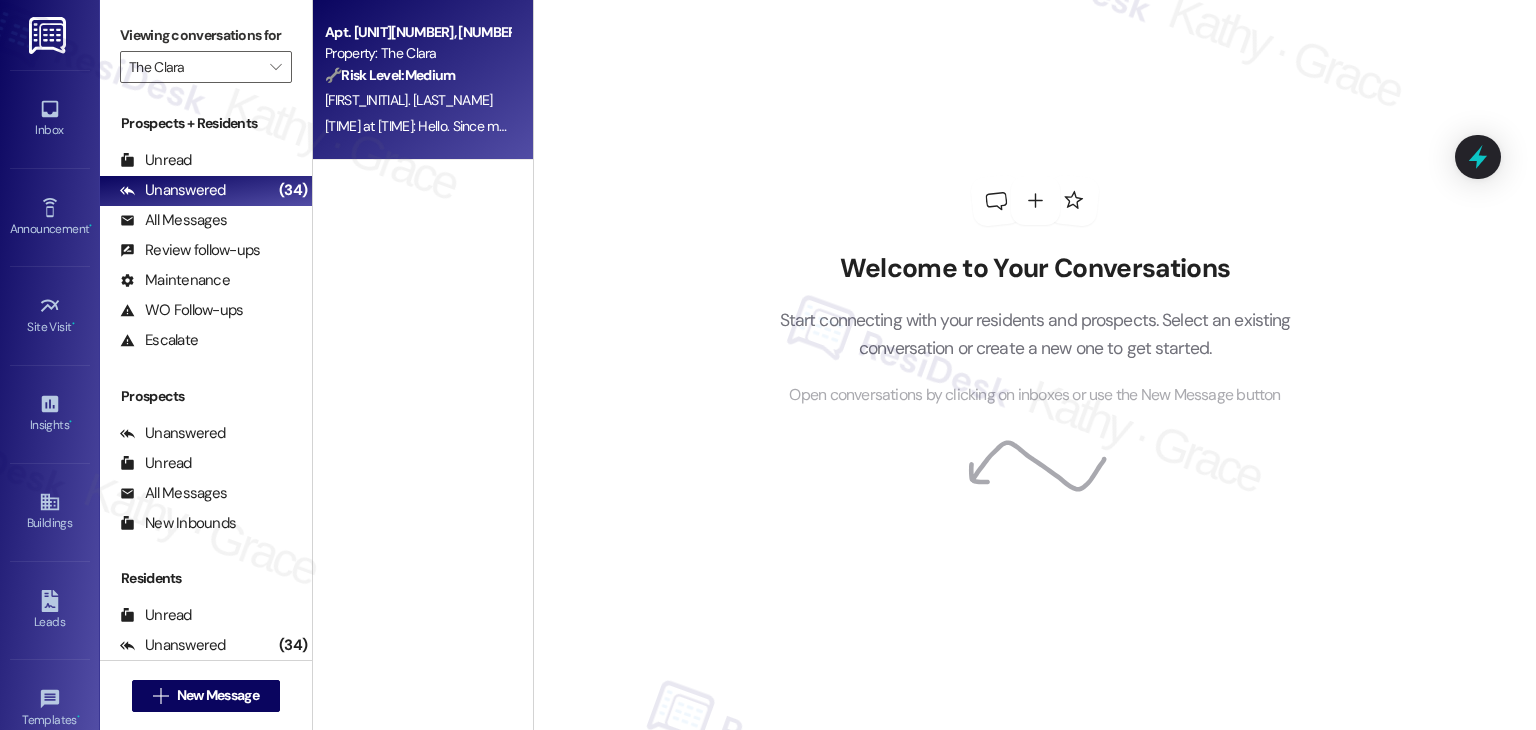 click on "Yesterday at 12:35 PM: Hello. Since messaging the odor has mostly improved. I will check in if it gets worse. Thank you for your help  Yesterday at 12:35 PM: Hello. Since messaging the odor has mostly improved. I will check in if it gets worse. Thank you for your help" at bounding box center (417, 126) 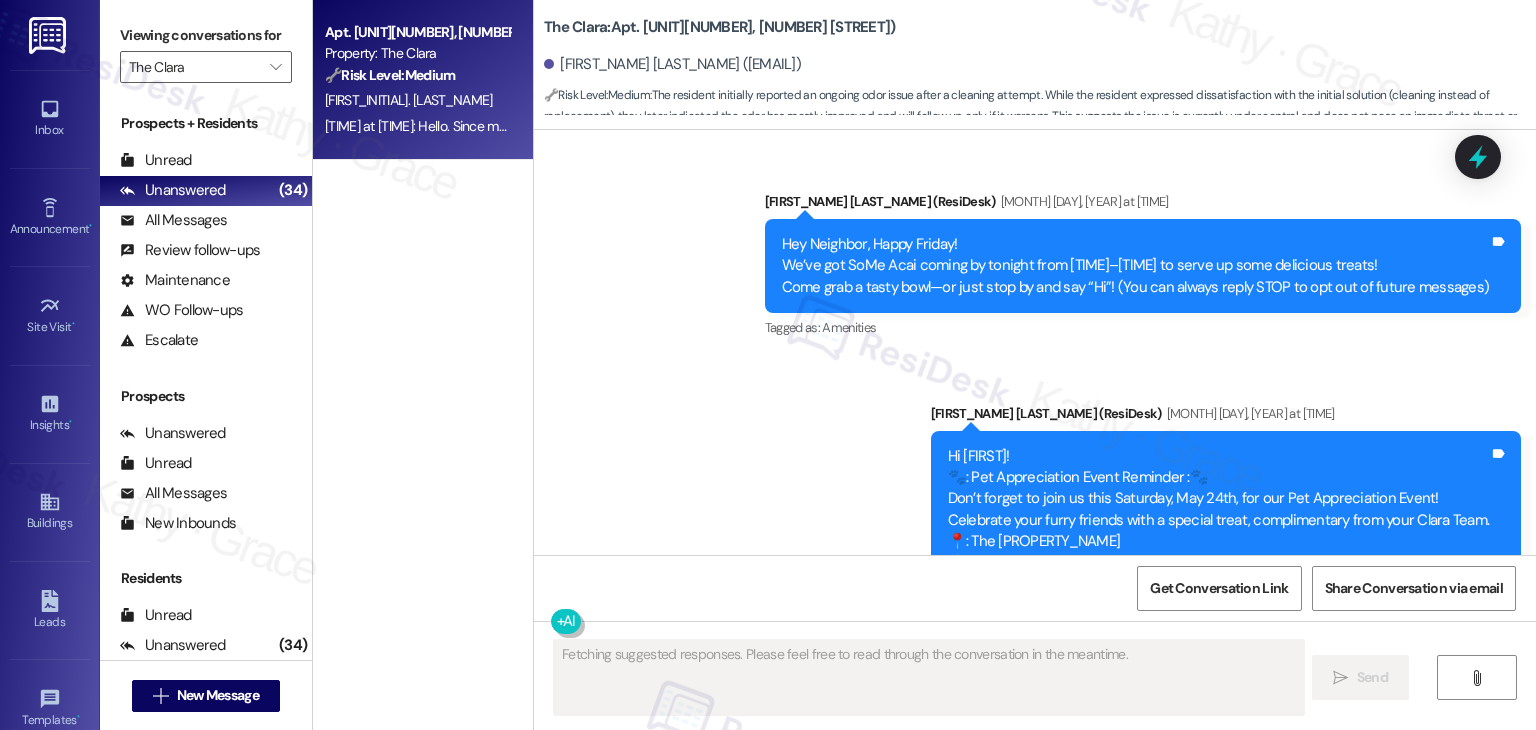 scroll, scrollTop: 6352, scrollLeft: 0, axis: vertical 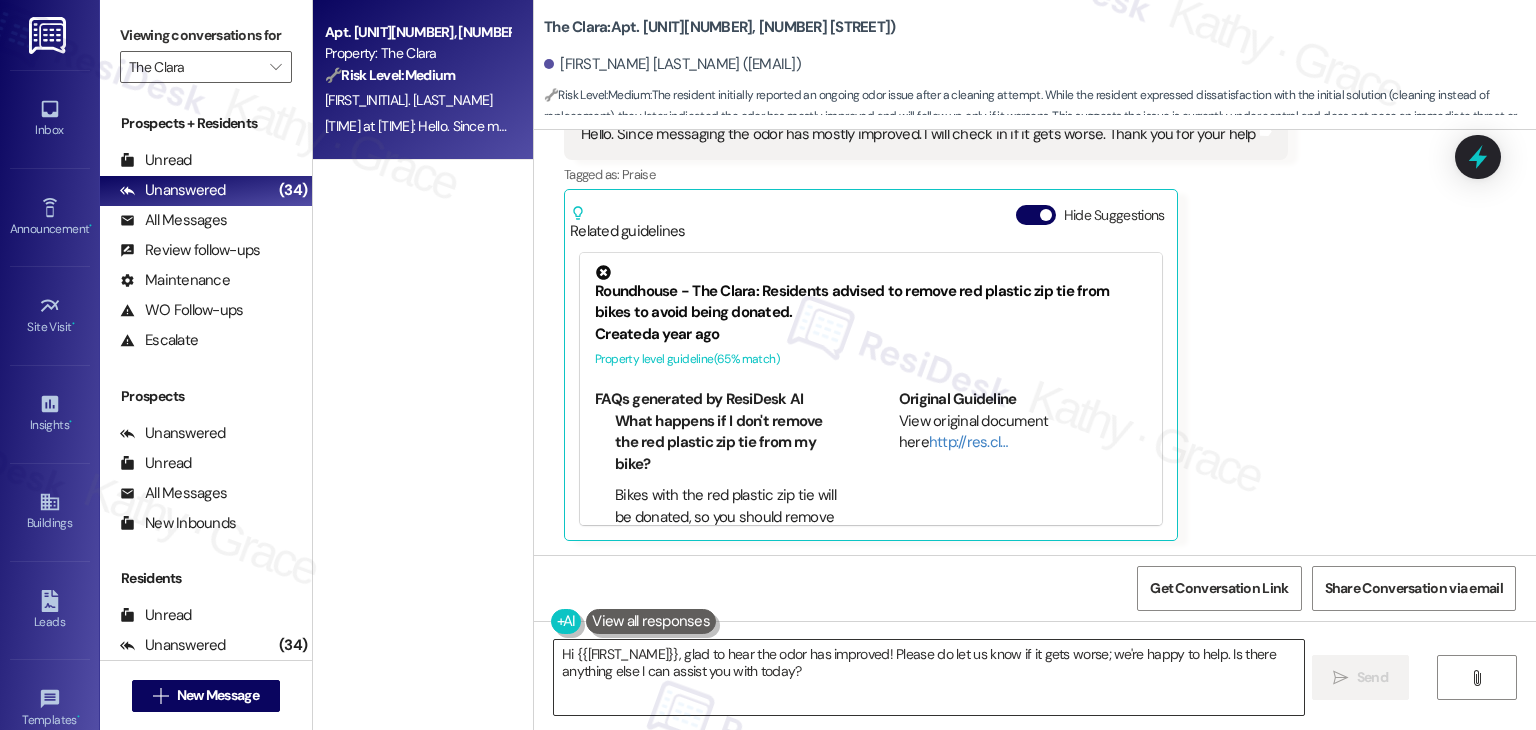 click on "Hi {{first_name}}, glad to hear the odor has improved! Please do let us know if it gets worse; we're happy to help. Is there anything else I can assist you with today?" at bounding box center (928, 677) 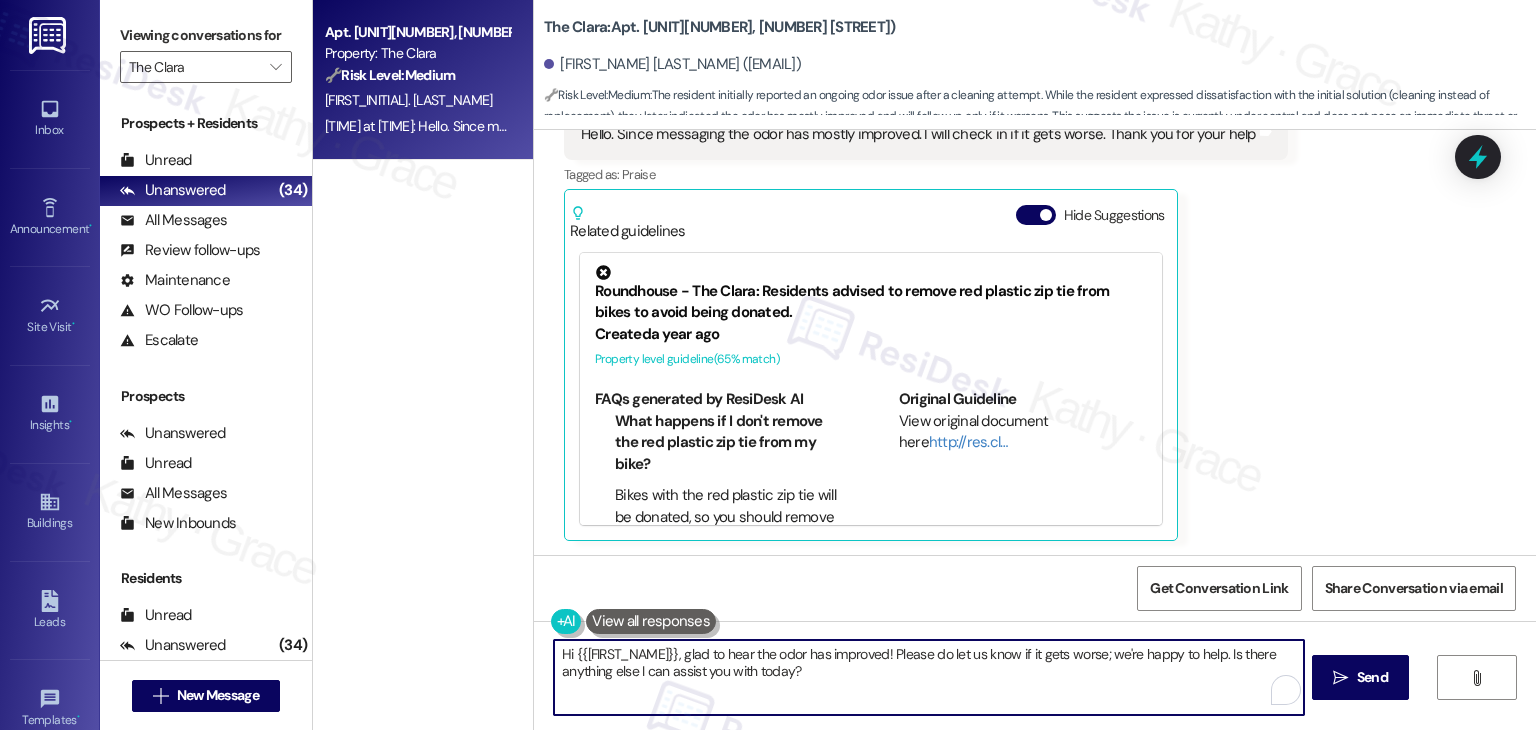click on "Hi {{first_name}}, glad to hear the odor has improved! Please do let us know if it gets worse; we're happy to help. Is there anything else I can assist you with today?" at bounding box center (928, 677) 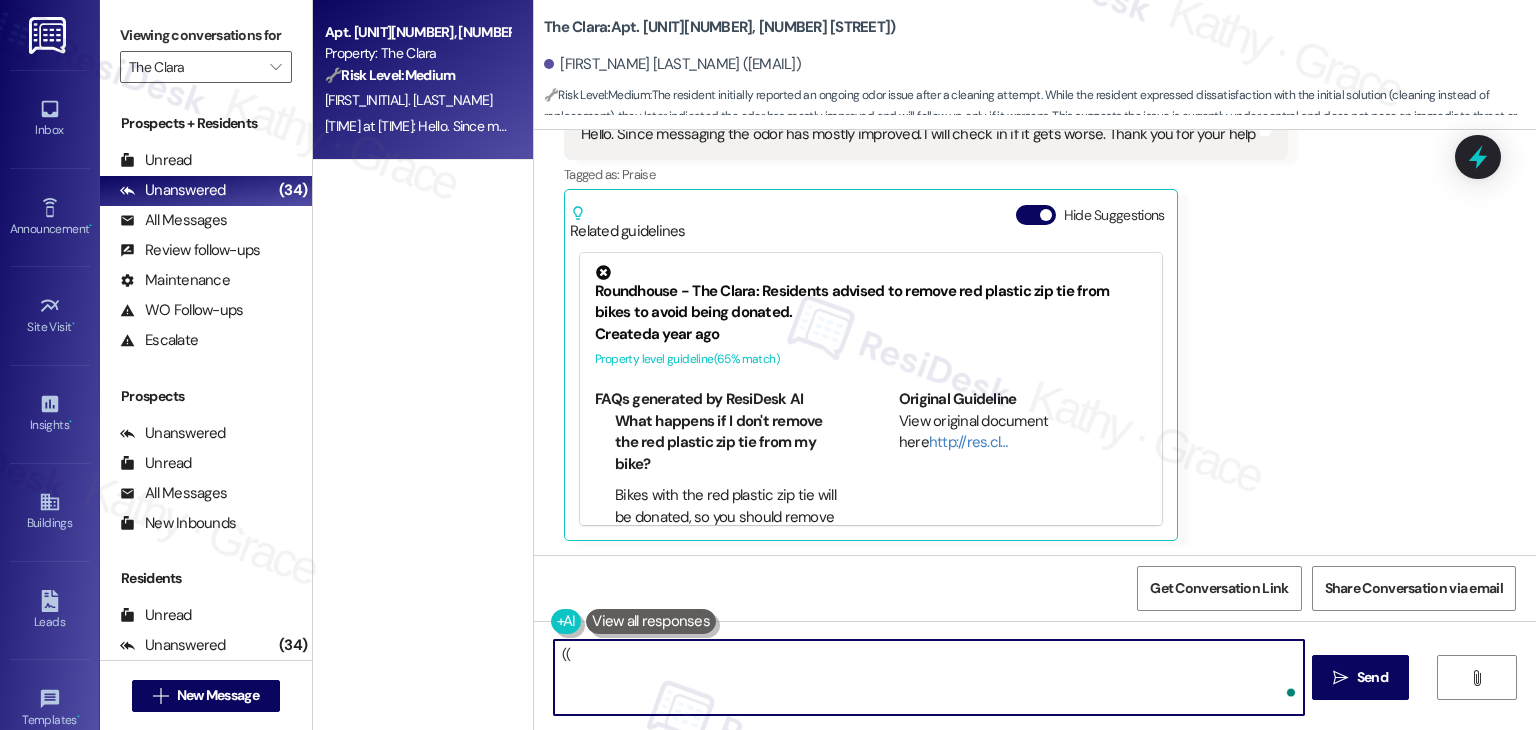 type on "(" 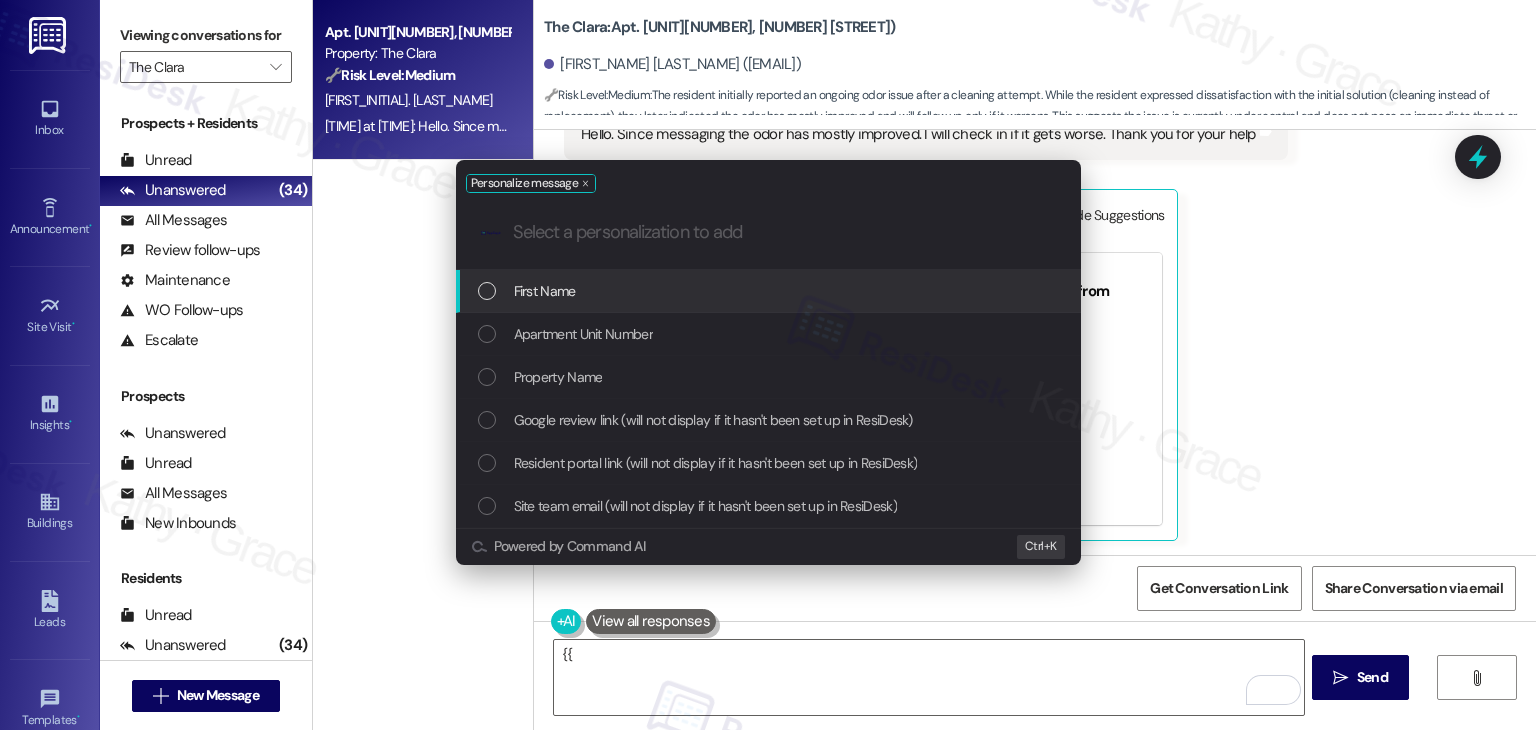 click at bounding box center (487, 291) 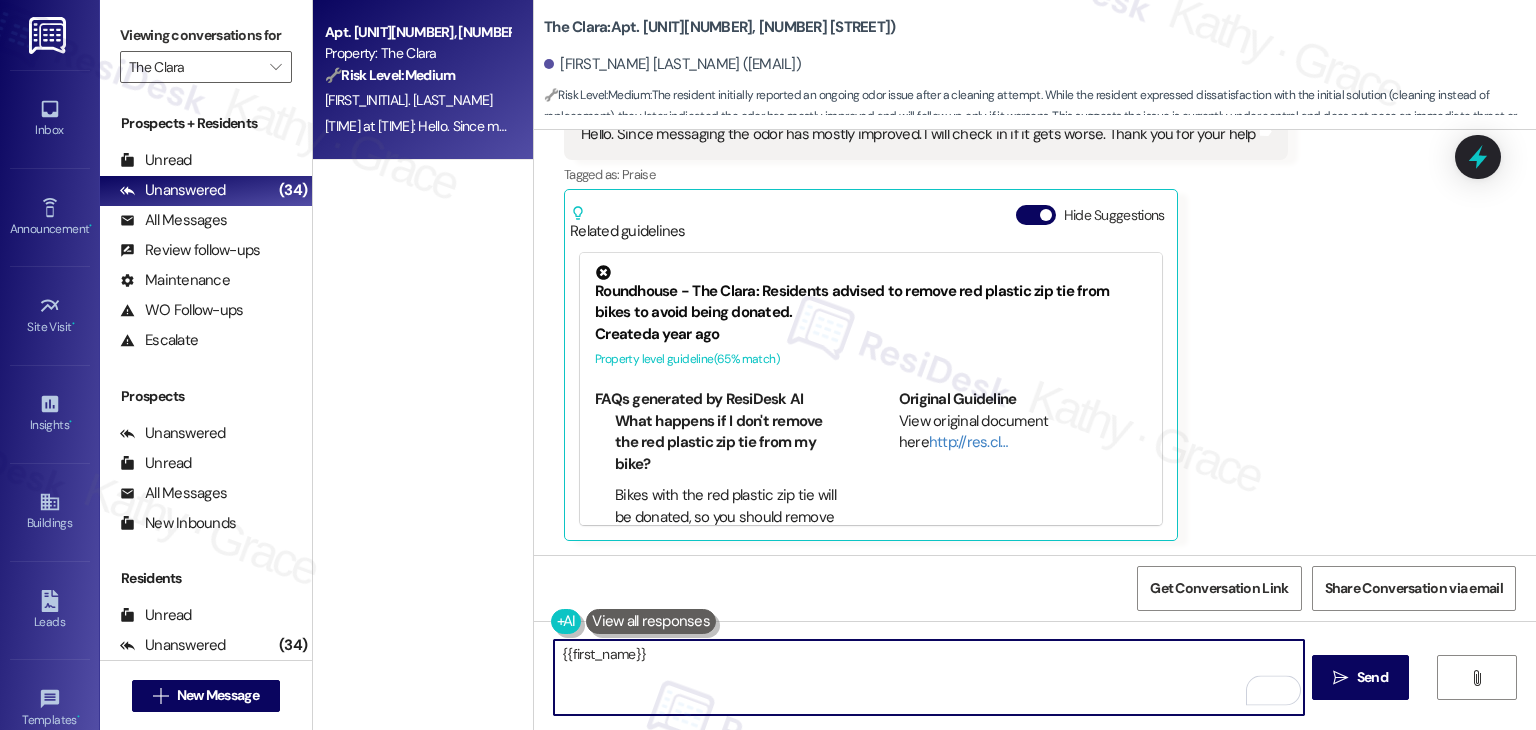 click on "{{first_name}}" at bounding box center [928, 677] 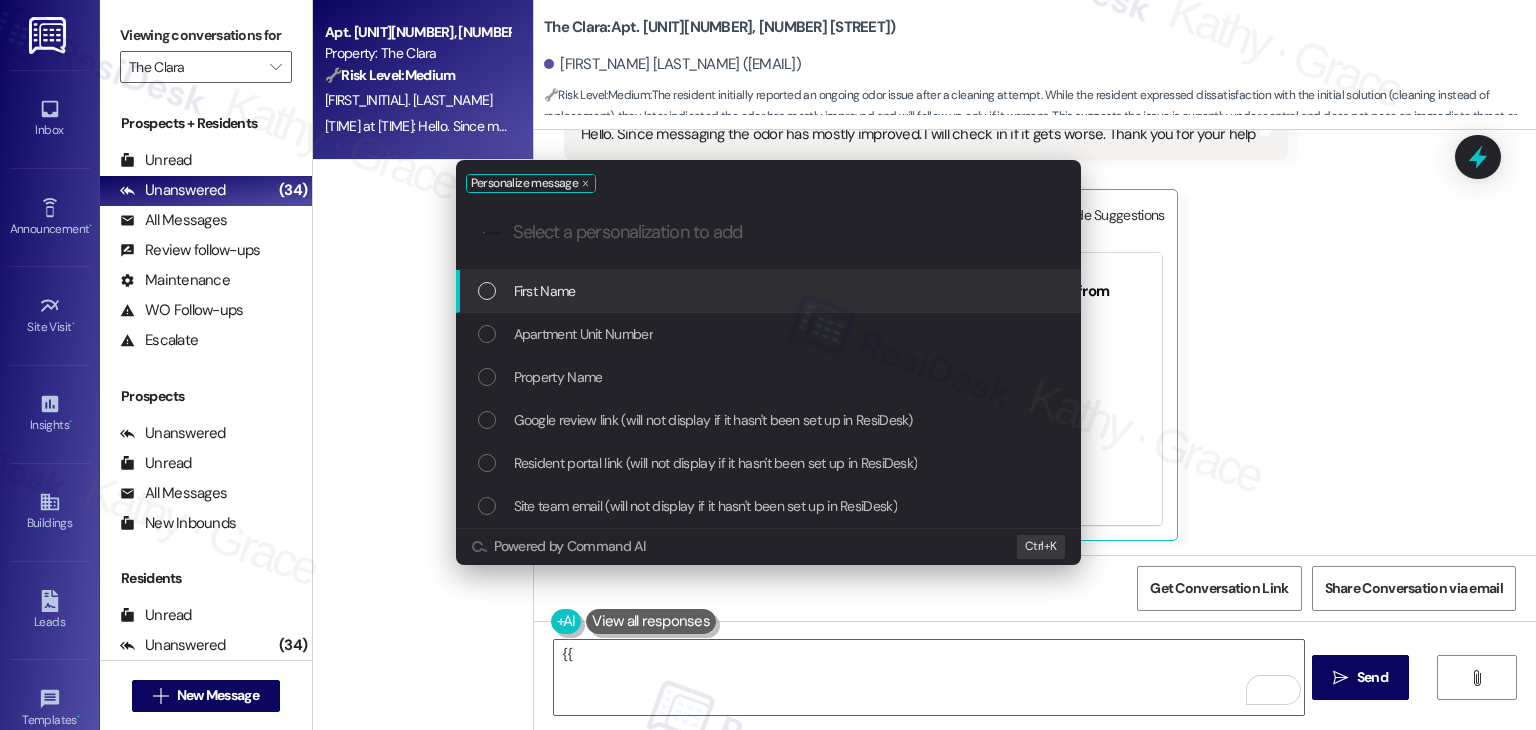 click on "Personalize message .cls-1{fill:#0a055f;}.cls-2{fill:#0cc4c4;} resideskLogoBlueOrange First Name Apartment Unit Number Property Name Google review link (will not display if it hasn't been set up in ResiDesk) Resident portal link (will not display if it hasn't been set up in ResiDesk) Site team email (will not display if it hasn't been set up in ResiDesk) Powered by Command AI Ctrl+ K" at bounding box center [768, 365] 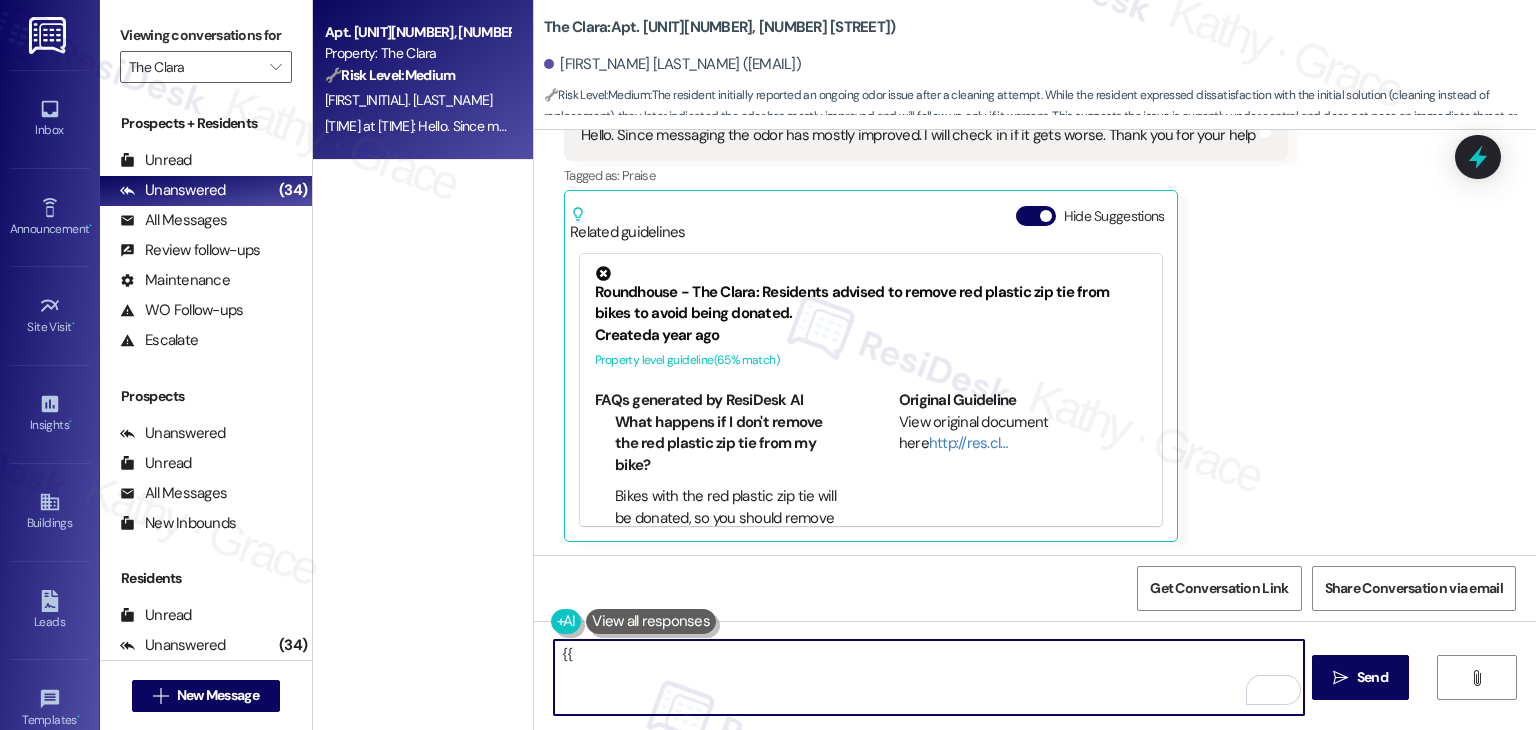 scroll, scrollTop: 6352, scrollLeft: 0, axis: vertical 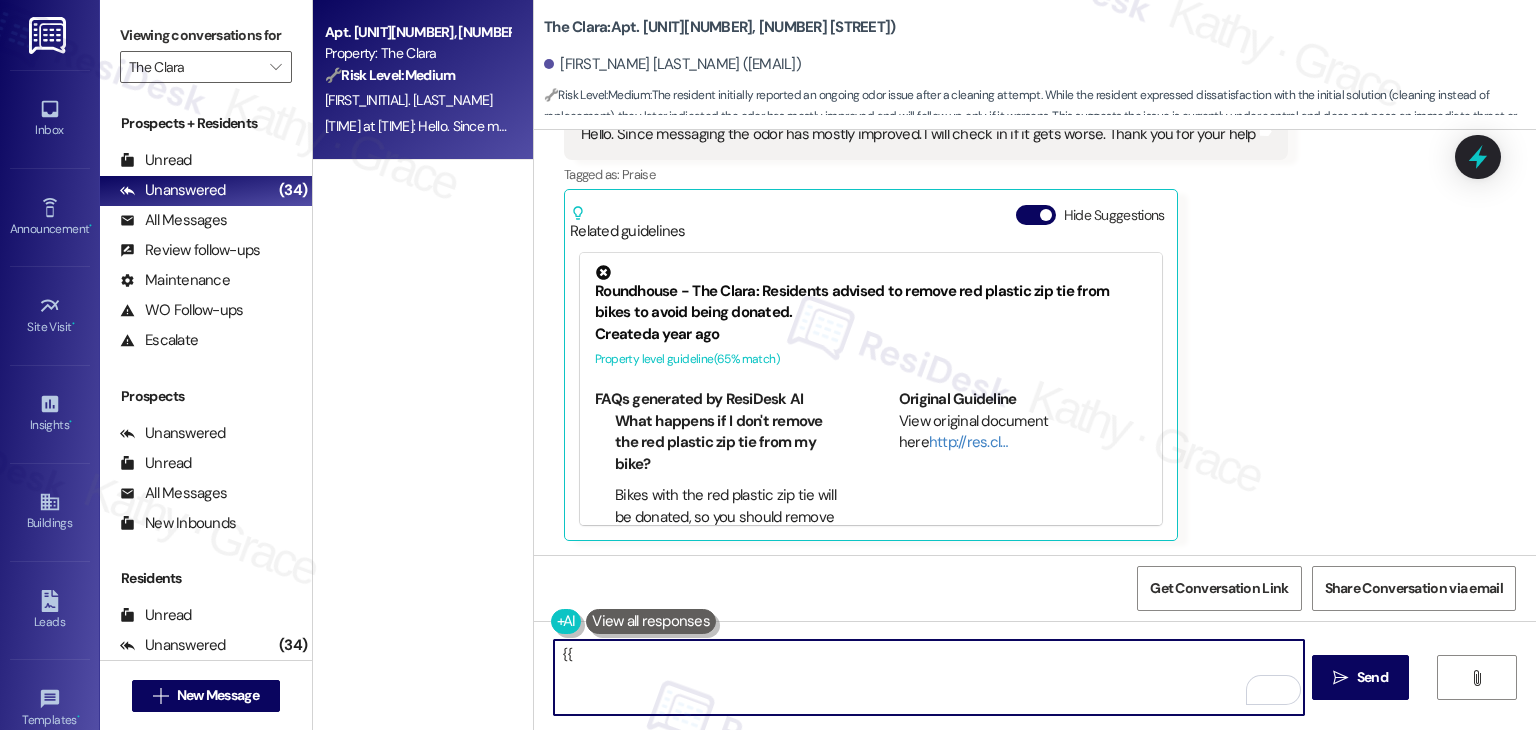 type on "{" 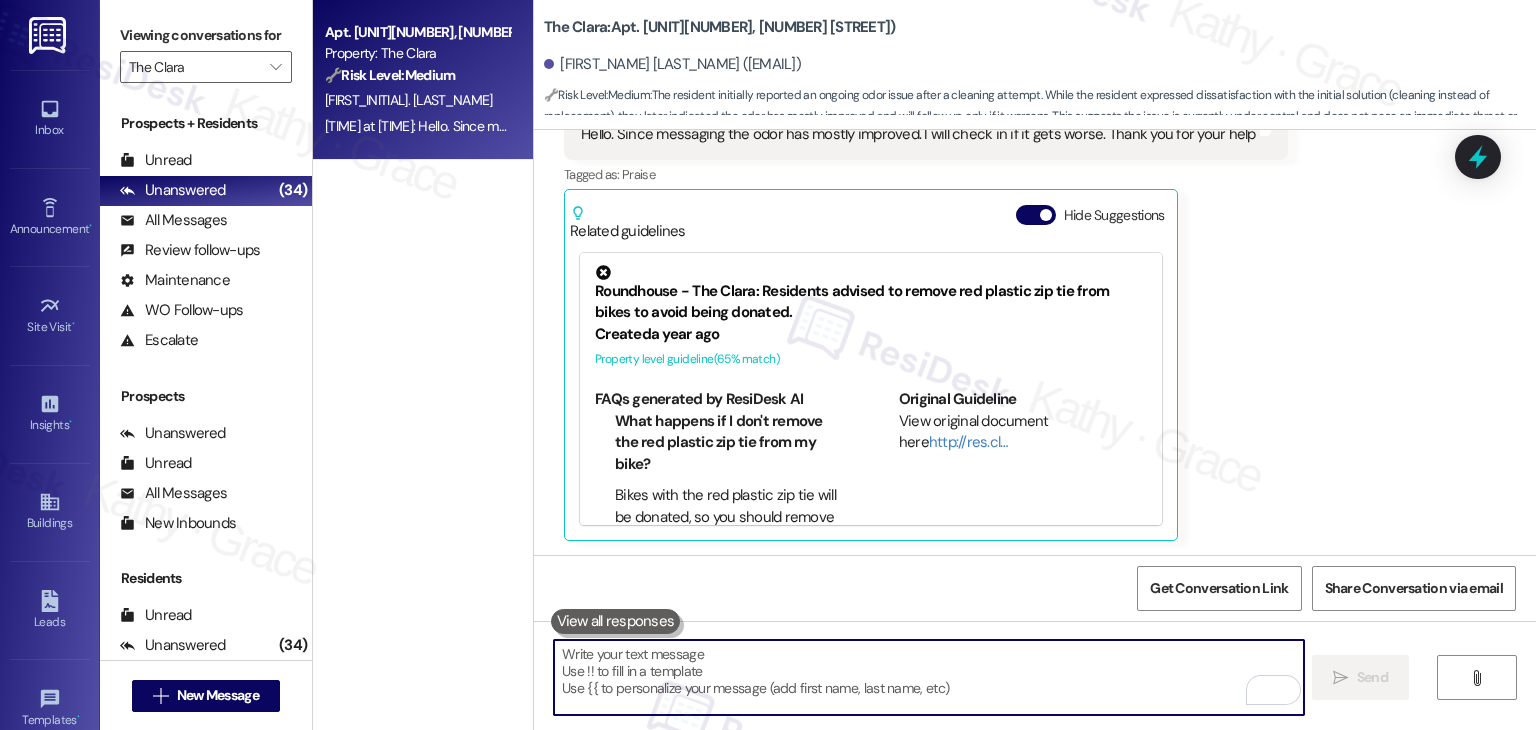 type 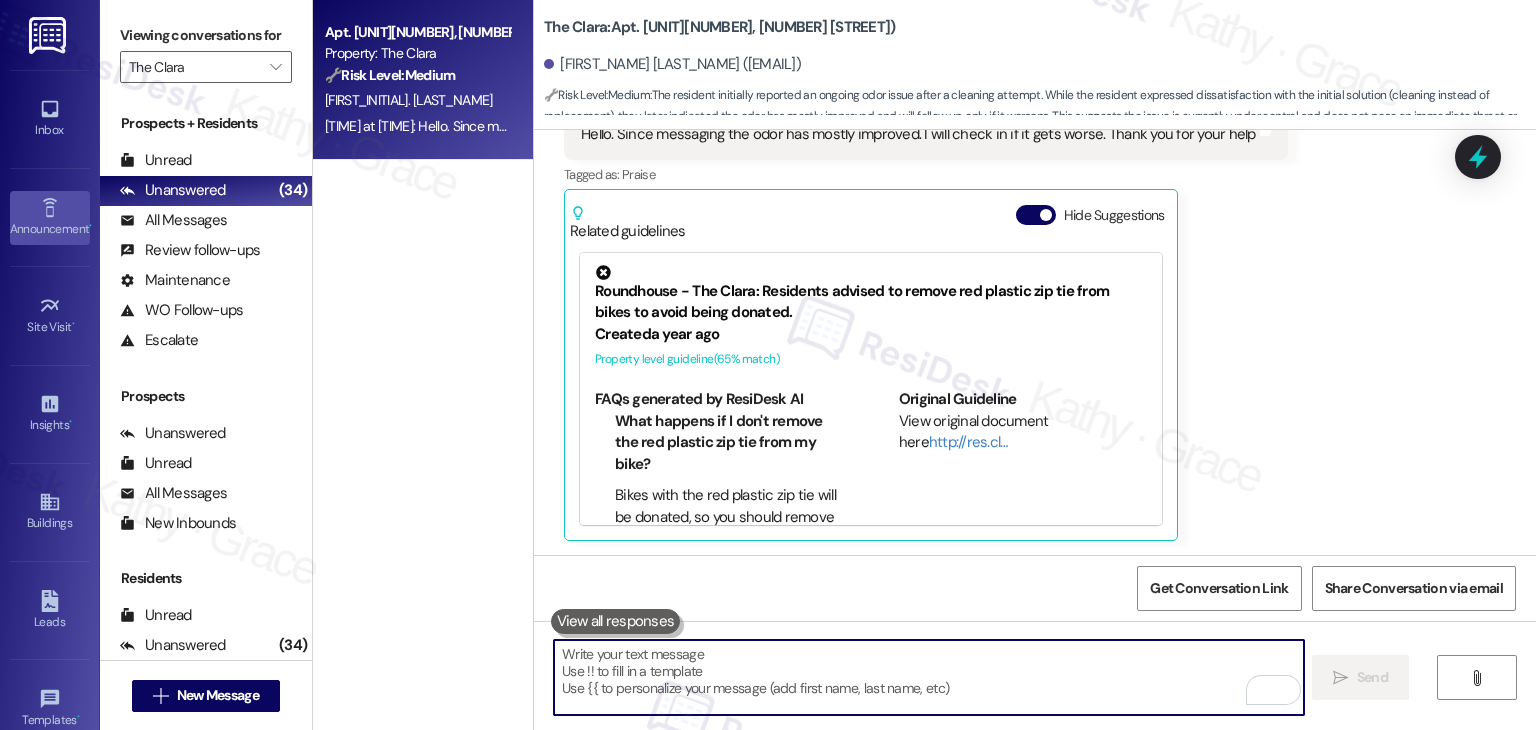 click on "Announcement   •" at bounding box center [50, 229] 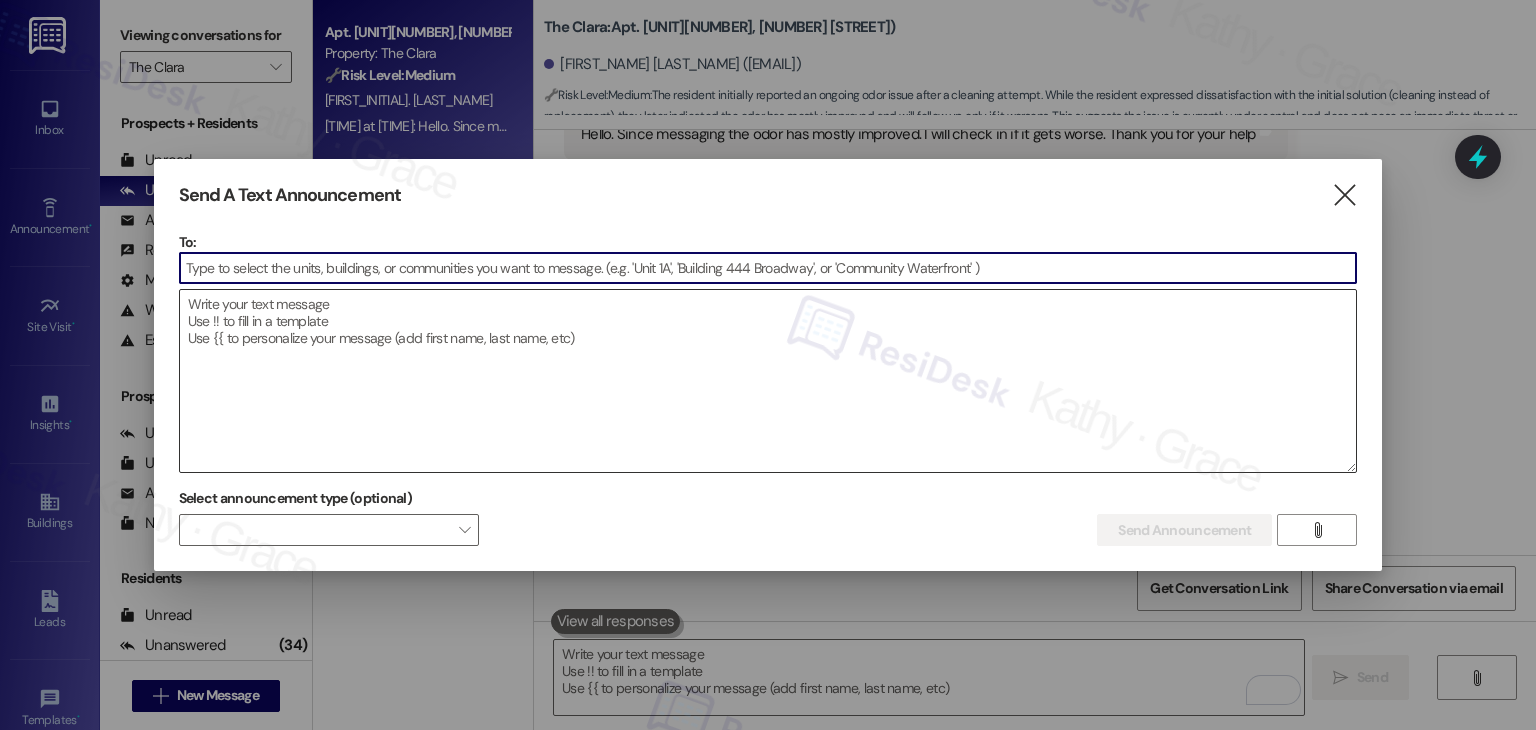 click at bounding box center [768, 381] 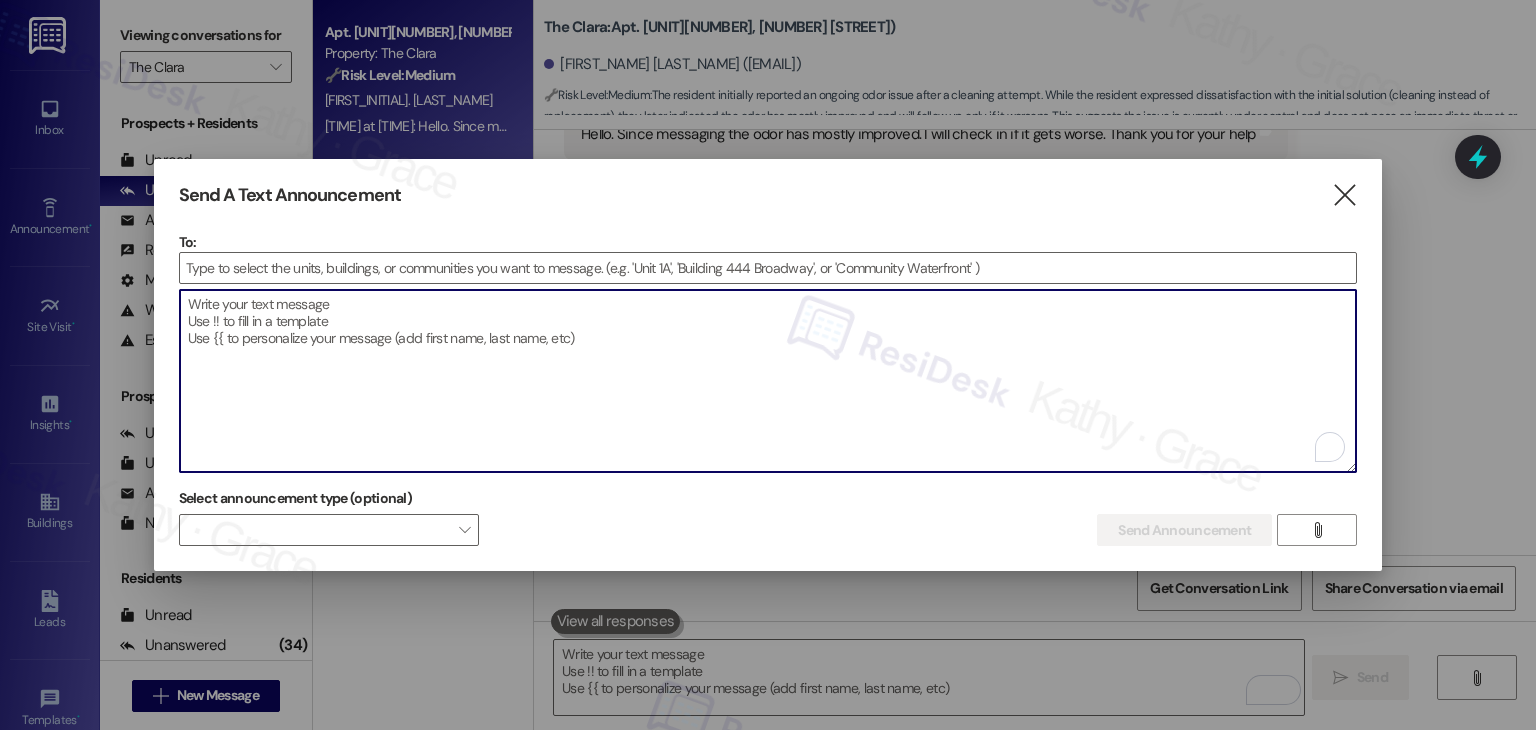 paste on "We’re handing out free popsicles in the office today—stop by and grab one while they last!
Hope to see you soon!" 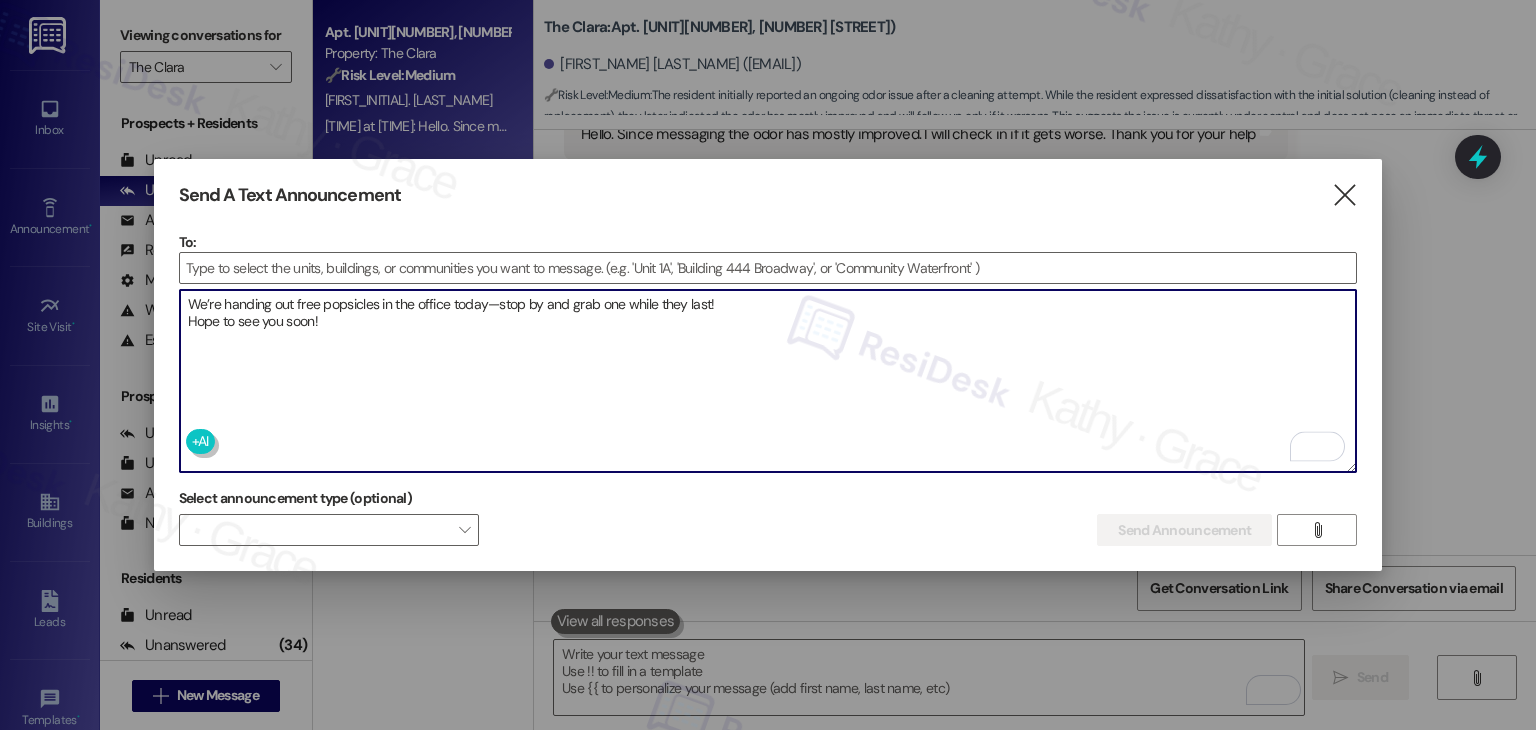 click on "We’re handing out free popsicles in the office today—stop by and grab one while they last!
Hope to see you soon!" at bounding box center [768, 381] 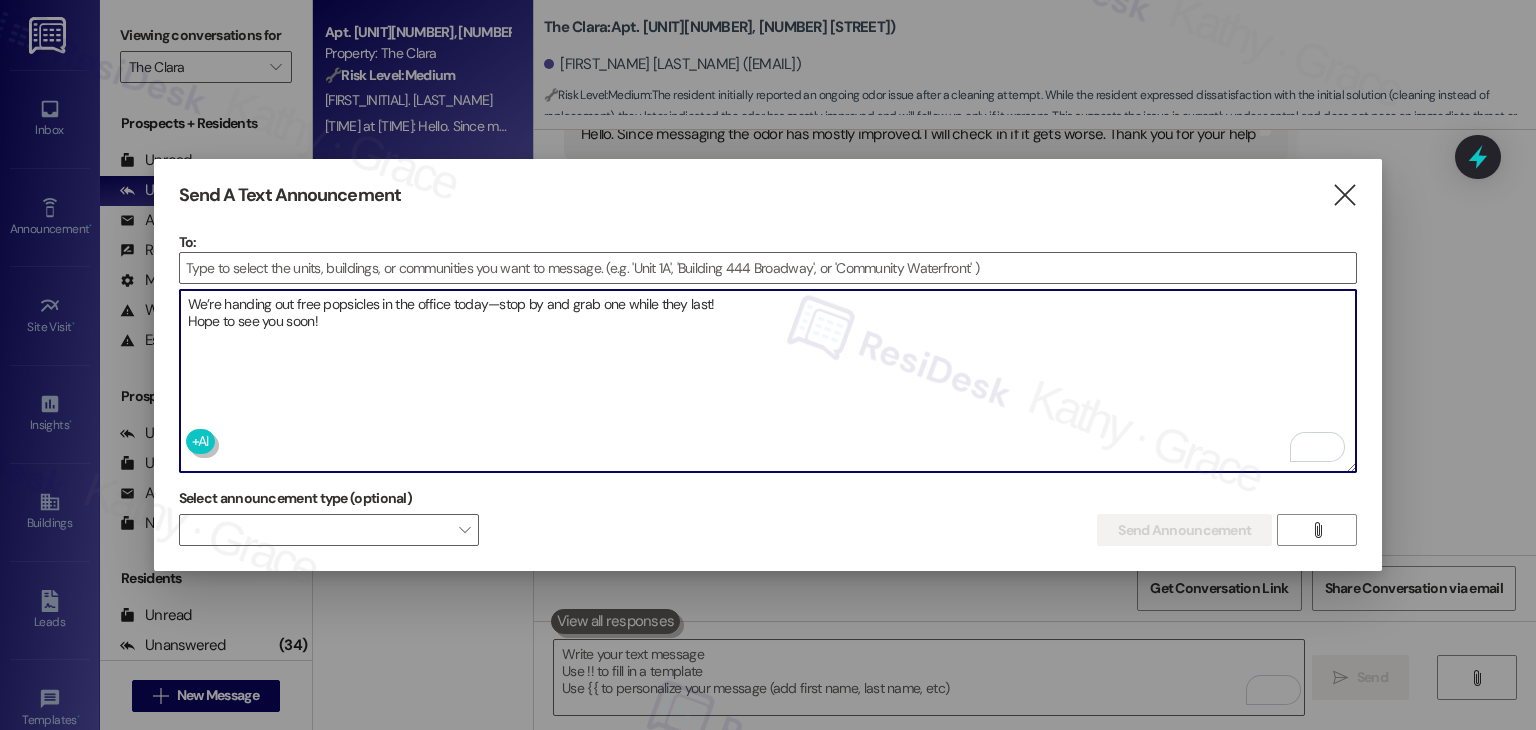 type on "We’re handing out free popsicles in the office today—stop by and grab one while they last!
Hope to see you soon!" 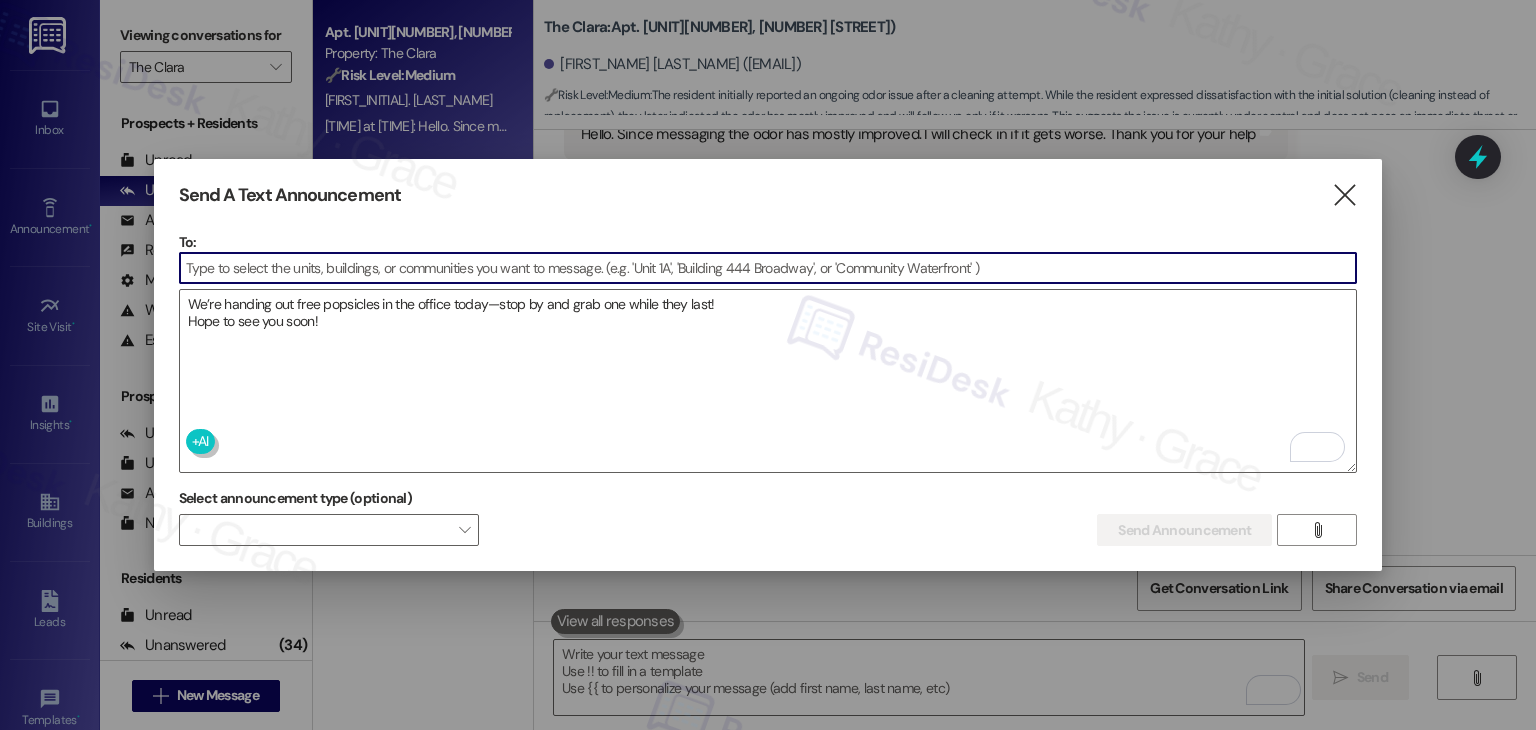click at bounding box center (768, 268) 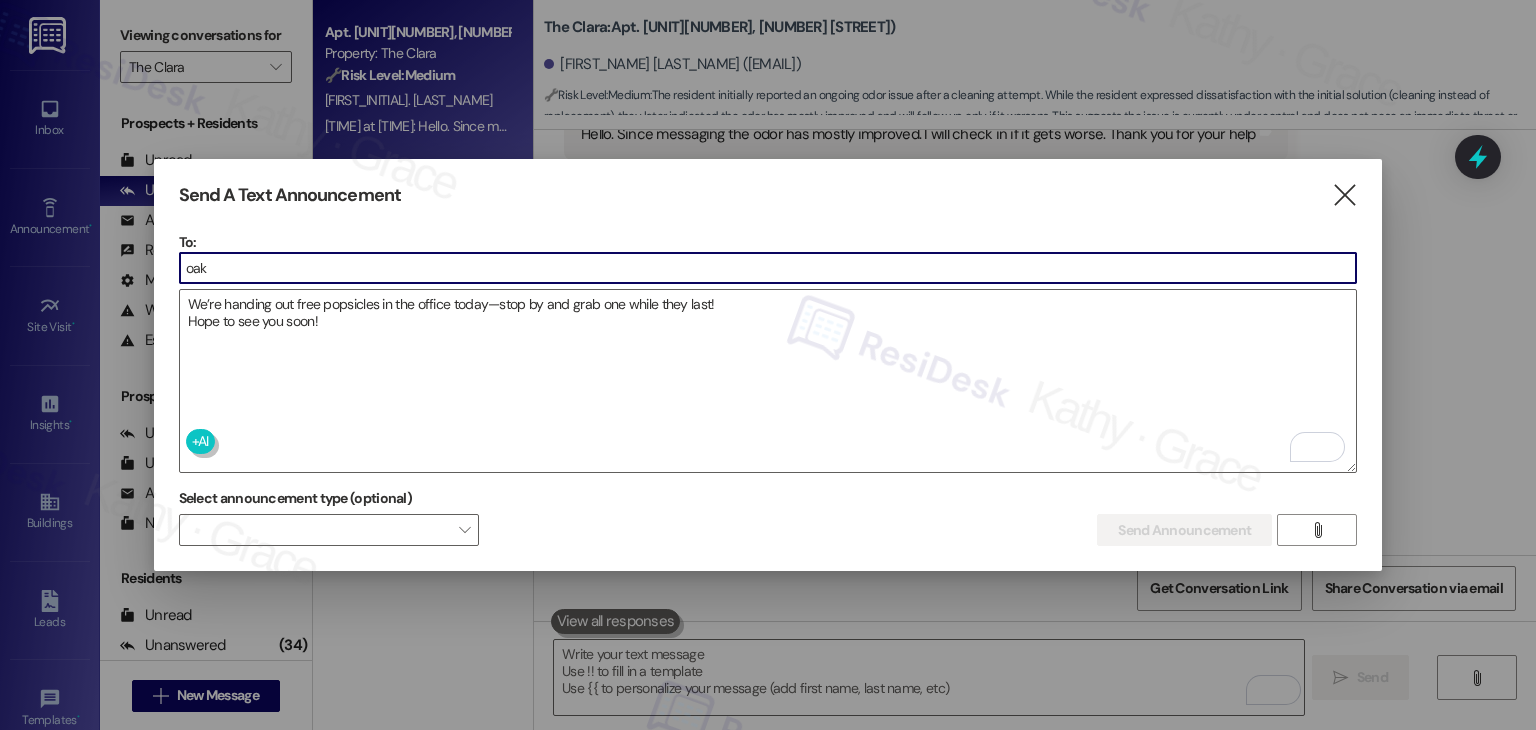 type on "oaks" 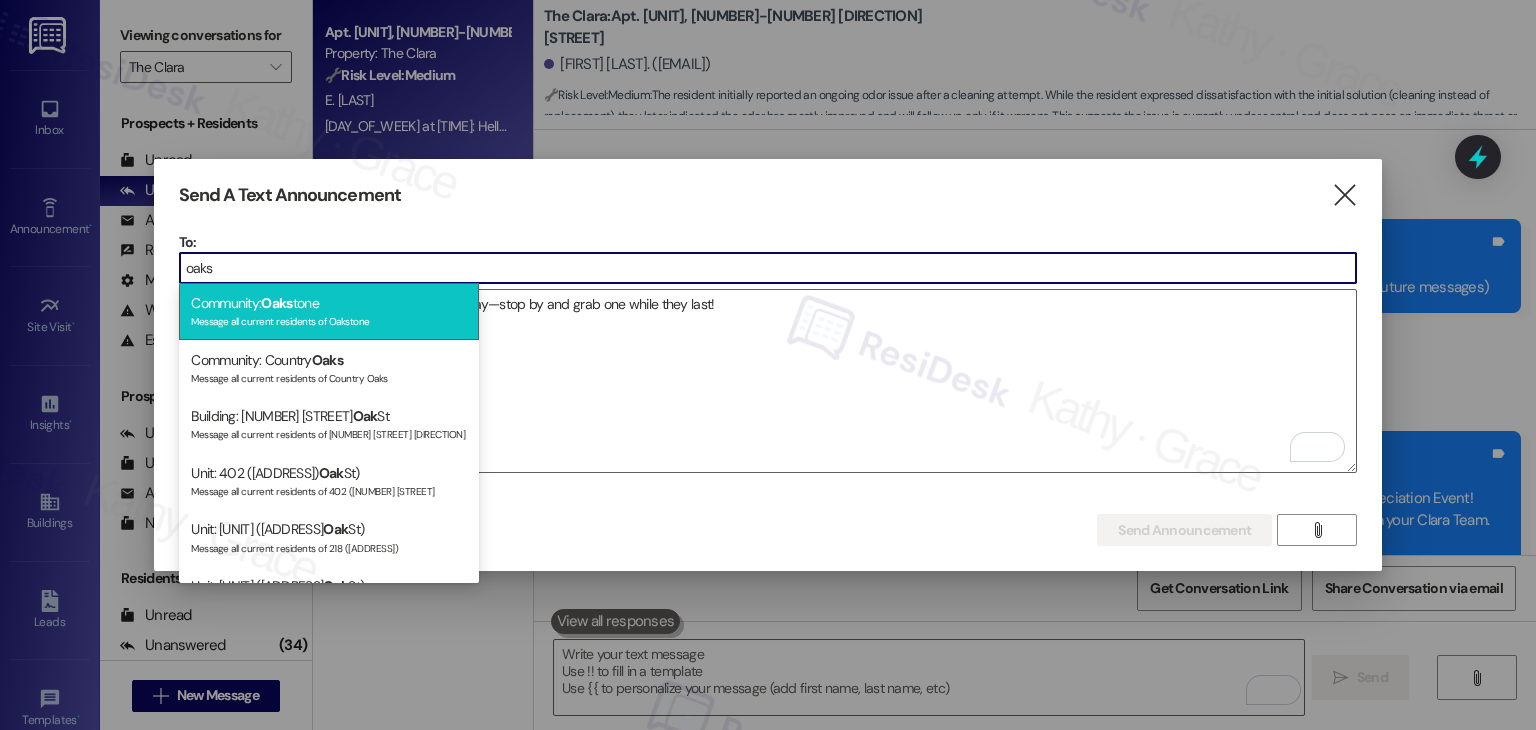scroll, scrollTop: 0, scrollLeft: 0, axis: both 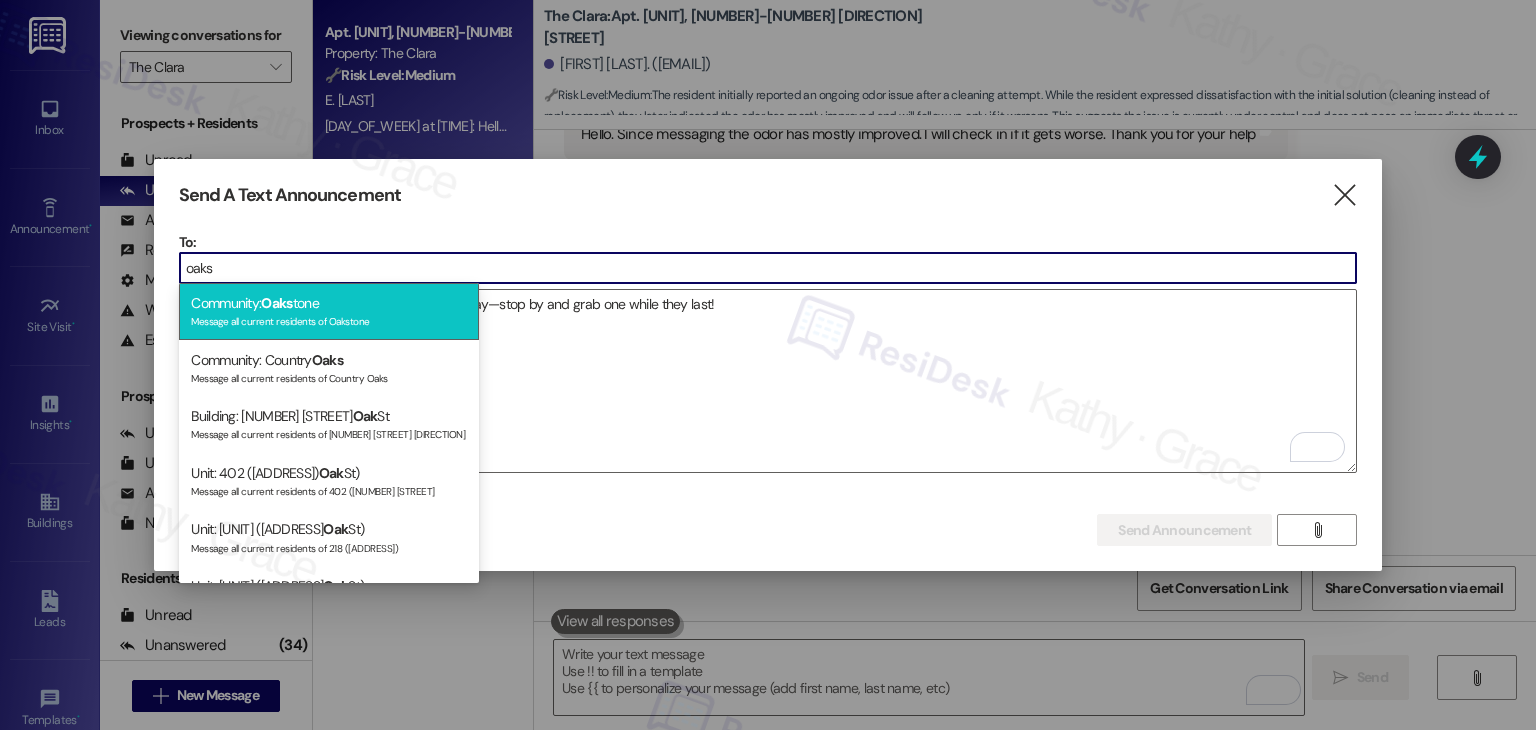 type on "oaks" 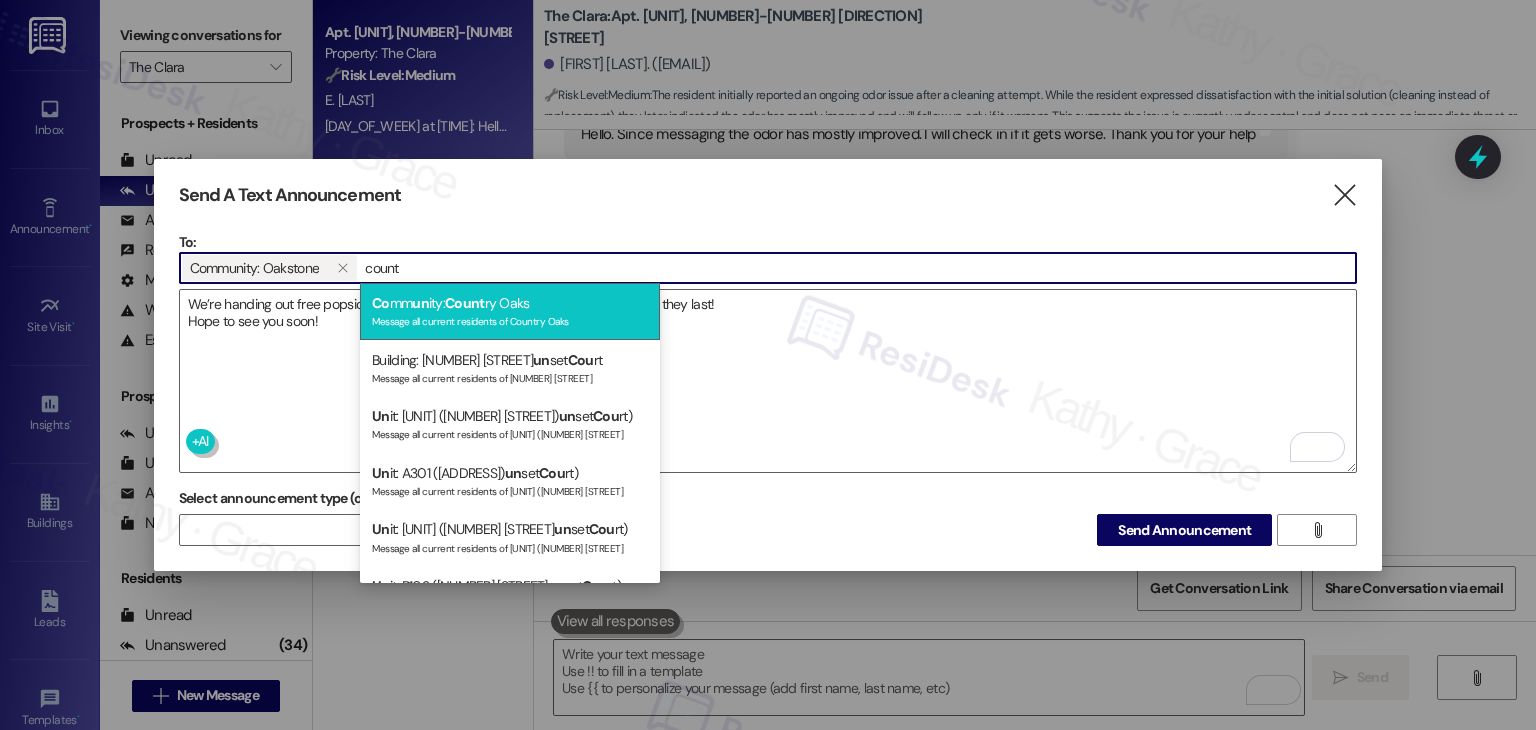 type on "count" 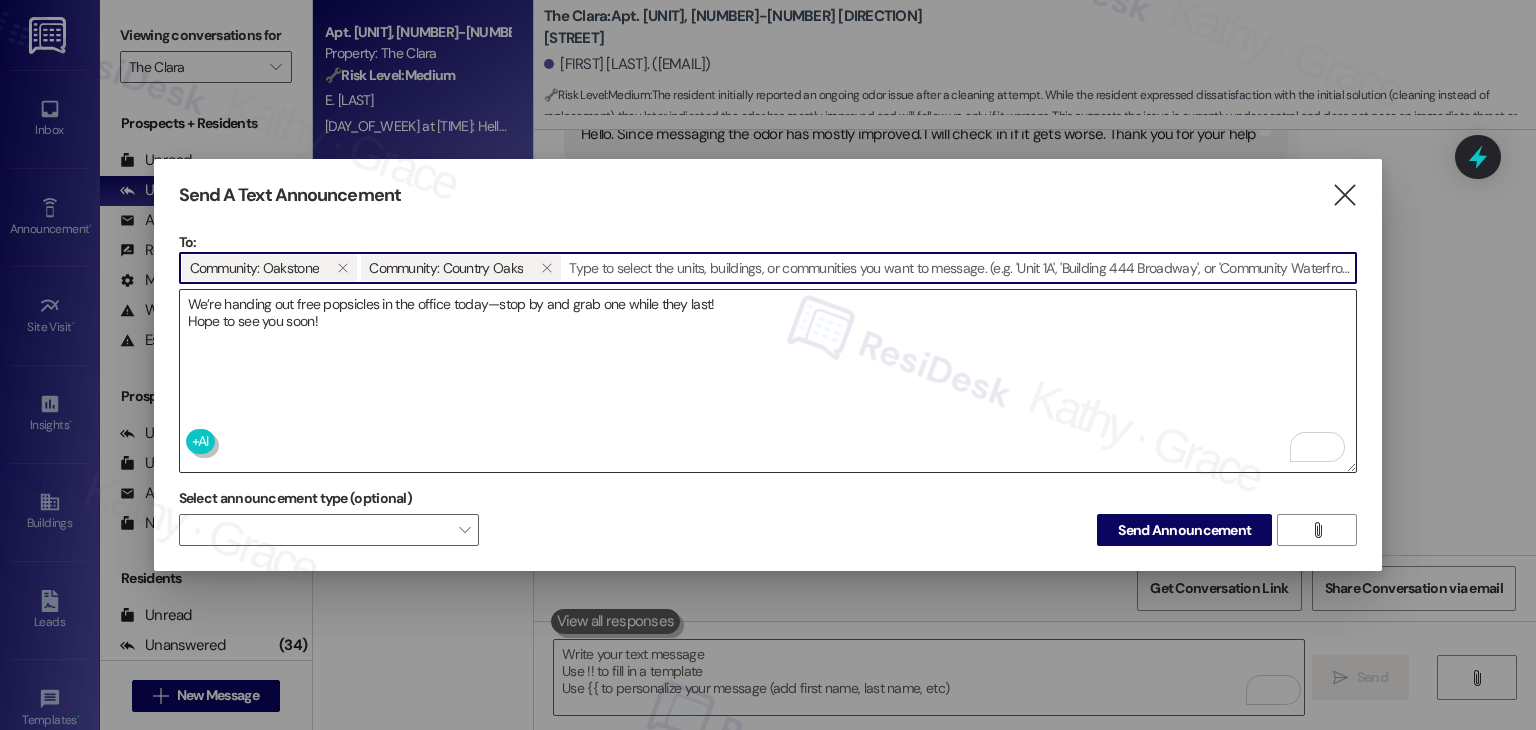 click on "We’re handing out free popsicles in the office today—stop by and grab one while they last!
Hope to see you soon!" at bounding box center (768, 381) 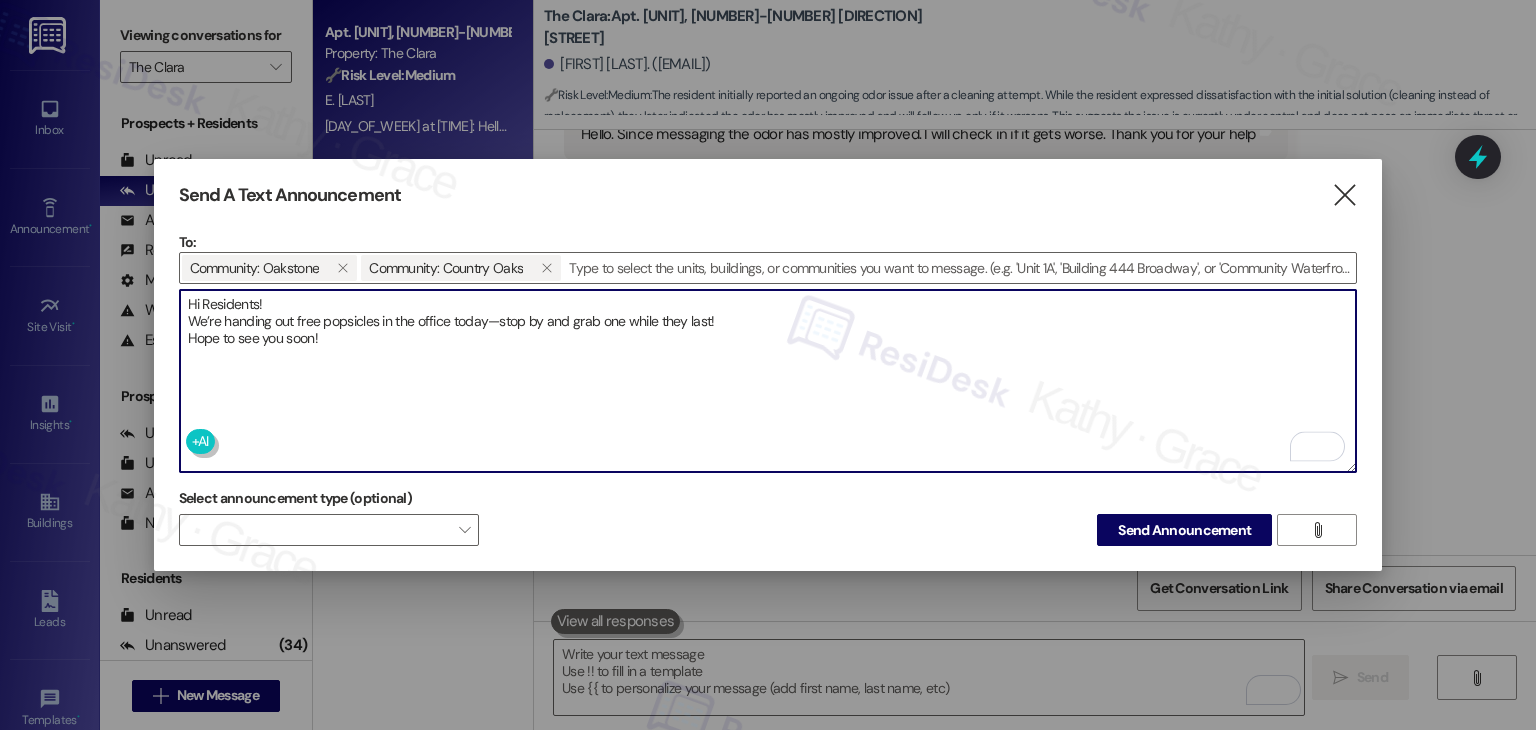 type on "Hi Residents!
We’re handing out free popsicles in the office today—stop by and grab one while they last!
Hope to see you soon!" 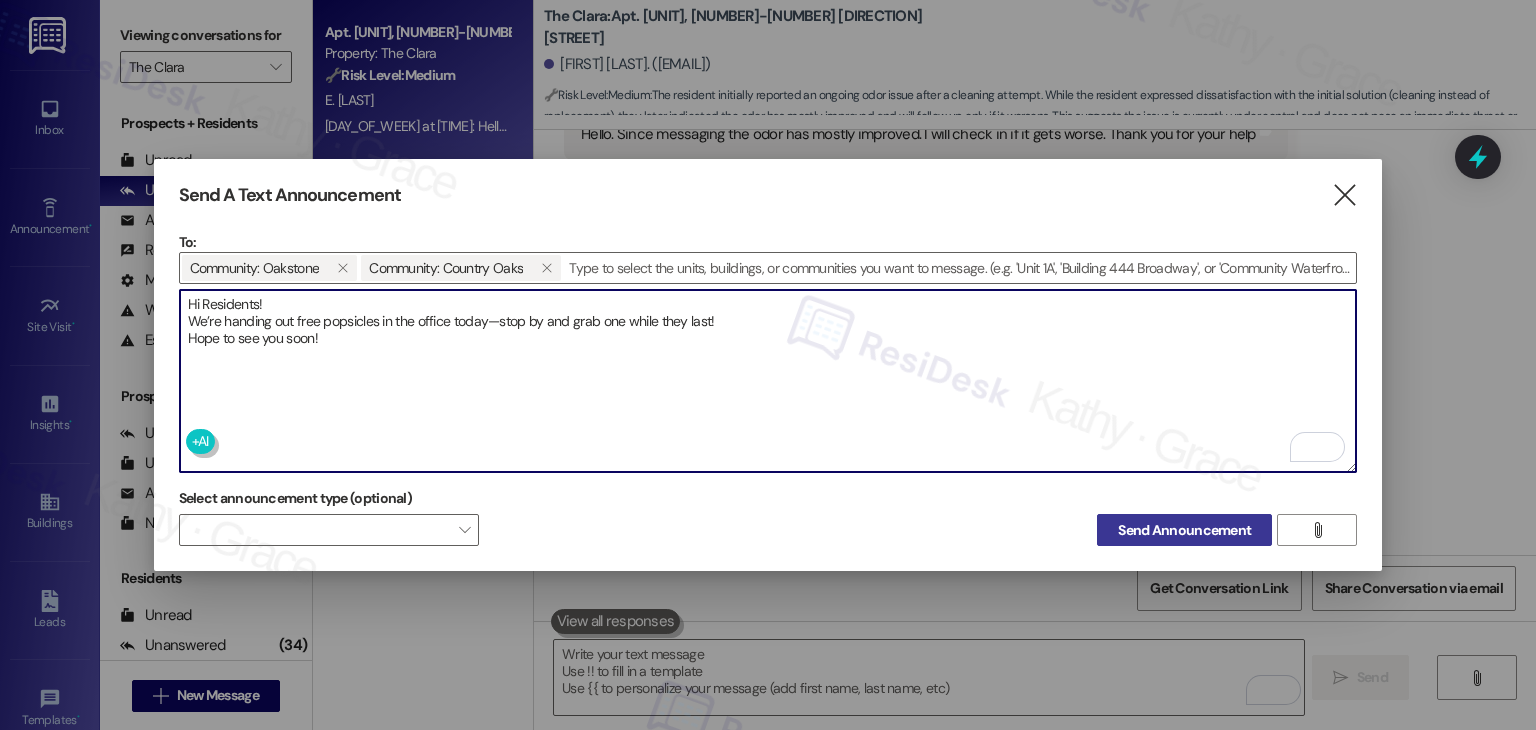 click on "Send Announcement" at bounding box center [1184, 530] 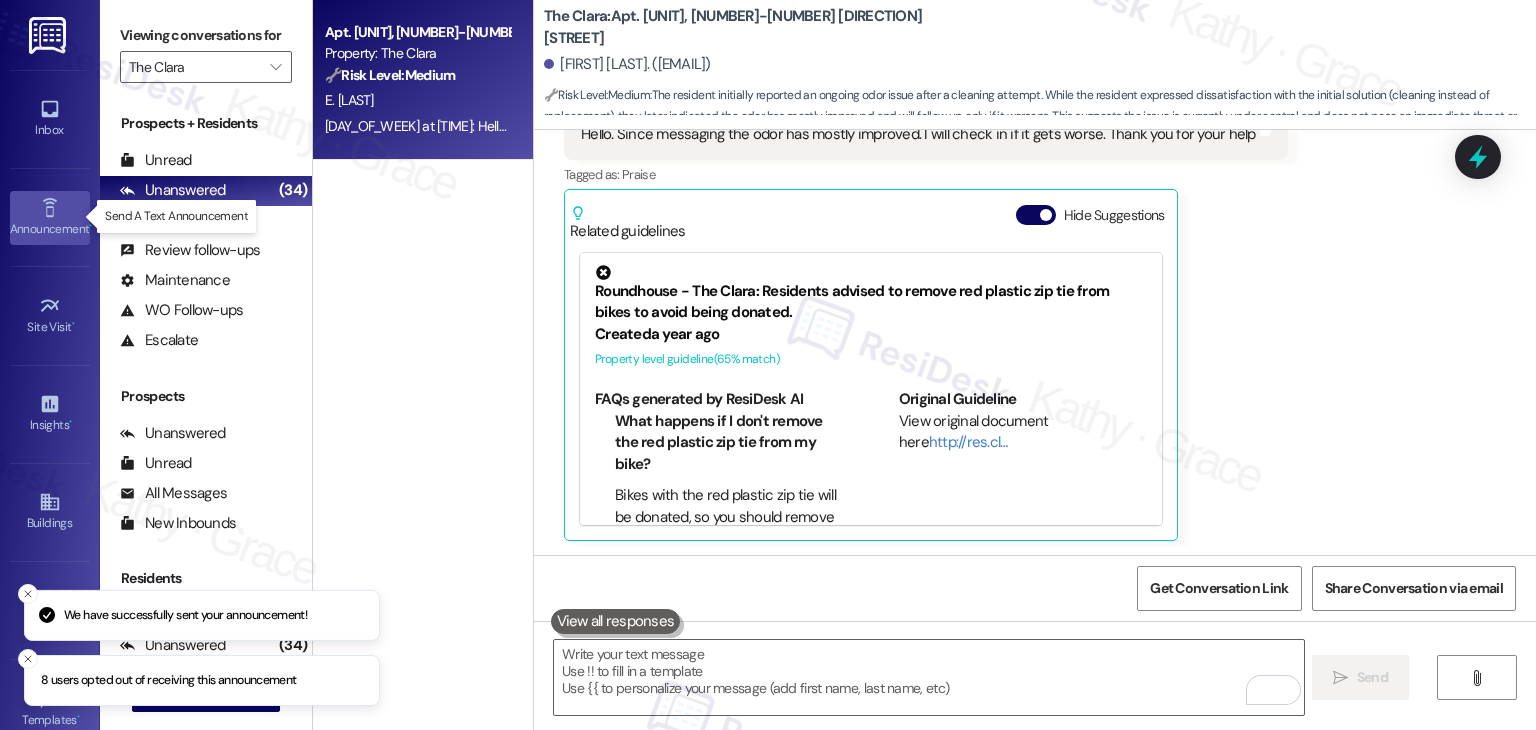click on "Announcement   •" at bounding box center (50, 229) 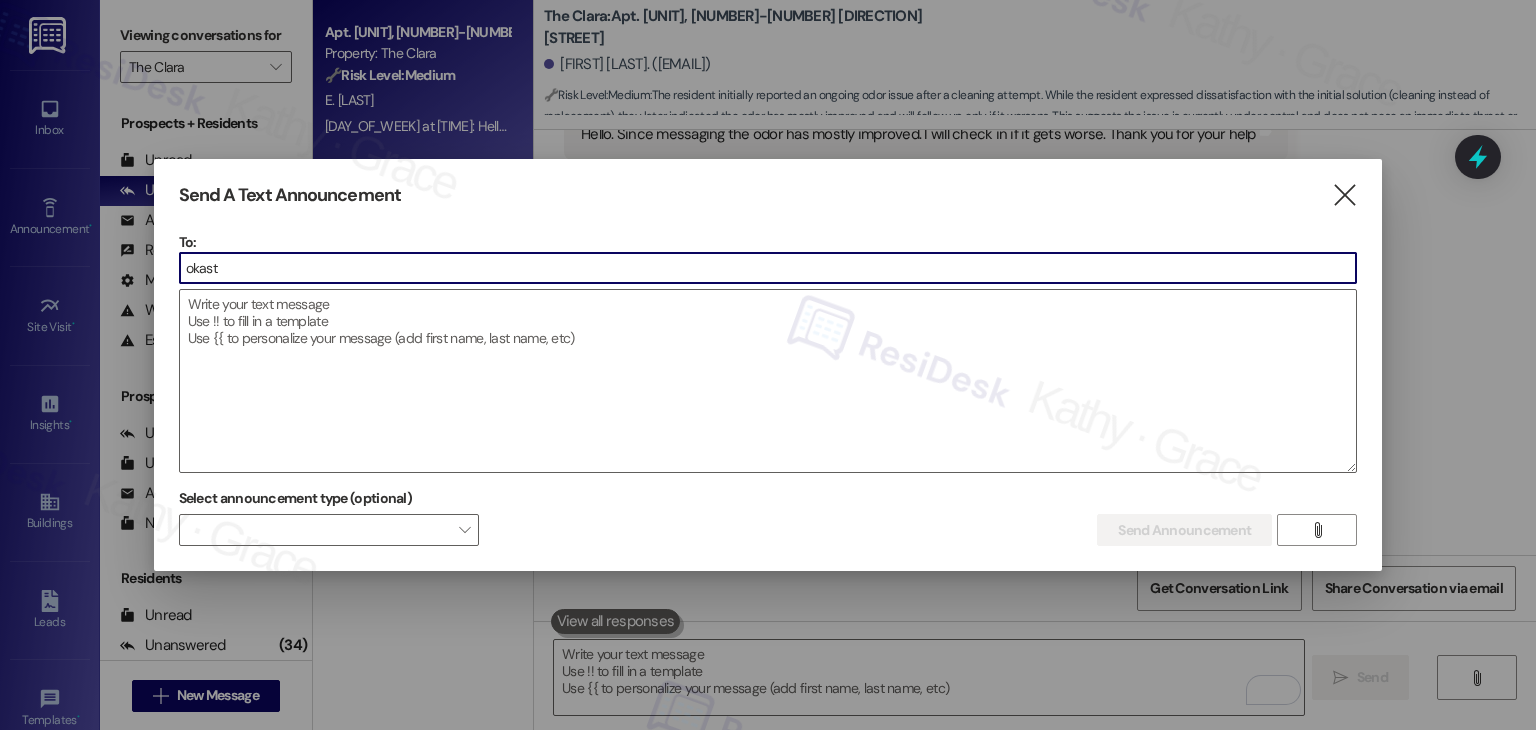 click on "okast" at bounding box center [768, 268] 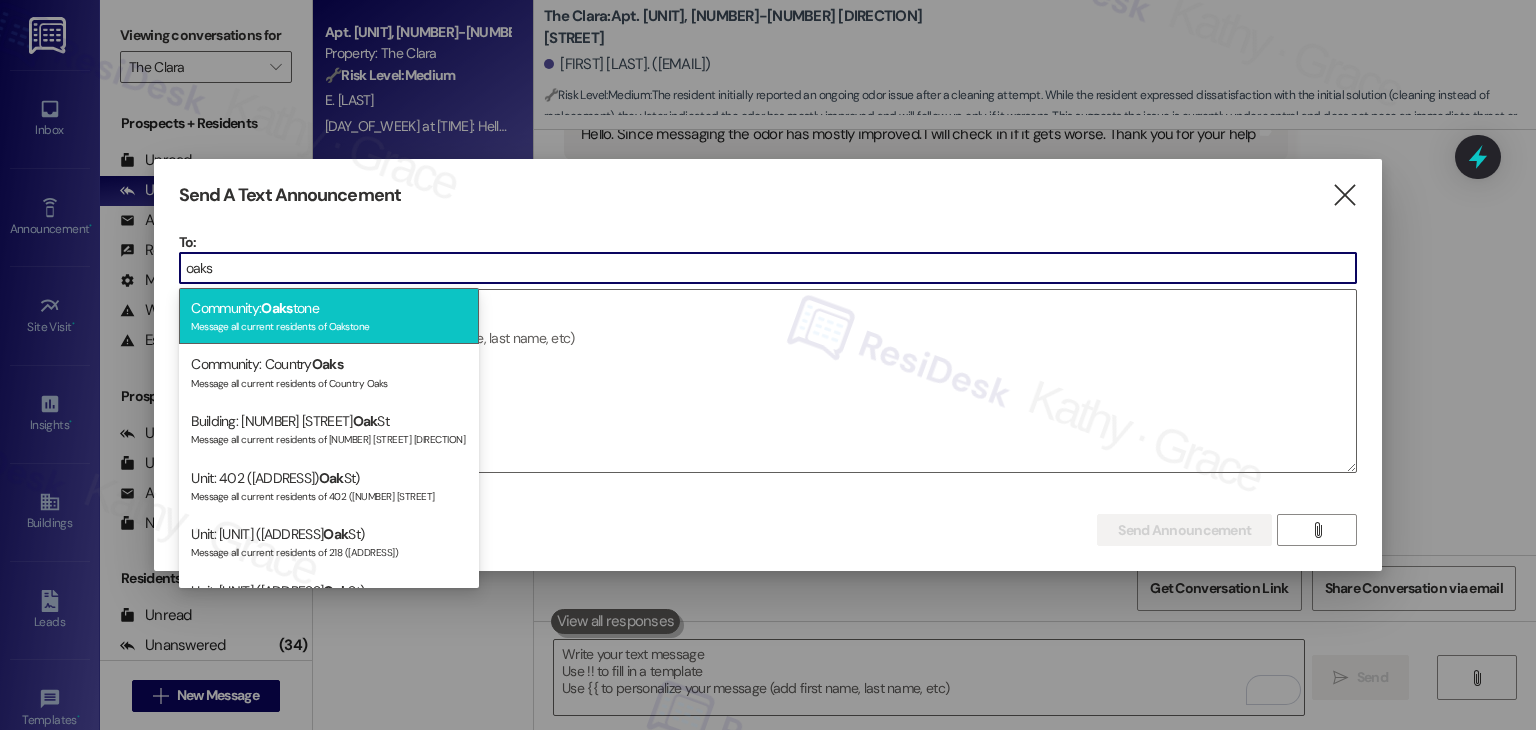 type on "oaks" 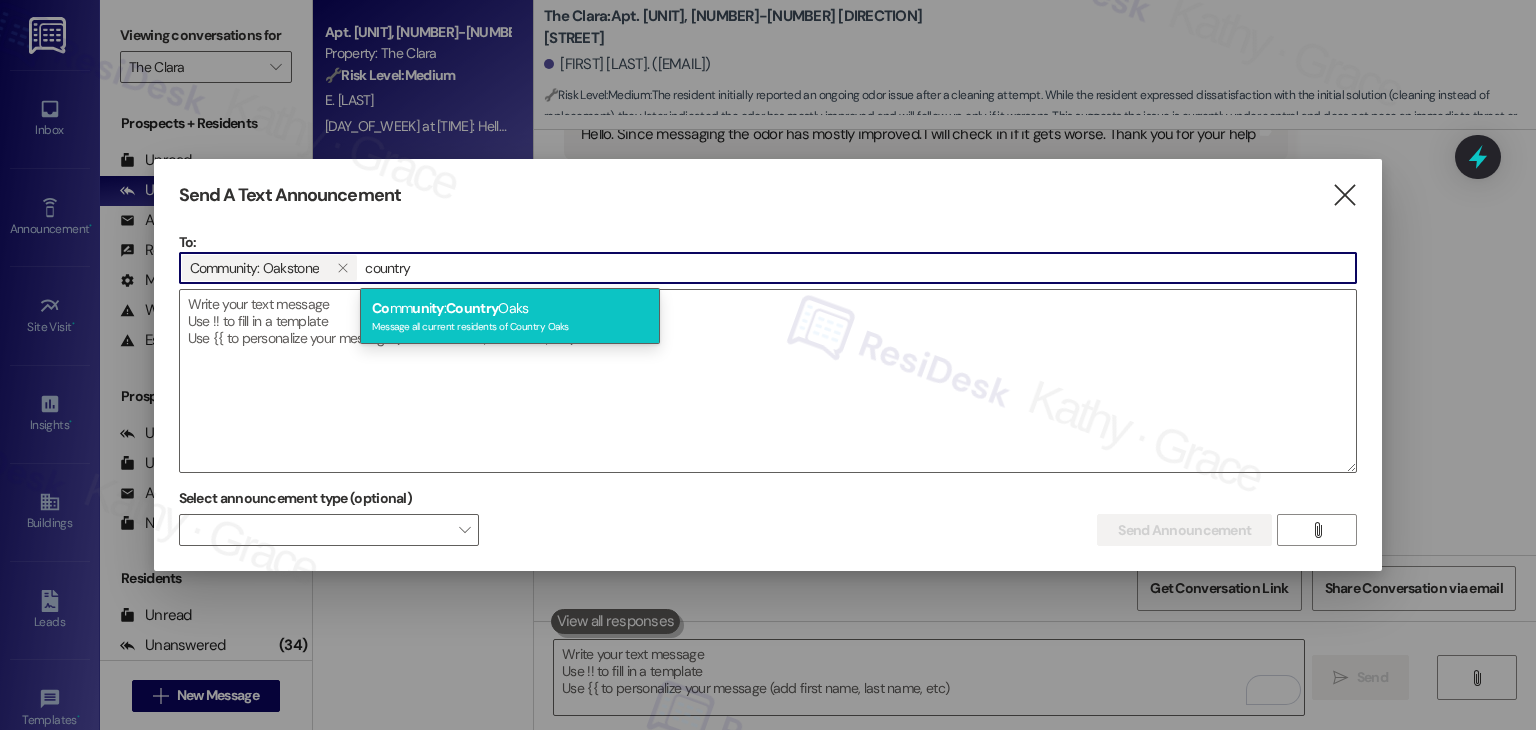 type on "country" 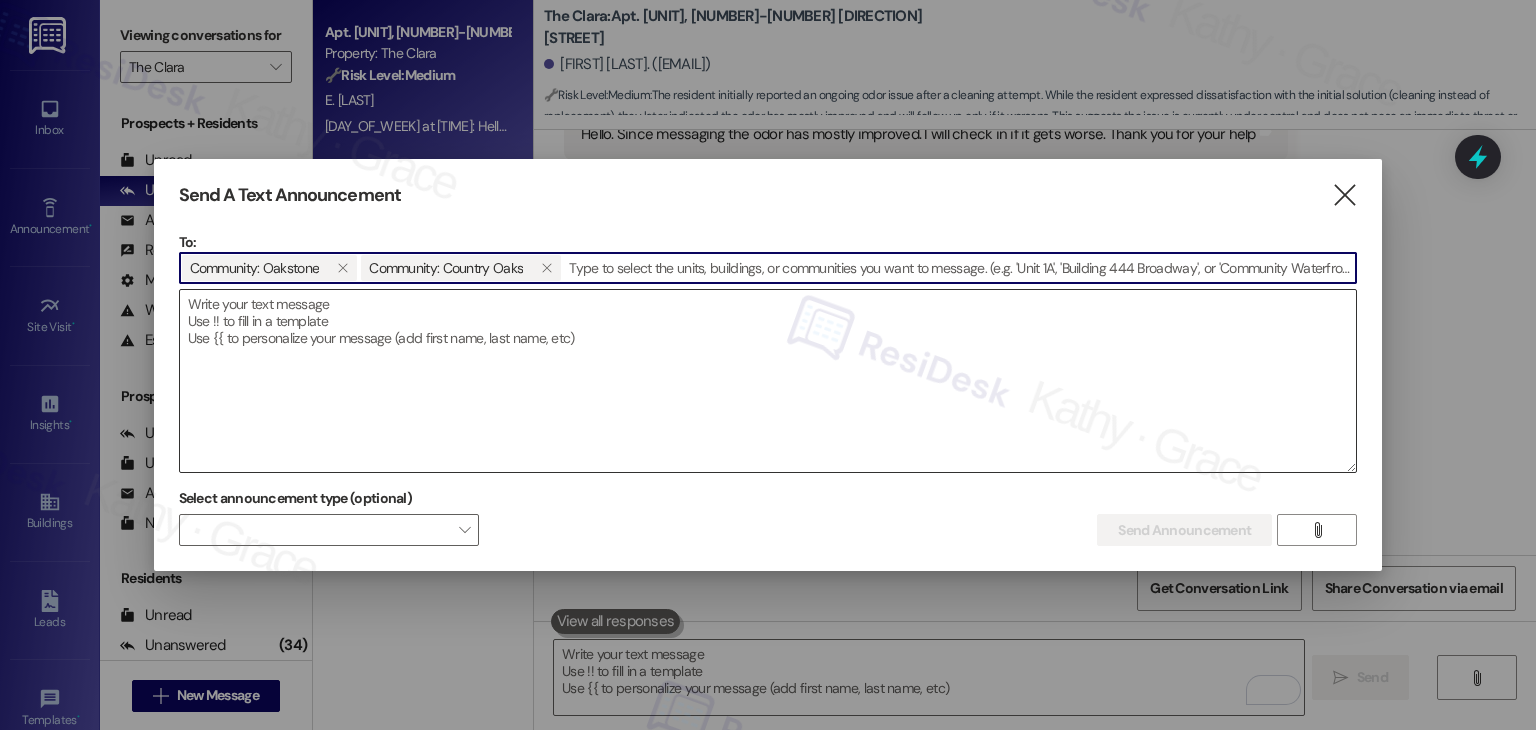 click at bounding box center [768, 381] 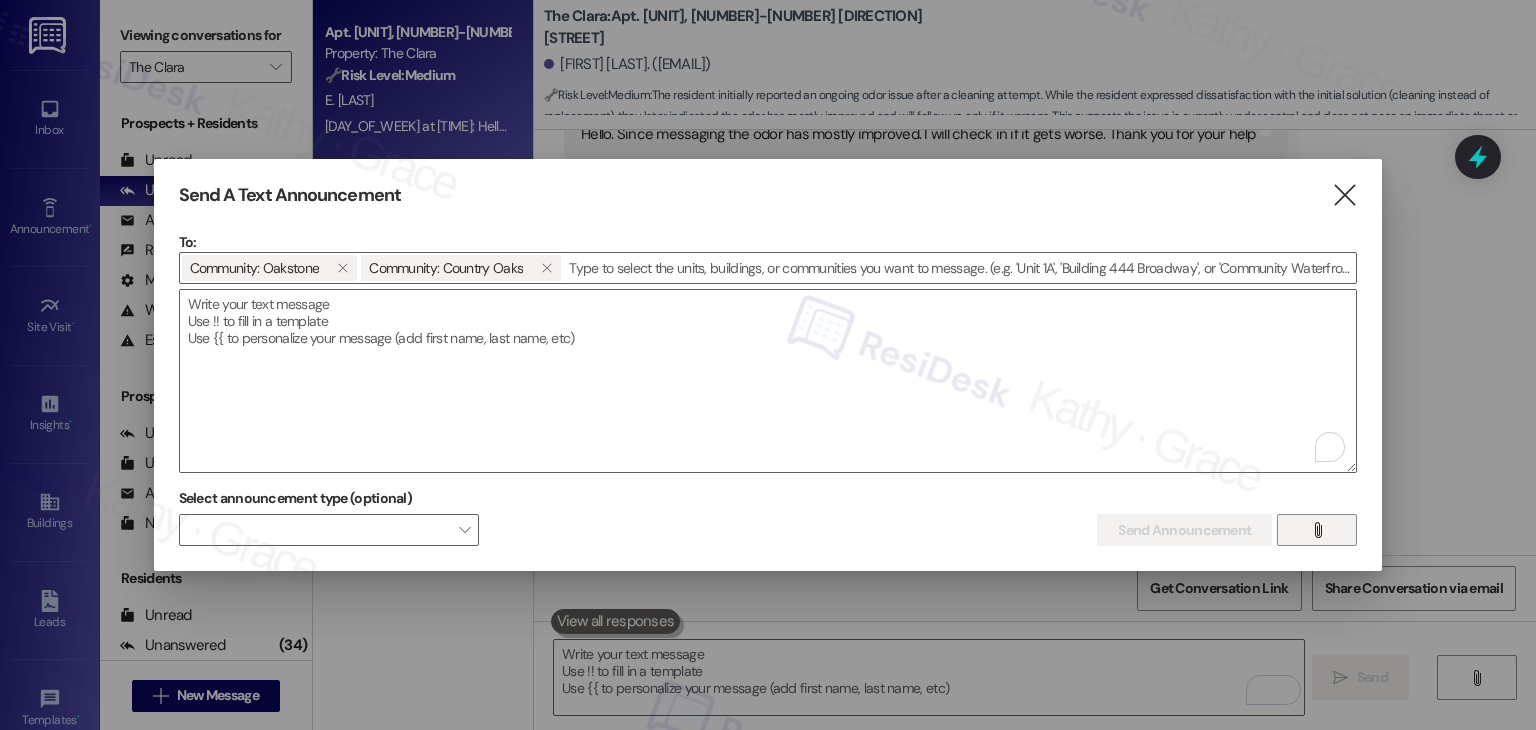 click on "" at bounding box center [1317, 530] 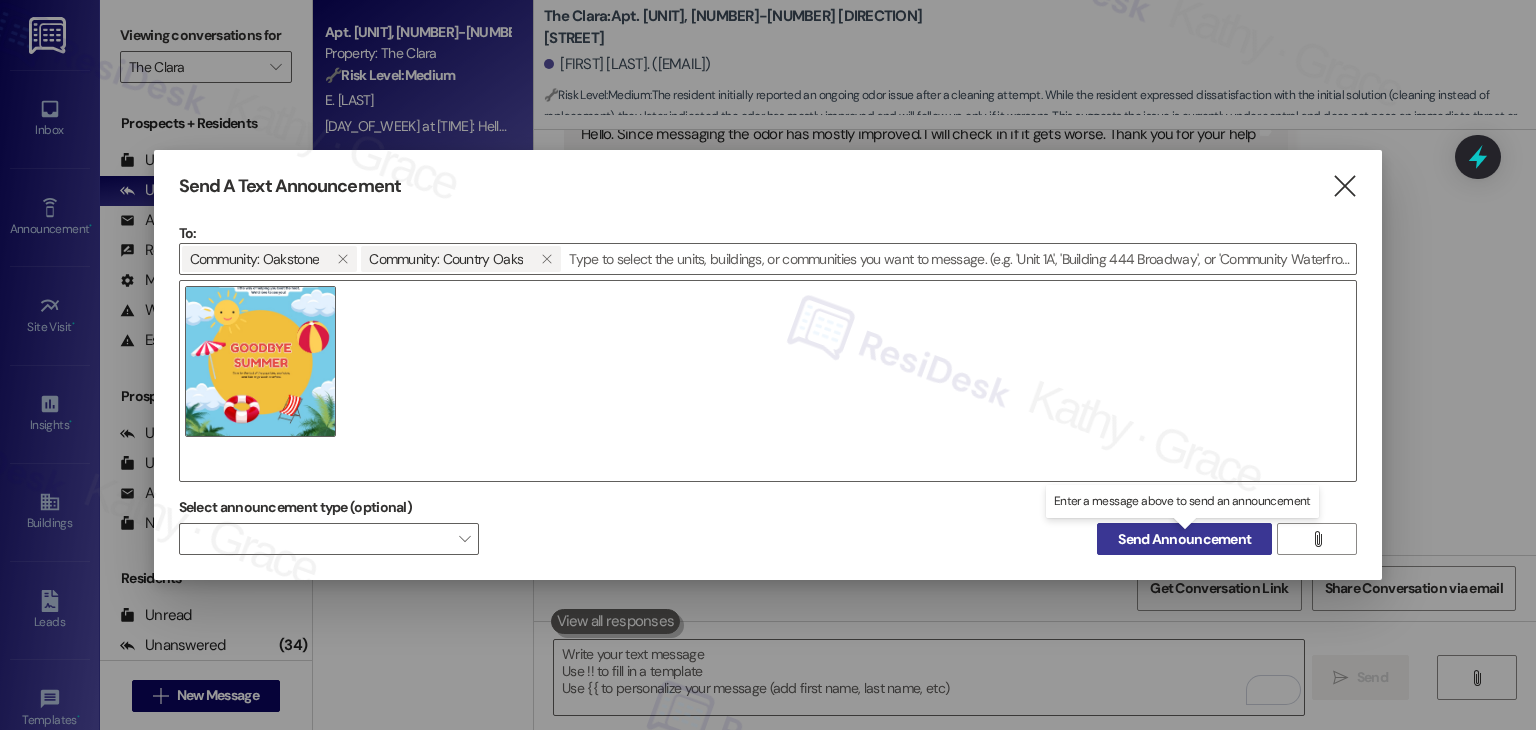 click on "Send Announcement" at bounding box center (1184, 539) 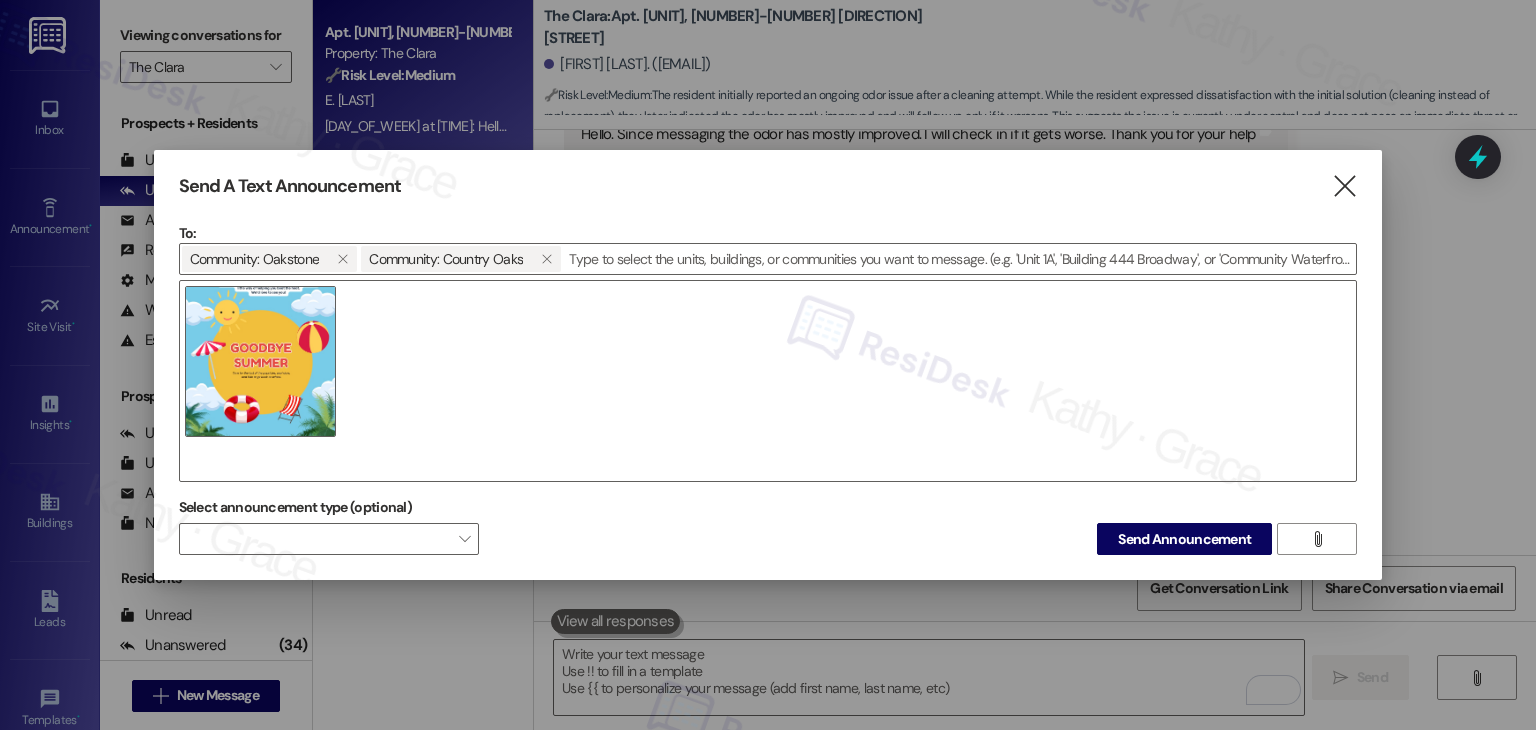 click at bounding box center (768, 381) 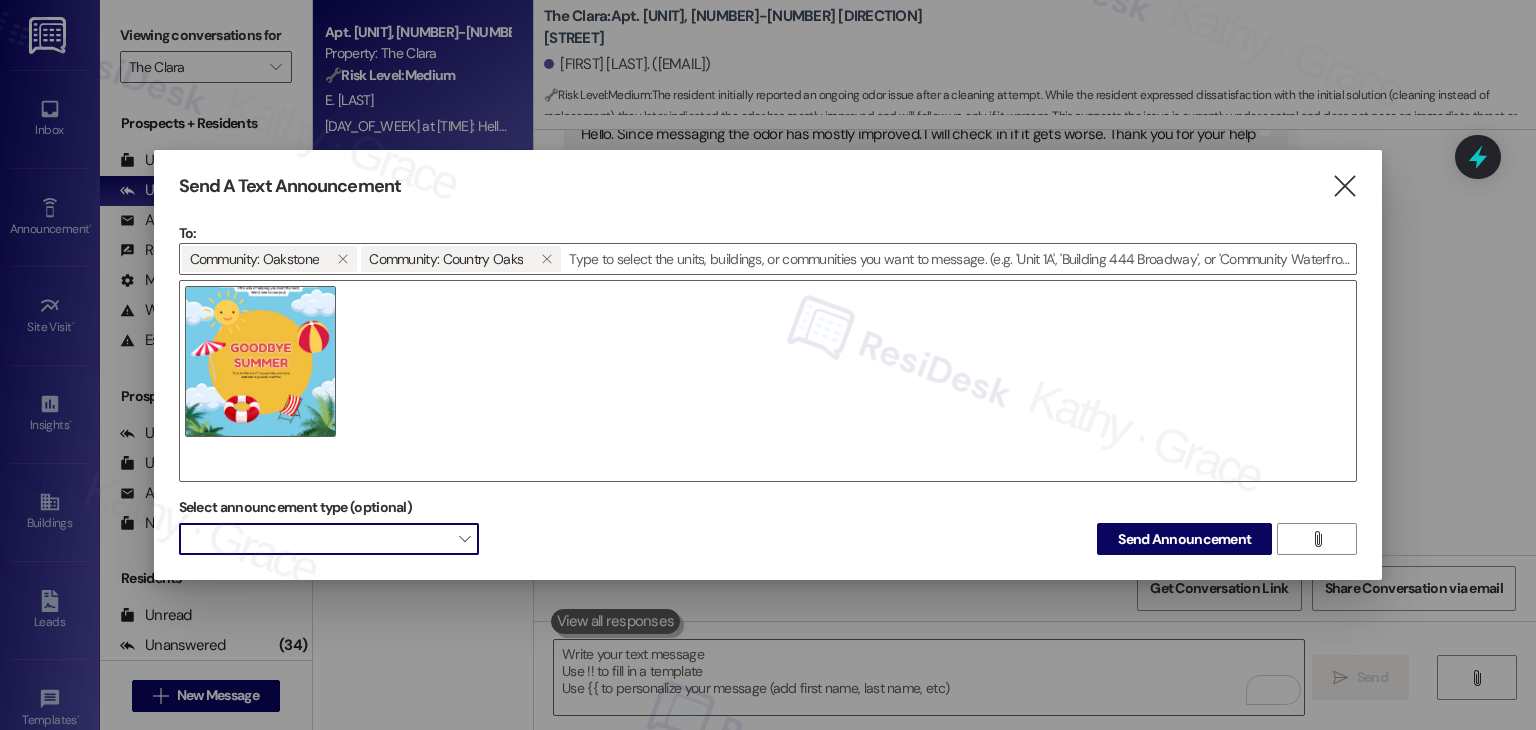 click on "" at bounding box center (464, 539) 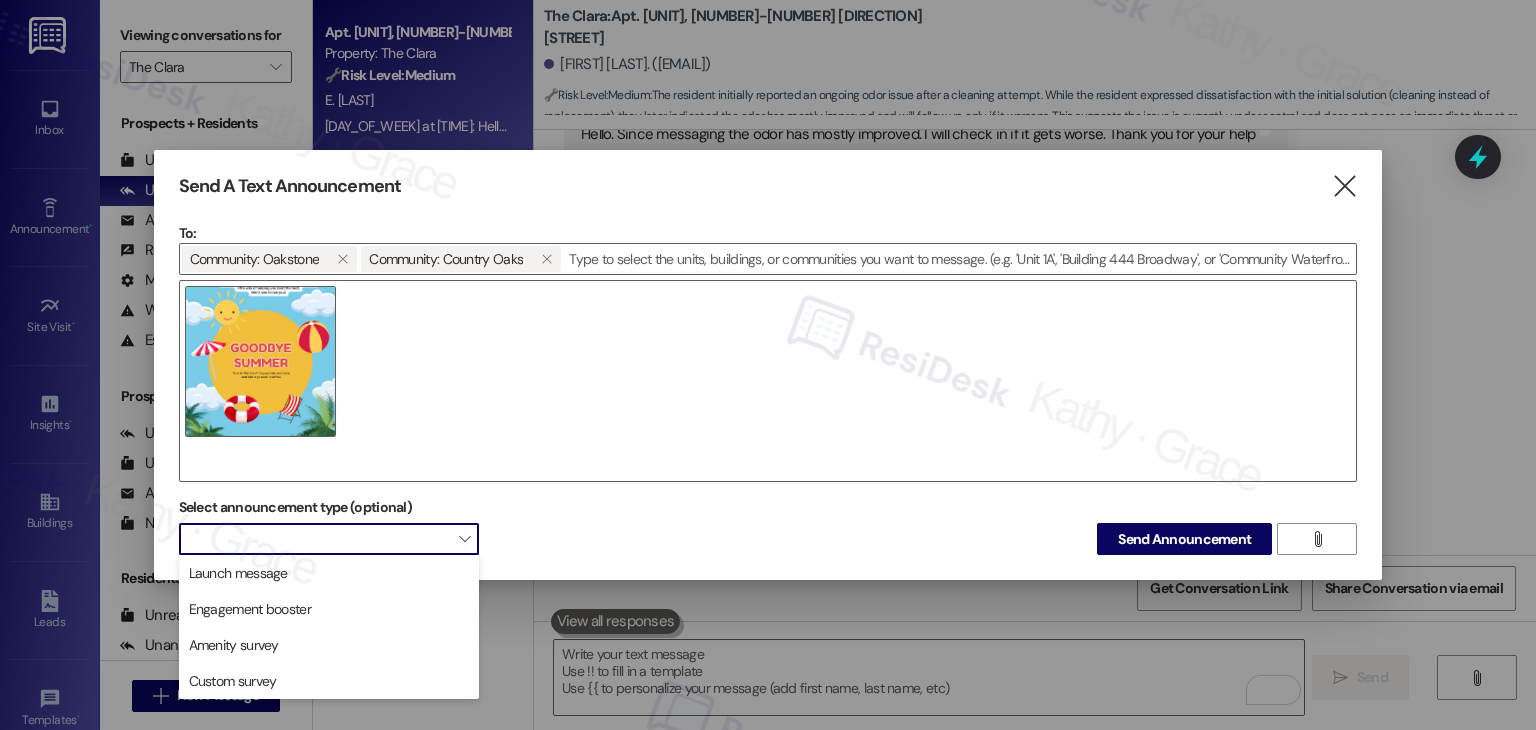 click on "" at bounding box center [464, 539] 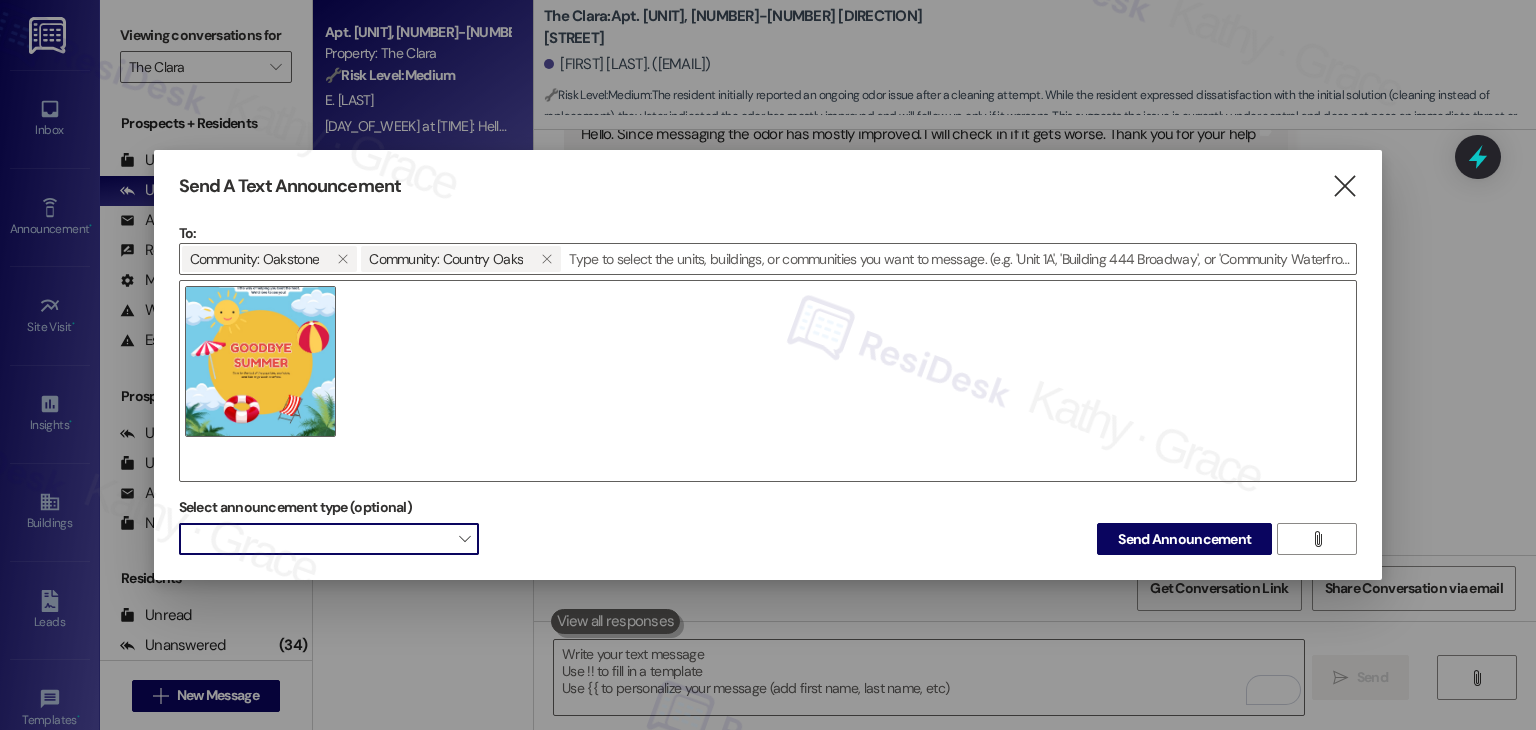 click on "" at bounding box center (464, 539) 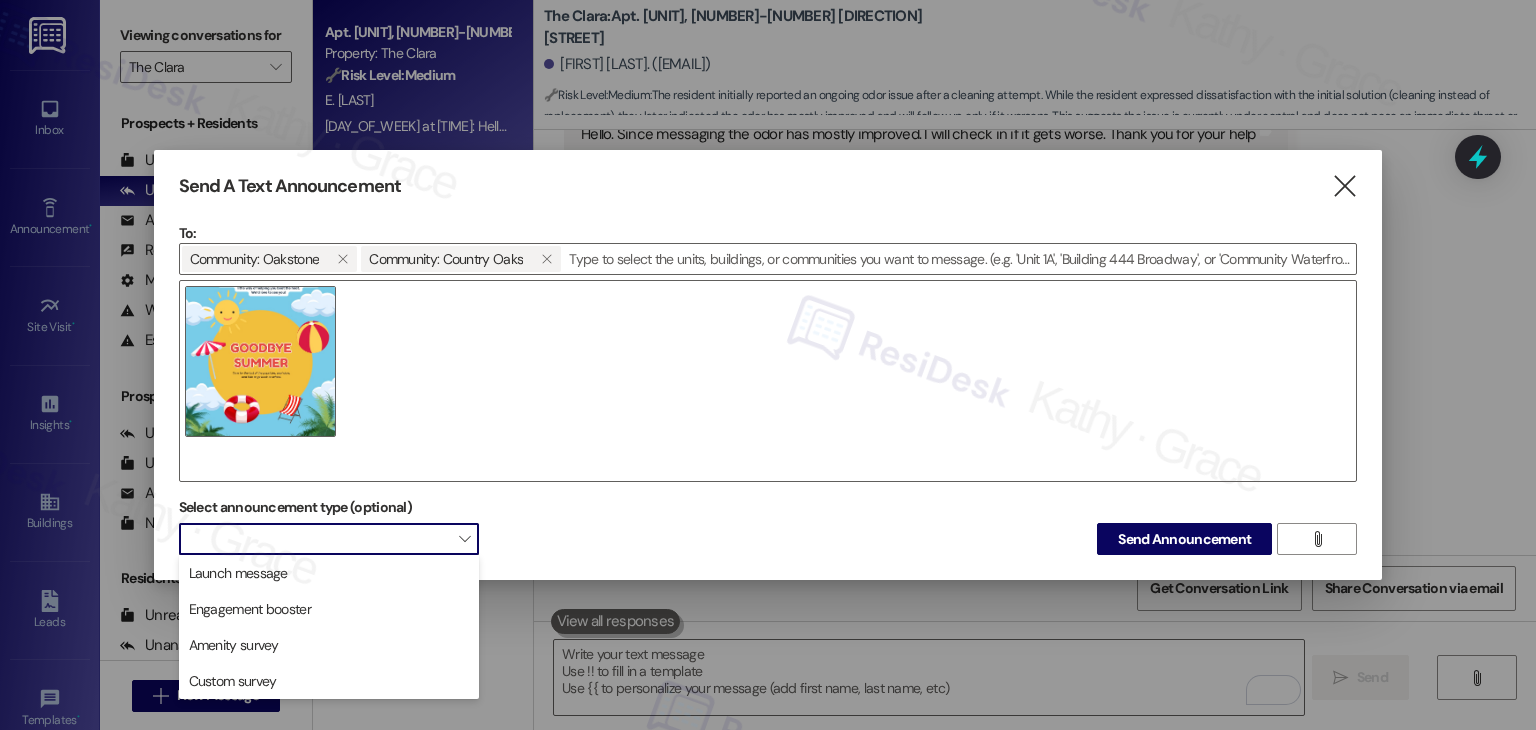 click on "" at bounding box center [464, 539] 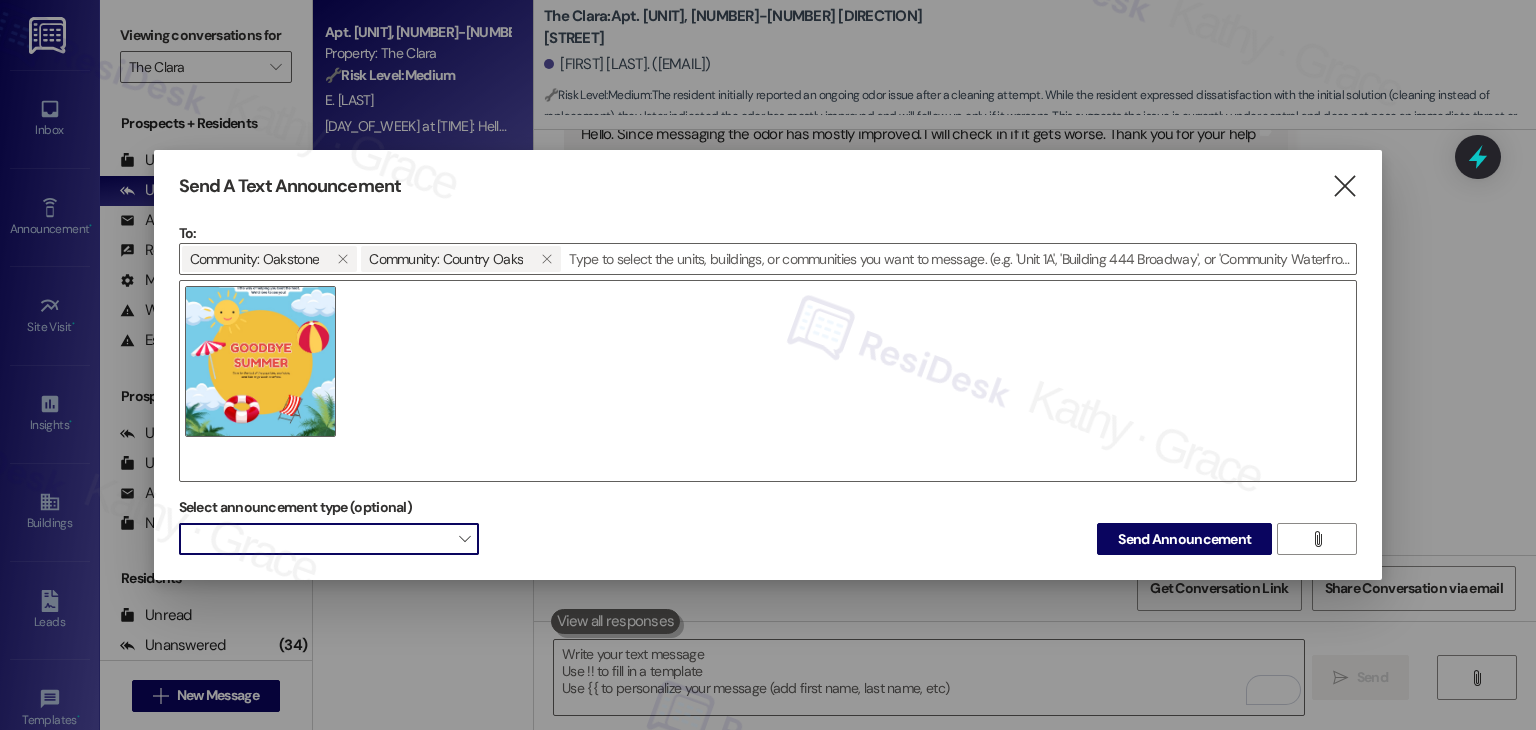 click on "" at bounding box center (464, 539) 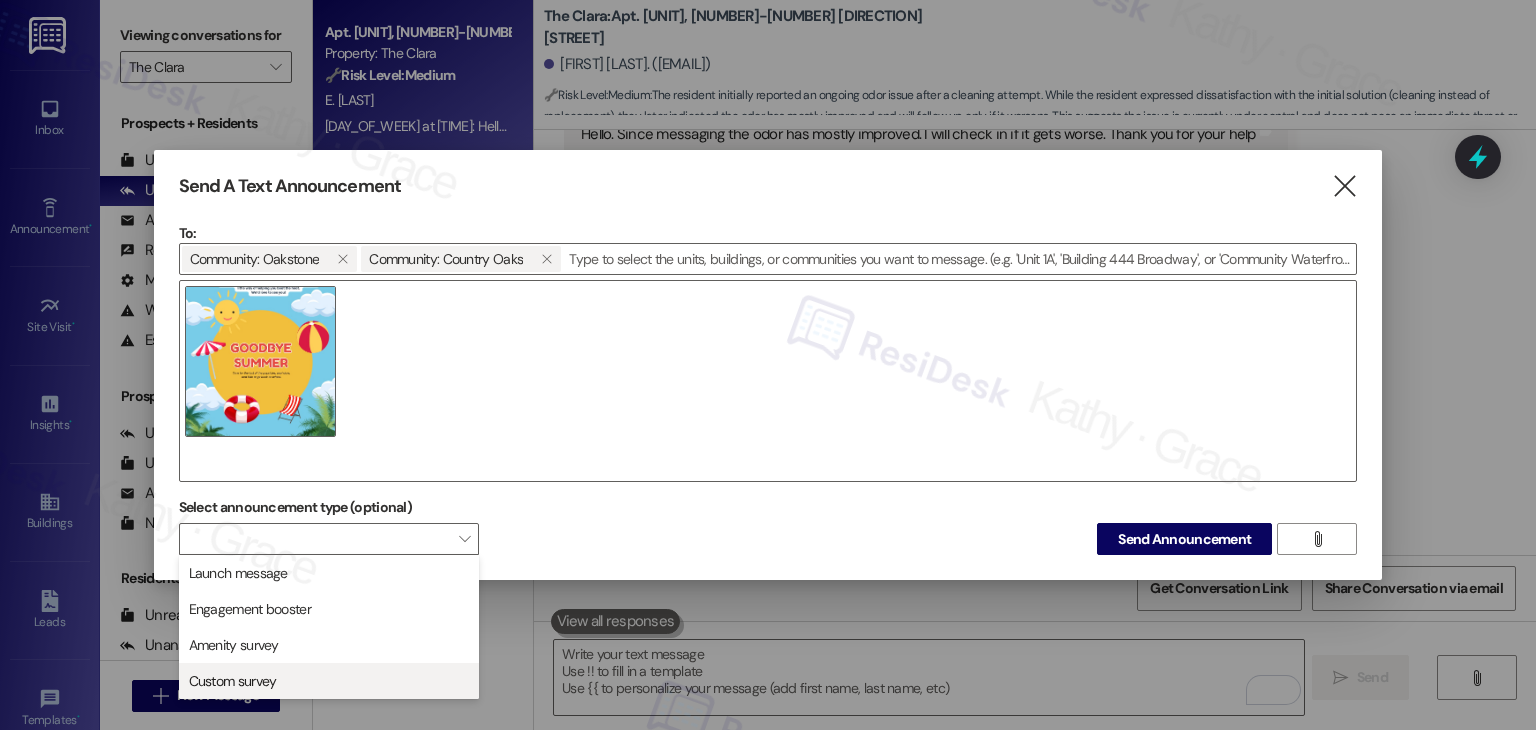 click on "Custom survey" at bounding box center (329, 681) 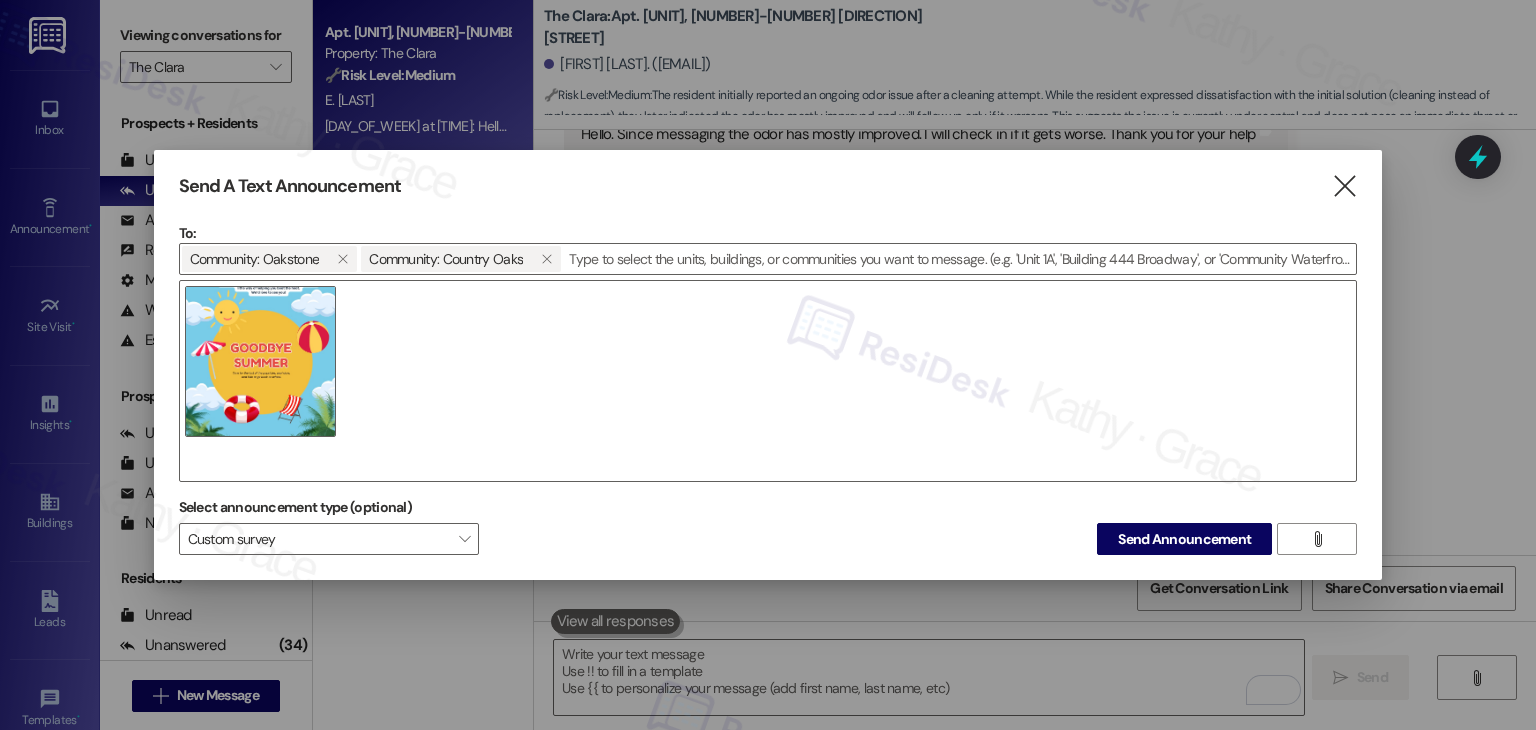 click at bounding box center (768, 381) 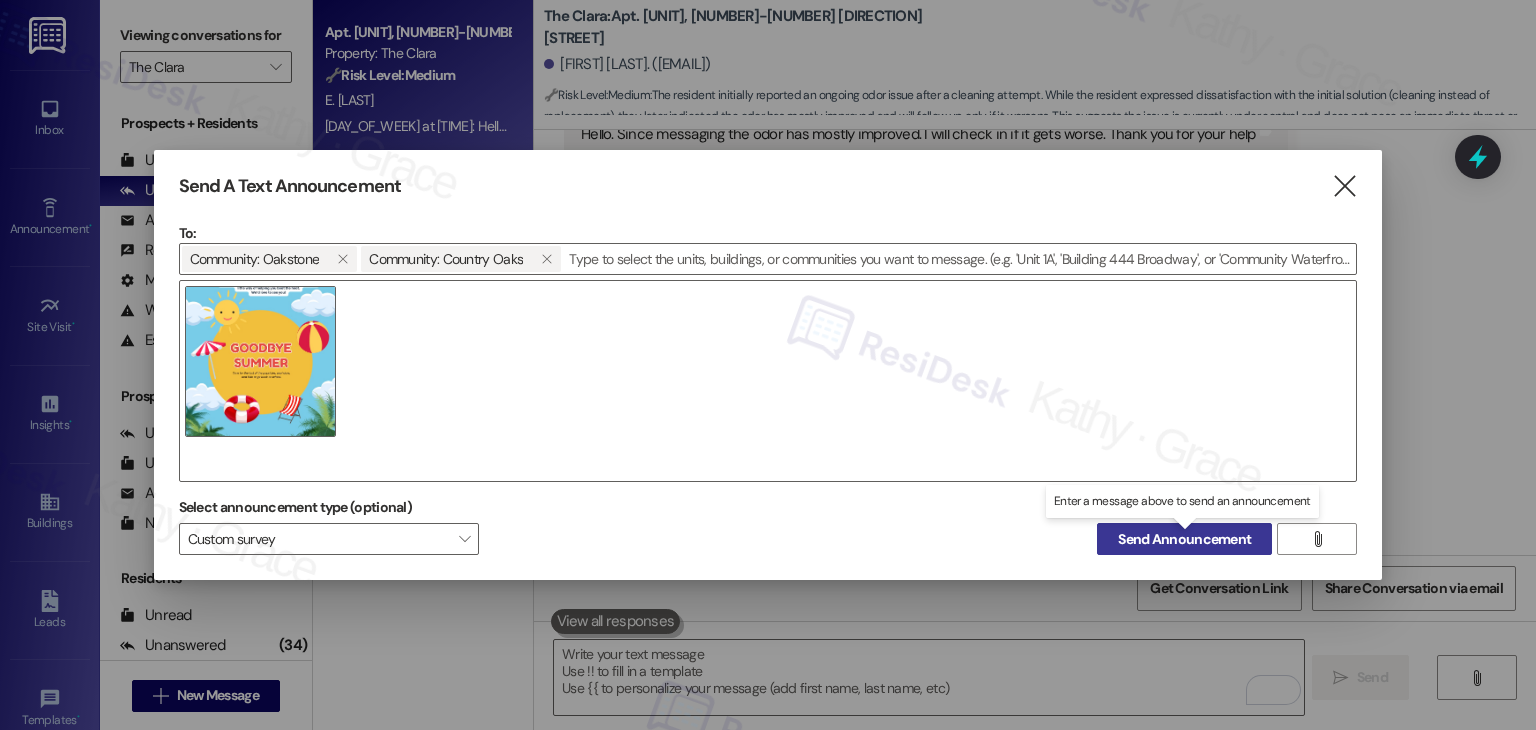 click on "Send Announcement" at bounding box center [1184, 539] 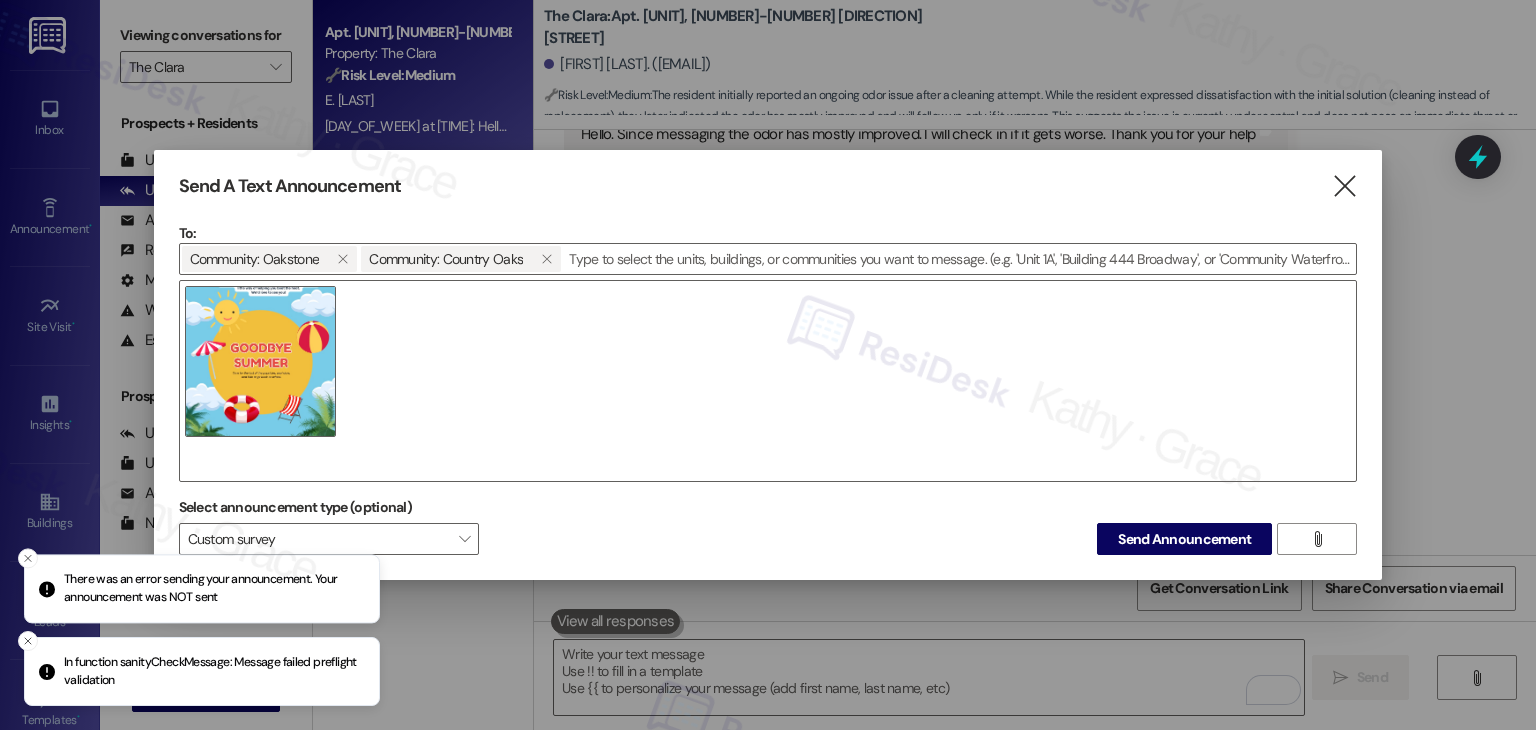 click at bounding box center [768, 365] 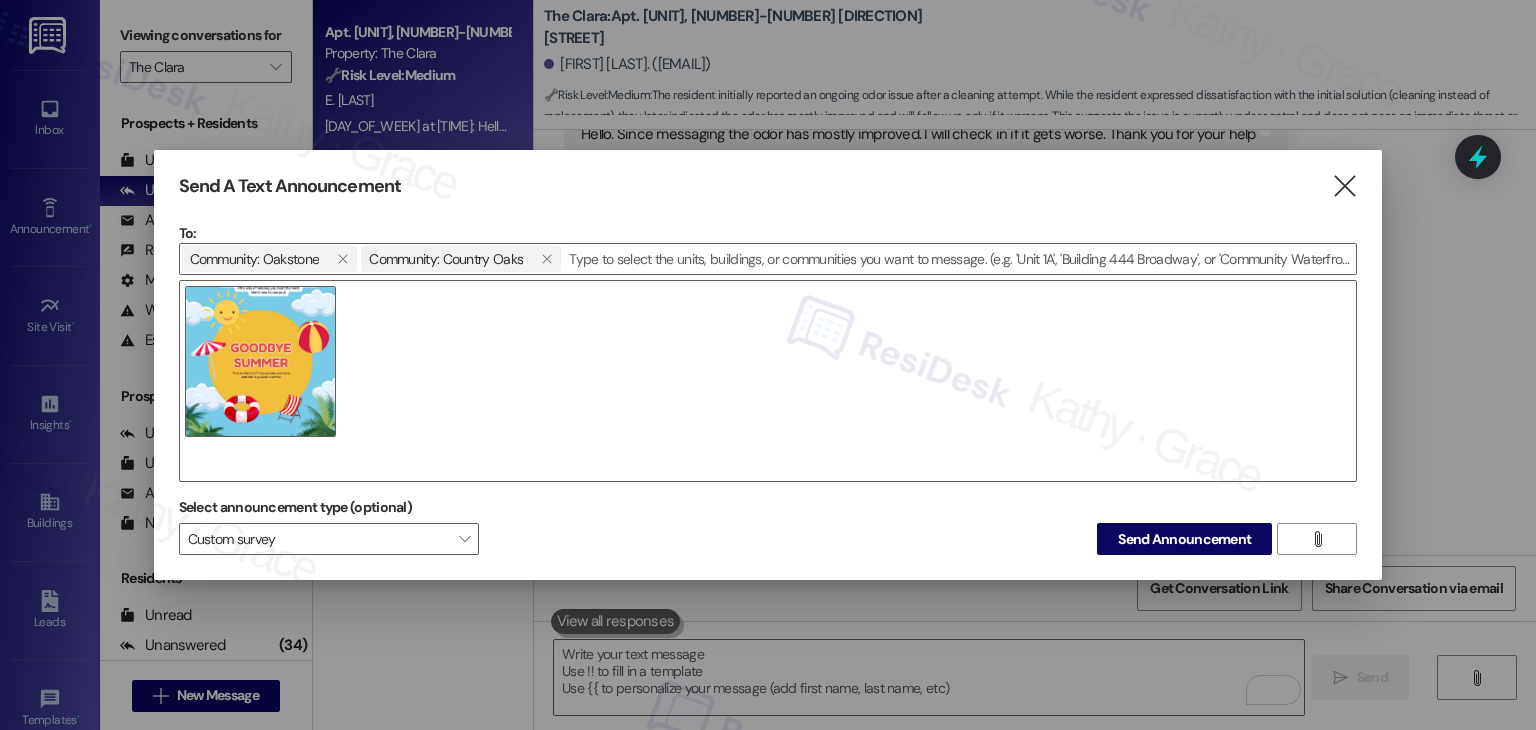 click at bounding box center (768, 365) 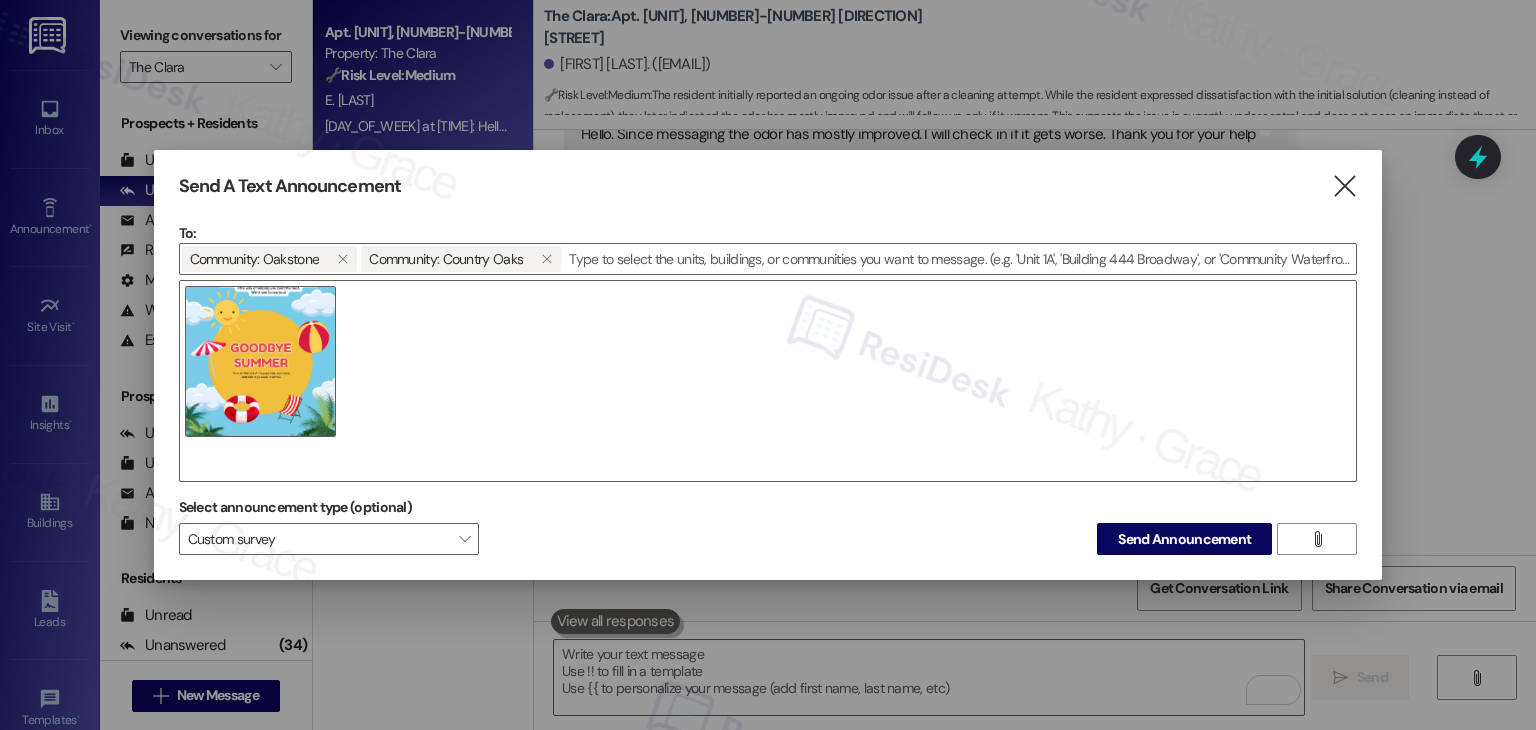 click on "" at bounding box center [1344, 186] 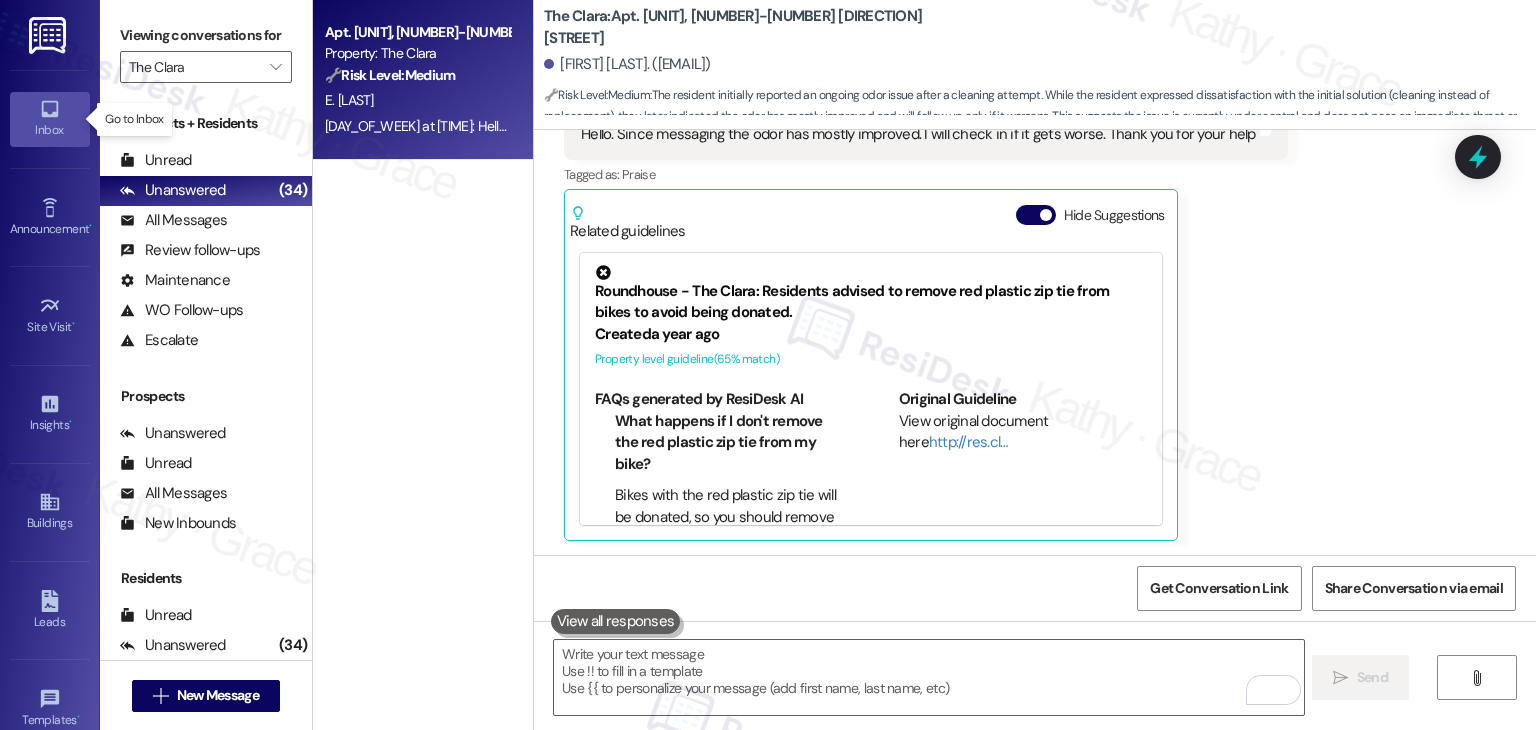 click 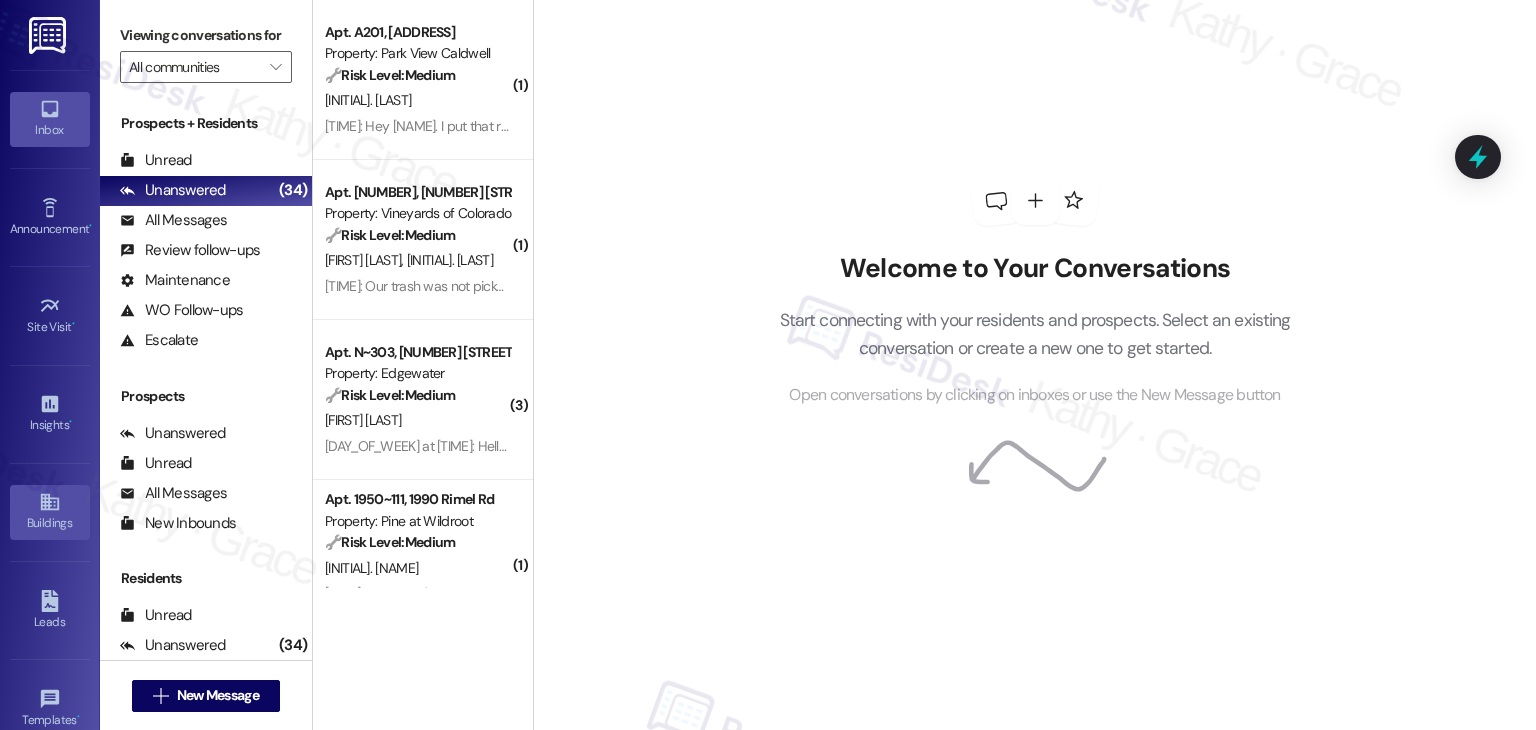 click on "Buildings" at bounding box center (50, 523) 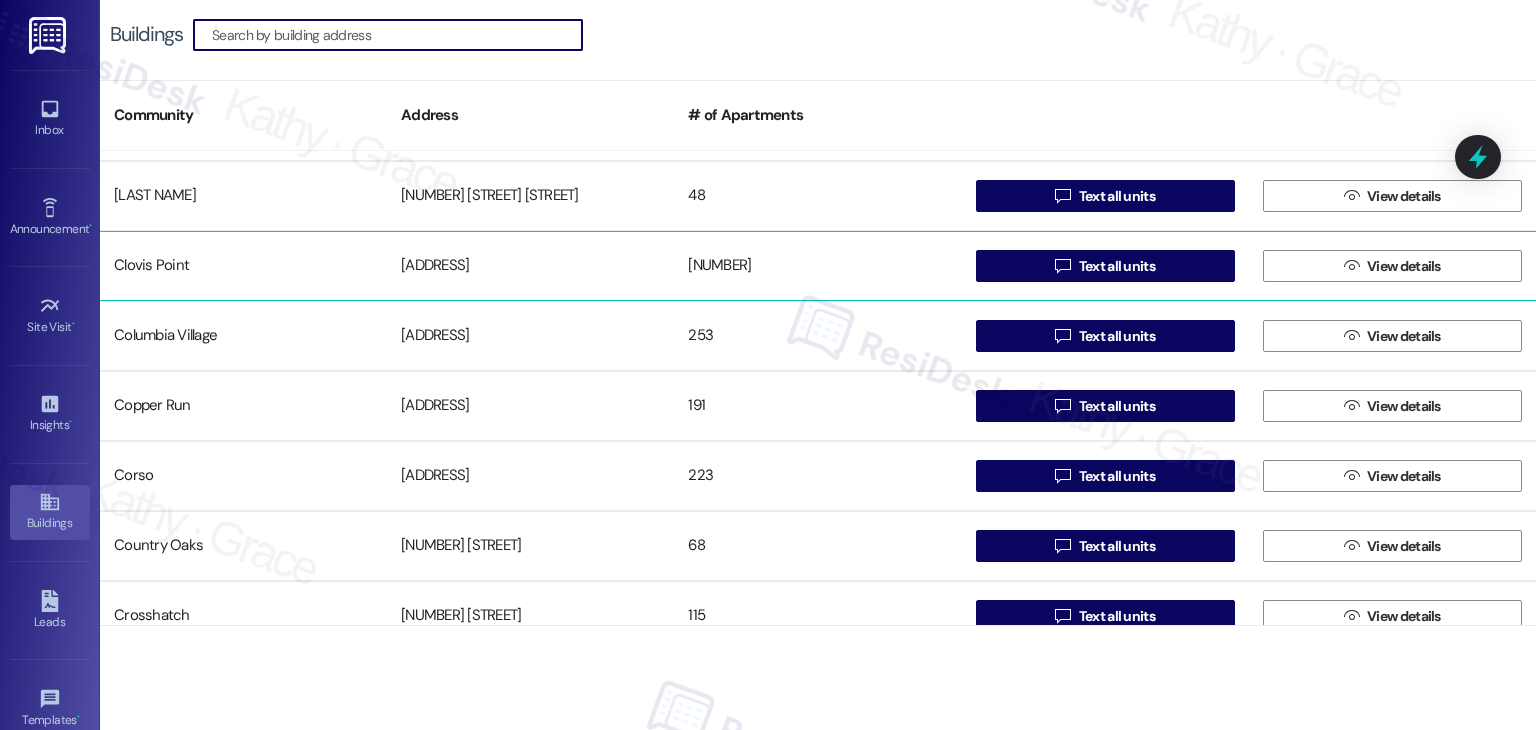 scroll, scrollTop: 500, scrollLeft: 0, axis: vertical 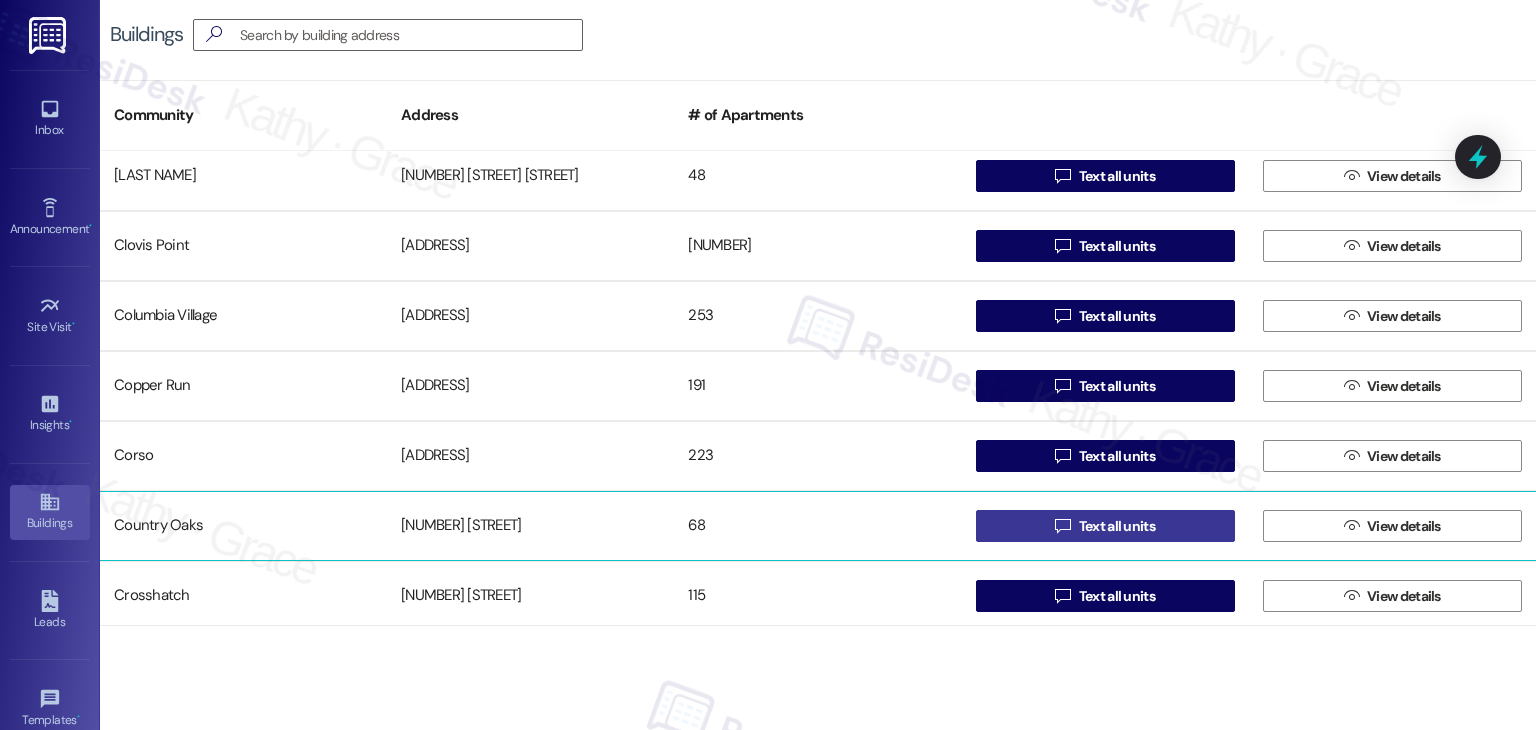 click on " Text all units" at bounding box center [1105, 526] 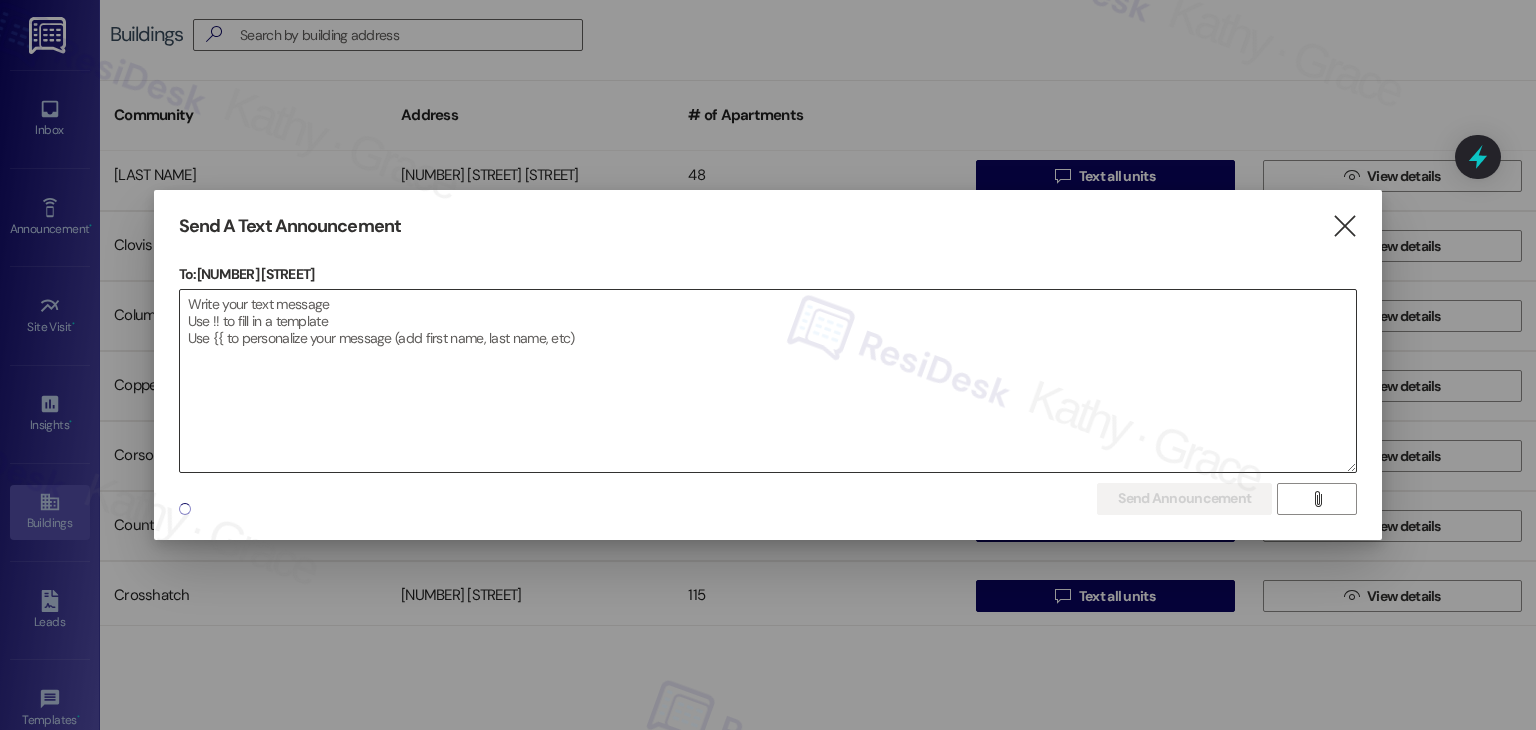 click at bounding box center (768, 381) 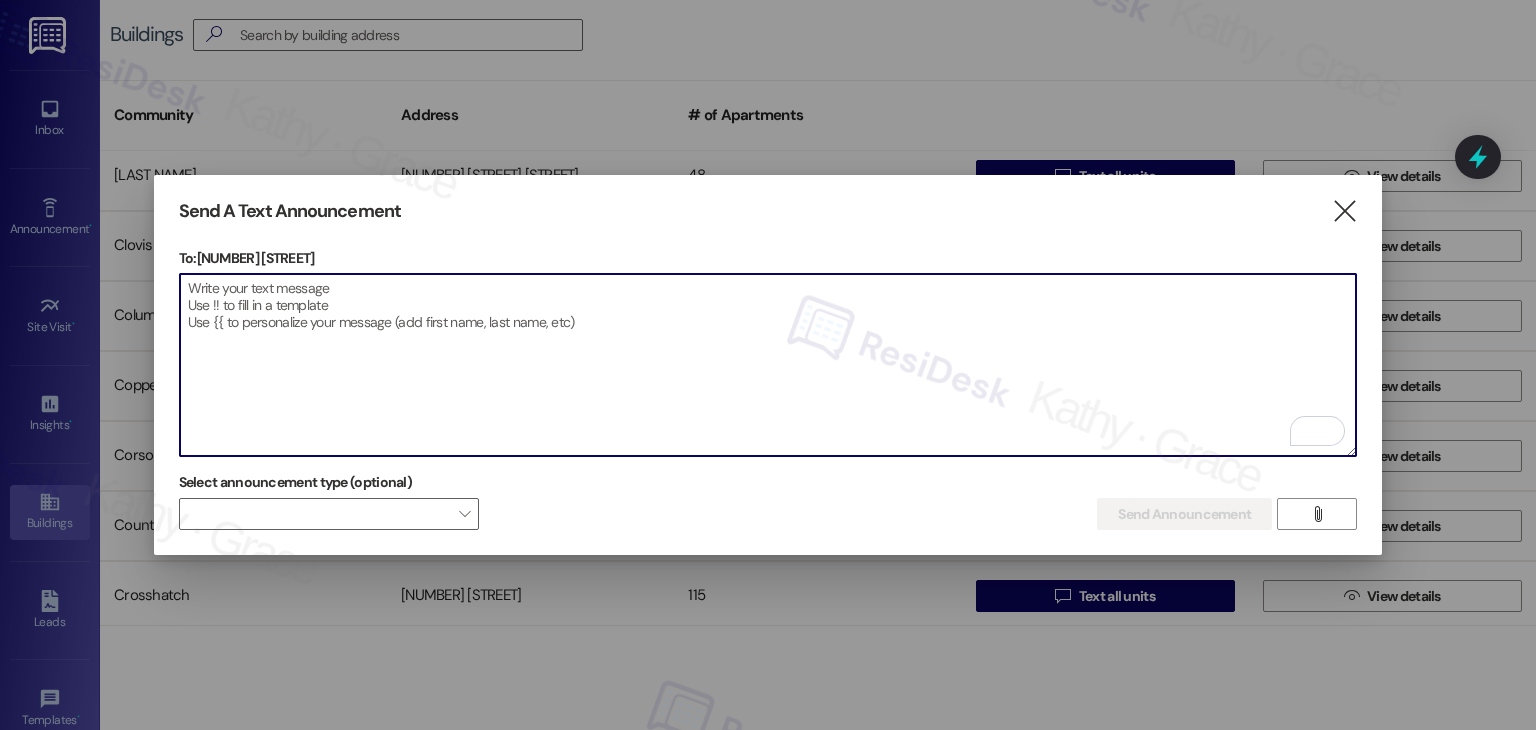 click at bounding box center (768, 365) 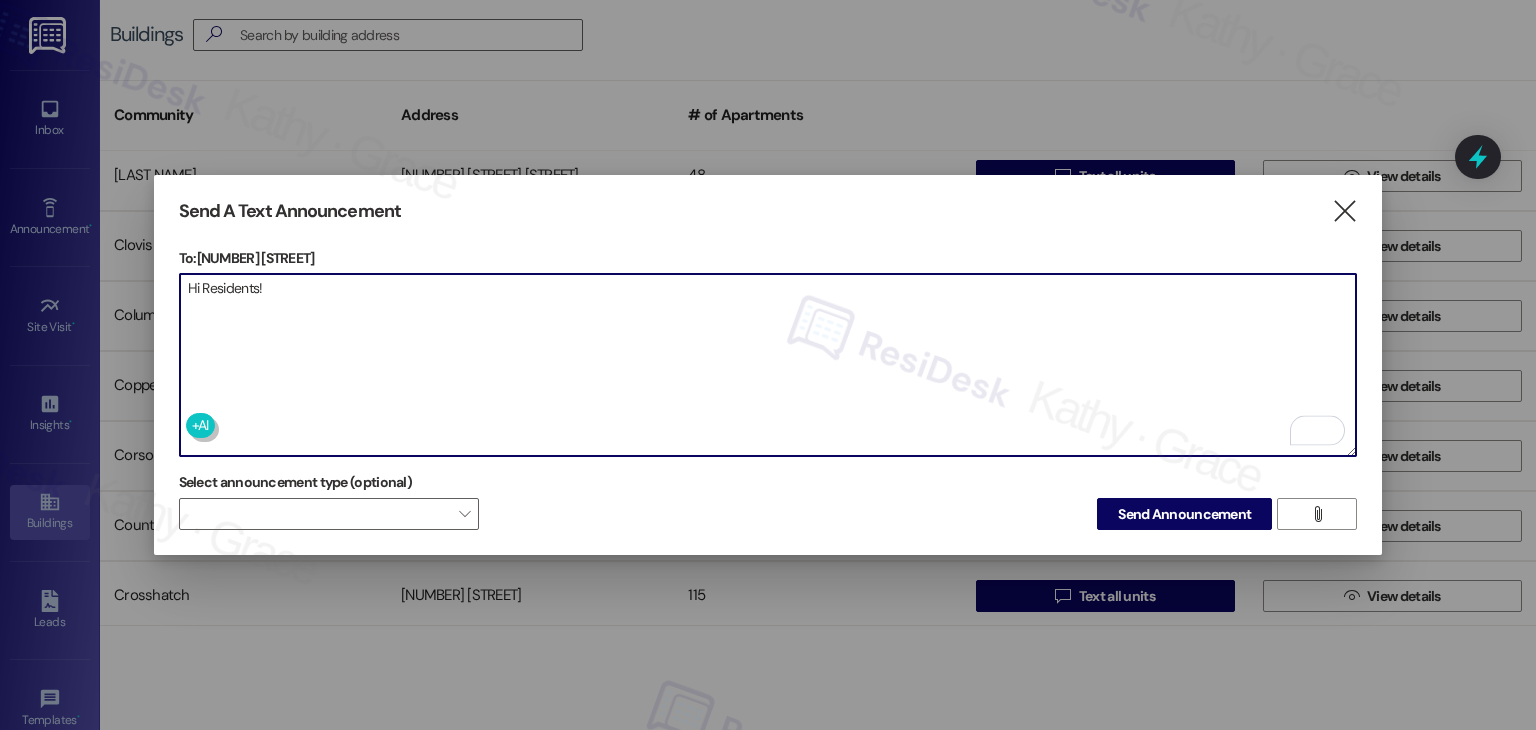 paste on "We’re handing out free popsicles in the office today—stop by and grab one while they last!
Hope to see you soon!" 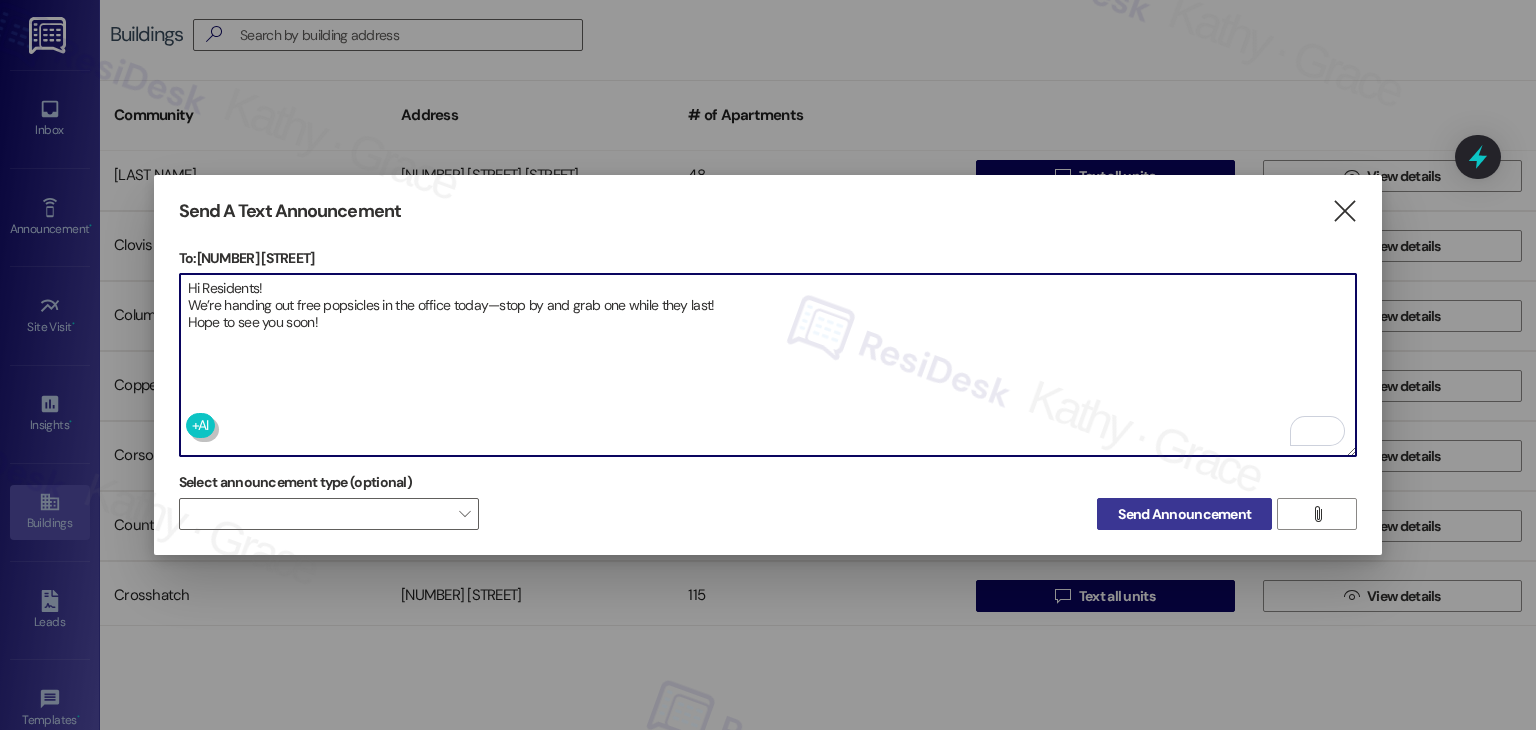 type on "Hi Residents!
We’re handing out free popsicles in the office today—stop by and grab one while they last!
Hope to see you soon!" 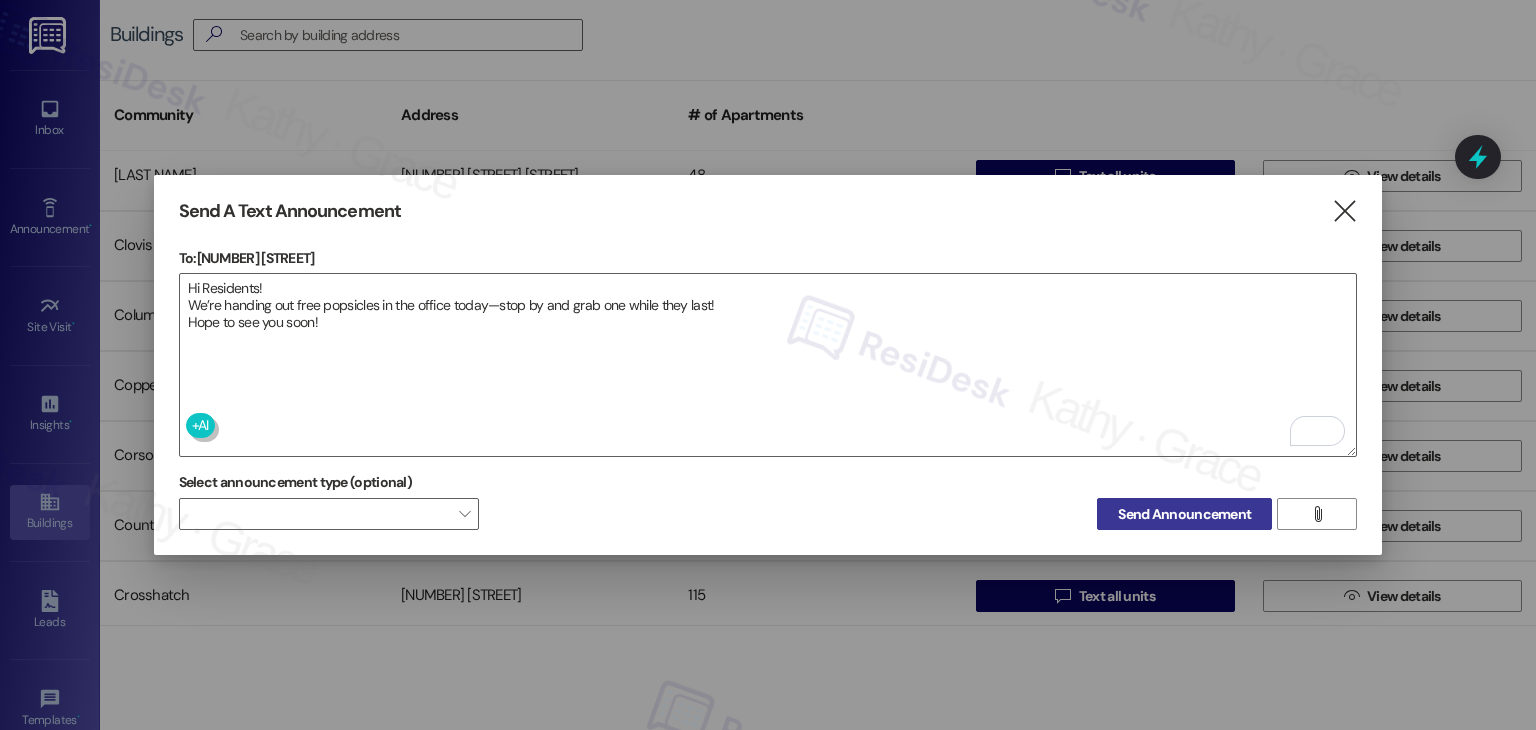 click on "Send Announcement" at bounding box center (1184, 514) 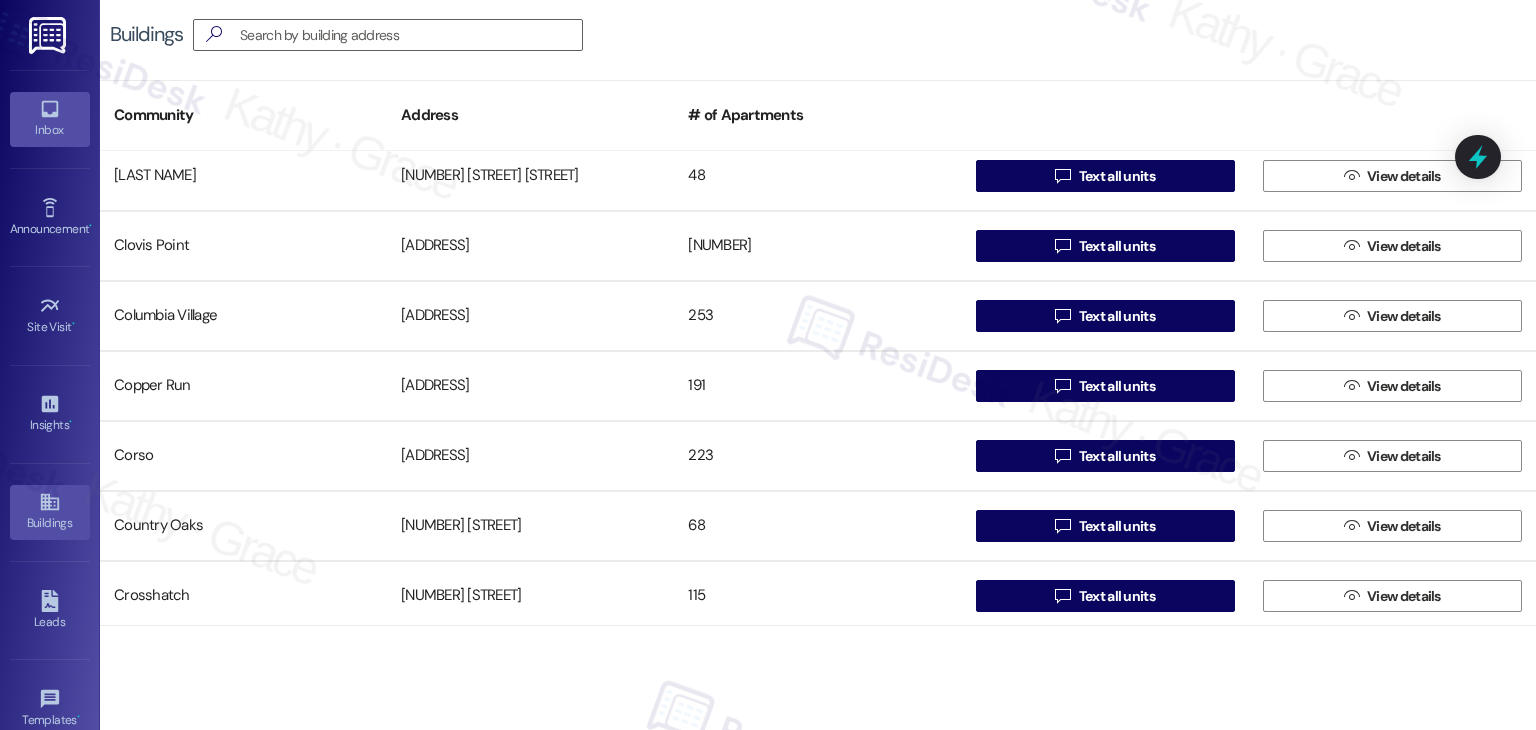 click 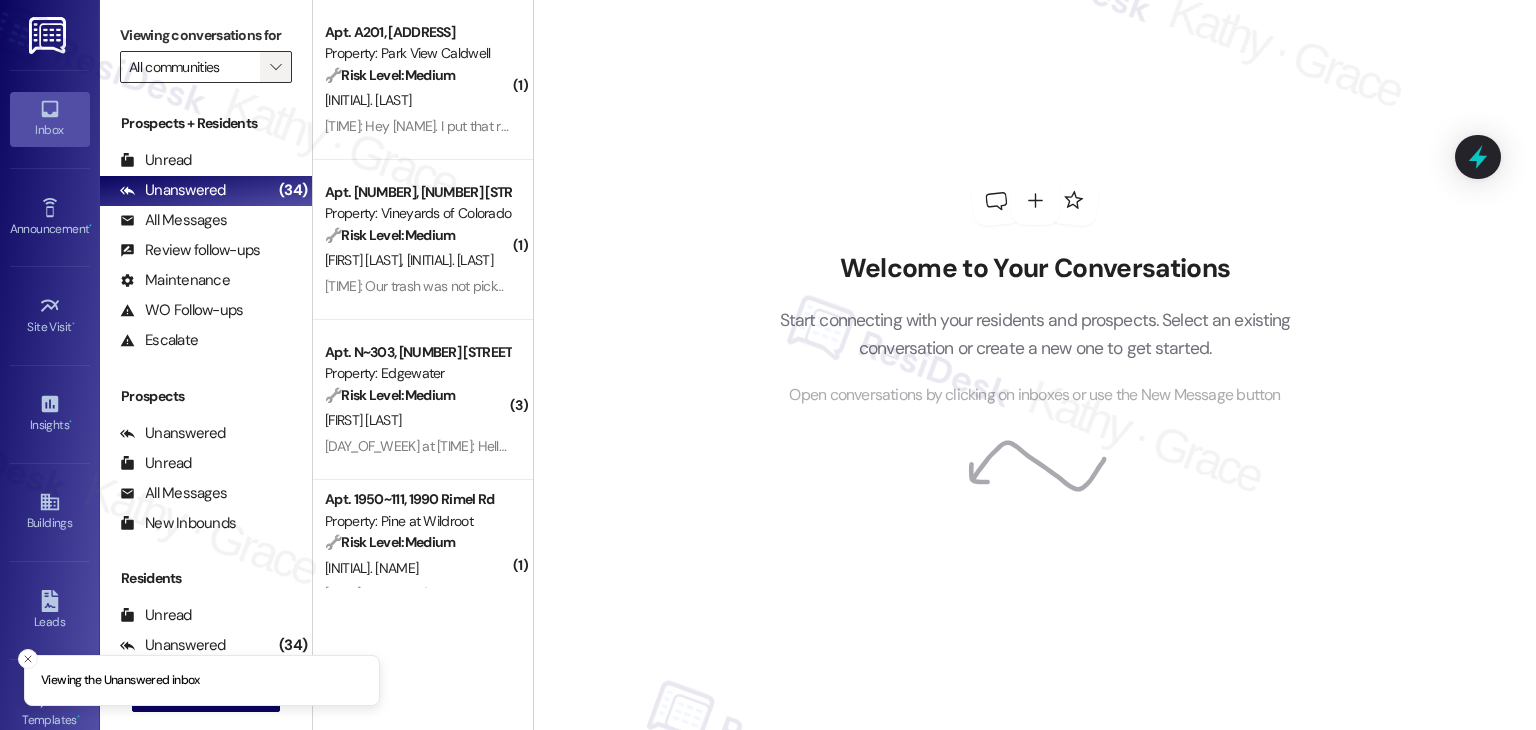 click on "" at bounding box center (275, 67) 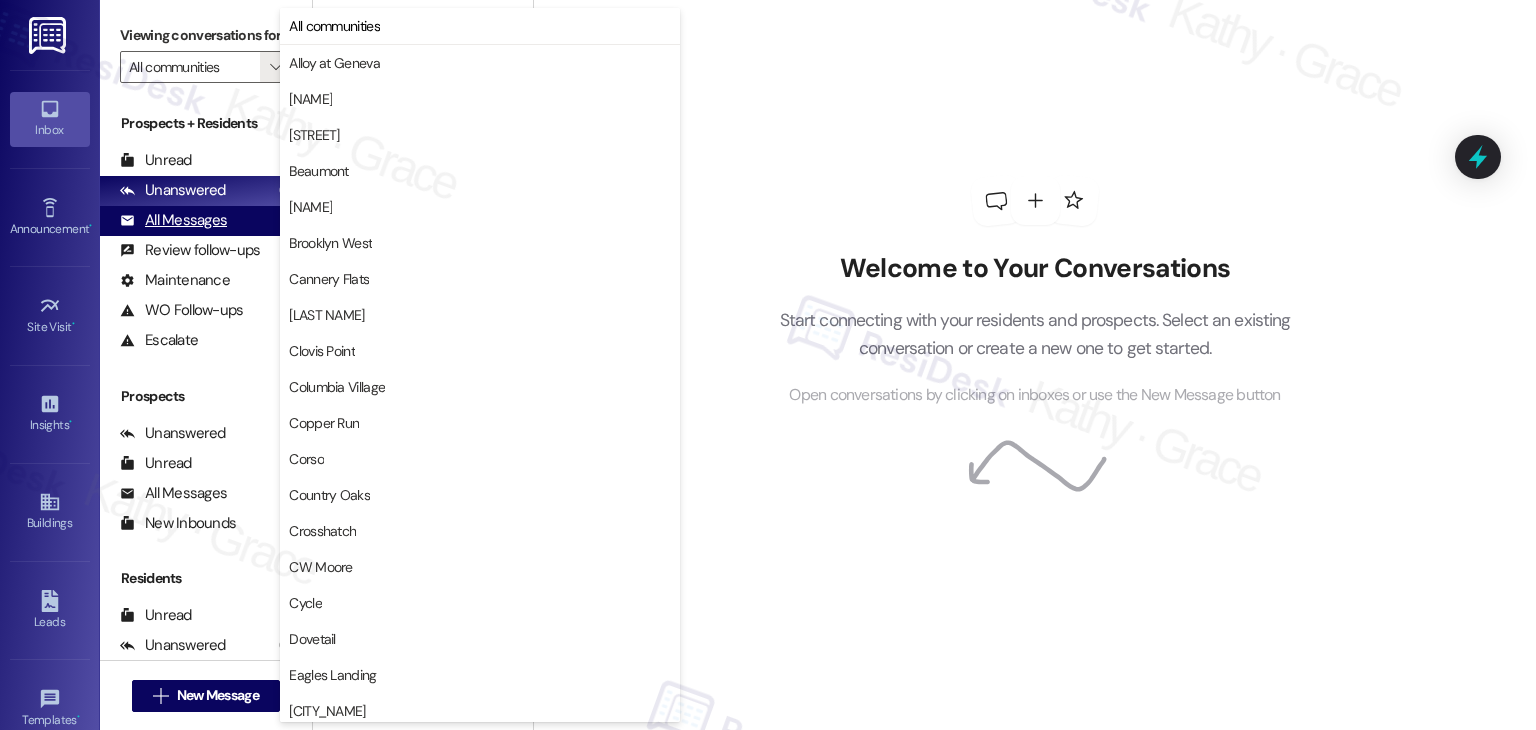 click on "All Messages" at bounding box center (173, 220) 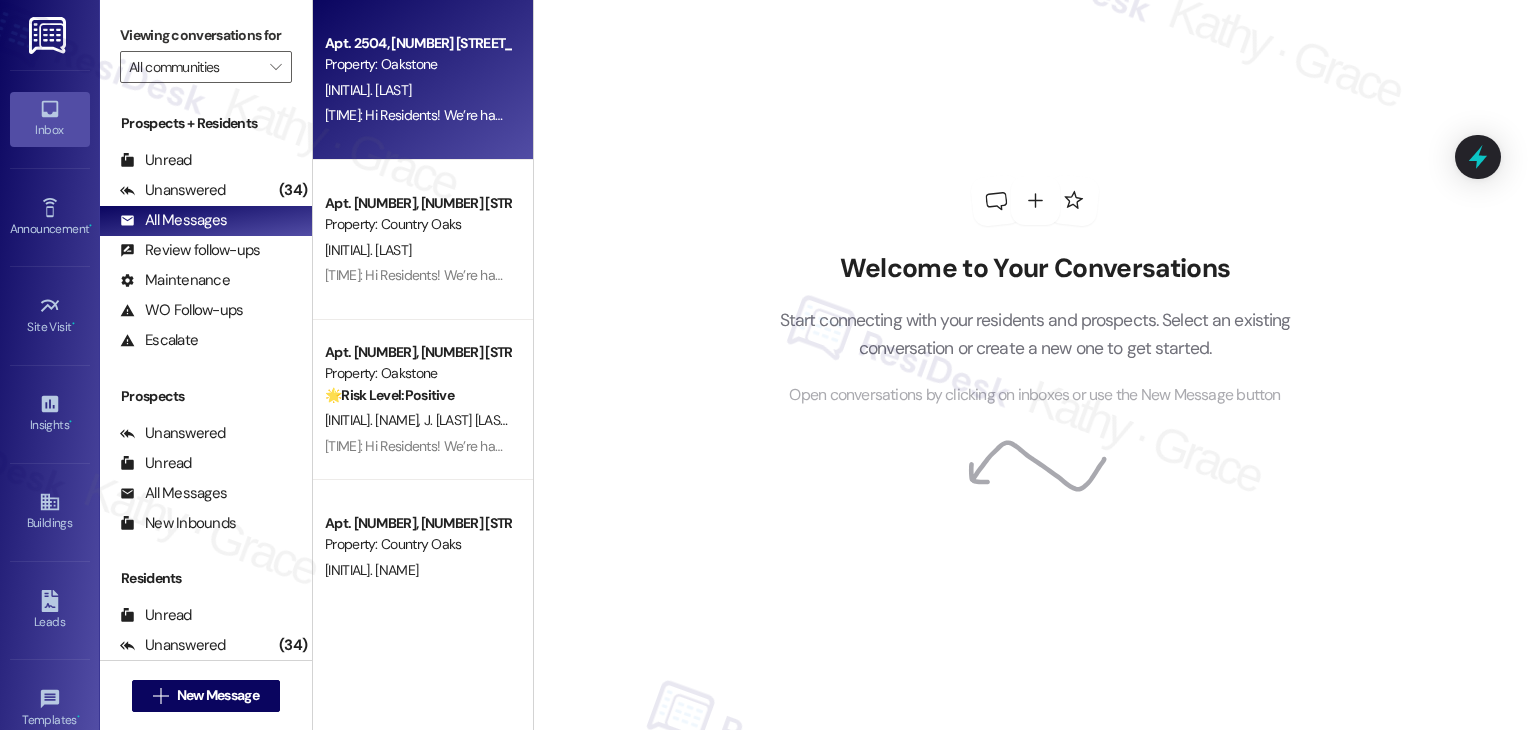 click on "[TIME]: Hi Residents!
We’re handing out free popsicles in the office today—stop by and grab one while they last!
Hope to see you soon! [TIME]: Hi Residents!
We’re handing out free popsicles in the office today—stop by and grab one while they last!
Hope to see you soon!" at bounding box center (714, 115) 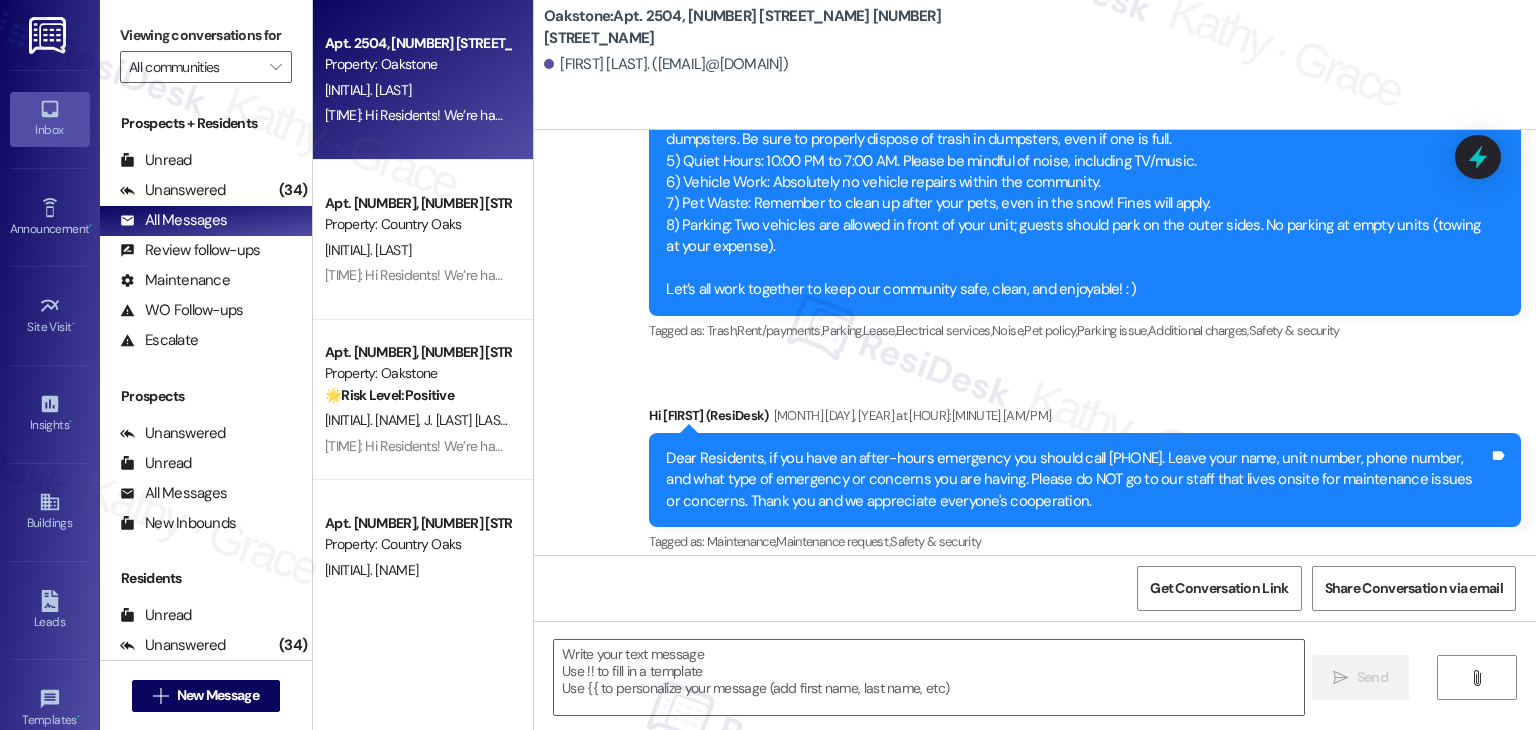 click on "[TIME]: Hi Residents!
We’re handing out free popsicles in the office today—stop by and grab one while they last!
Hope to see you soon! [TIME]: Hi Residents!
We’re handing out free popsicles in the office today—stop by and grab one while they last!
Hope to see you soon!" at bounding box center [714, 275] 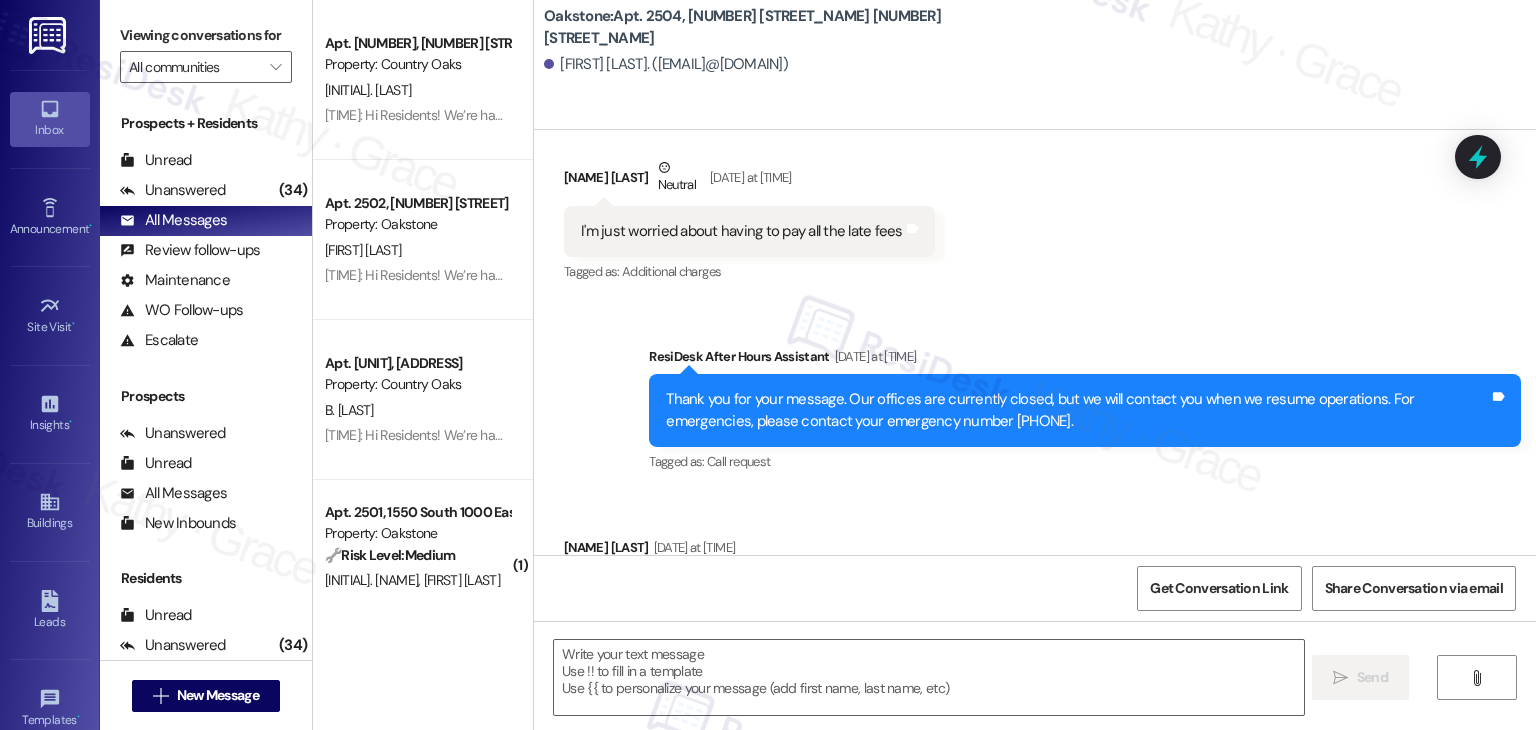 scroll, scrollTop: 8479, scrollLeft: 0, axis: vertical 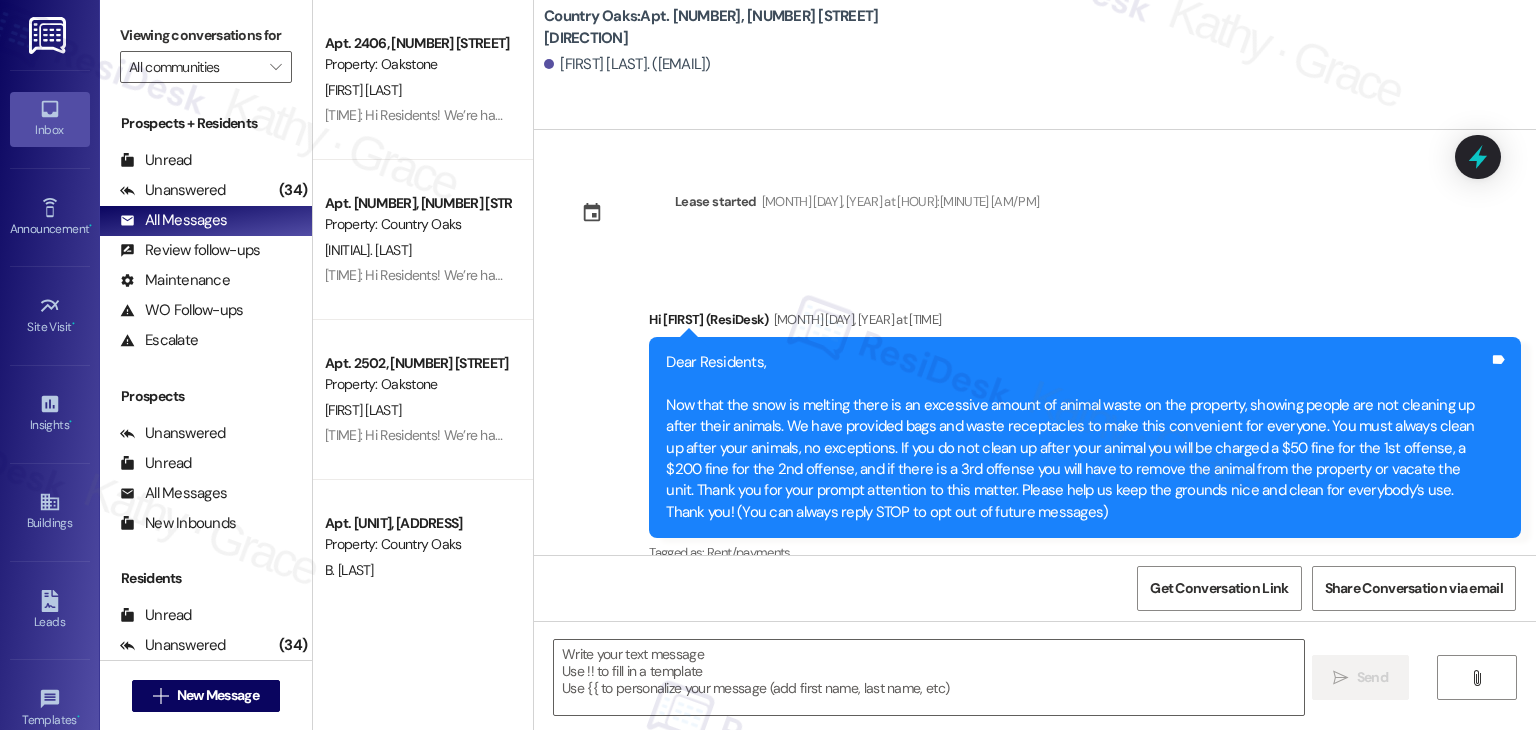 type on "Fetching suggested responses. Please feel free to read through the conversation in the meantime." 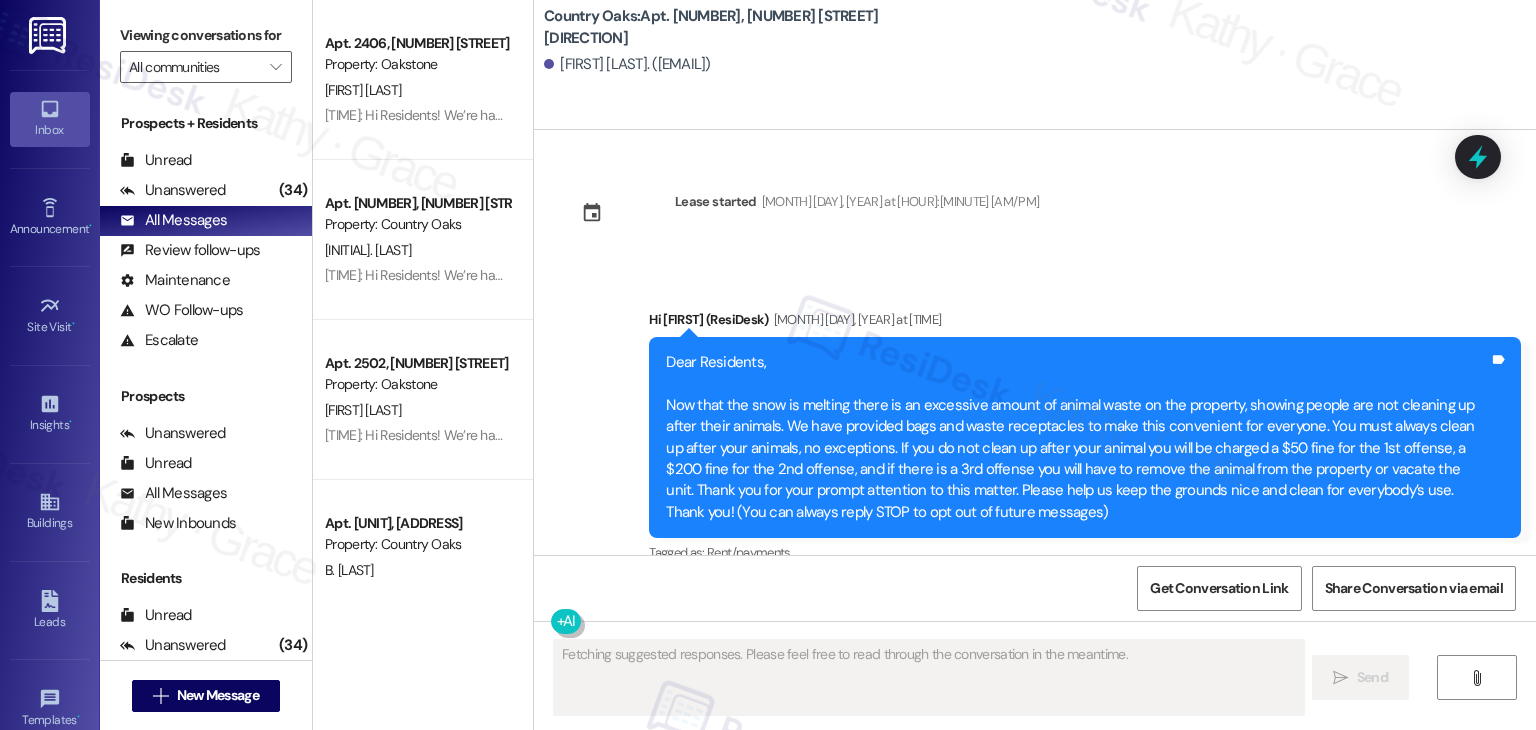 type 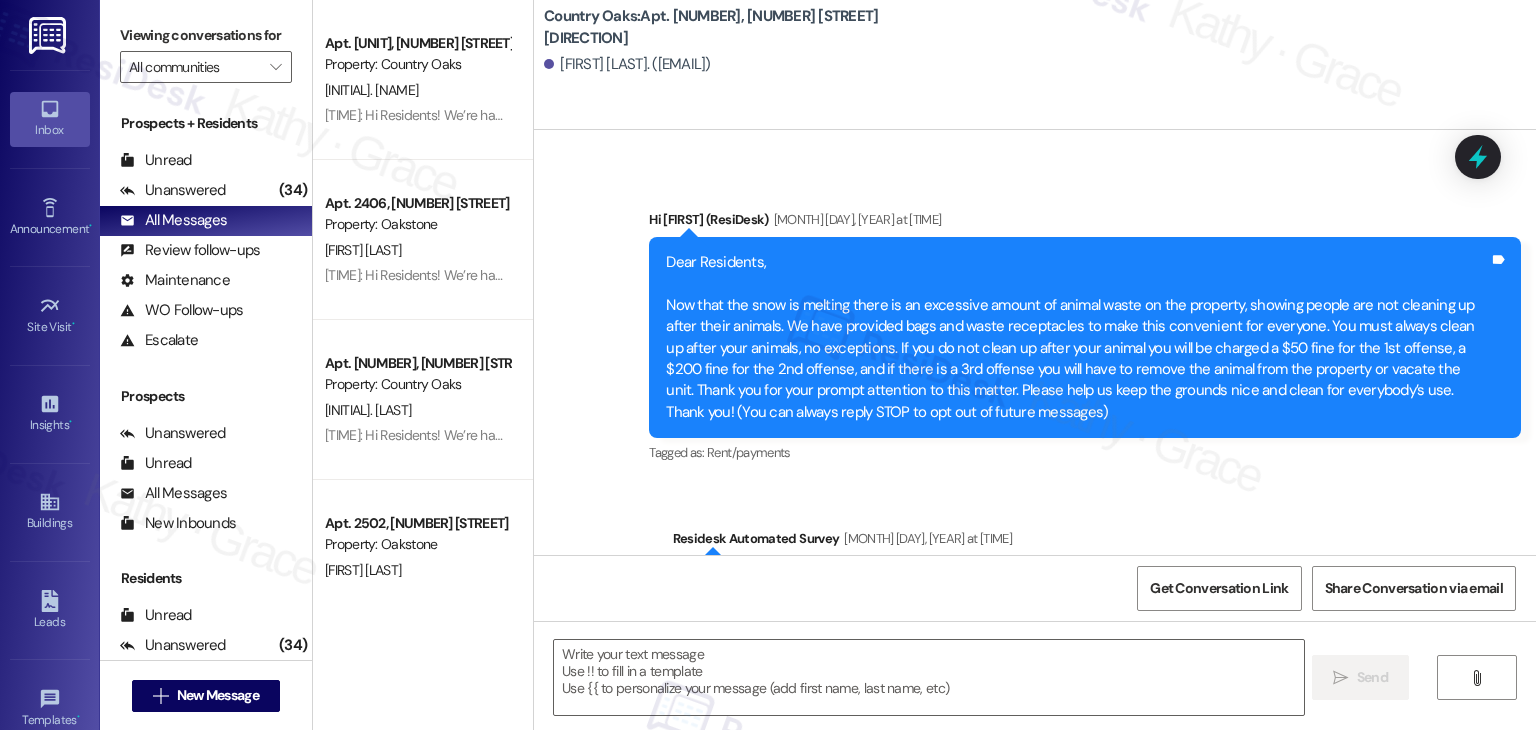 scroll, scrollTop: 200, scrollLeft: 0, axis: vertical 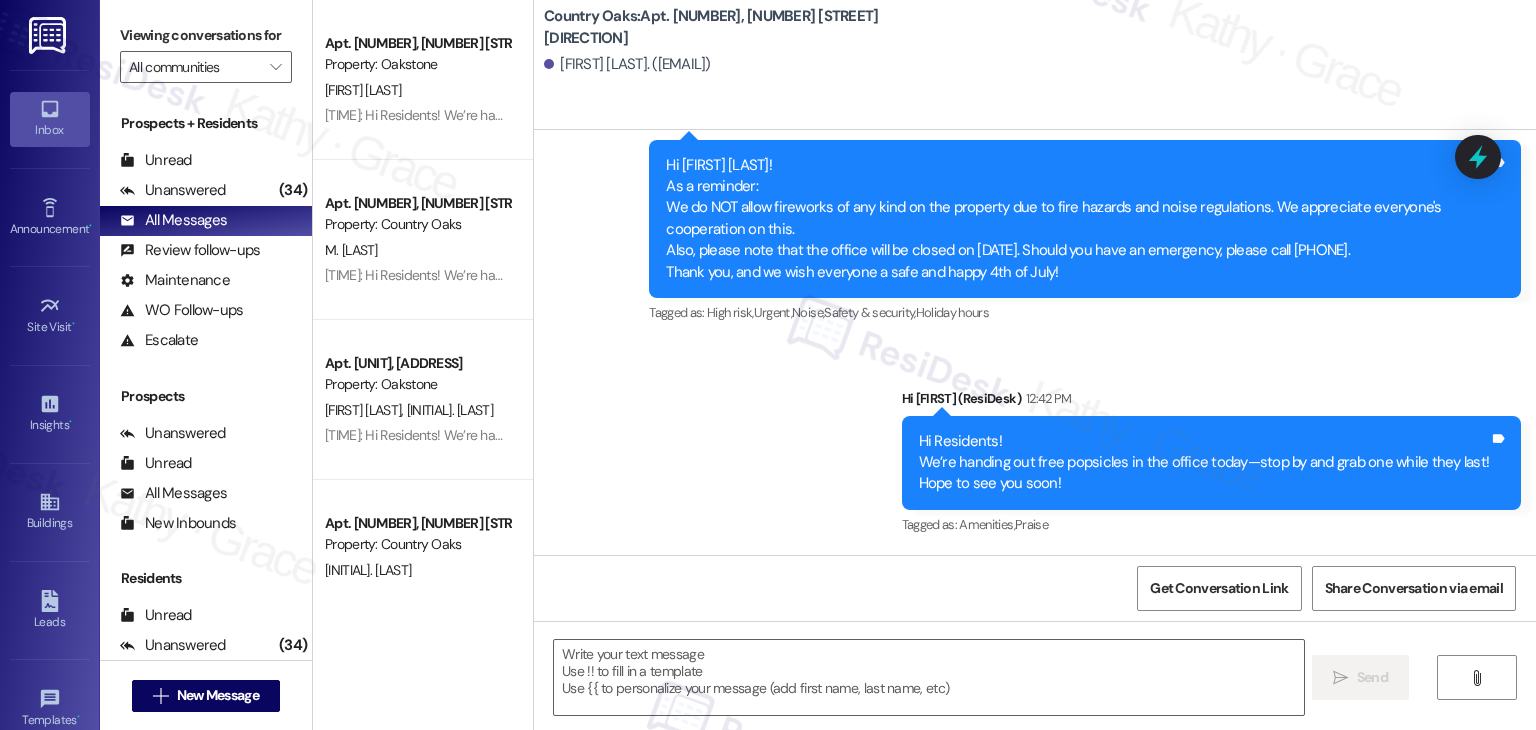 click on "Announcement, sent via SMS [FIRST] ([FIRST]) [MONTH] [DAY], [YEAR] at [HOUR]:[MINUTE] [AM/PM] Dear Residents,
Now that the snow is melting there is an excessive amount of animal waste on the property, showing people are not cleaning up after their animals. We have provided bags and waste receptacles to make this convenient for everyone. You must always clean up after your animals, no exceptions. If you do not clean up after your animal you will be charged a $[NUMBER] fine for the 1st offense, a $[NUMBER] fine for the 2nd offense, and if there is a 3rd offense you will have to remove the animal from the property or vacate the unit. Thank you for your prompt attention to this matter. Please help us keep the grounds nice and clean for everybody’s use. Thank you! (You can always reply STOP to opt out of future messages) Tags and notes Tagged as:   Rent/payments Click to highlight conversations about Rent/payments Survey, sent via SMS Residesk Automated Survey [MONTH] [DAY], [YEAR] at [HOUR]:[MINUTE] [AM/PM] Tags and notes Tagged as:   Quarterly check-in   ,  ," at bounding box center [1035, -1487] 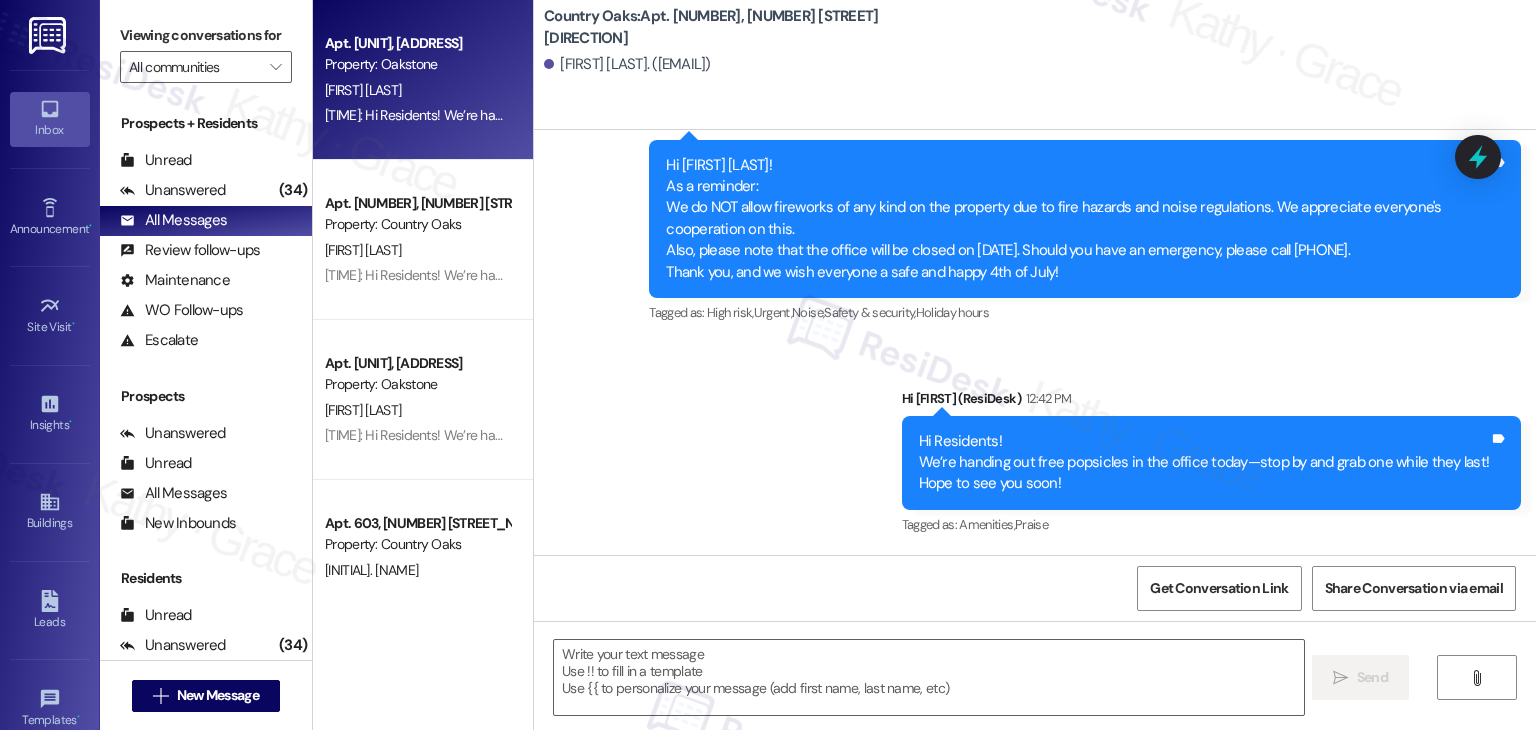 click on "[FIRST] [LAST]" at bounding box center (417, 90) 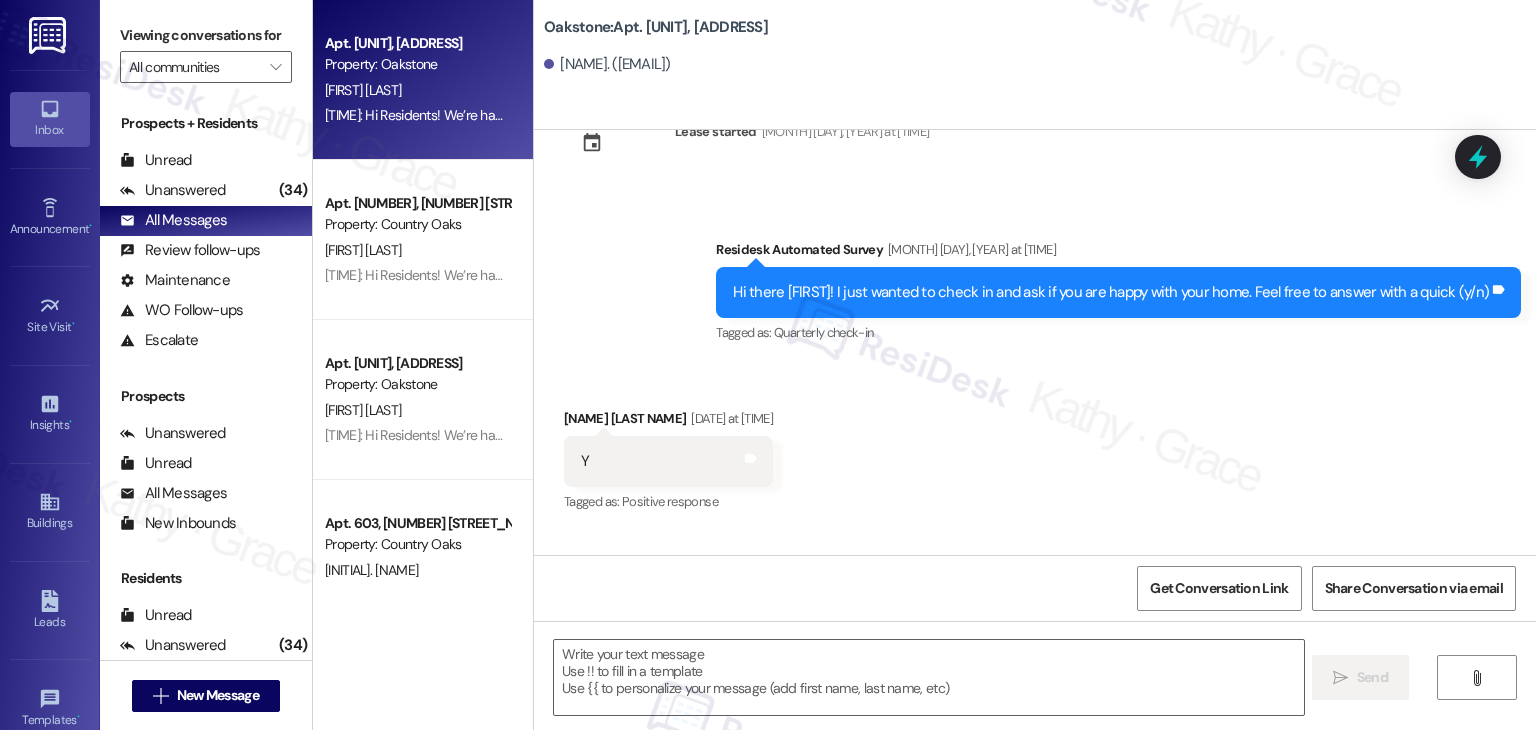 scroll, scrollTop: 6458, scrollLeft: 0, axis: vertical 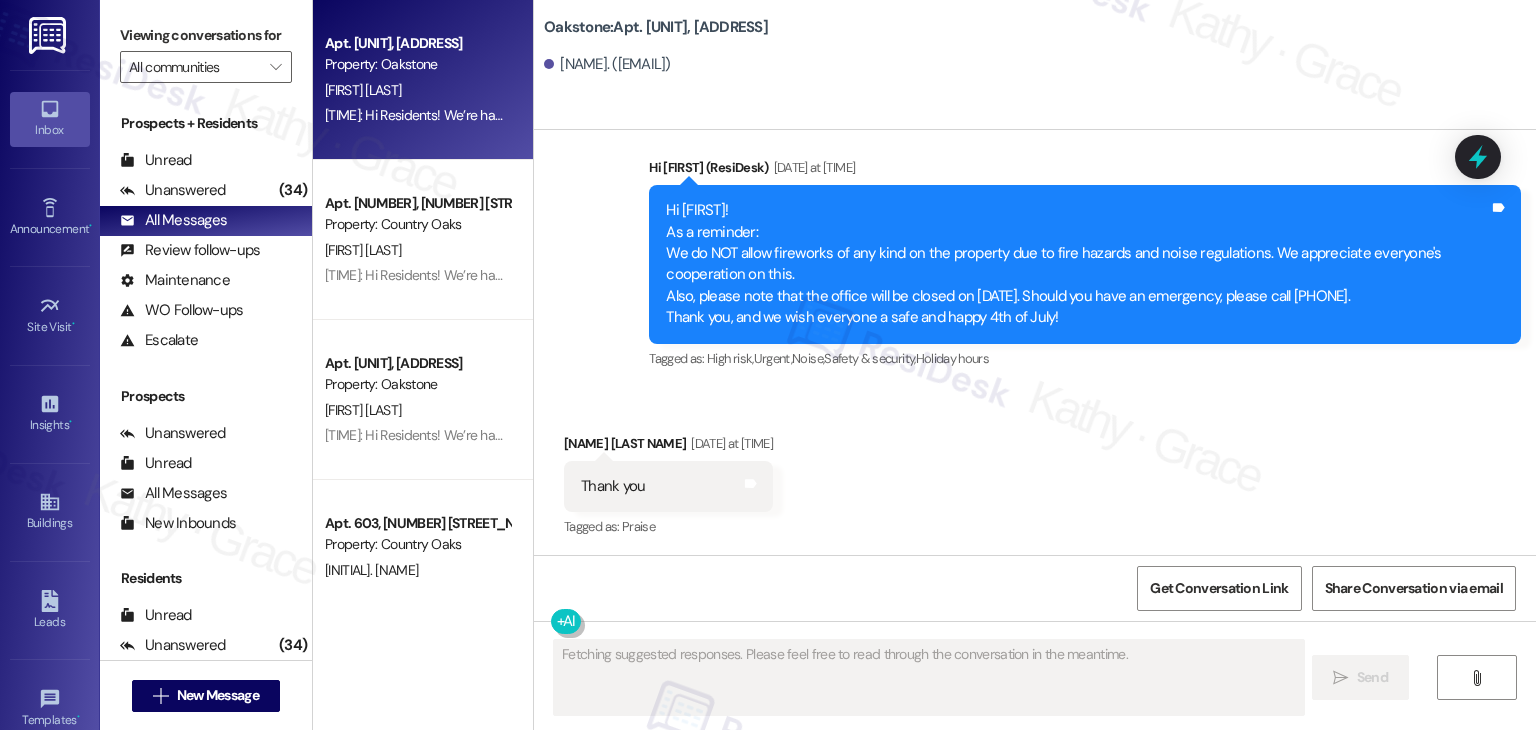 type on "Fetching suggested responses. Please feel free to read through the conversation in the meantime." 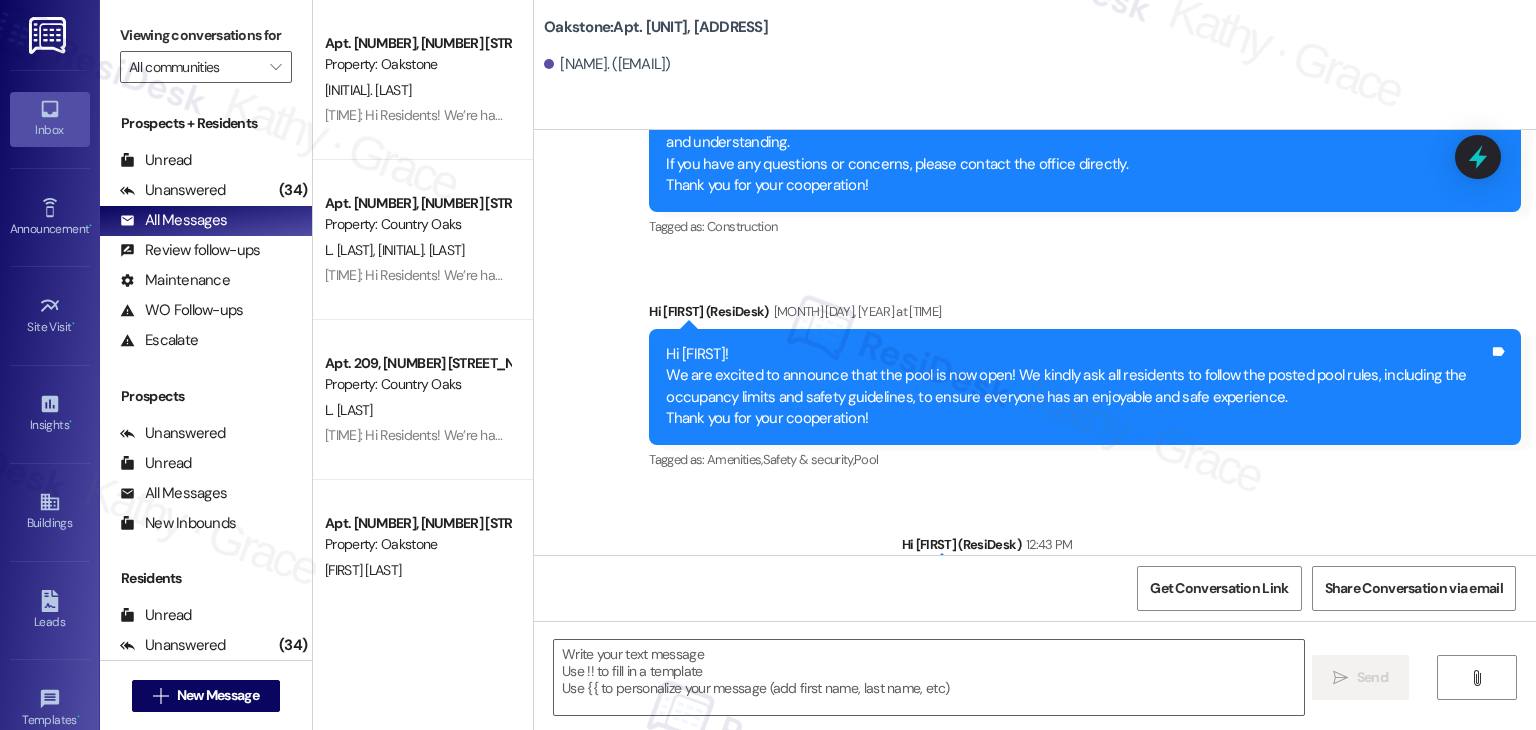 scroll, scrollTop: 7530, scrollLeft: 0, axis: vertical 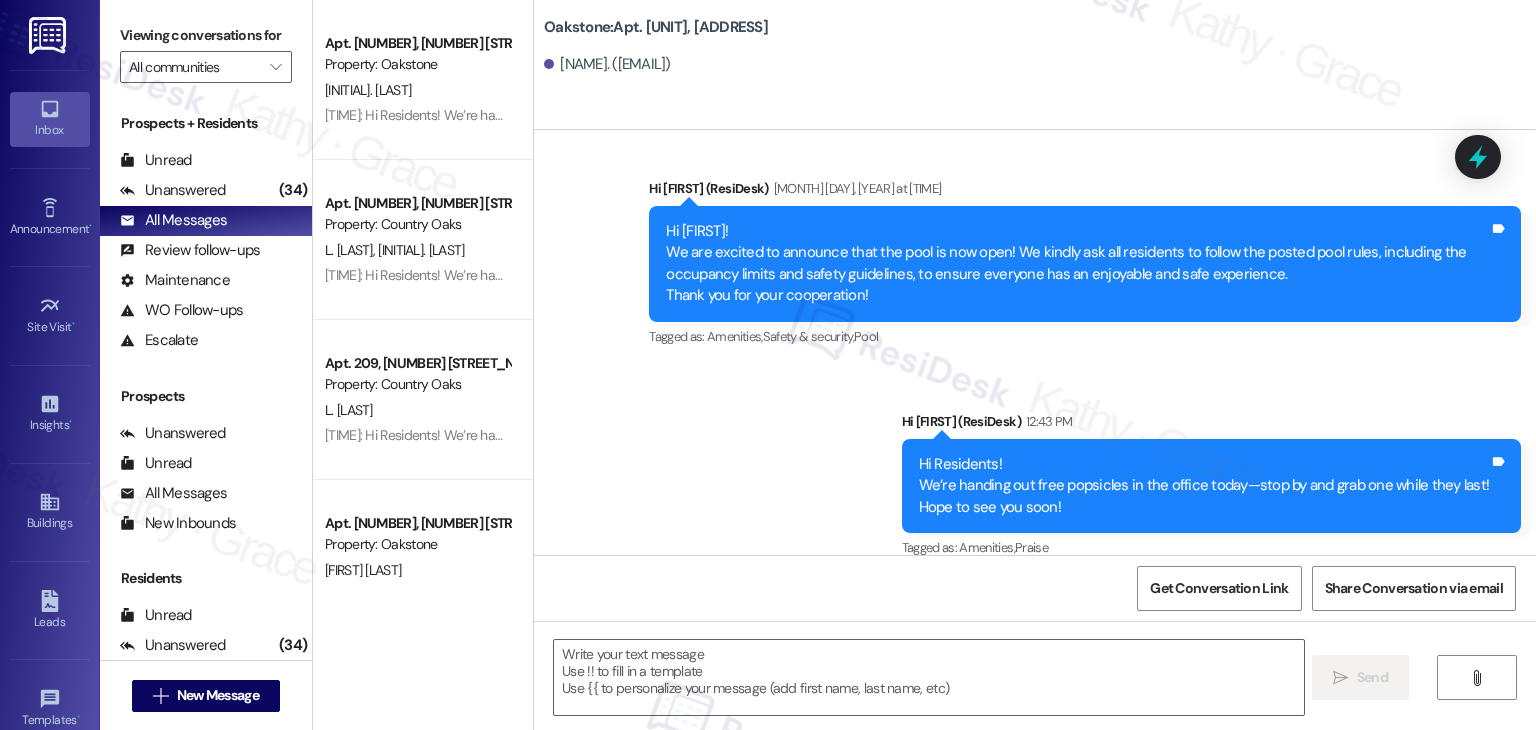 click on "Sent via SMS ResiDesk After Hours Assistant [MONTH] [DAY], [YEAR] at [TIME] Thank you for your message. Our offices are currently closed, but we will contact you when we resume operations. For emergencies, please contact your emergency number [PHONE]. Tags and notes Tagged as: Call request Click to highlight conversations about Call request Sent via SMS [NAME] (ResiDesk) [MONTH] [DAY], [YEAR] at [TIME] Hi [FIRST], you're welcome! I'm glad I could assist you. If anything else comes up, please don't hesitate to reach out. Have a great day! Tags and notes Announcement, sent via SMS [NAME] (ResiDesk) [MONTH] [DAY], [YEAR] at [TIME] Hi [FIRST]! Asphalt Repairs – July 15 Please be advised that asphalt repairs will take place at the front entrance of [BRAND] on Monday, July 15th. You should still have access to your driveways, but there may be exceptions during the work period. We appreciate your patience and understanding. If you have any questions or concerns, please contact the office directly. Tags and notes" at bounding box center [1035, 31] 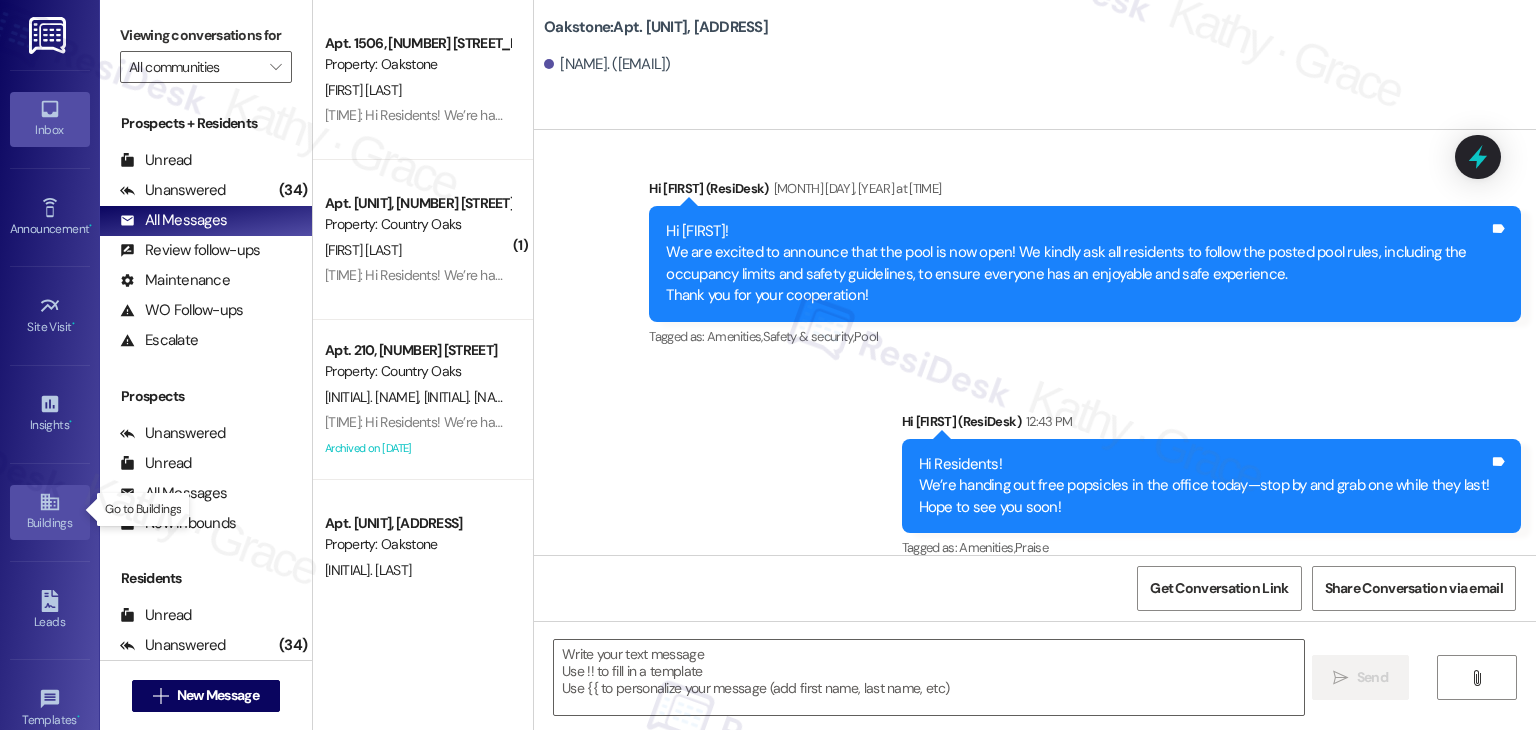 click on "Buildings" at bounding box center (50, 523) 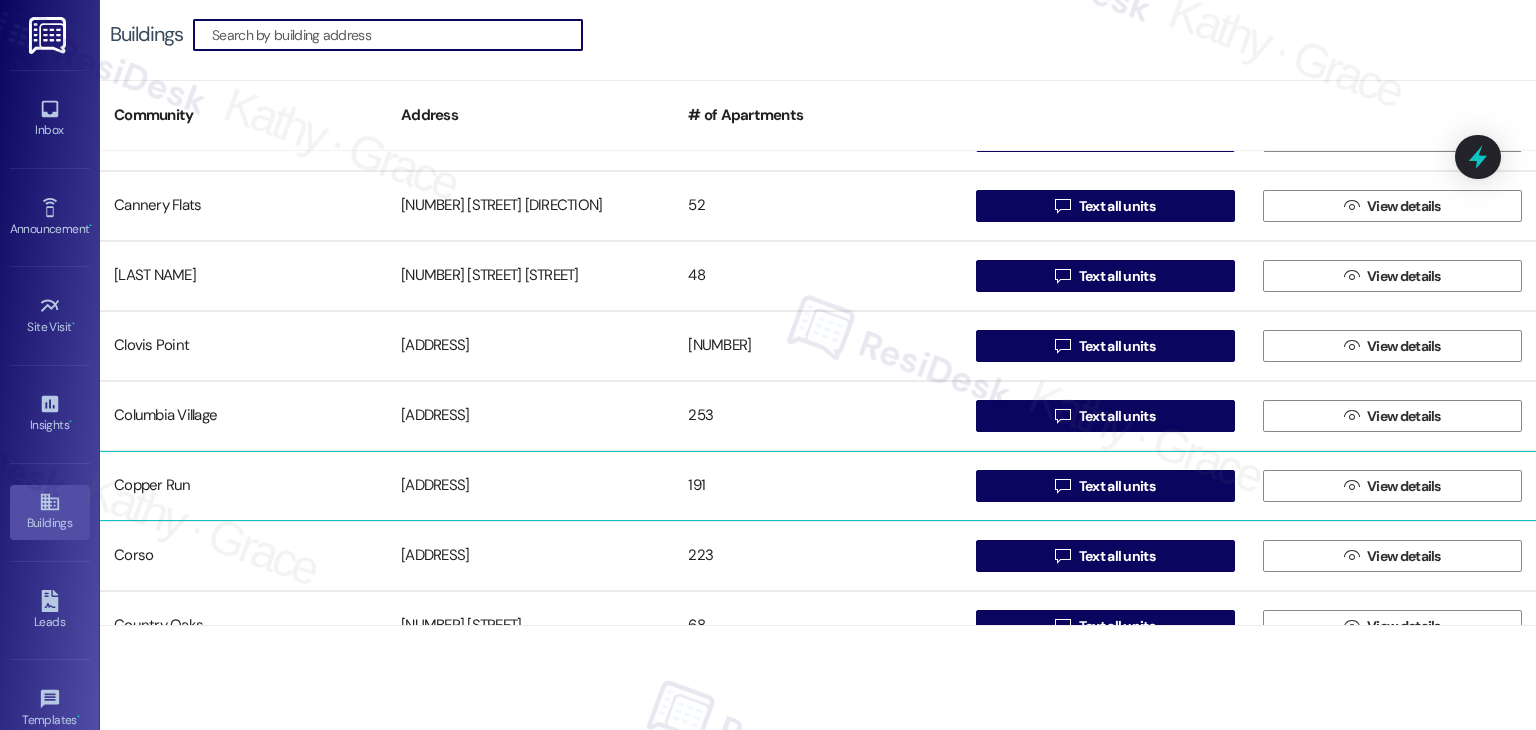 scroll, scrollTop: 500, scrollLeft: 0, axis: vertical 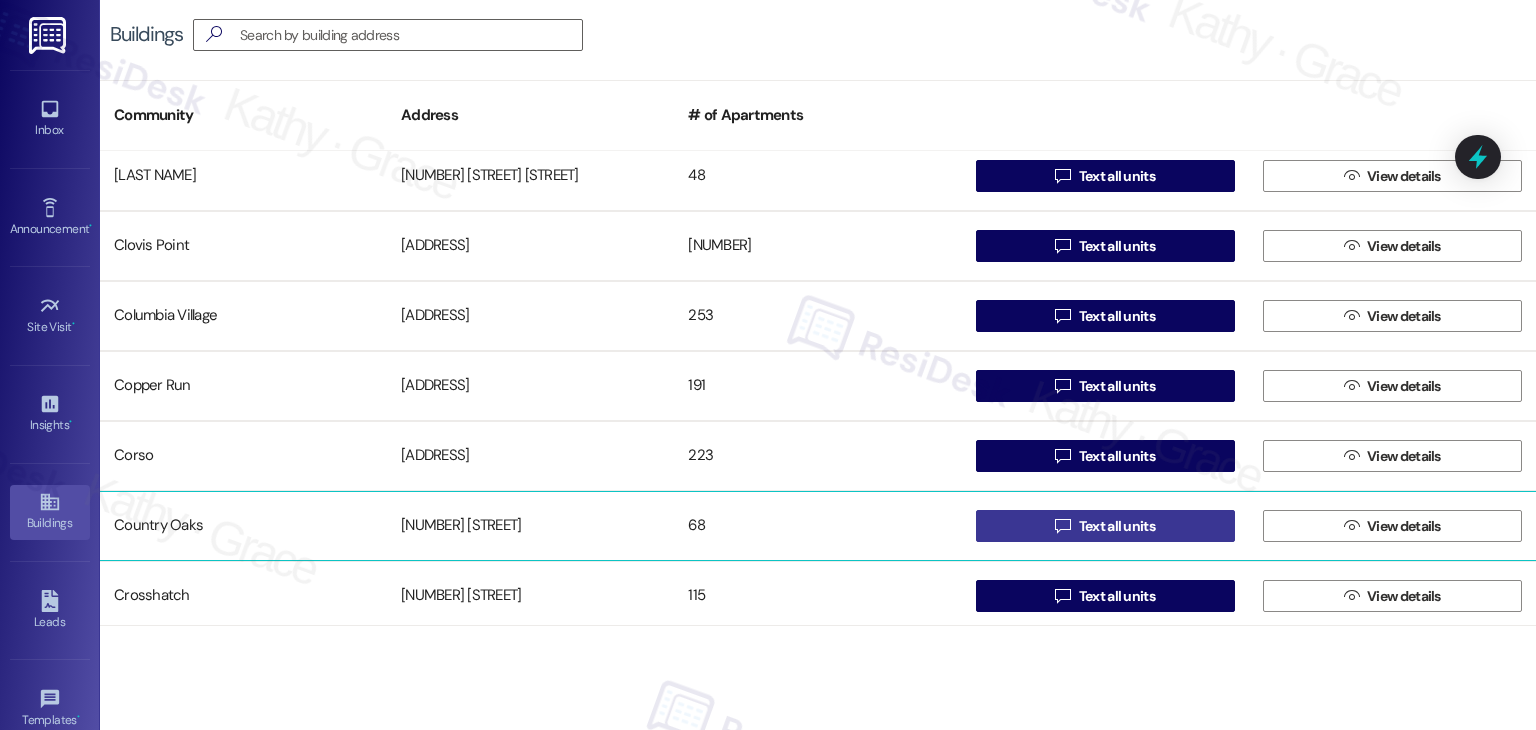 click on "Text all units" at bounding box center (1117, 526) 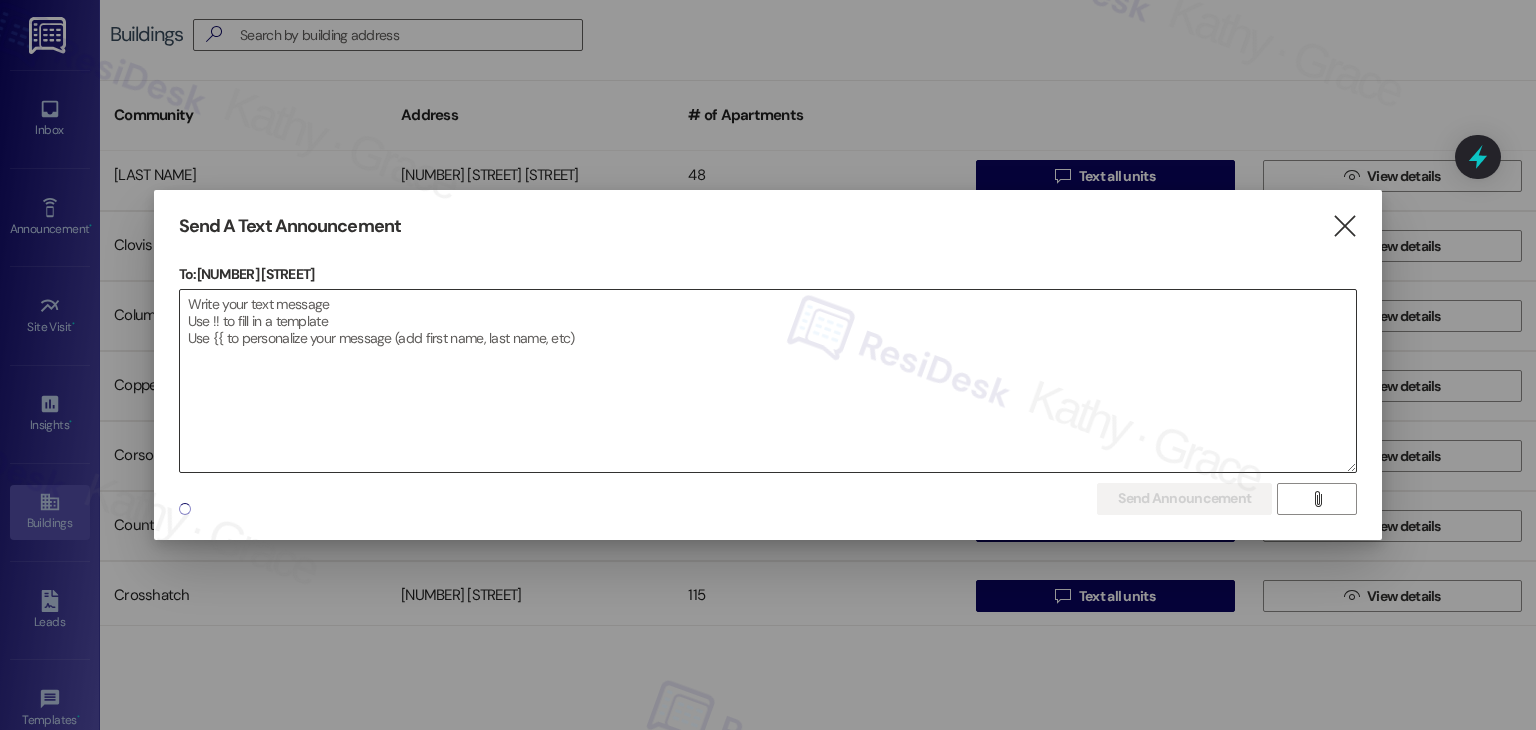 click at bounding box center (768, 381) 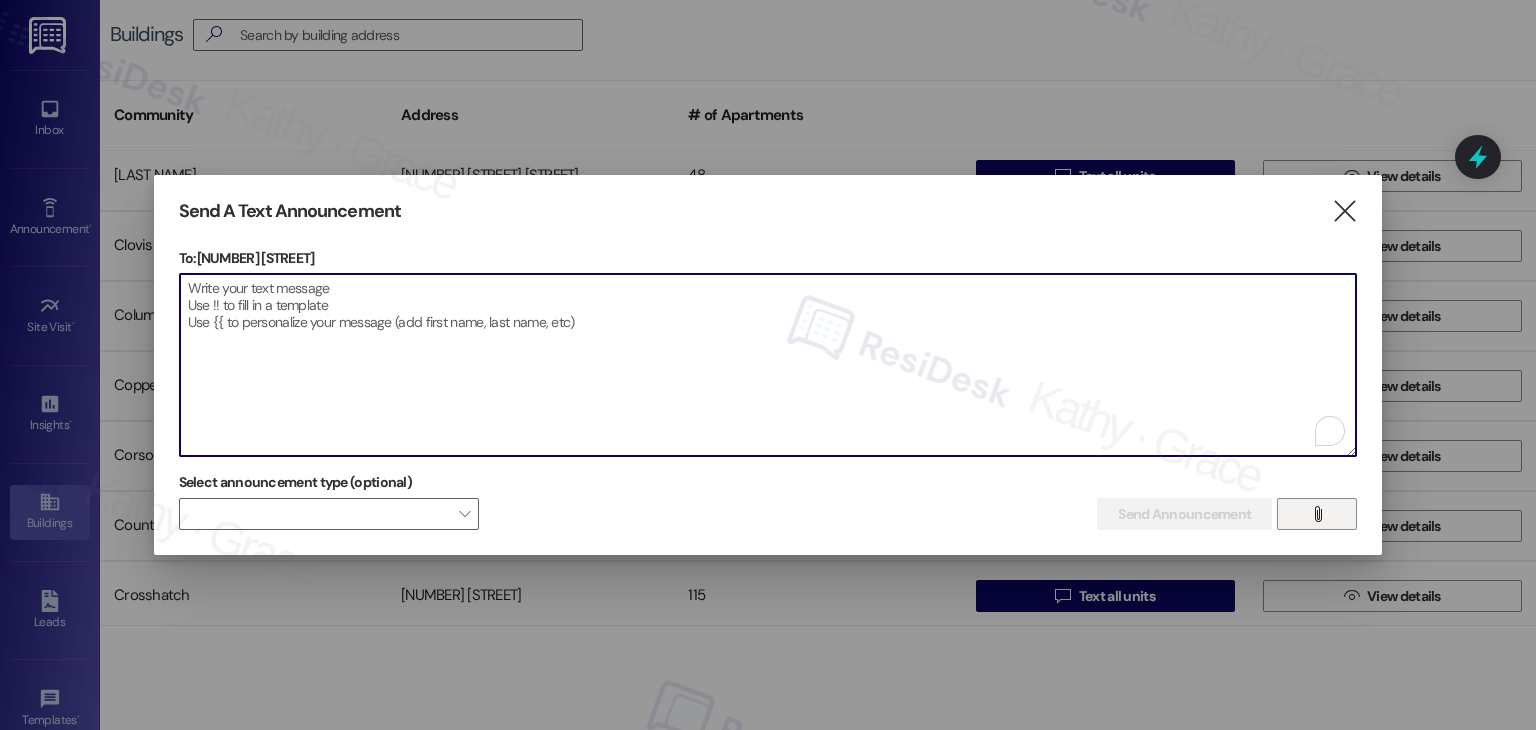 click on "" at bounding box center (1317, 514) 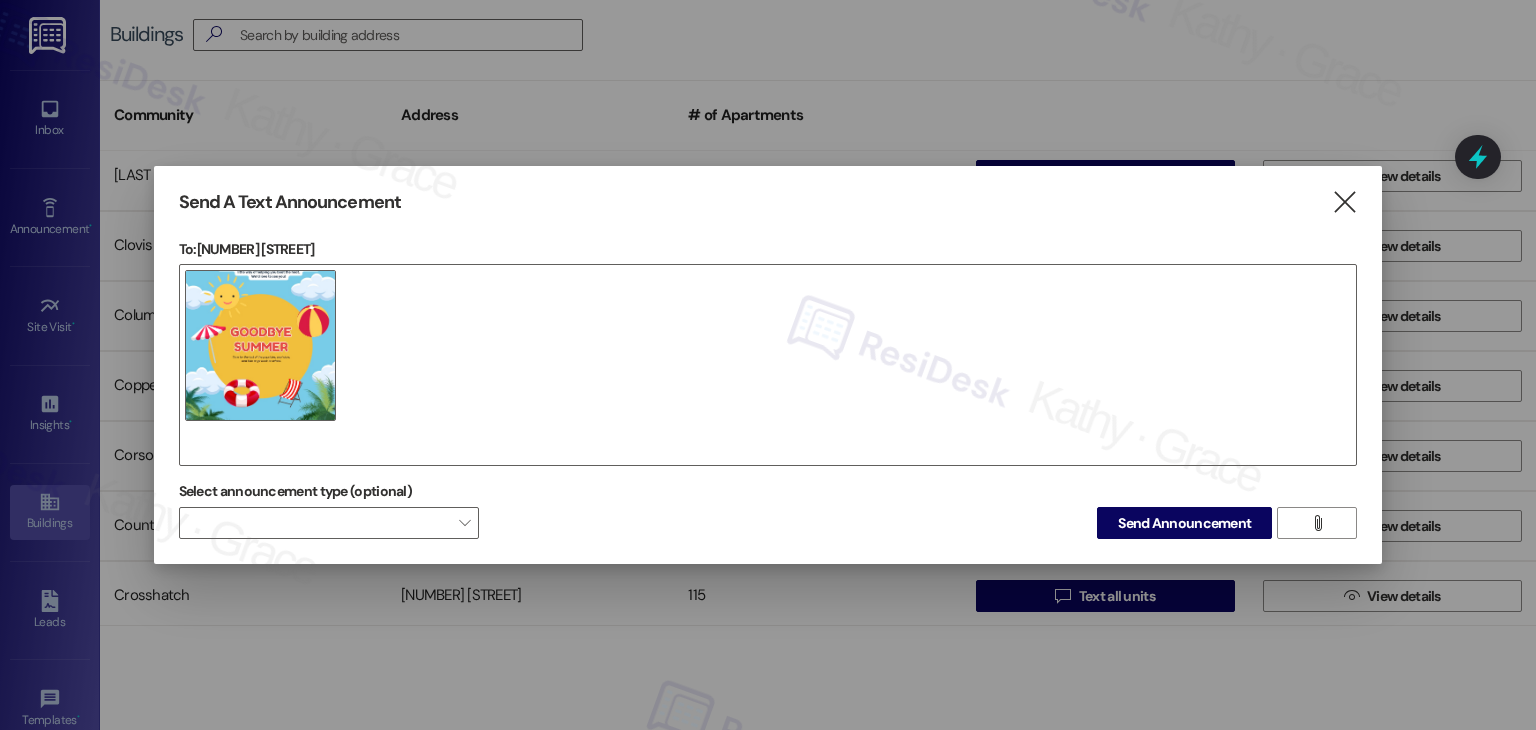 click at bounding box center [768, 365] 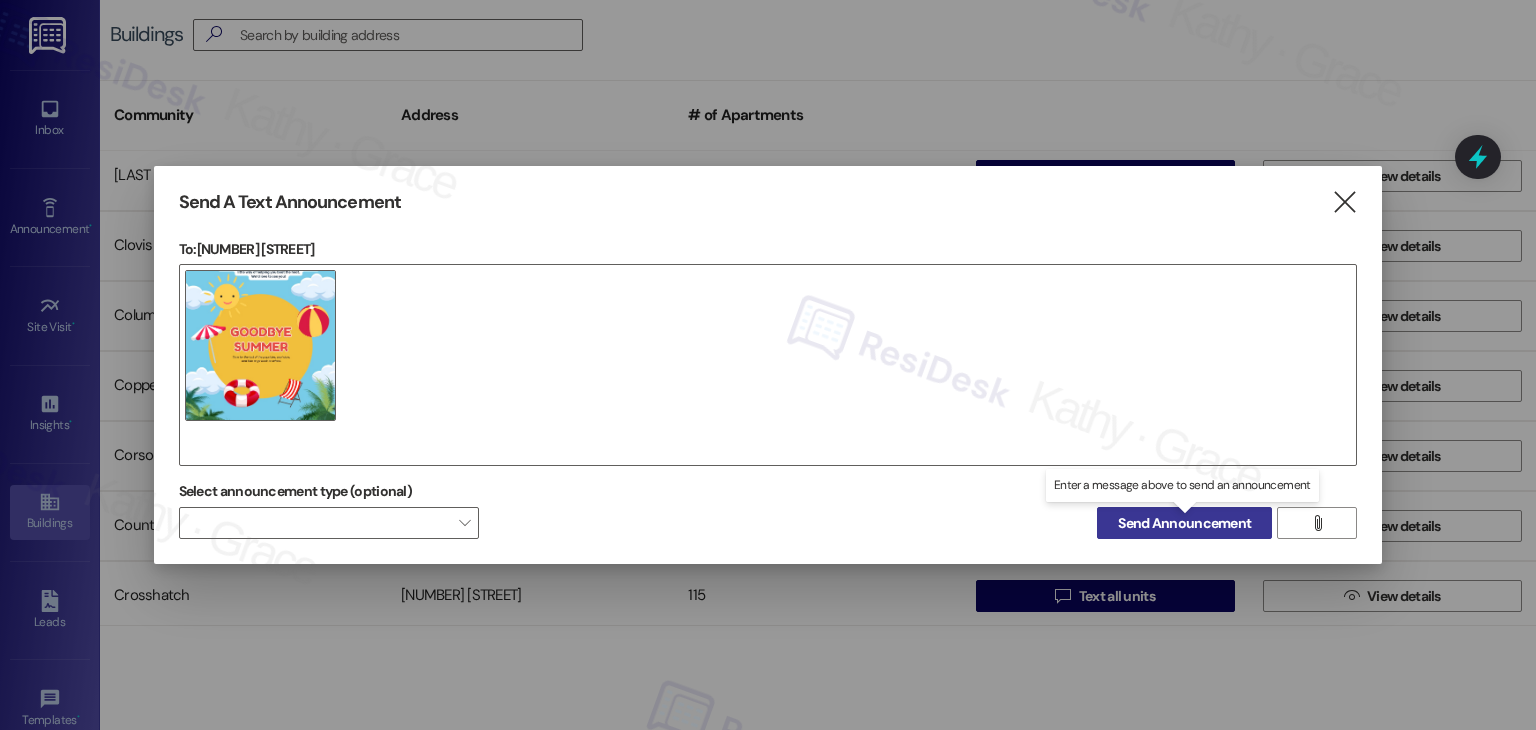 click on "Send Announcement" at bounding box center (1184, 523) 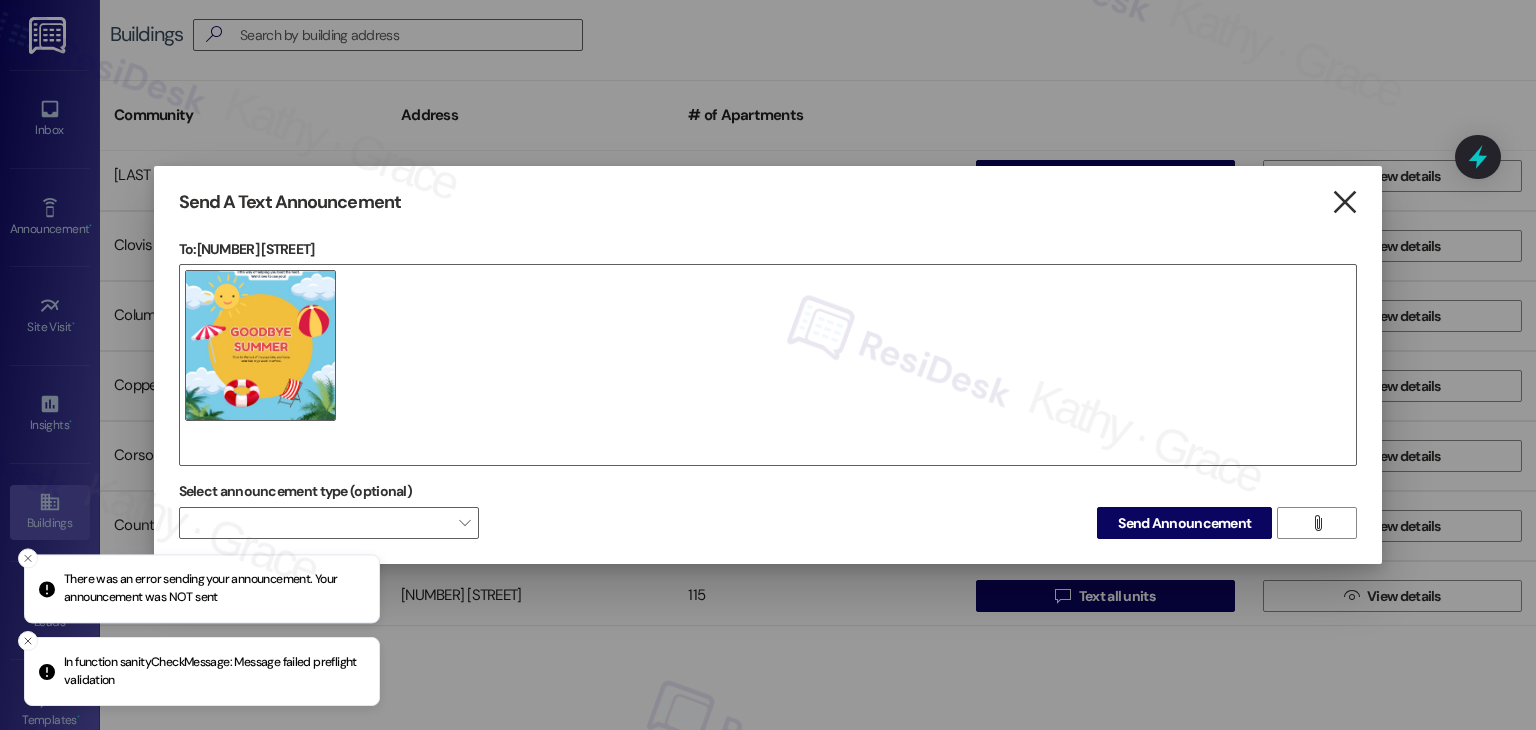 click on "" at bounding box center [1344, 202] 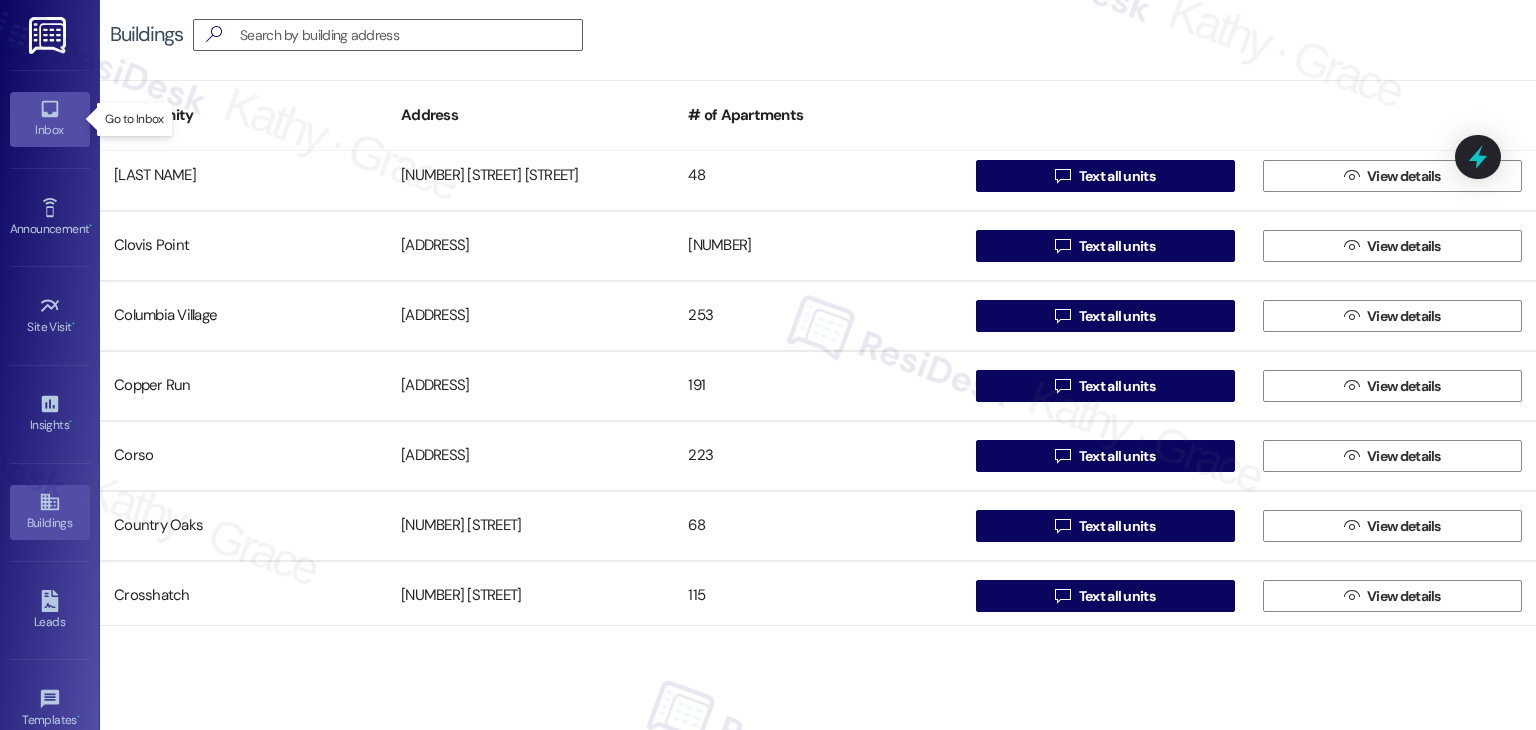 click 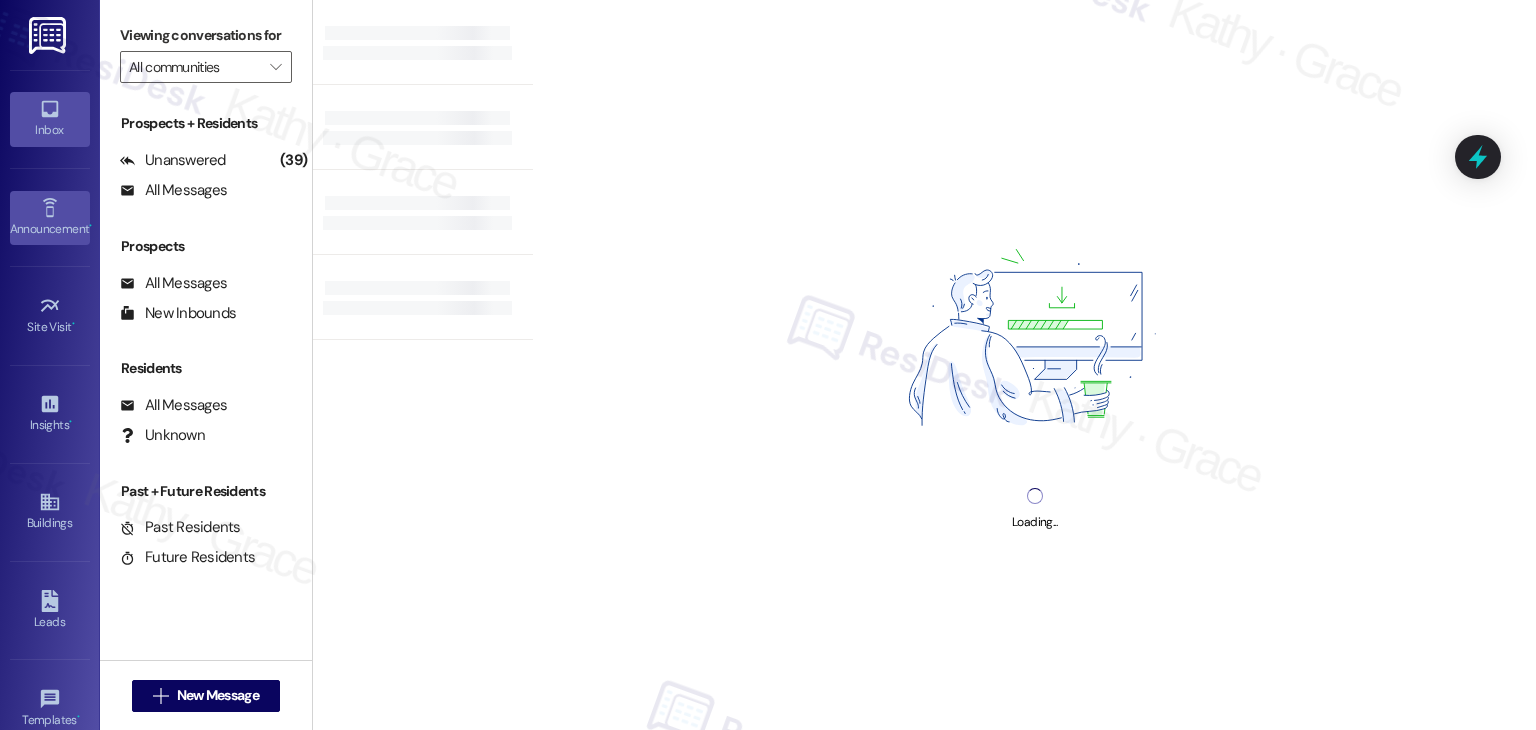 click 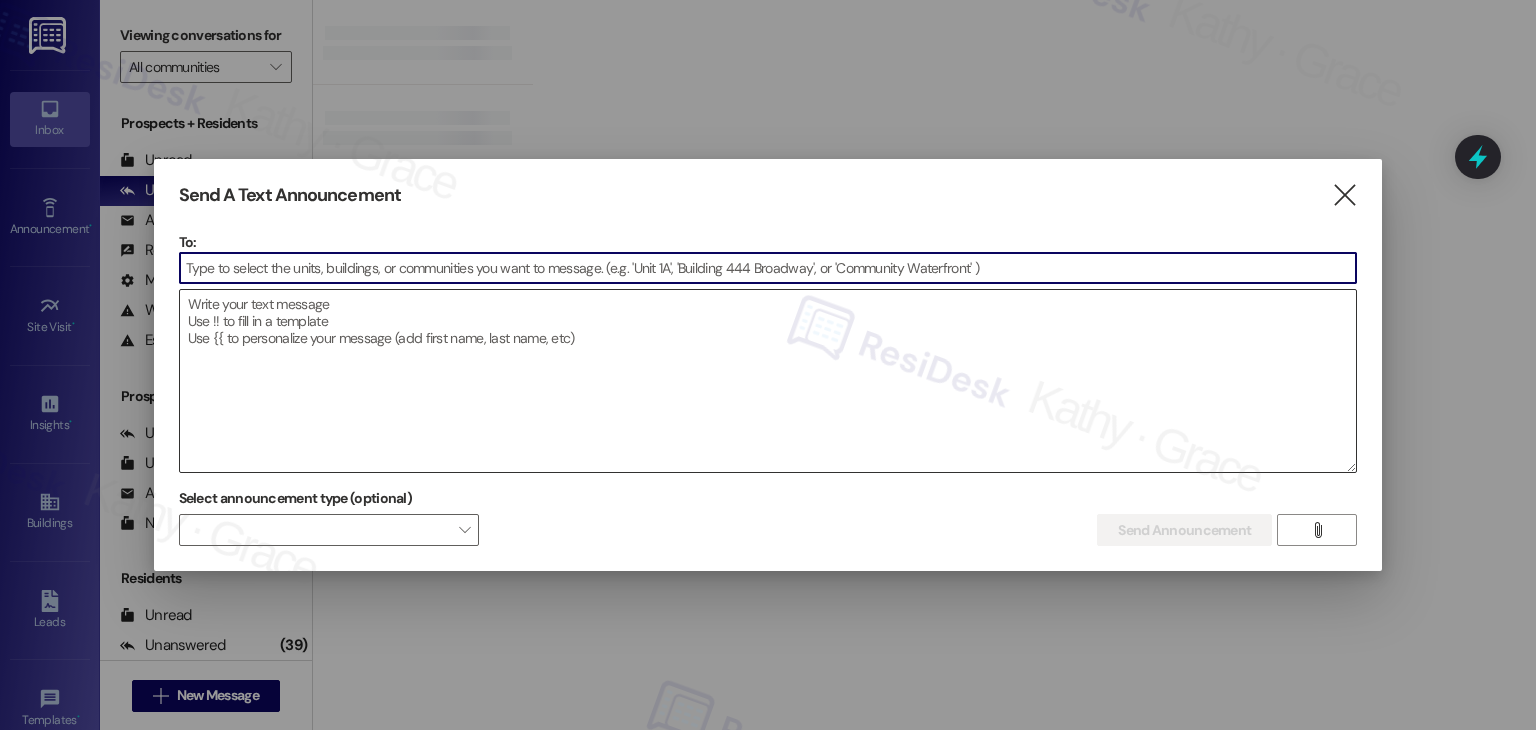 click at bounding box center [768, 381] 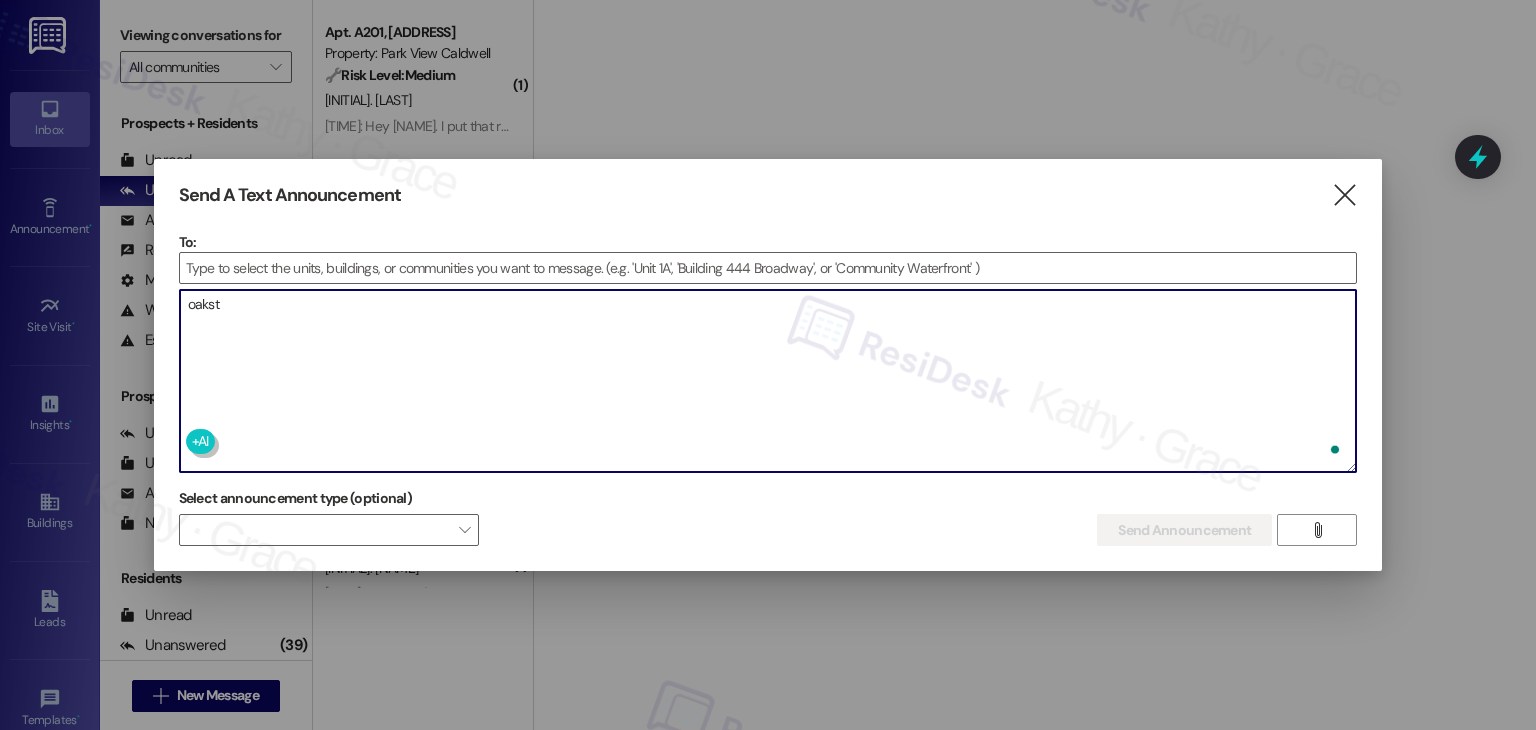 type on "oaksto" 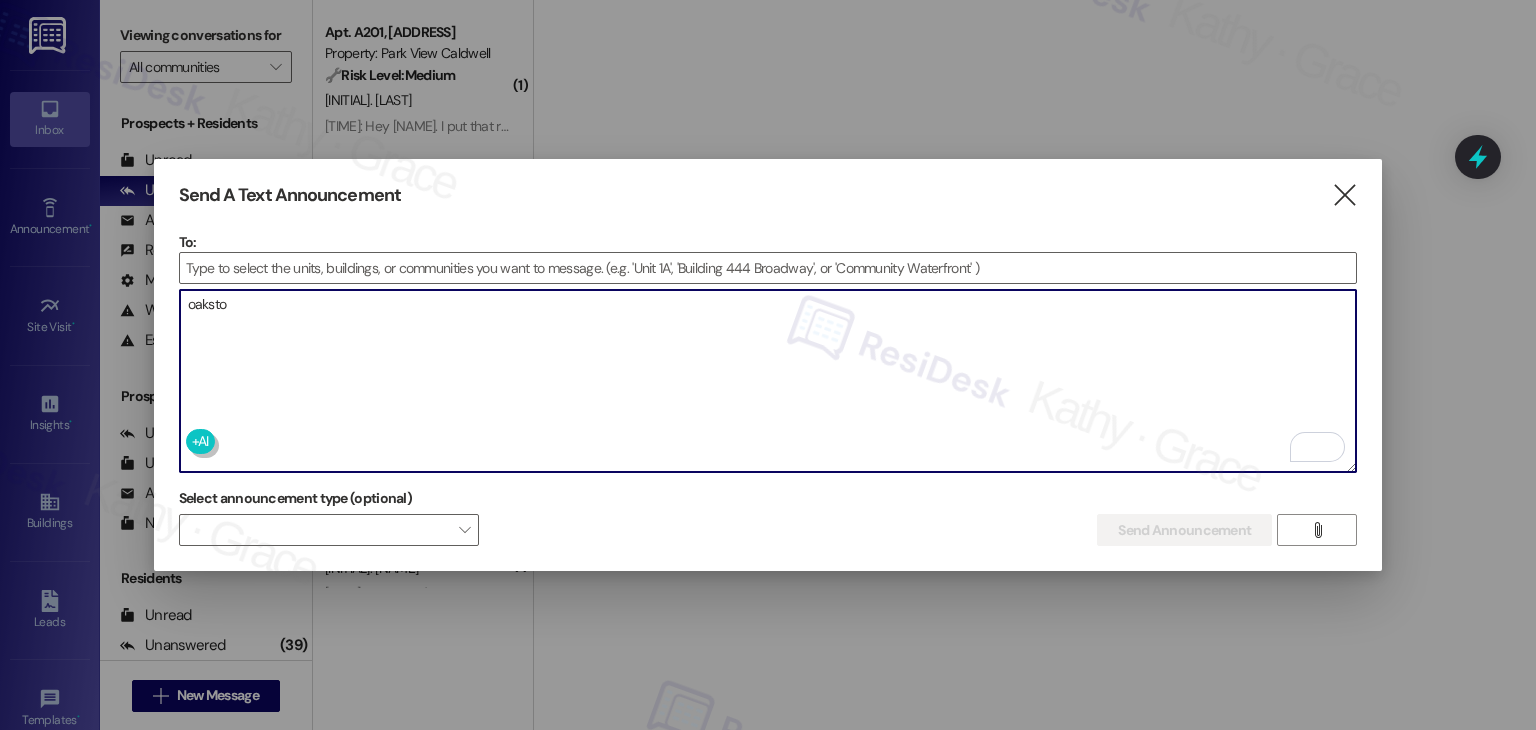 click on "oaksto" at bounding box center [768, 381] 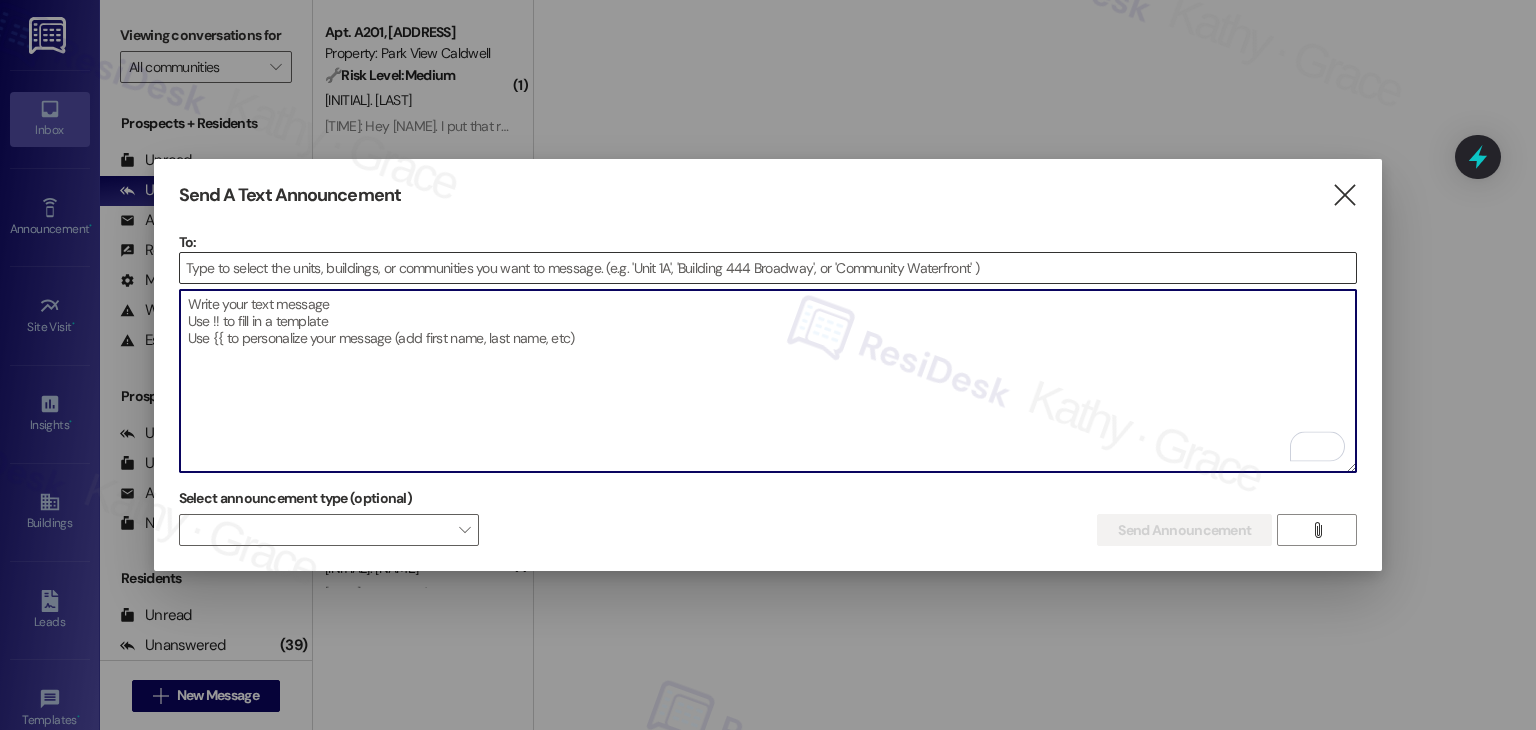 click at bounding box center [768, 268] 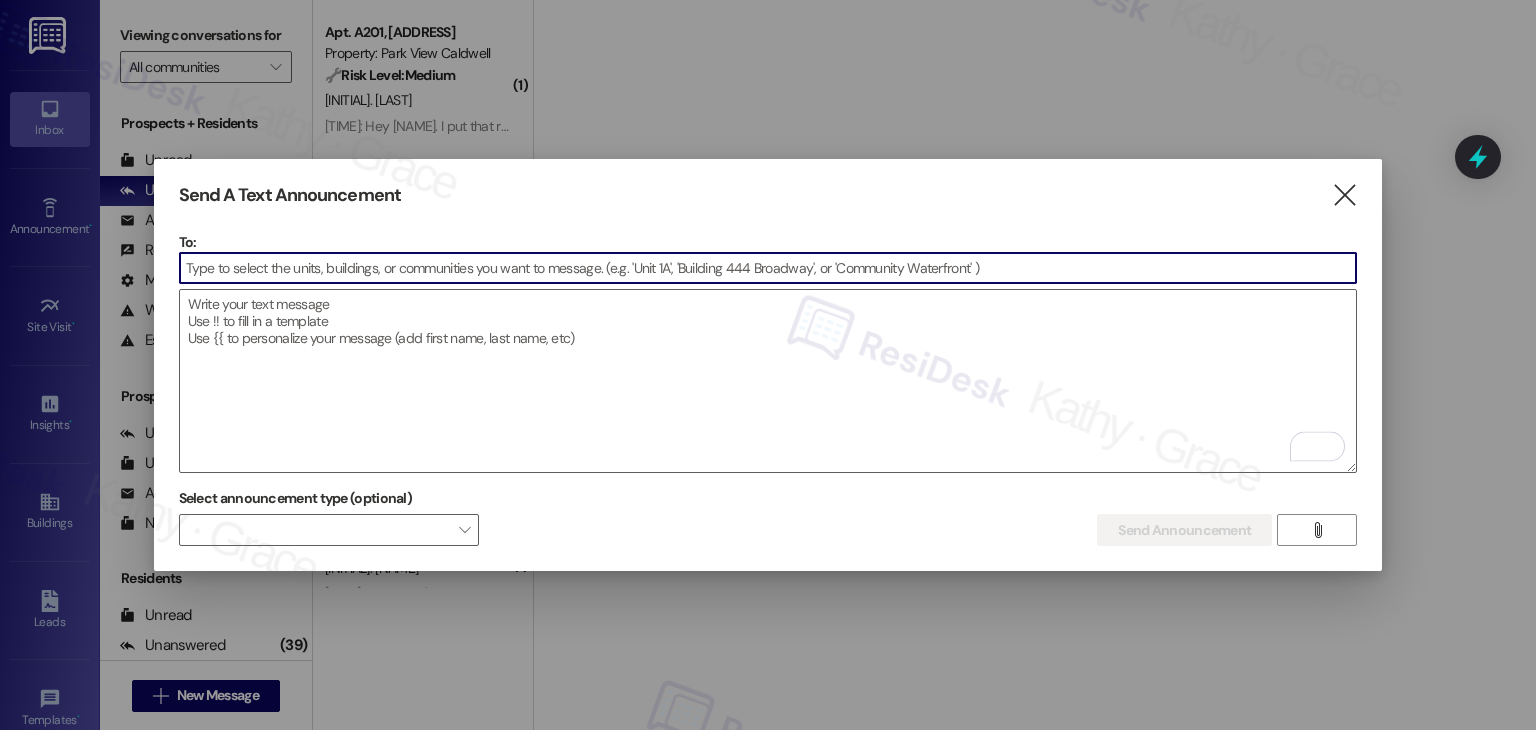 paste on "oaksto" 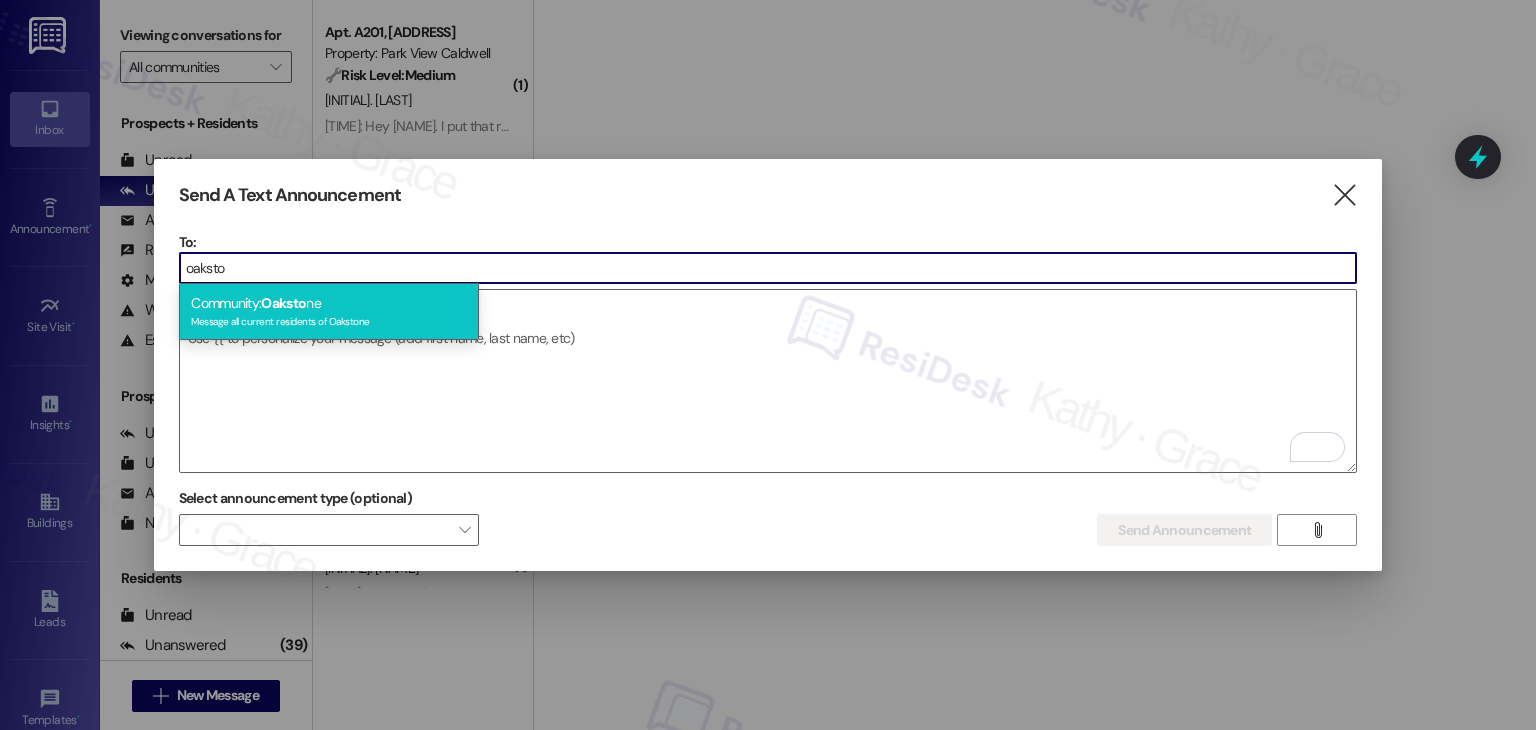 type on "oaksto" 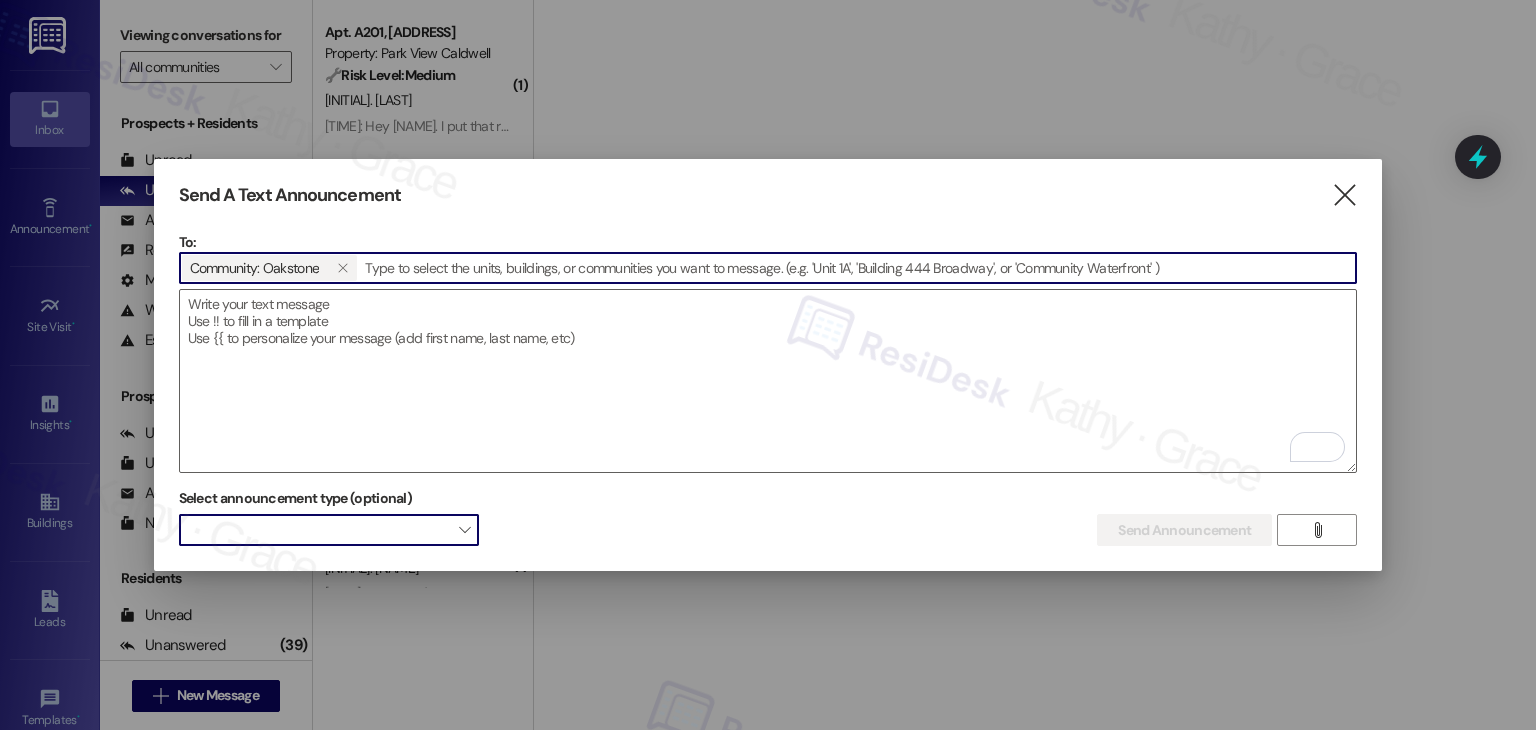 click at bounding box center [329, 530] 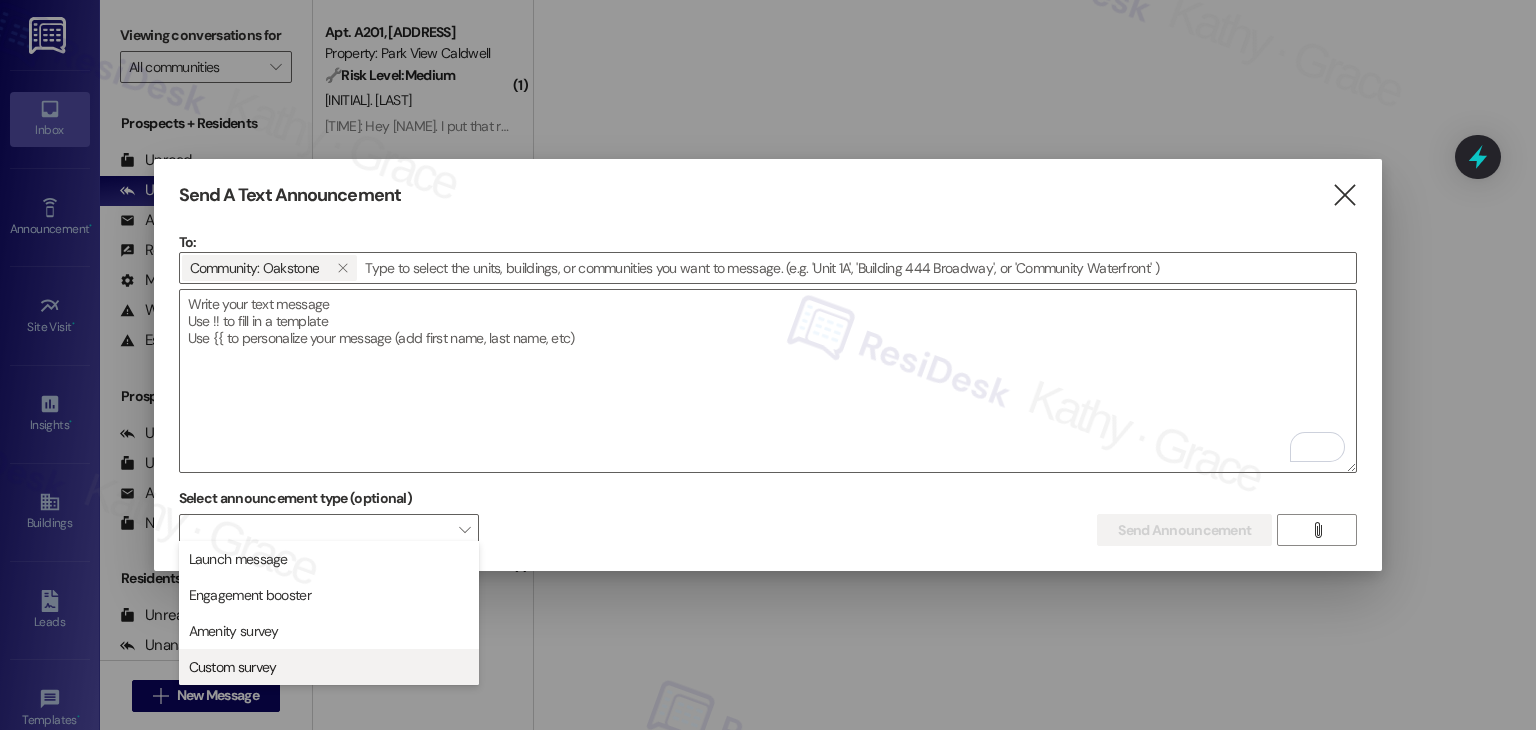 click on "Custom survey" at bounding box center (329, 667) 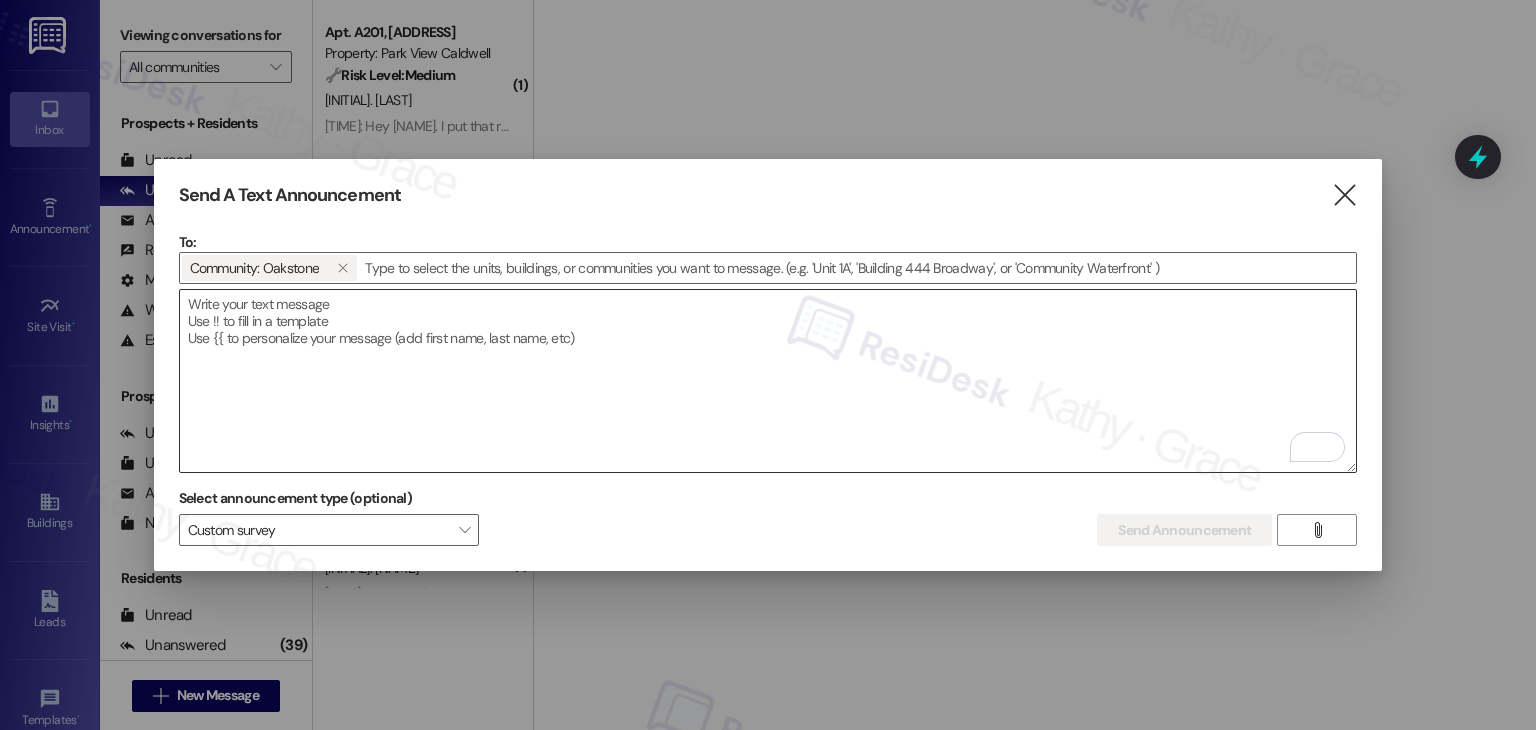 click at bounding box center (768, 381) 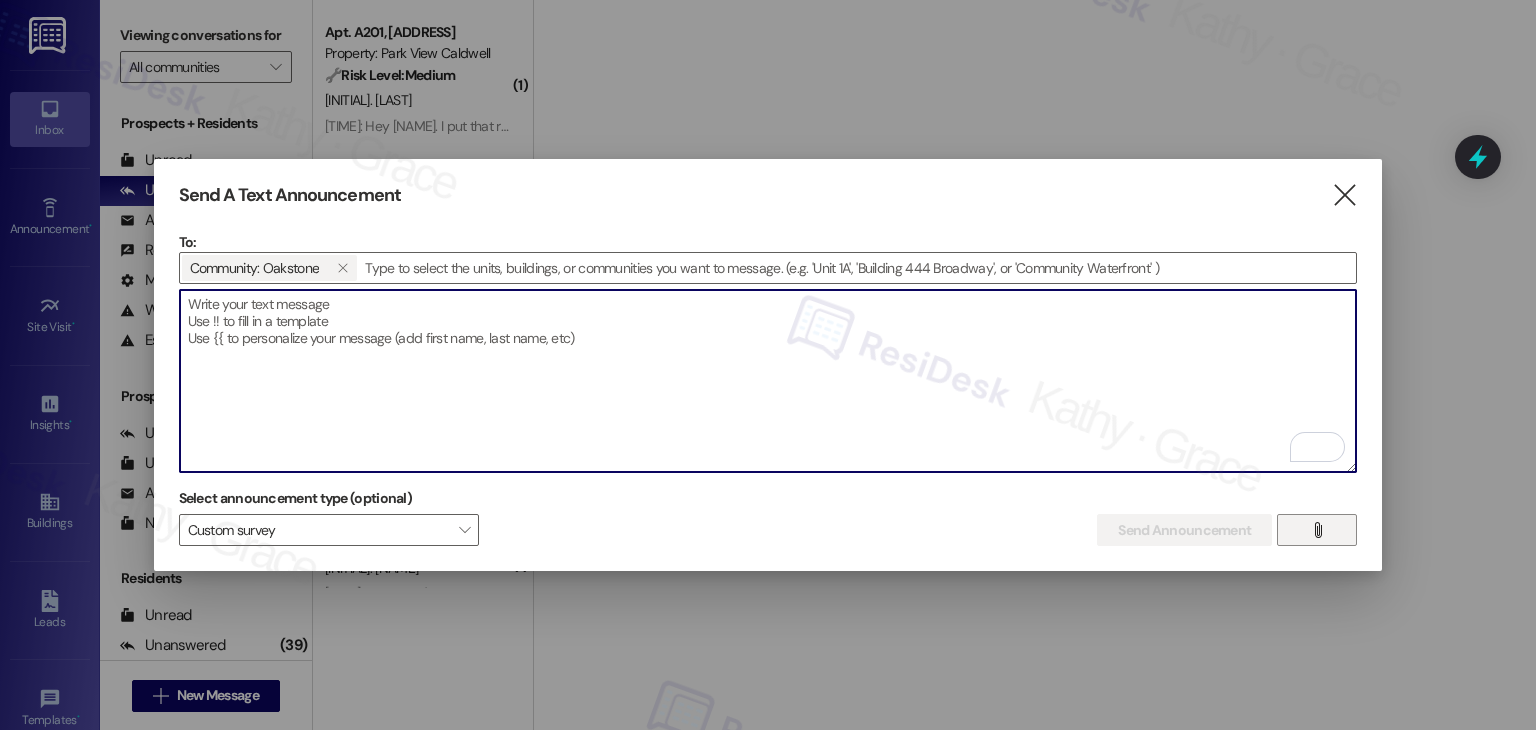 click on "" at bounding box center [1317, 530] 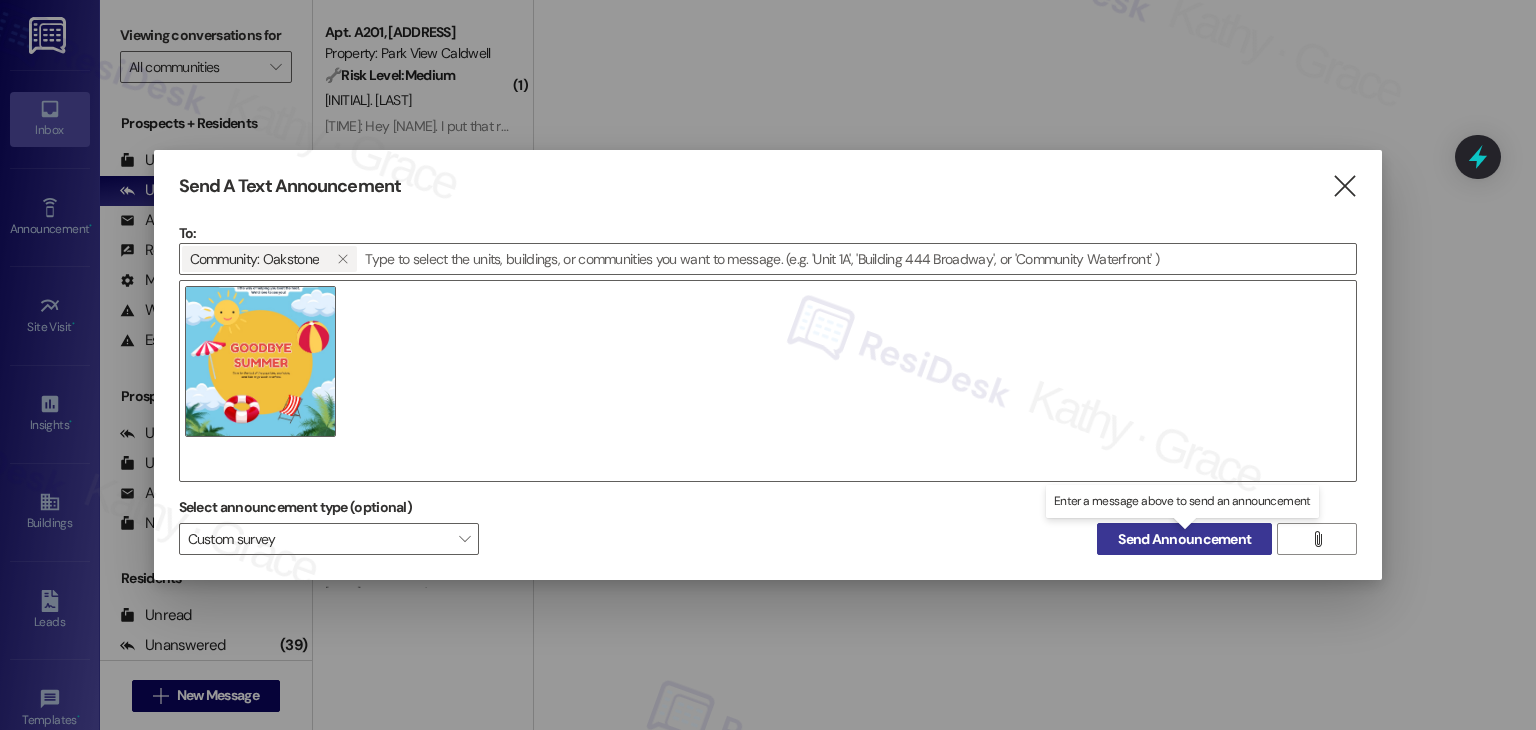 click on "Send Announcement" at bounding box center [1184, 539] 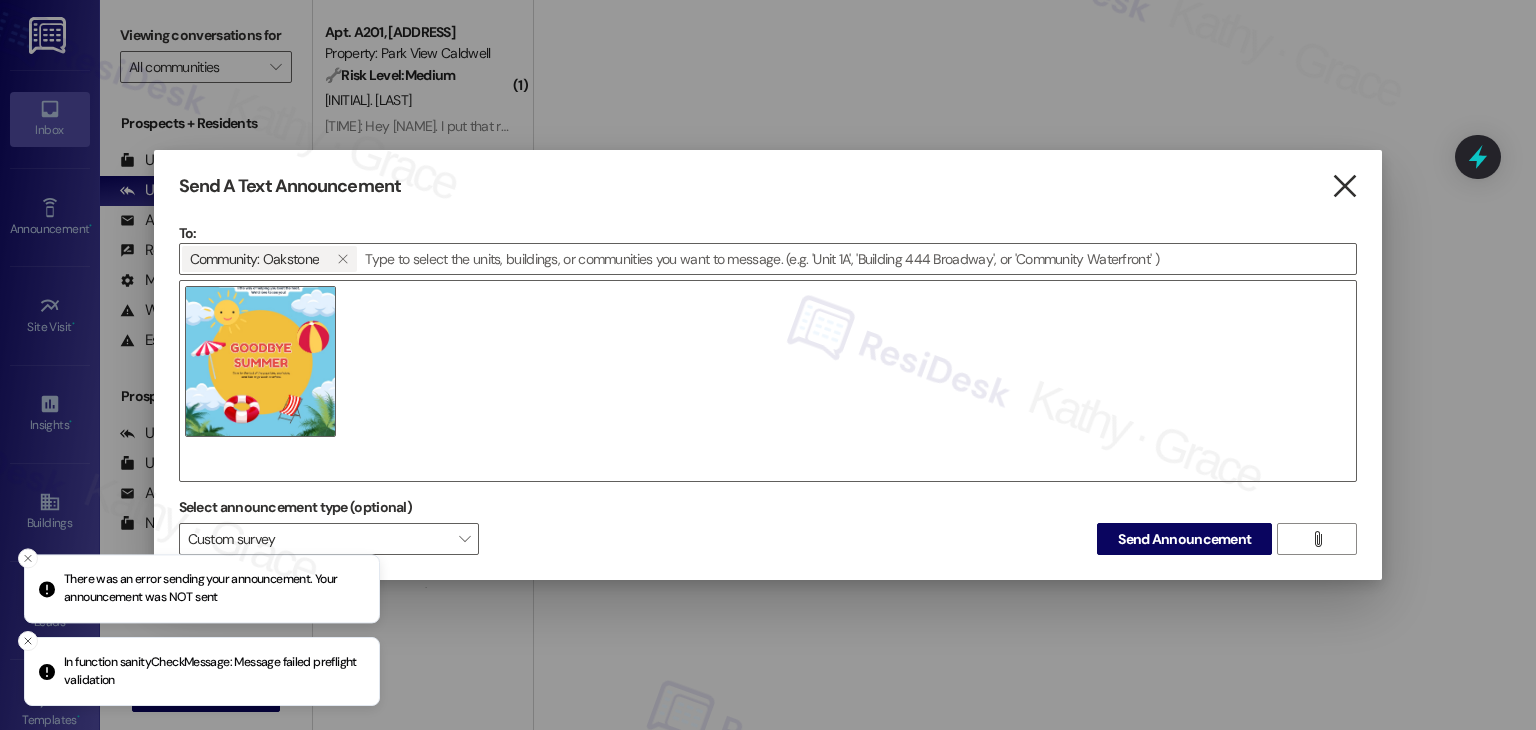 click on "" at bounding box center (1344, 186) 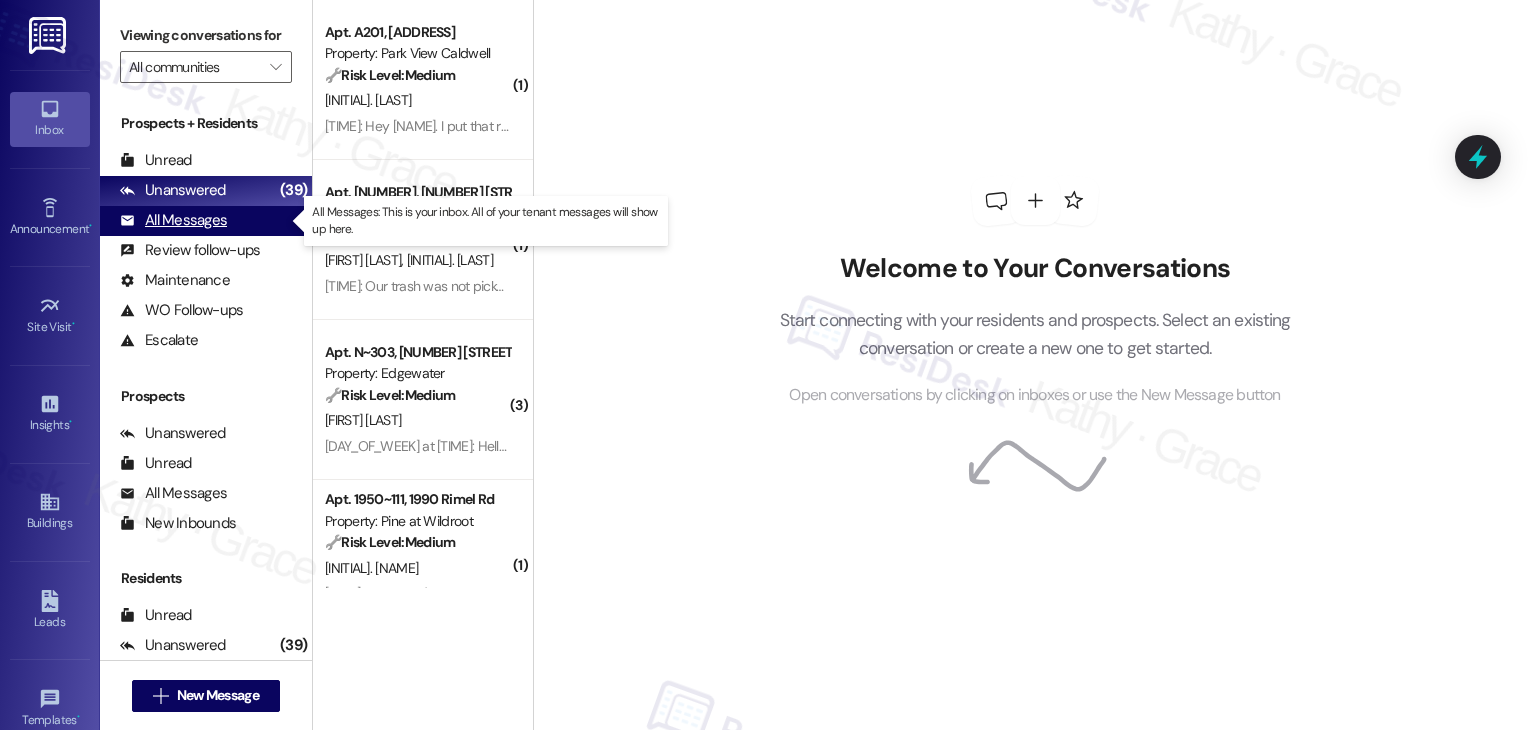click on "All Messages" at bounding box center (173, 220) 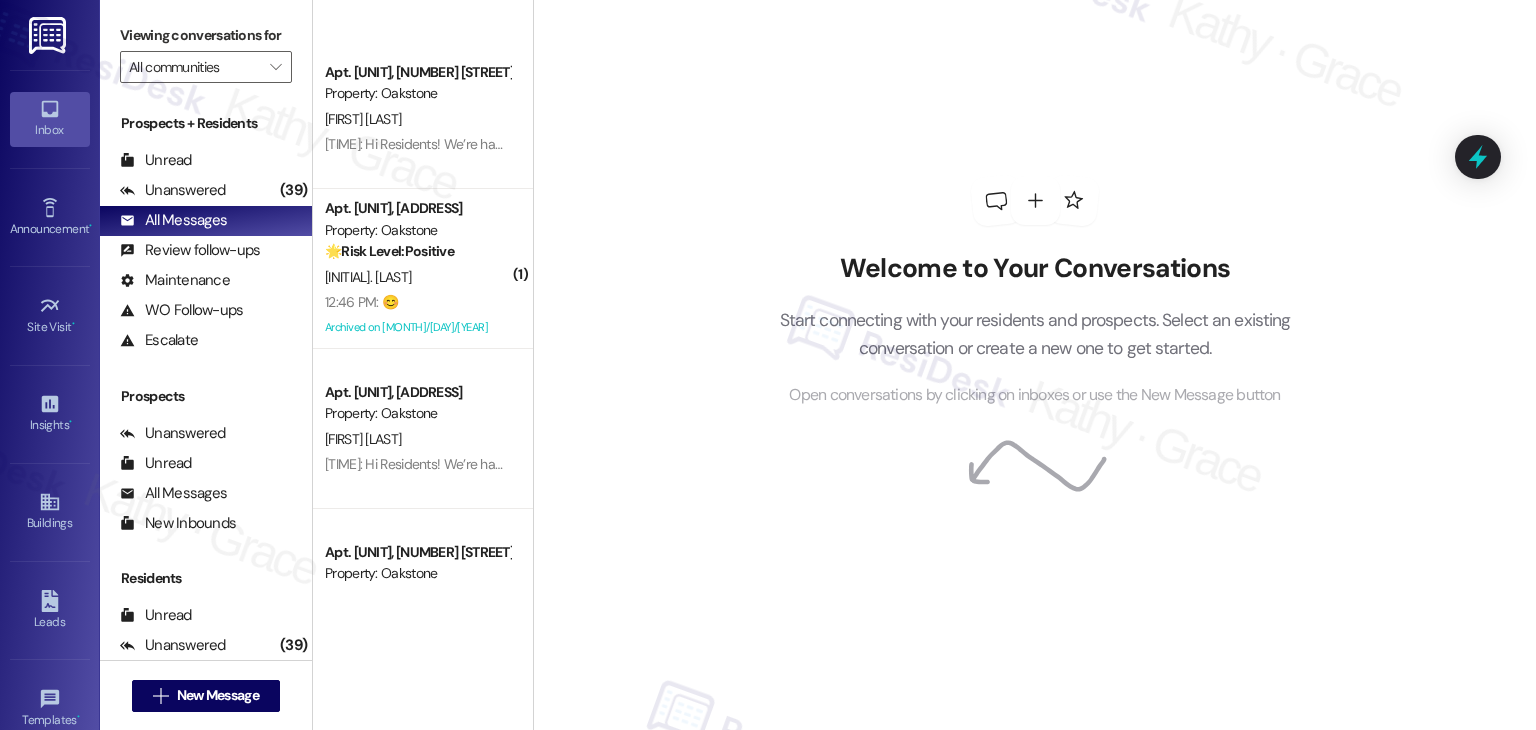 scroll, scrollTop: 500, scrollLeft: 0, axis: vertical 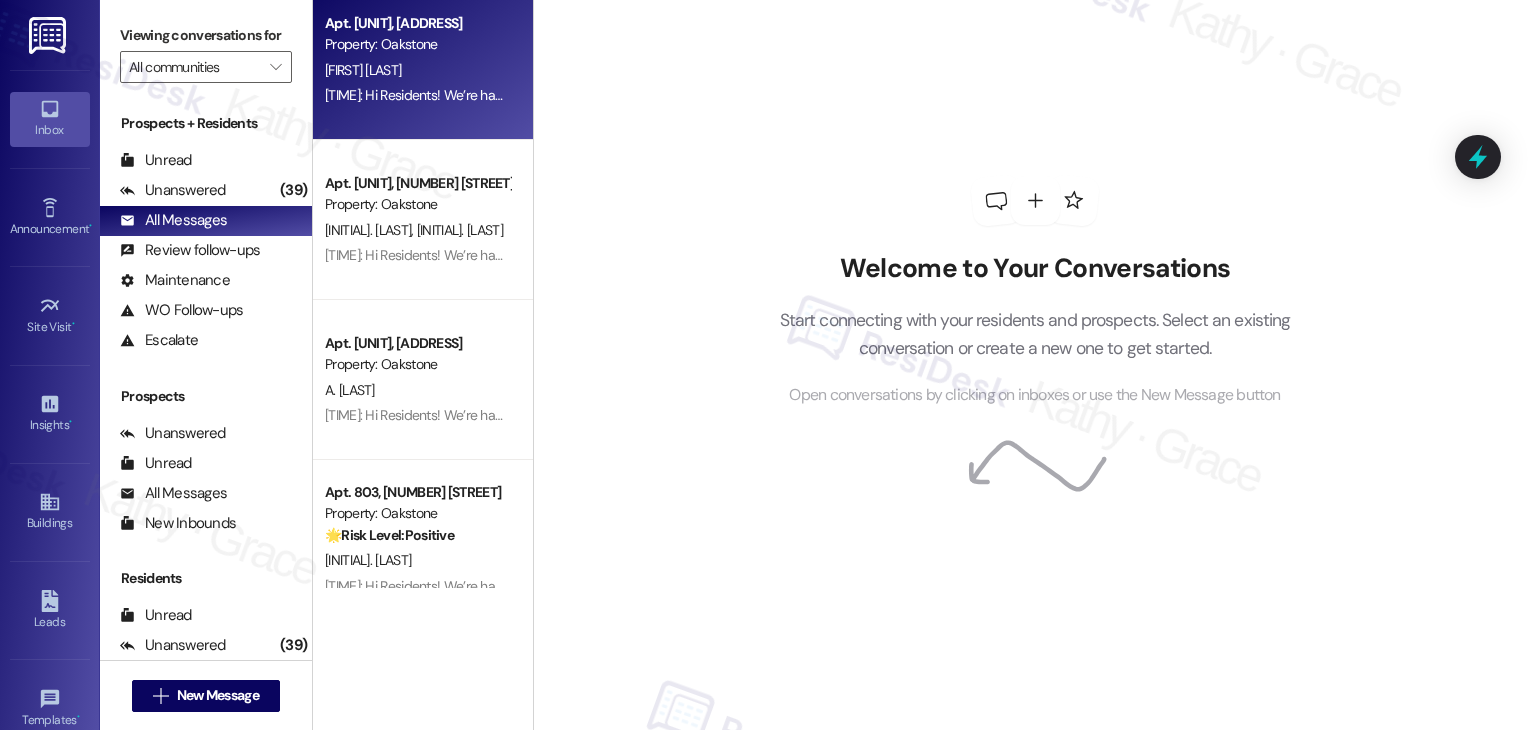 click on "Apt. [NUMBER], [NUMBER] [STREET] [DIRECTION] Property: [PROPERTY_NAME] [INITIAL]. [LAST] [TIME]: Hi Residents!
We’re handing out free popsicles in the office today—stop by and grab one while they last!
Hope to see you soon! [TIME]: Hi Residents!
We’re handing out free popsicles in the office today—stop by and grab one while they last!
Hope to see you soon!" at bounding box center (423, 60) 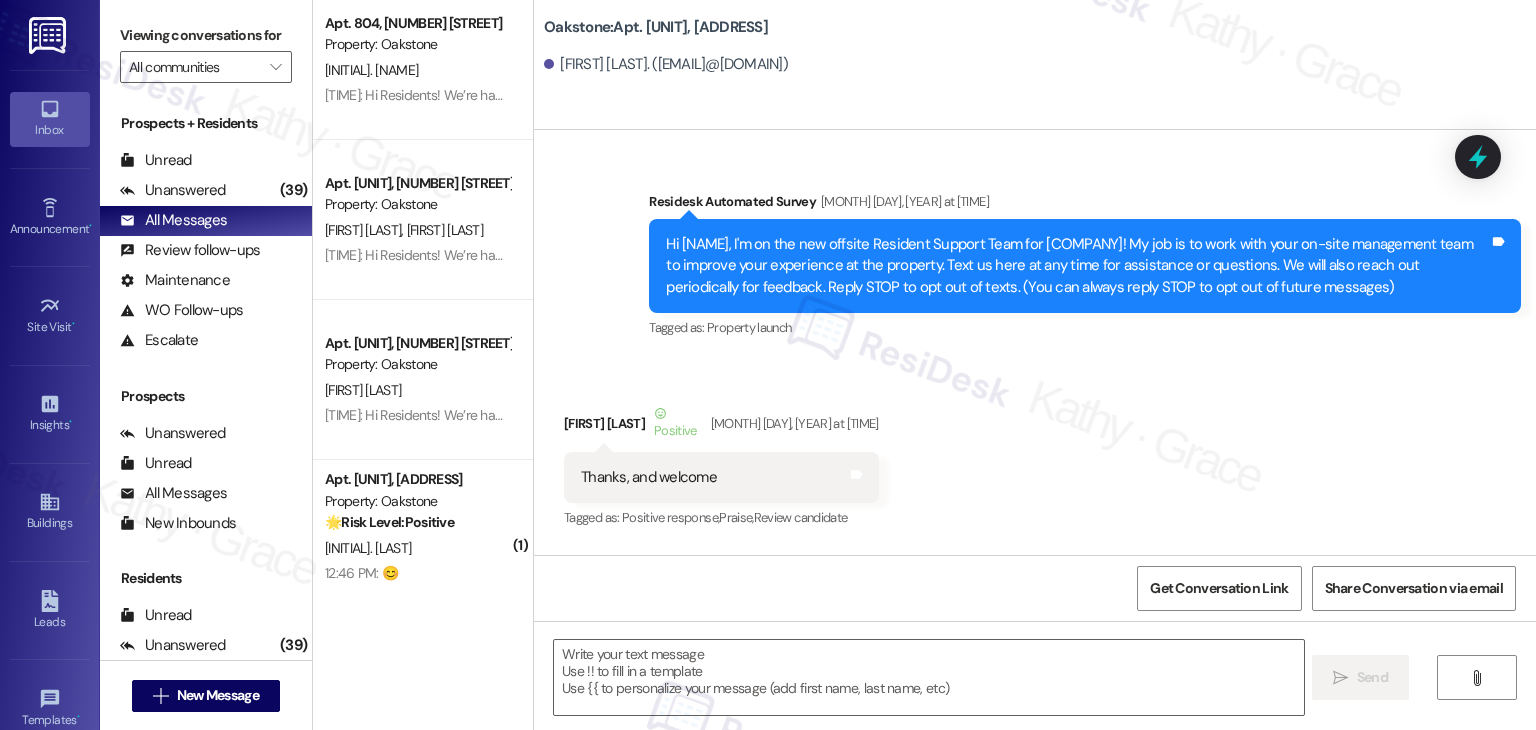 type on "Fetching suggested responses. Please feel free to read through the conversation in the meantime." 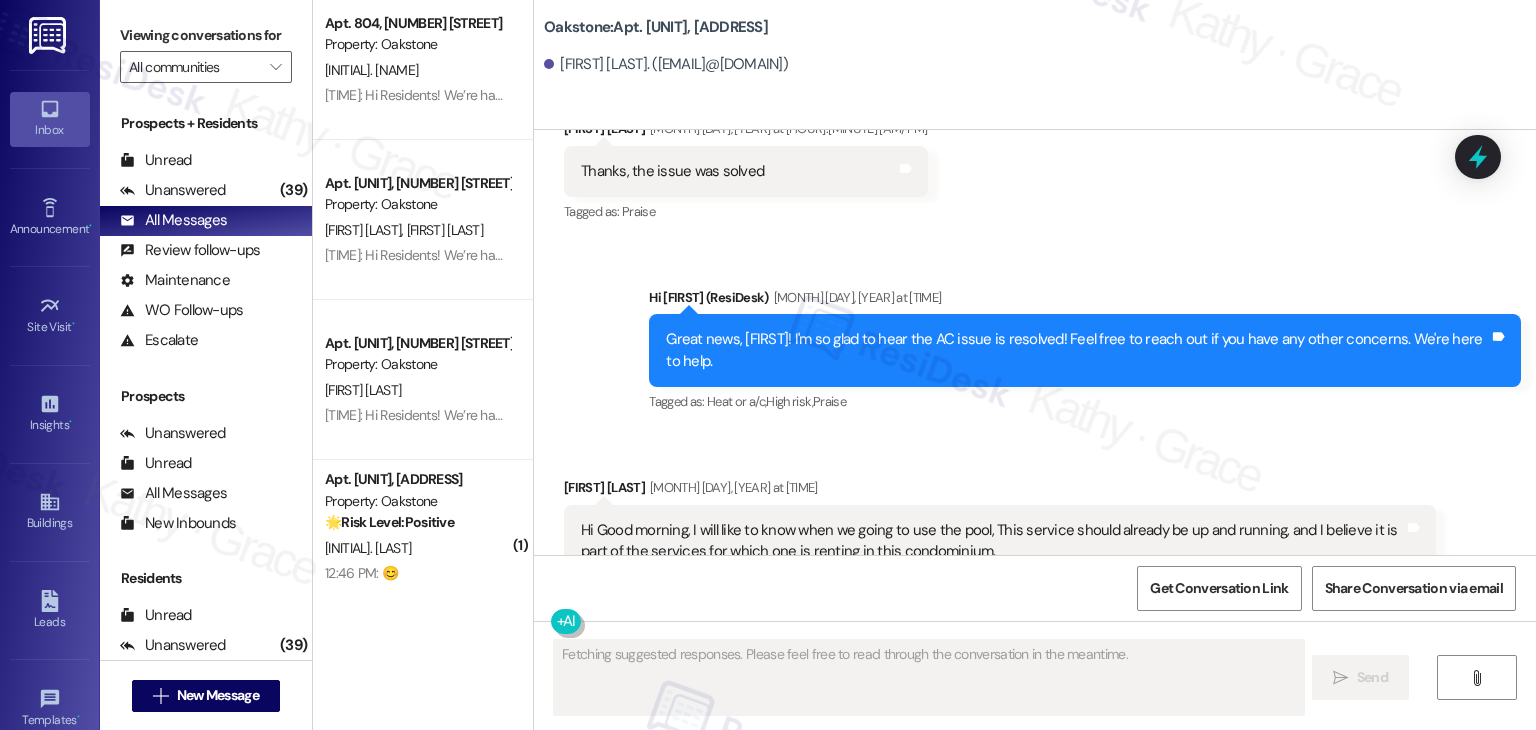 scroll, scrollTop: 23969, scrollLeft: 0, axis: vertical 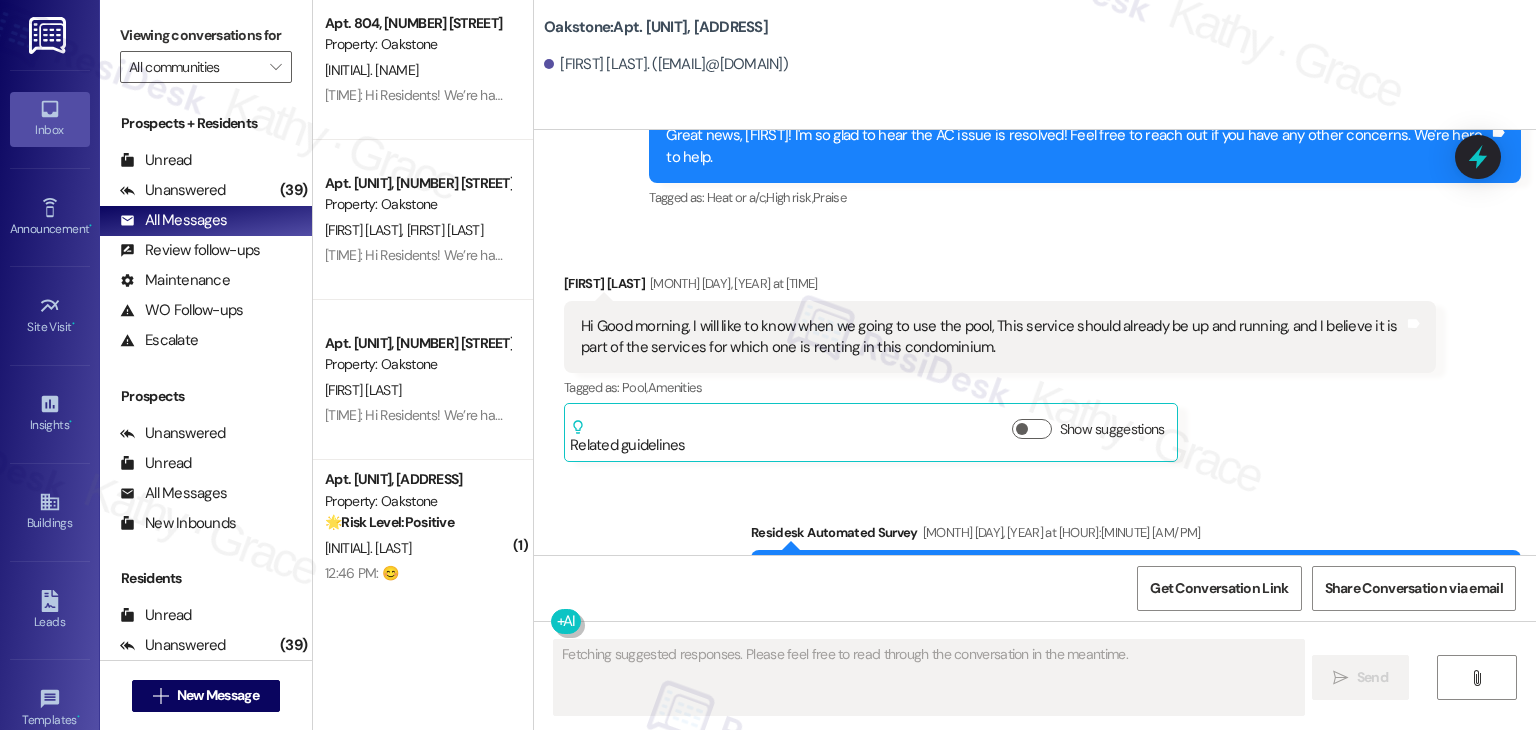 type 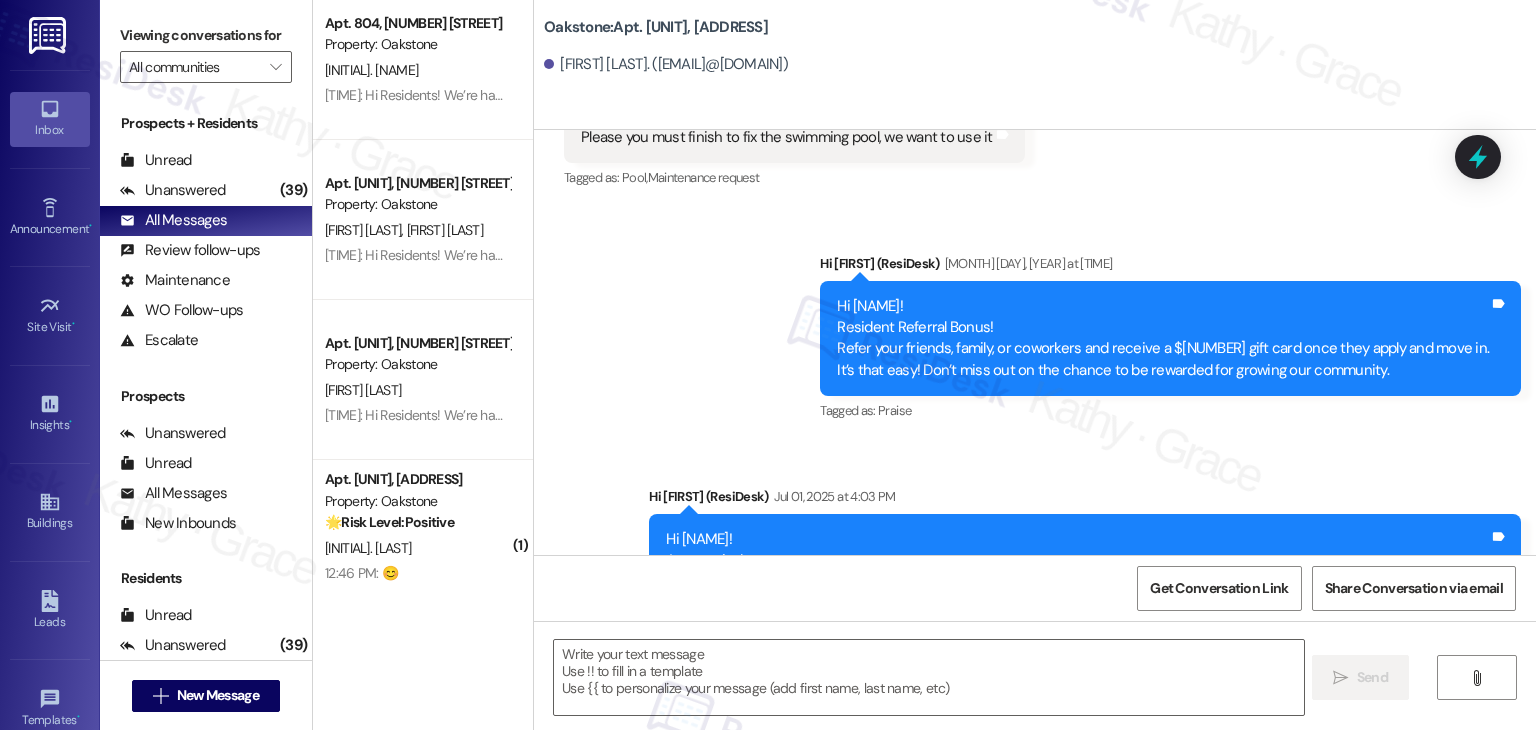 scroll, scrollTop: 25390, scrollLeft: 0, axis: vertical 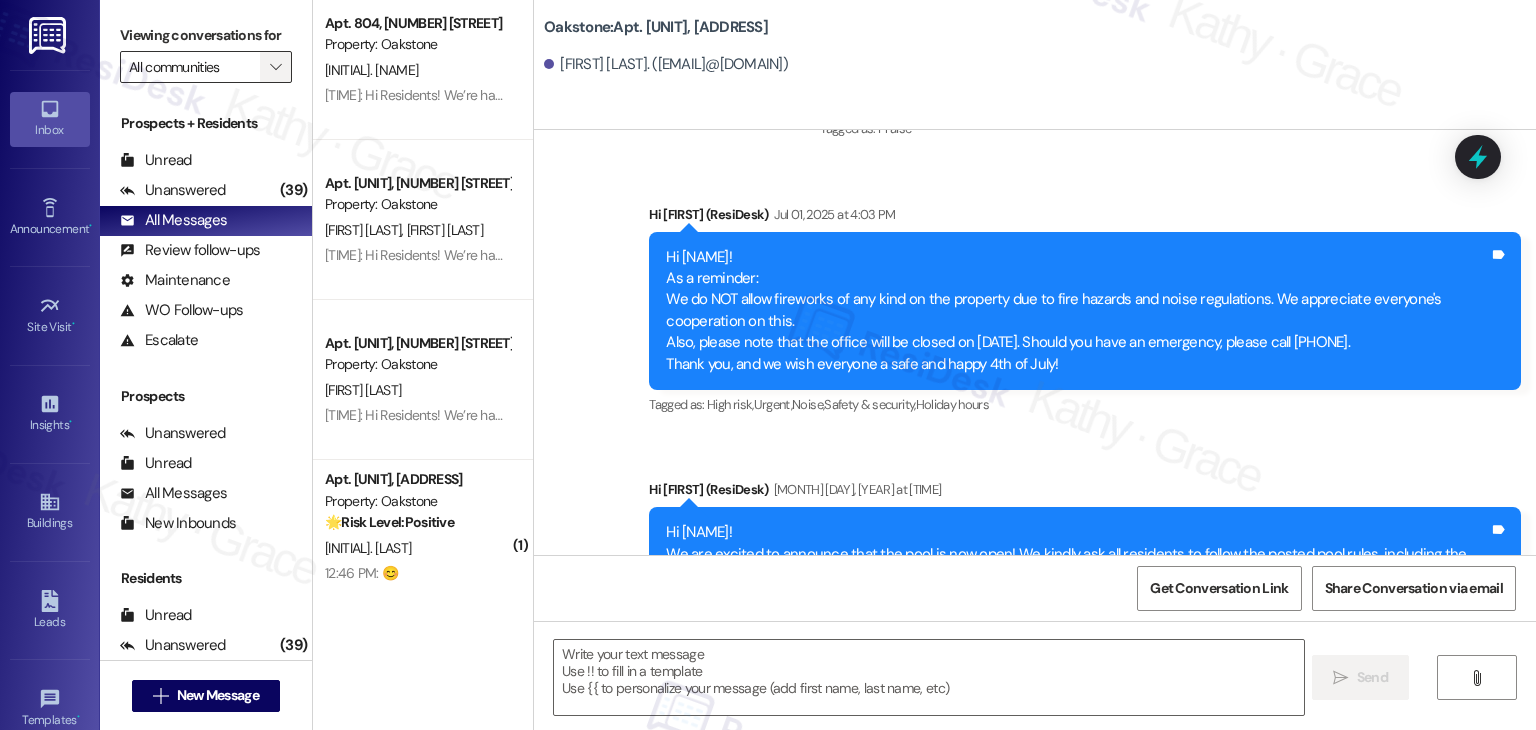 click on "" at bounding box center [275, 67] 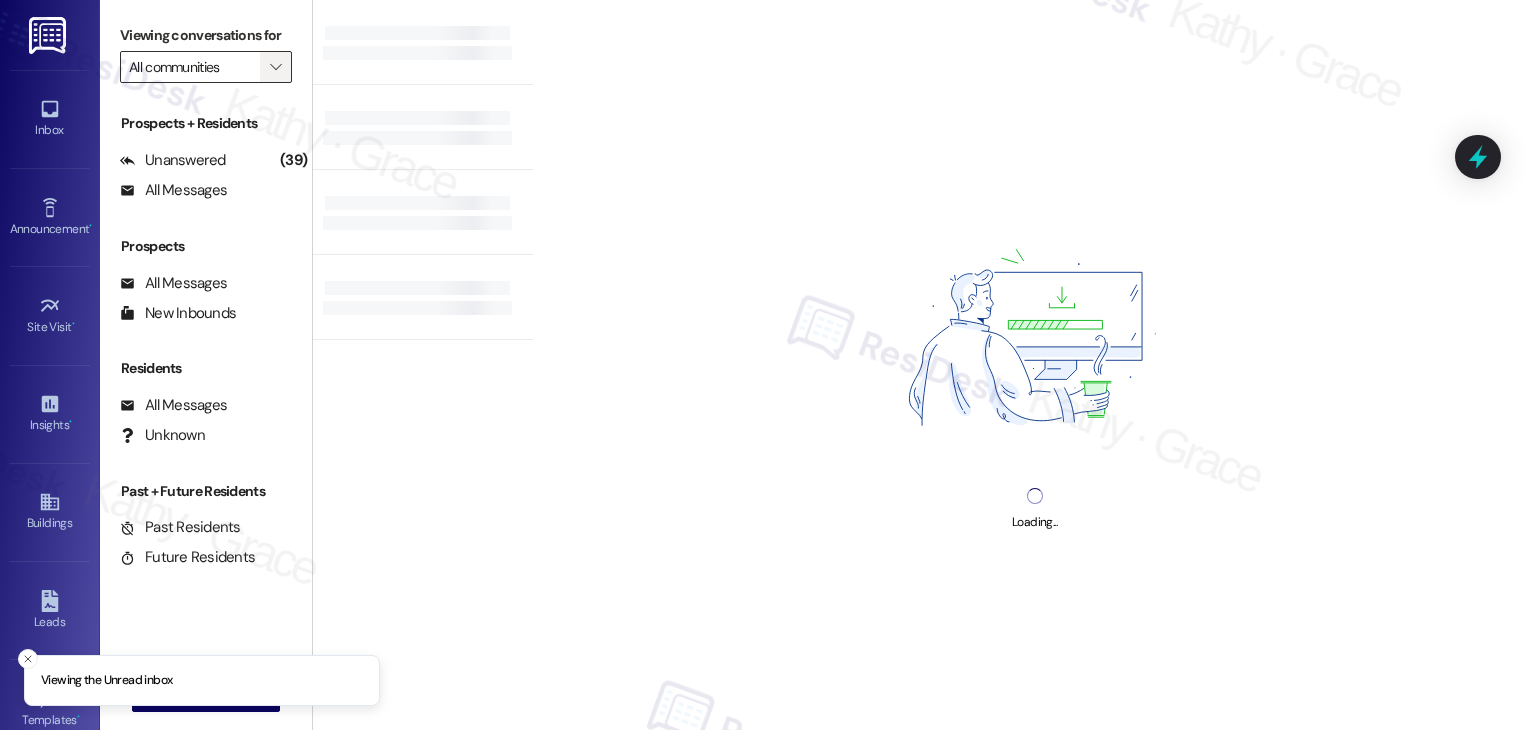 click on "" at bounding box center [275, 67] 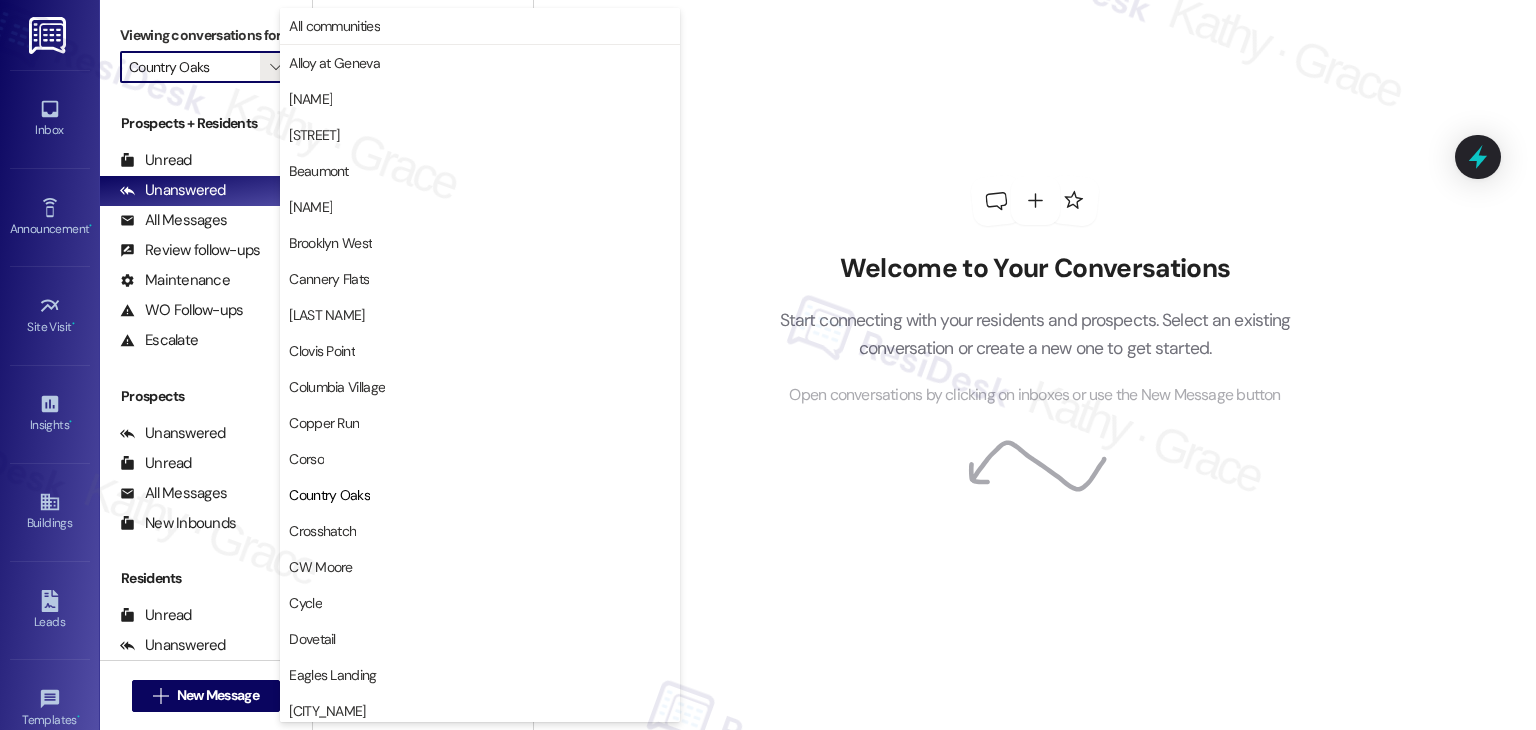 click on "Country Oaks" at bounding box center [329, 495] 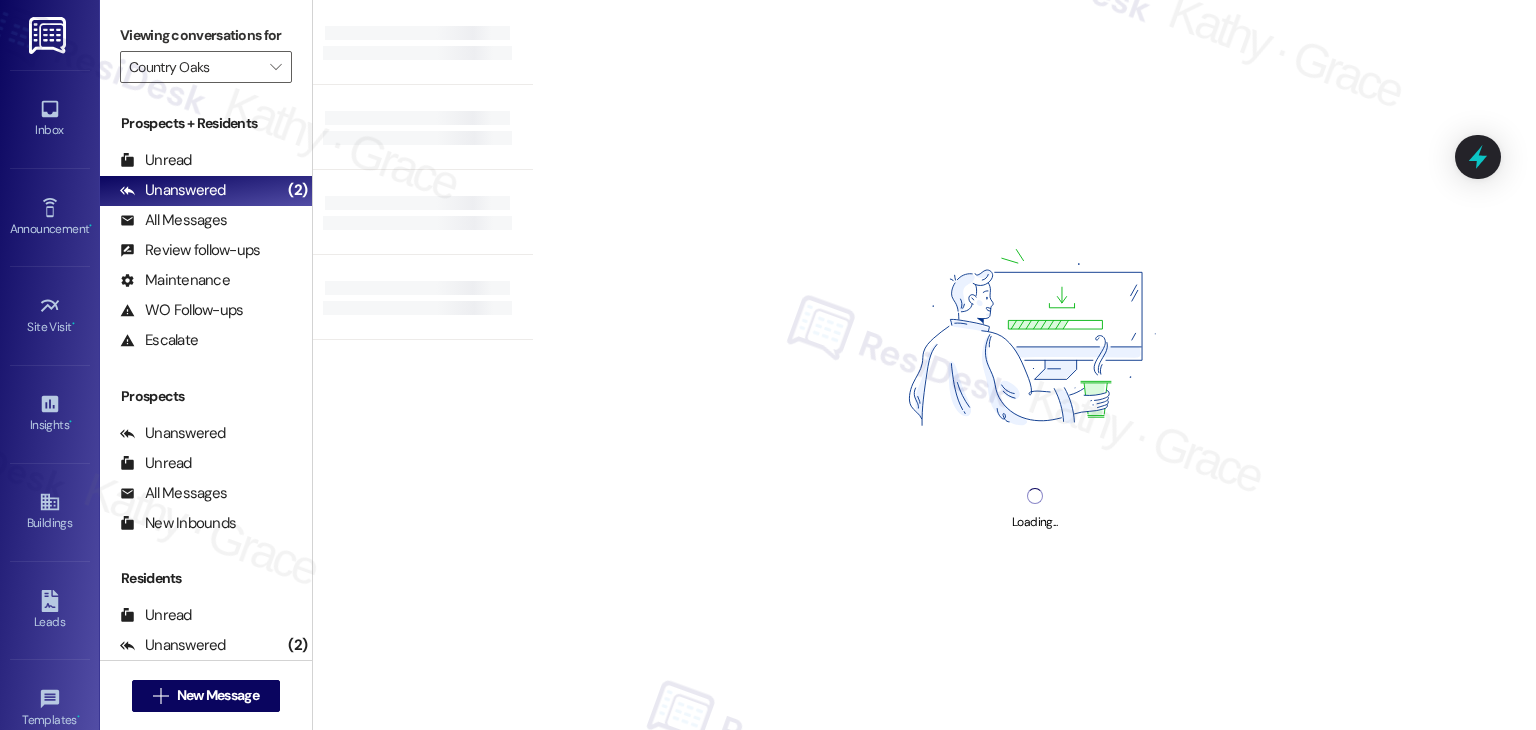 drag, startPoint x: 400, startPoint y: 637, endPoint x: 912, endPoint y: 99, distance: 742.6897 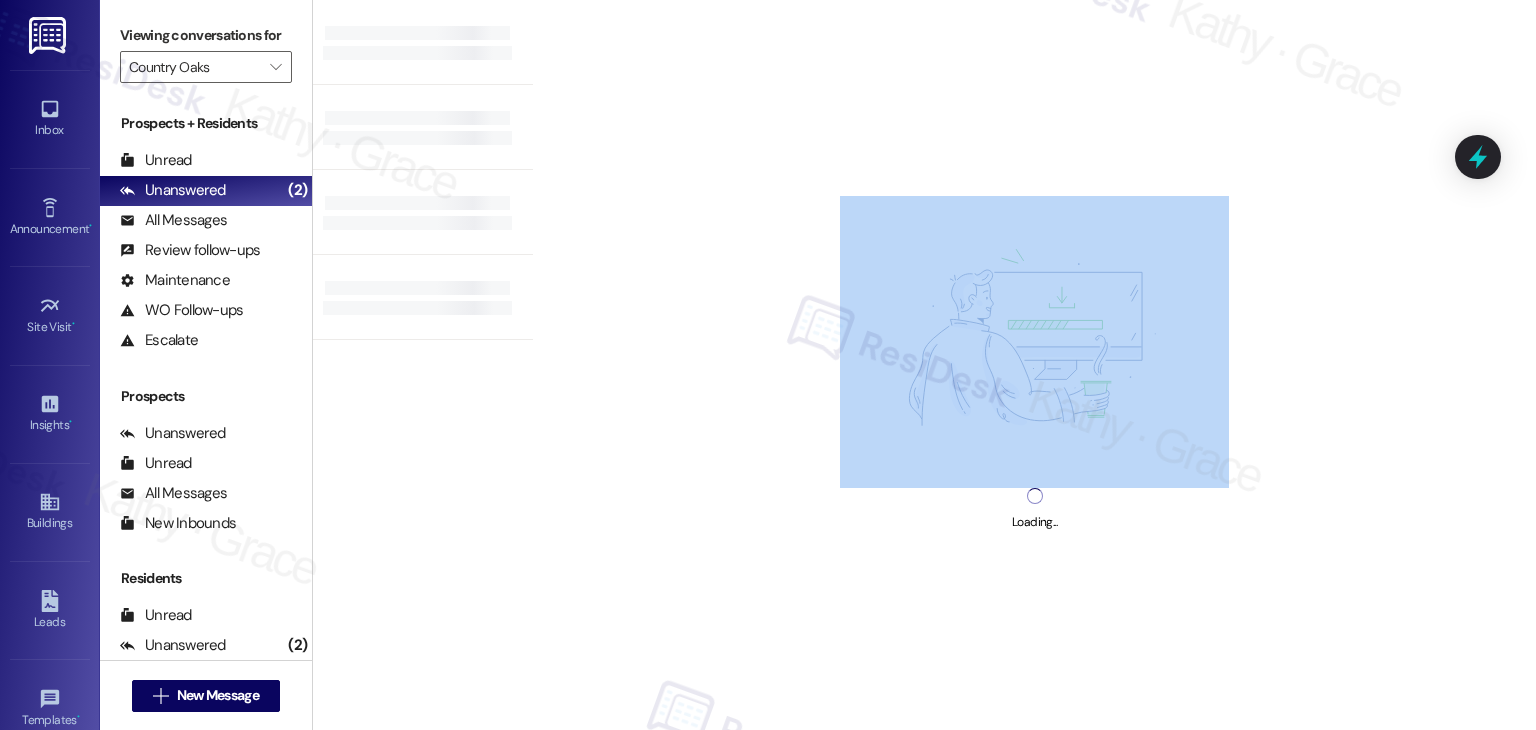 click on "Loading..." at bounding box center (1034, 365) 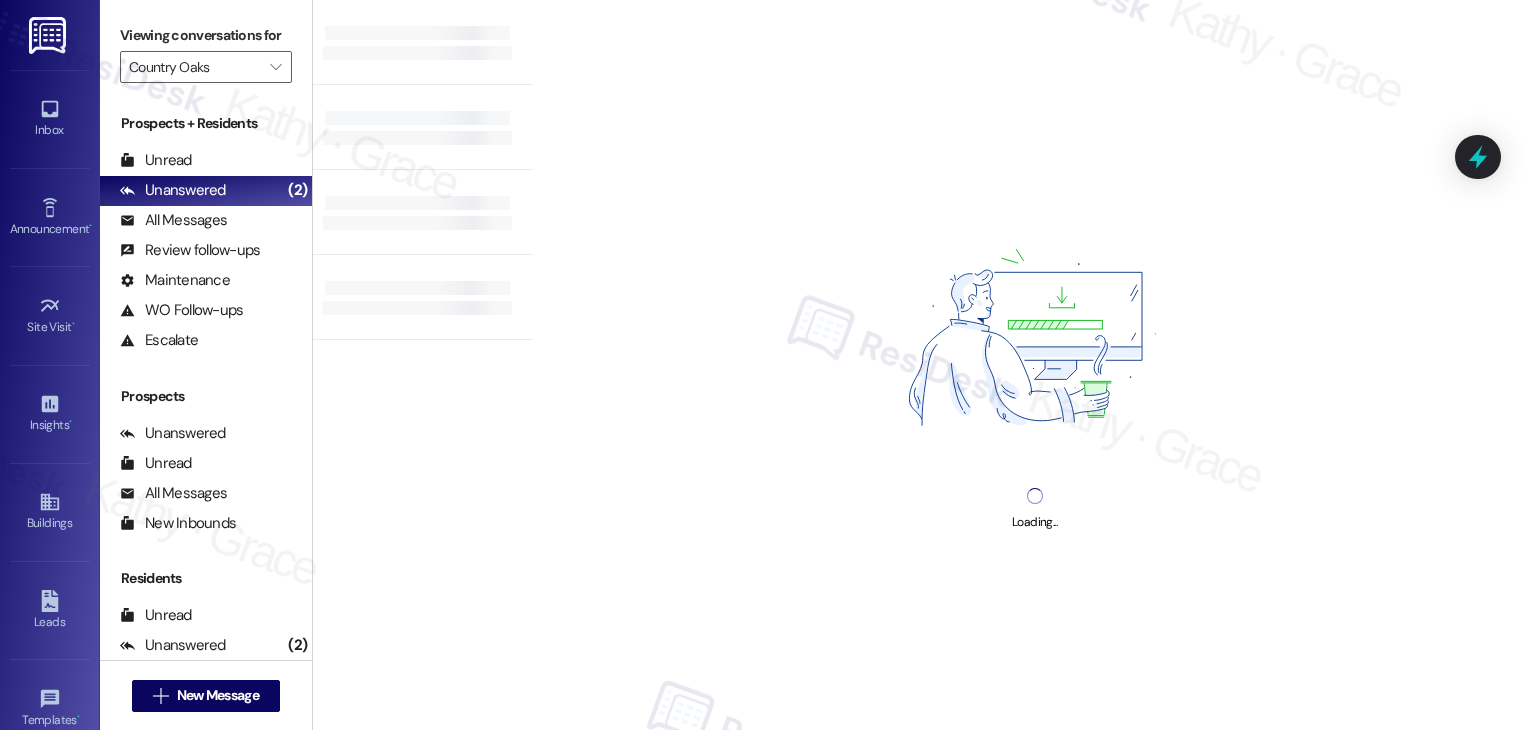 type on "Oakstone" 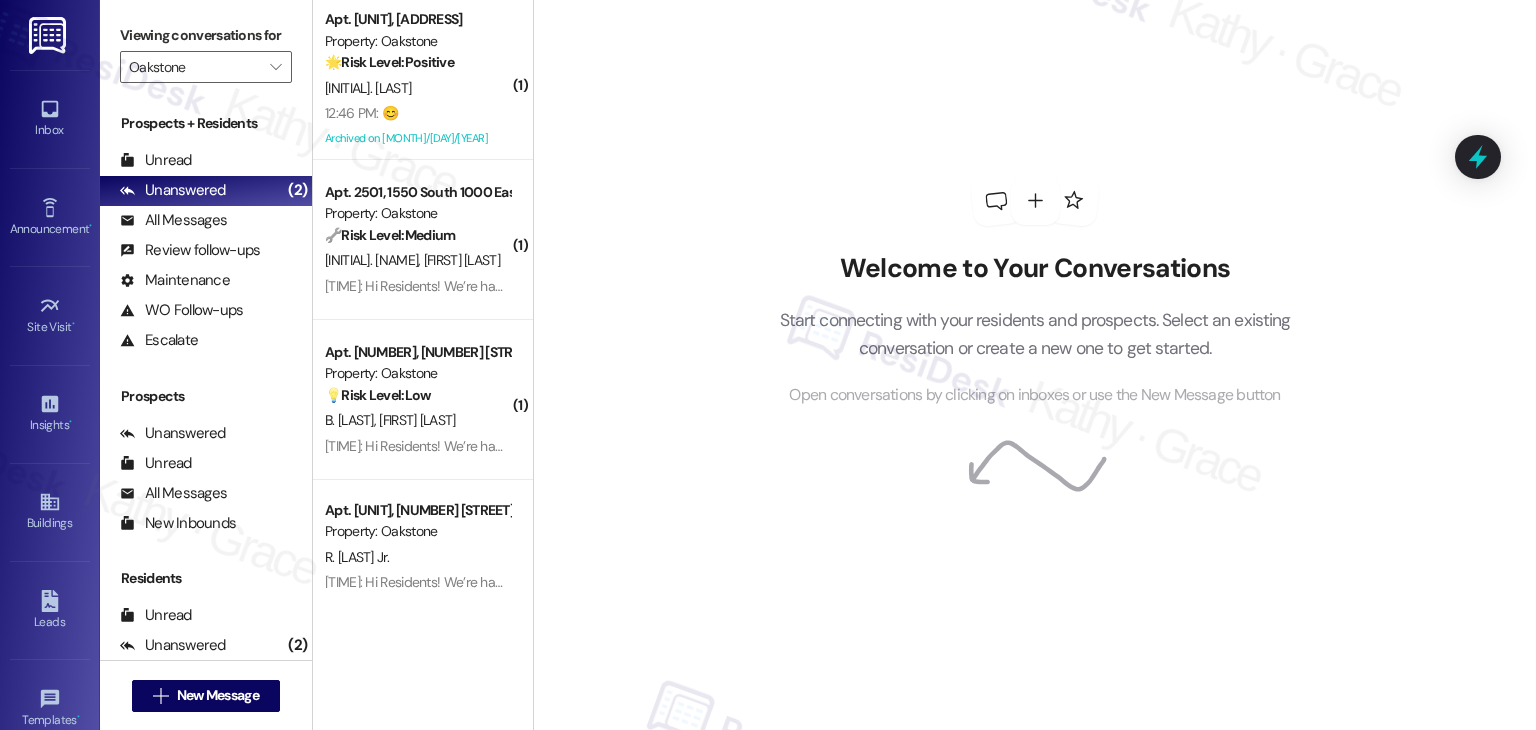 drag, startPoint x: 730, startPoint y: 207, endPoint x: 737, endPoint y: 217, distance: 12.206555 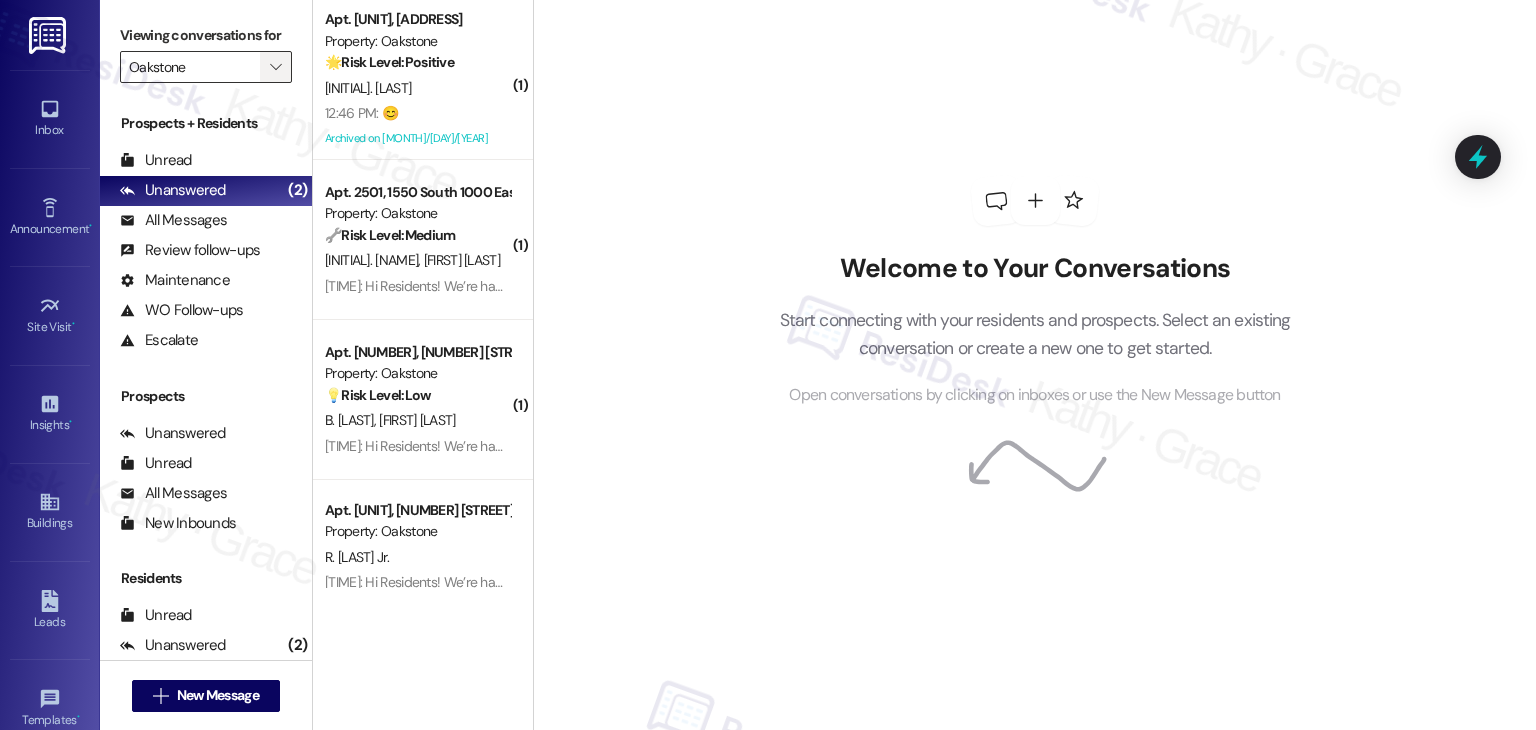 click on "" at bounding box center (275, 67) 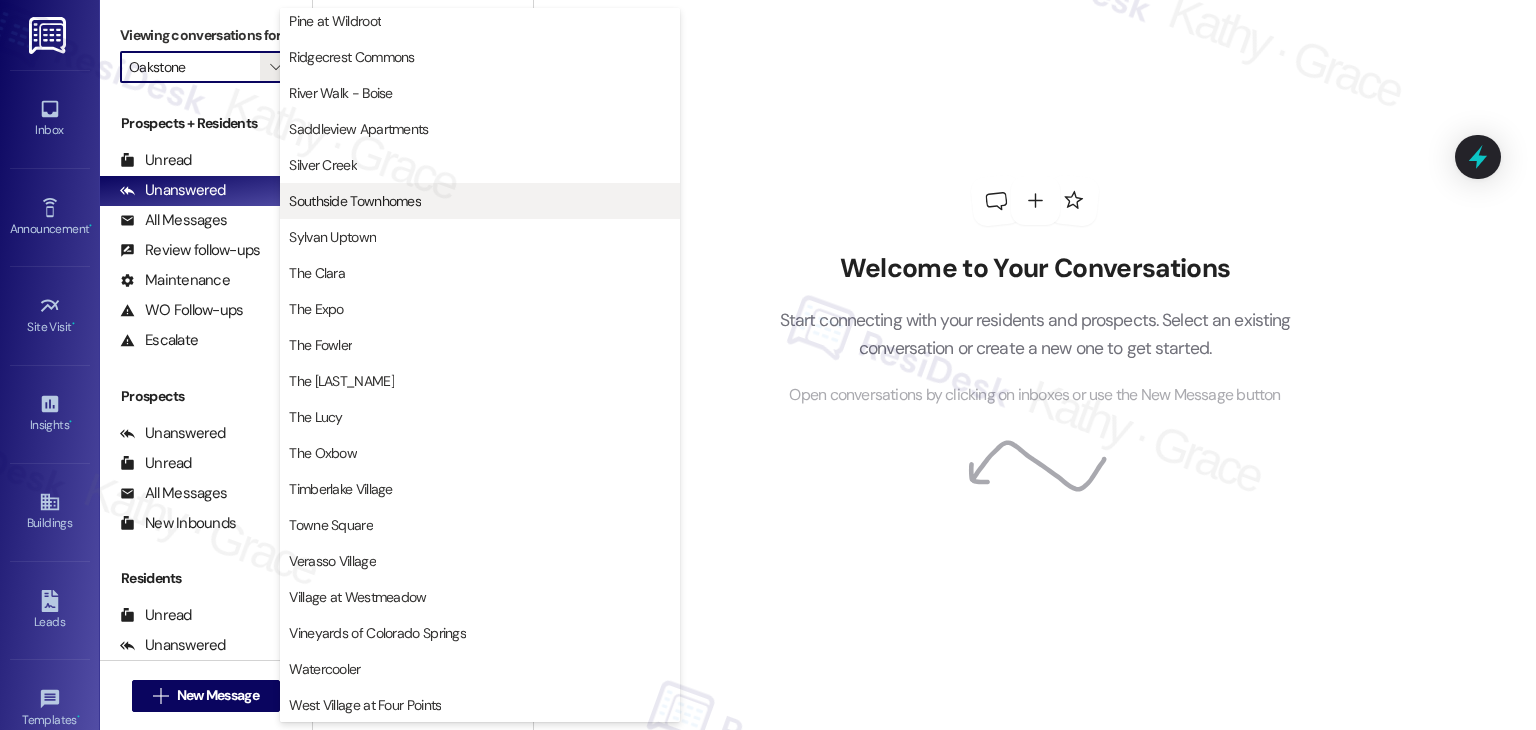 scroll, scrollTop: 778, scrollLeft: 0, axis: vertical 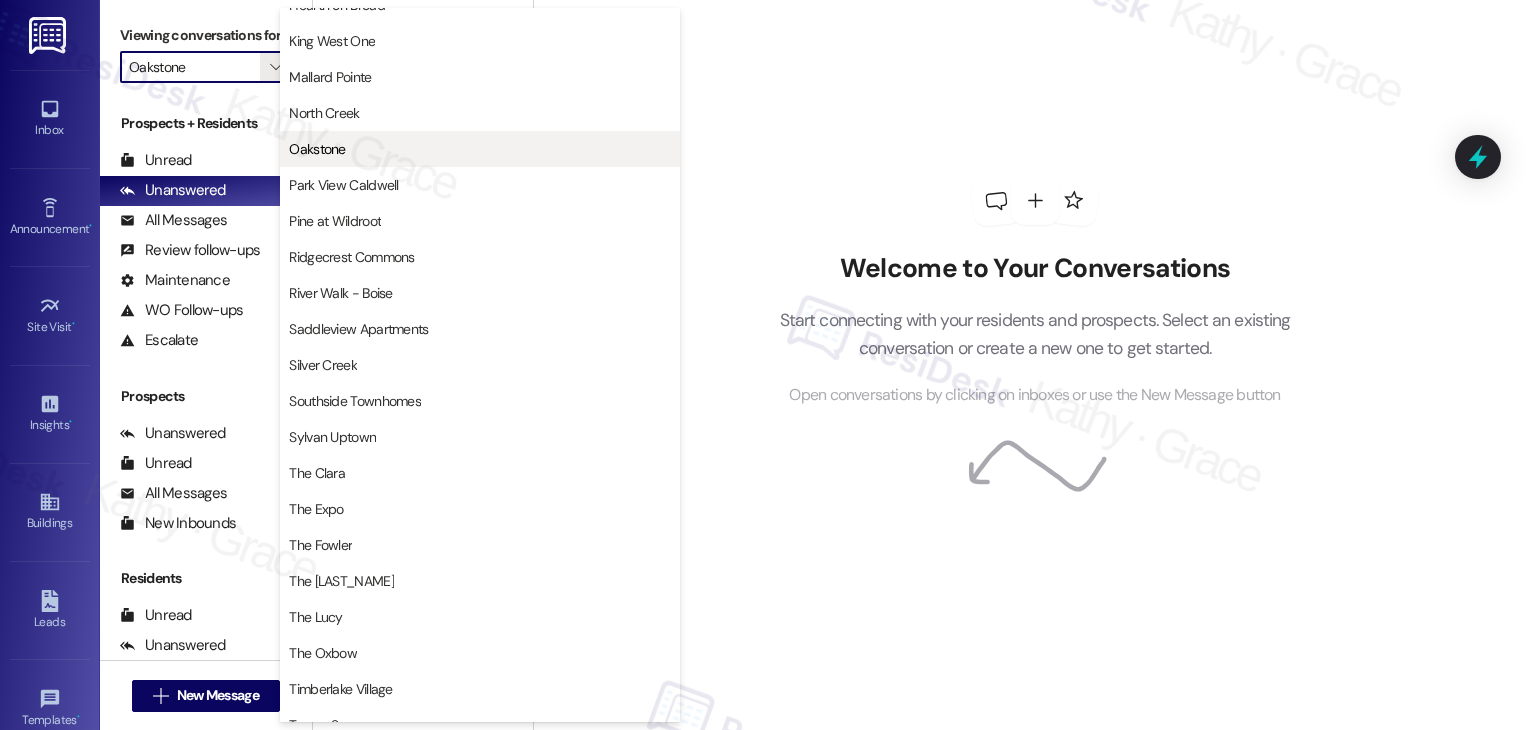 click on "Oakstone" at bounding box center [480, 149] 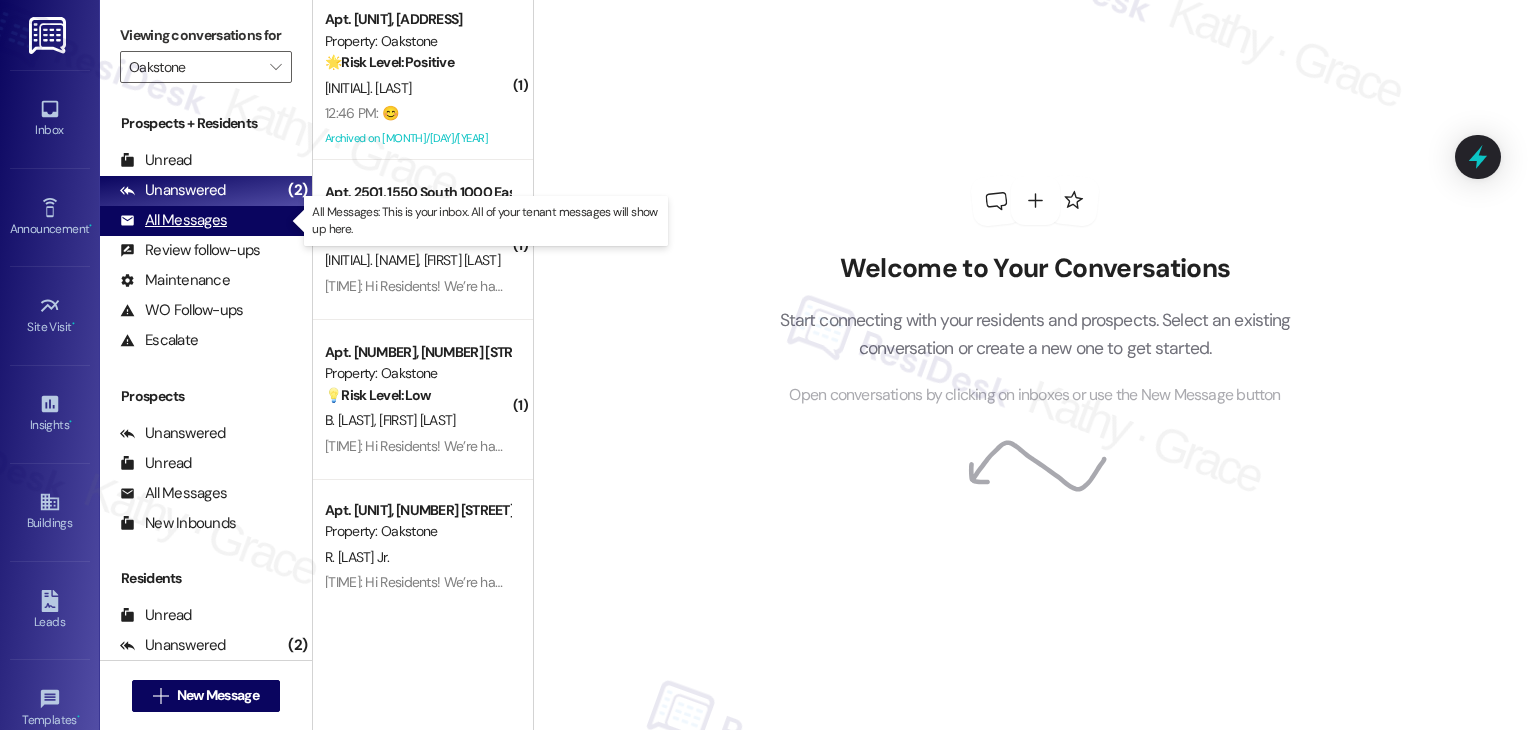 click on "All Messages (undefined)" at bounding box center [206, 221] 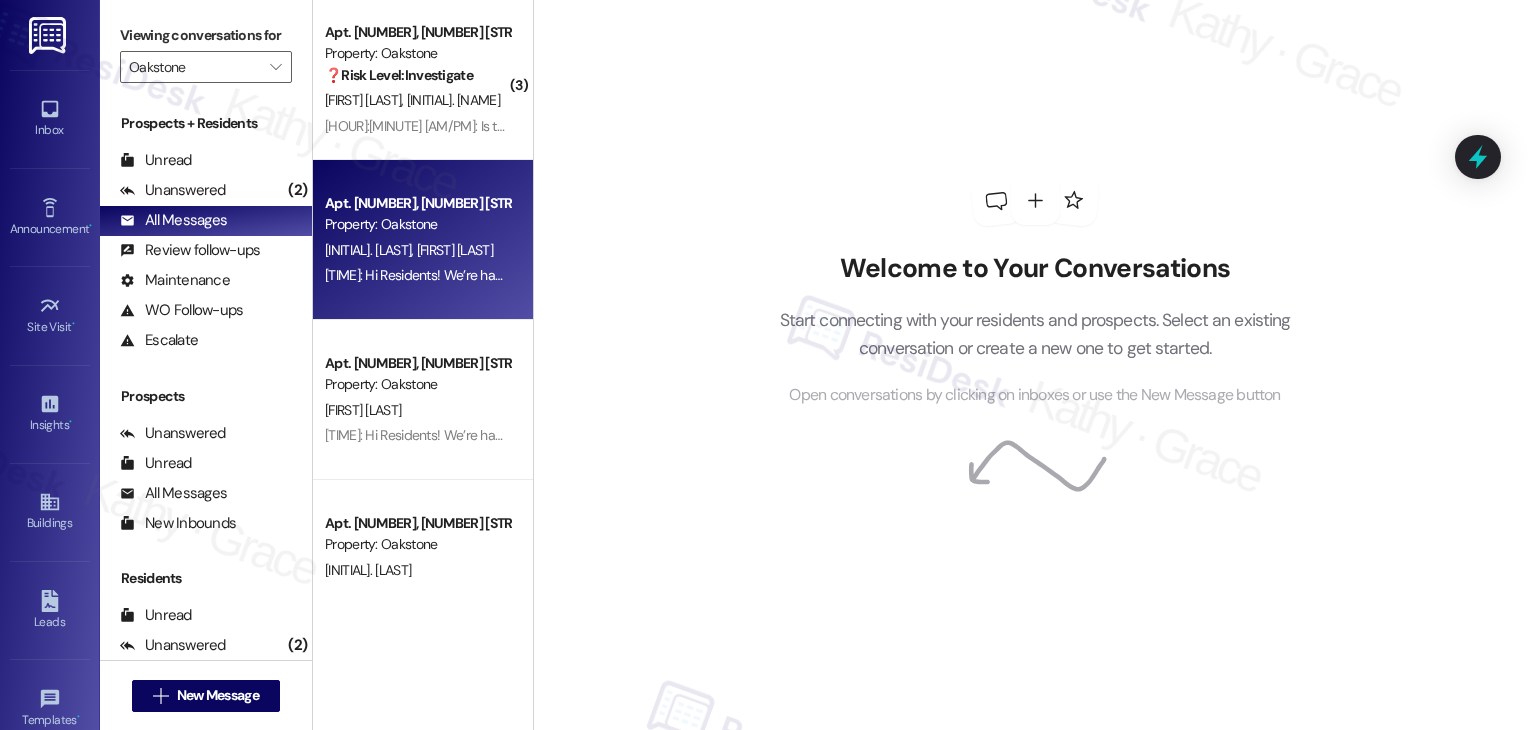 click on "[TIME]: Hi Residents!
We’re handing out free popsicles in the office today—stop by and grab one while they last!
Hope to see you soon! [TIME]: Hi Residents!
We’re handing out free popsicles in the office today—stop by and grab one while they last!
Hope to see you soon!" at bounding box center (714, 275) 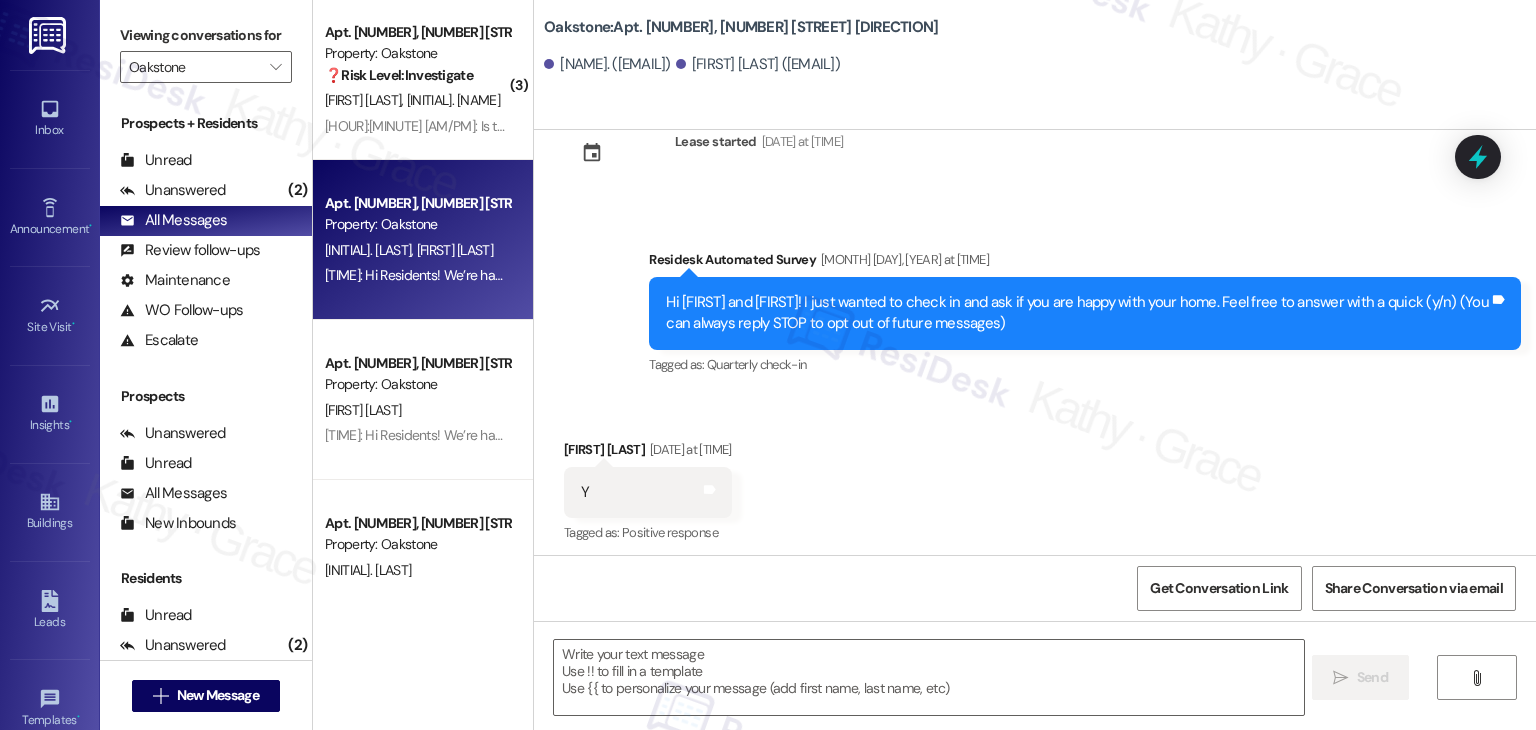 scroll, scrollTop: 68, scrollLeft: 0, axis: vertical 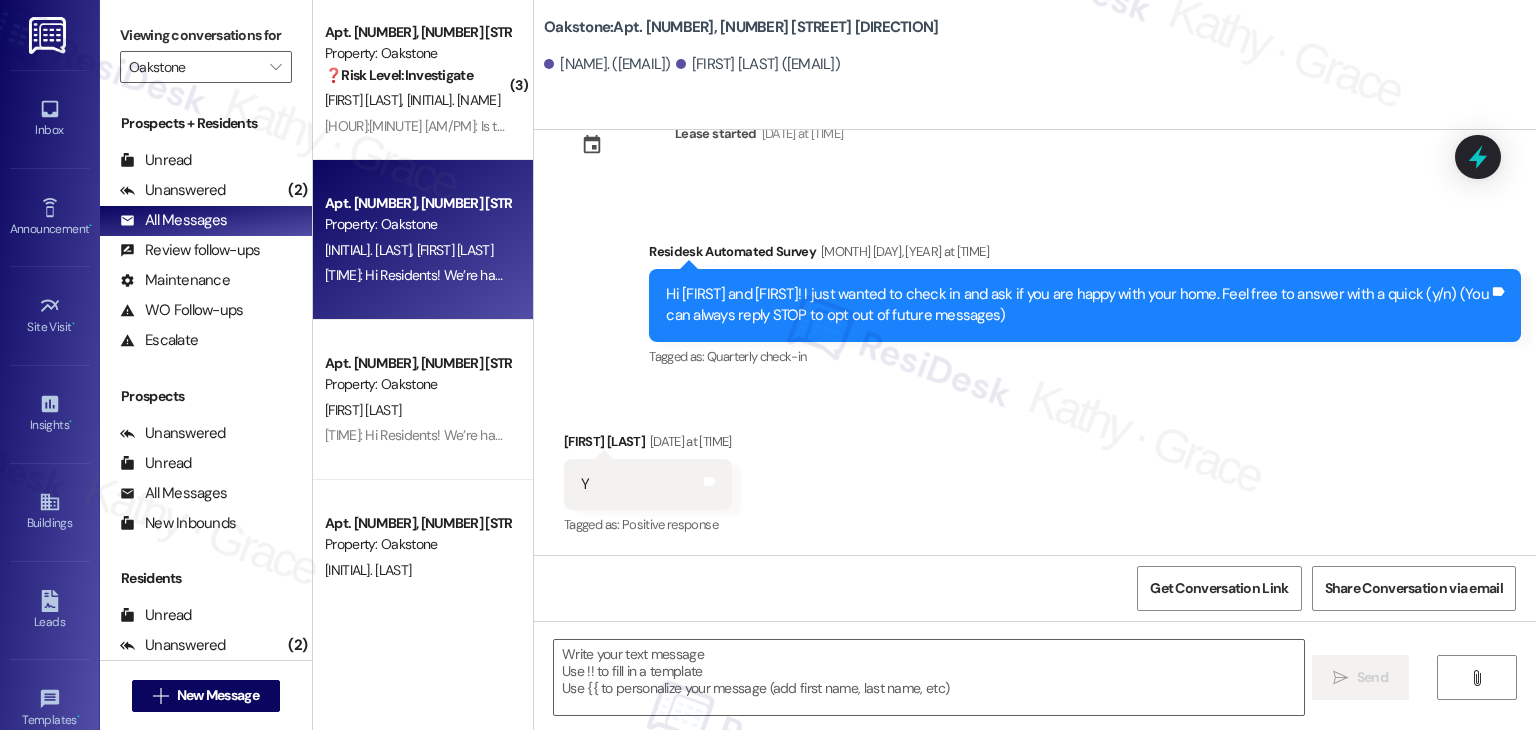 type on "Fetching suggested responses. Please feel free to read through the conversation in the meantime." 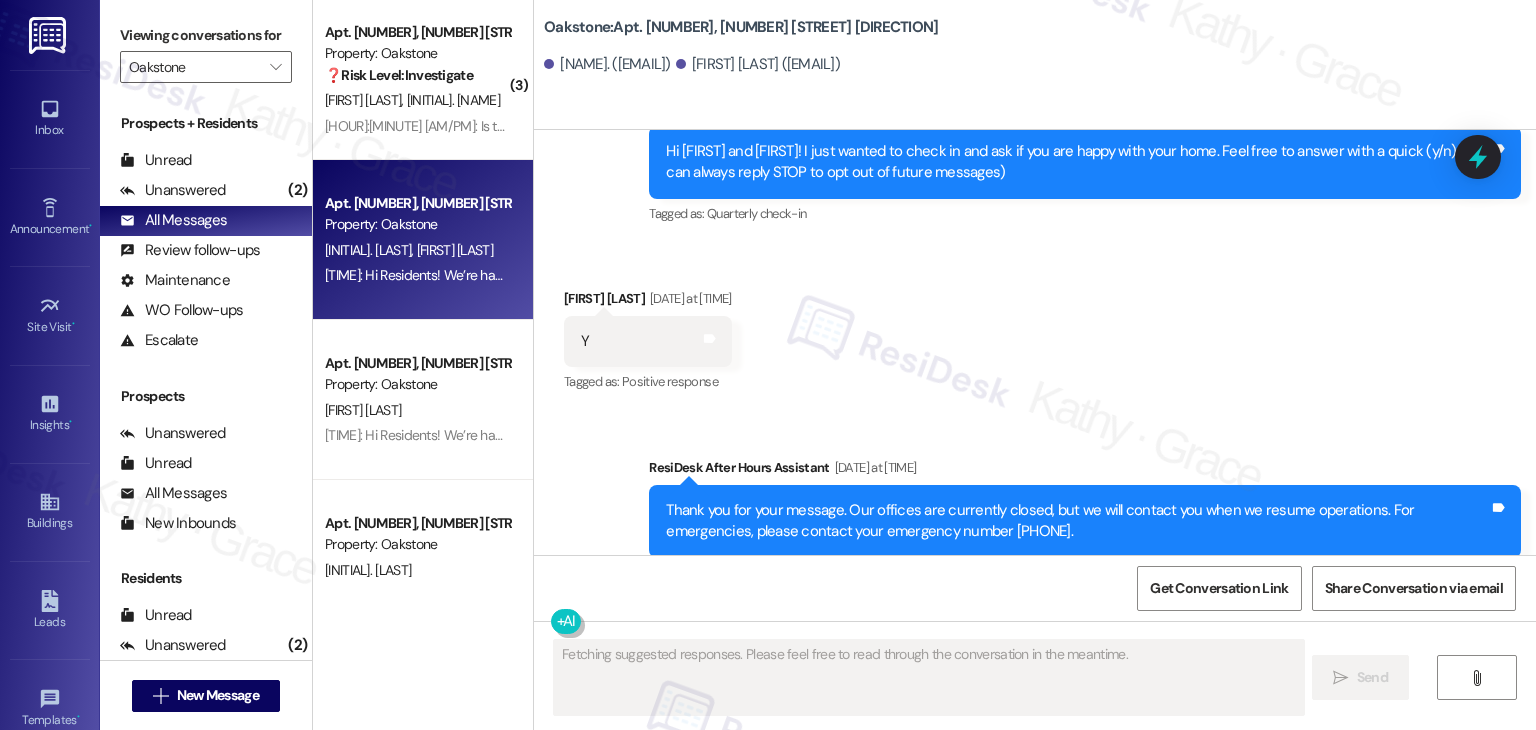 type 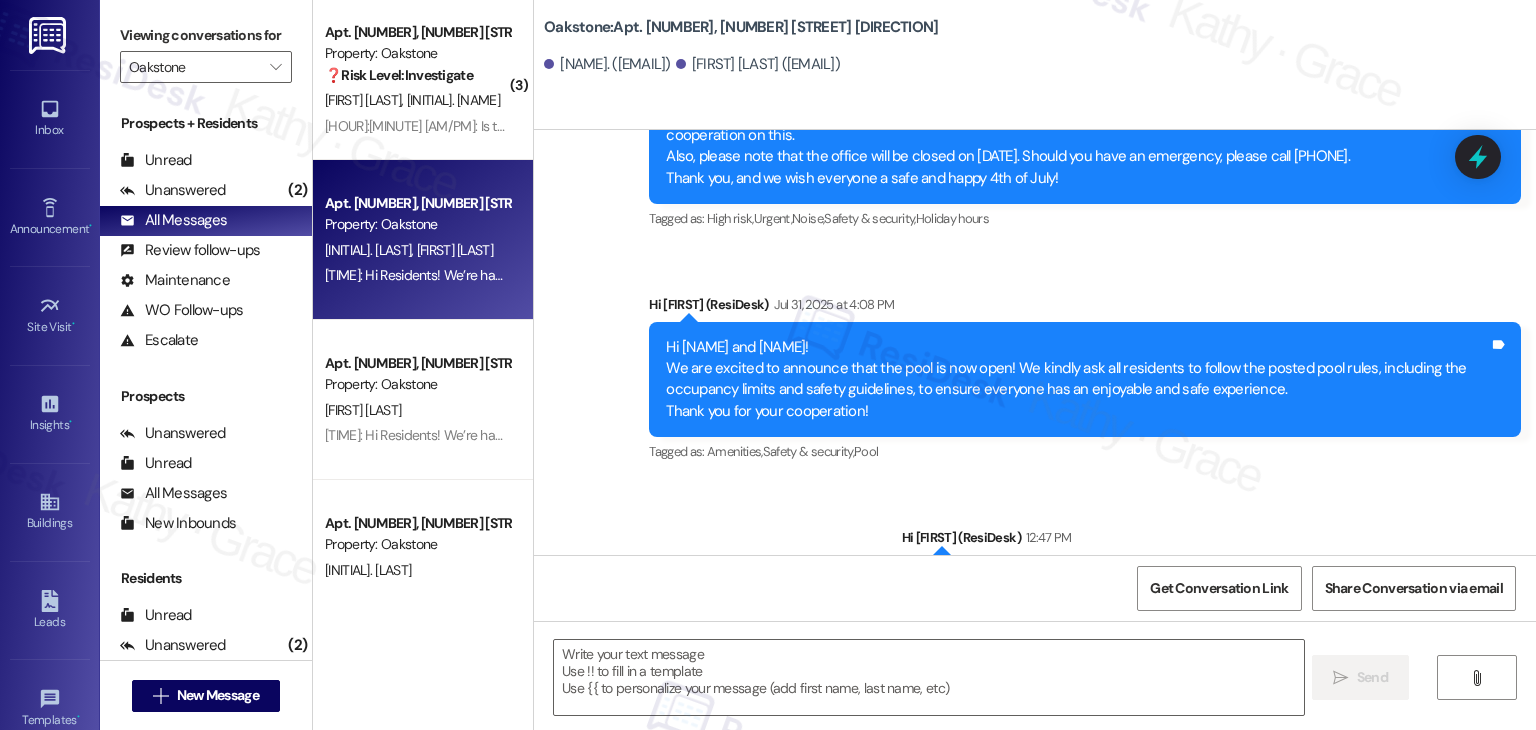 scroll, scrollTop: 1756, scrollLeft: 0, axis: vertical 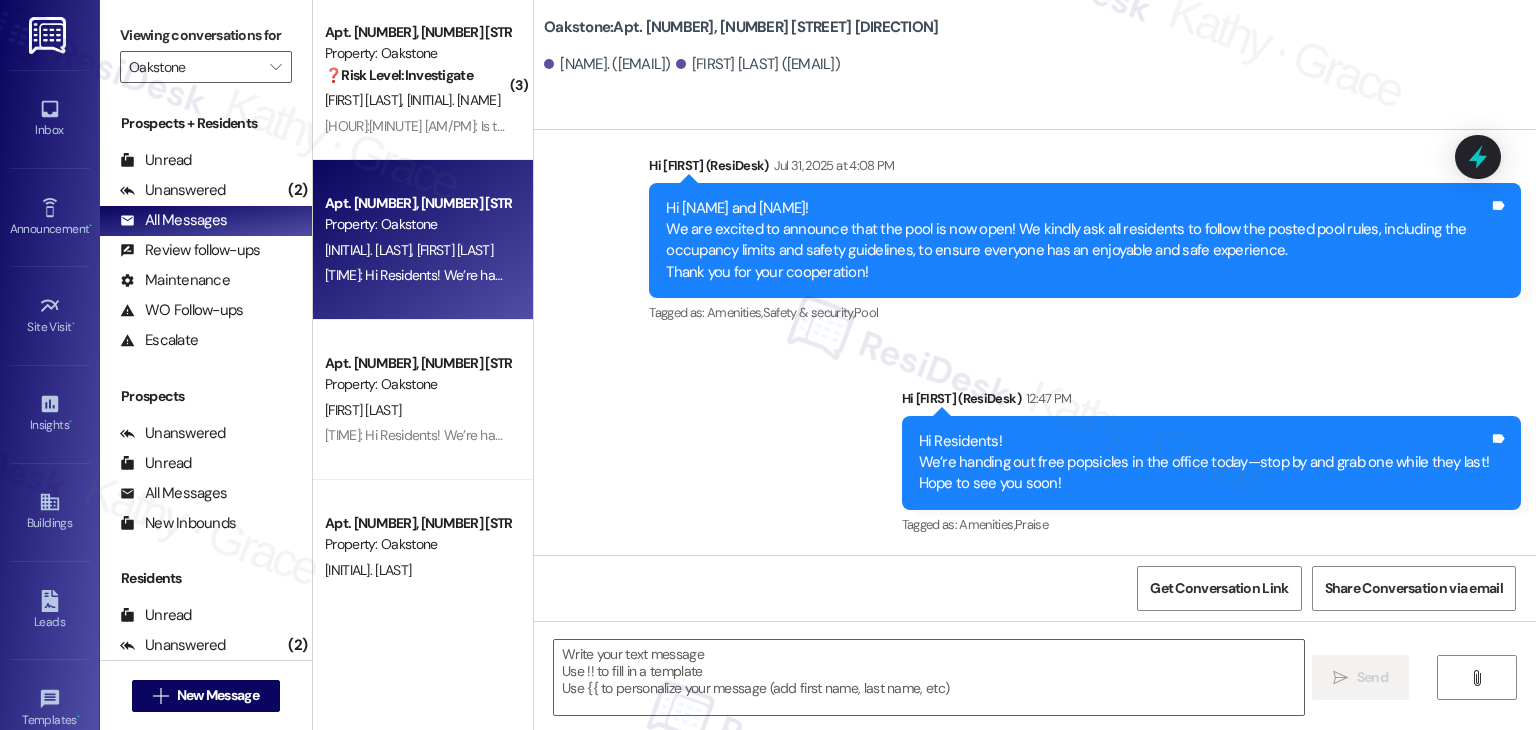 click on "Sent via SMS ResiDesk After Hours Assistant [MONTH] [DAY], [YEAR] at [TIME] Thank you for your message. Our offices are currently closed, but we will contact you when we resume operations. For emergencies, please contact your emergency number [PHONE]. Tags and notes Tagged as:   Call request Click to highlight conversations about Call request Sent via SMS [NAME]  (ResiDesk) [MONTH] [DAY], [YEAR] at [TIME] That’s so great to hear! We’re really glad you’re enjoying your home. If you ever need anything, feel free to reach out! Tags and notes Tagged as:   Praise Click to highlight conversations about Praise Sent via SMS [TIME] [NAME]  (ResiDesk) [MONTH] [DAY], [YEAR] at [TIME] We’d really appreciate it if you could take a moment to leave us a quick Google review. It helps us a lot! Here’s the link:  [URL]
[Link points to  [URL] ]
[No clicks yet] Tags and notes Tagged as:   Praise" at bounding box center [1035, -289] 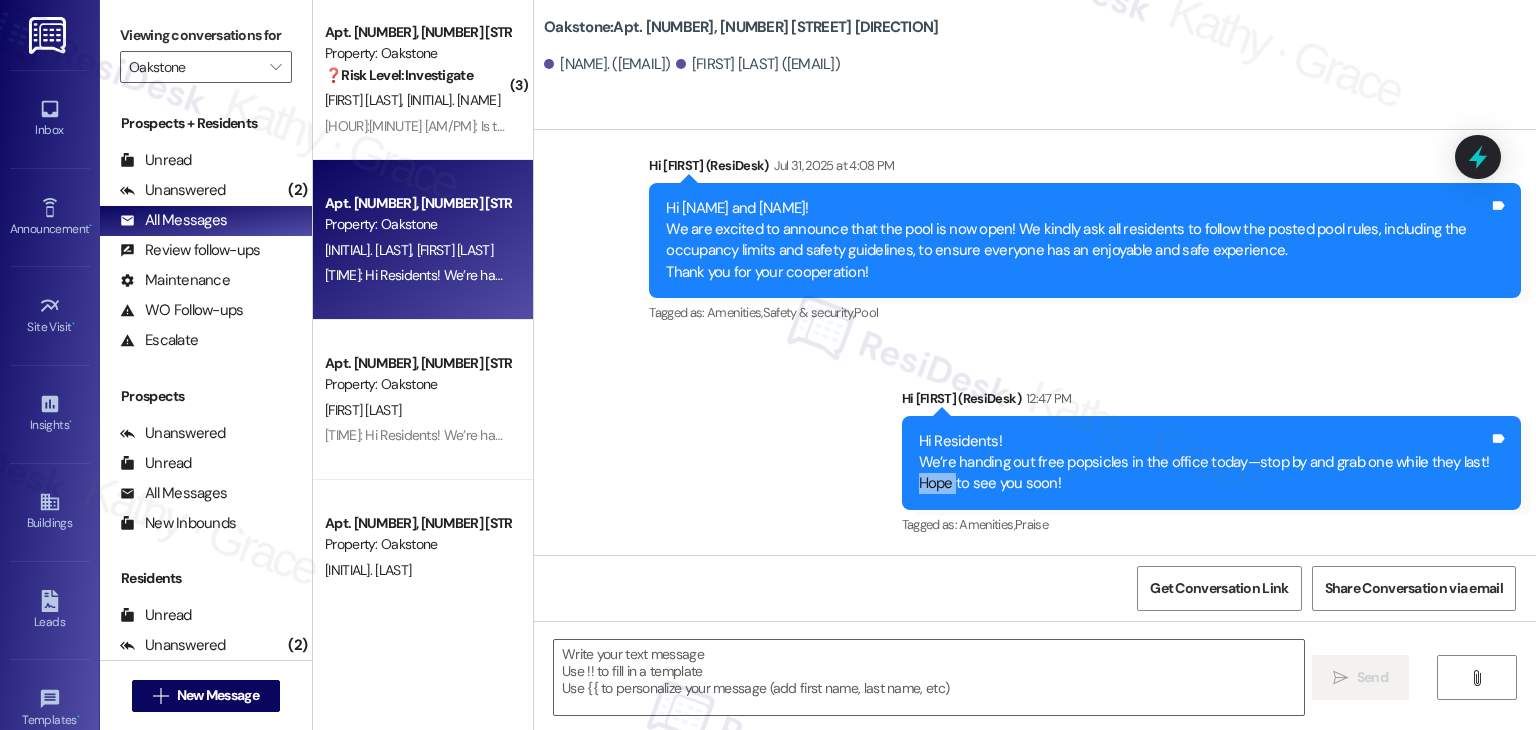 click on "Sent via SMS ResiDesk After Hours Assistant [MONTH] [DAY], [YEAR] at [TIME] Thank you for your message. Our offices are currently closed, but we will contact you when we resume operations. For emergencies, please contact your emergency number [PHONE]. Tags and notes Tagged as:   Call request Click to highlight conversations about Call request Sent via SMS [NAME]  (ResiDesk) [MONTH] [DAY], [YEAR] at [TIME] That’s so great to hear! We’re really glad you’re enjoying your home. If you ever need anything, feel free to reach out! Tags and notes Tagged as:   Praise Click to highlight conversations about Praise Sent via SMS [TIME] [NAME]  (ResiDesk) [MONTH] [DAY], [YEAR] at [TIME] We’d really appreciate it if you could take a moment to leave us a quick Google review. It helps us a lot! Here’s the link:  [URL]
[Link points to  [URL] ]
[No clicks yet] Tags and notes Tagged as:   Praise" at bounding box center (1035, -289) 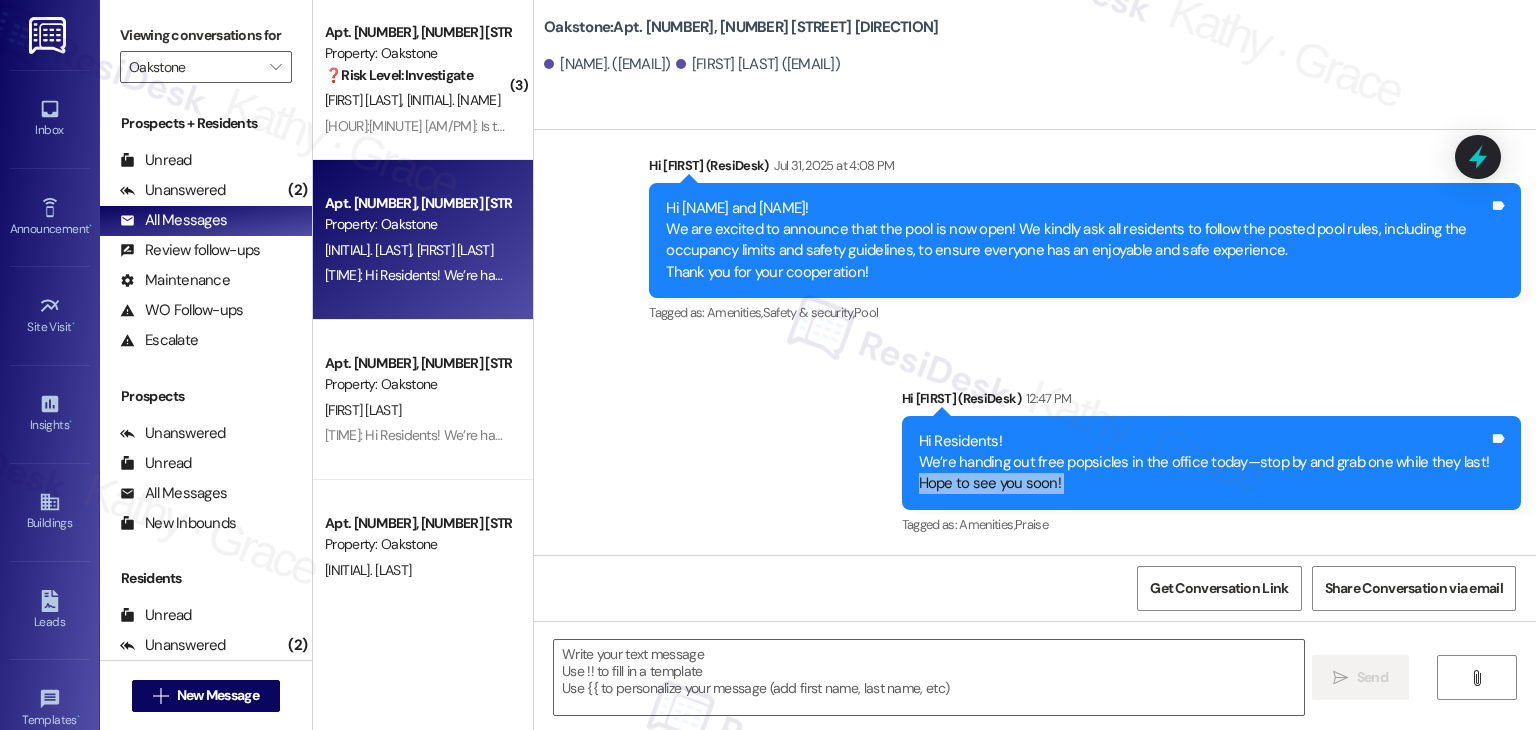 click on "Sent via SMS ResiDesk After Hours Assistant [MONTH] [DAY], [YEAR] at [TIME] Thank you for your message. Our offices are currently closed, but we will contact you when we resume operations. For emergencies, please contact your emergency number [PHONE]. Tags and notes Tagged as:   Call request Click to highlight conversations about Call request Sent via SMS [NAME]  (ResiDesk) [MONTH] [DAY], [YEAR] at [TIME] That’s so great to hear! We’re really glad you’re enjoying your home. If you ever need anything, feel free to reach out! Tags and notes Tagged as:   Praise Click to highlight conversations about Praise Sent via SMS [TIME] [NAME]  (ResiDesk) [MONTH] [DAY], [YEAR] at [TIME] We’d really appreciate it if you could take a moment to leave us a quick Google review. It helps us a lot! Here’s the link:  [URL]
[Link points to  [URL] ]
[No clicks yet] Tags and notes Tagged as:   Praise" at bounding box center (1035, -289) 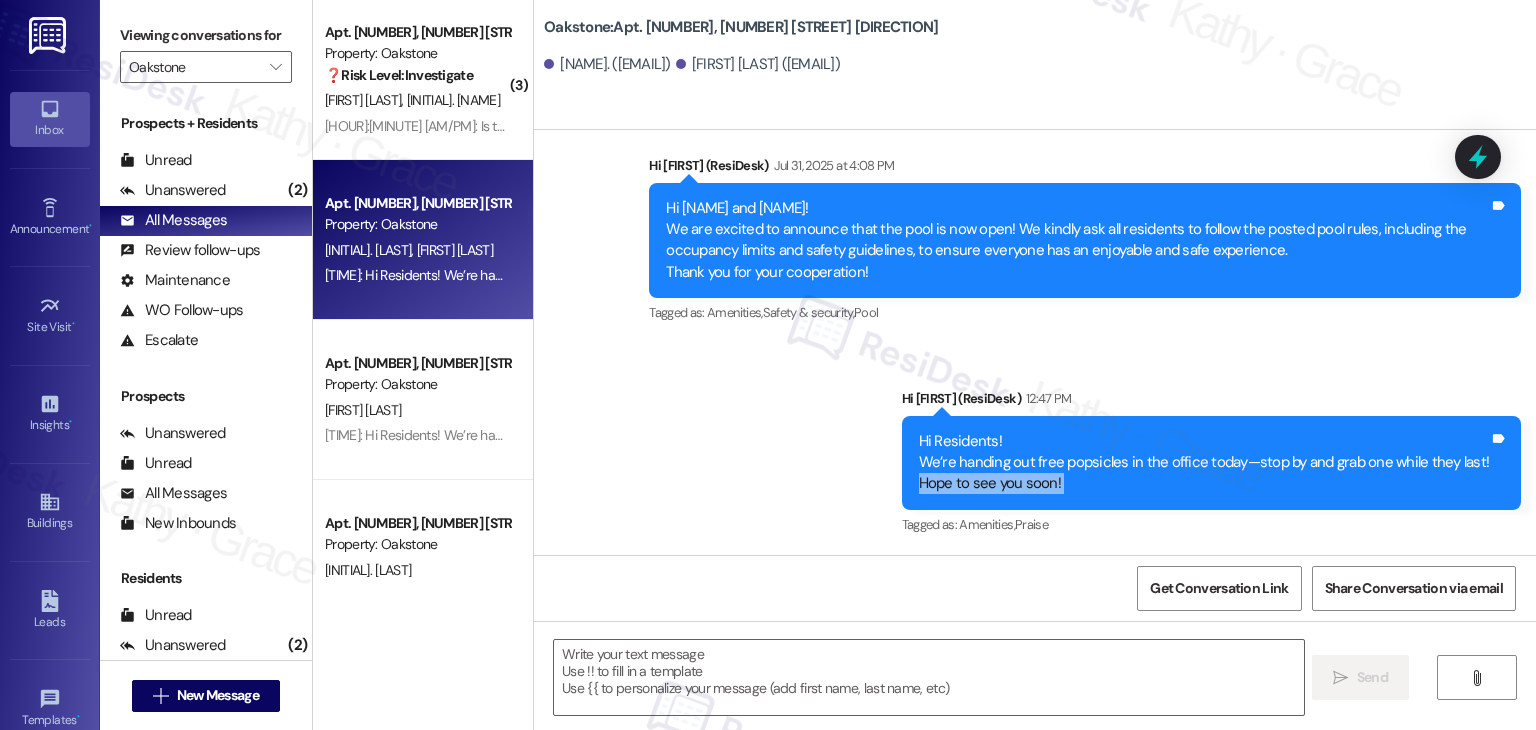 click on "Inbox" at bounding box center [50, 130] 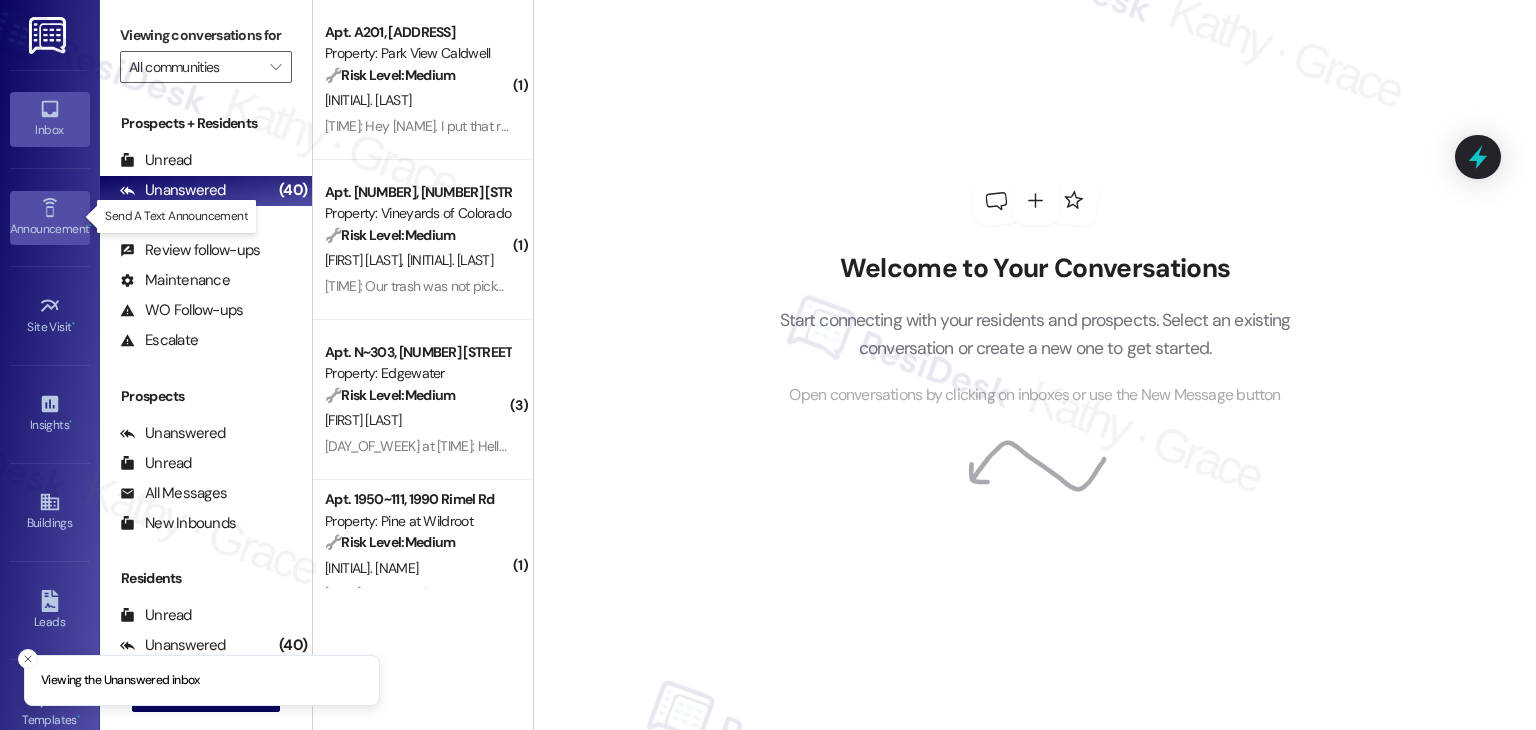 click on "Announcement   •" at bounding box center [50, 229] 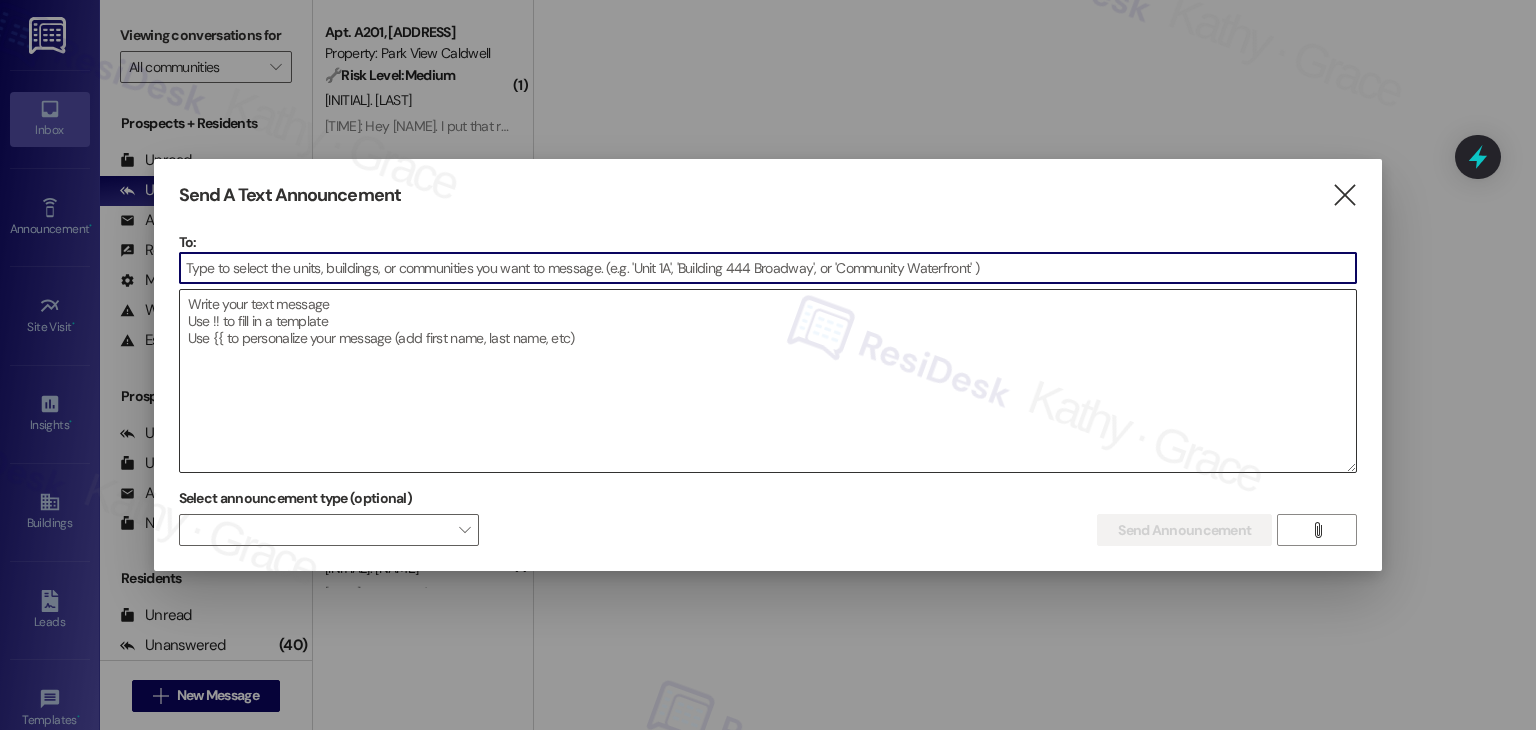 click at bounding box center (768, 381) 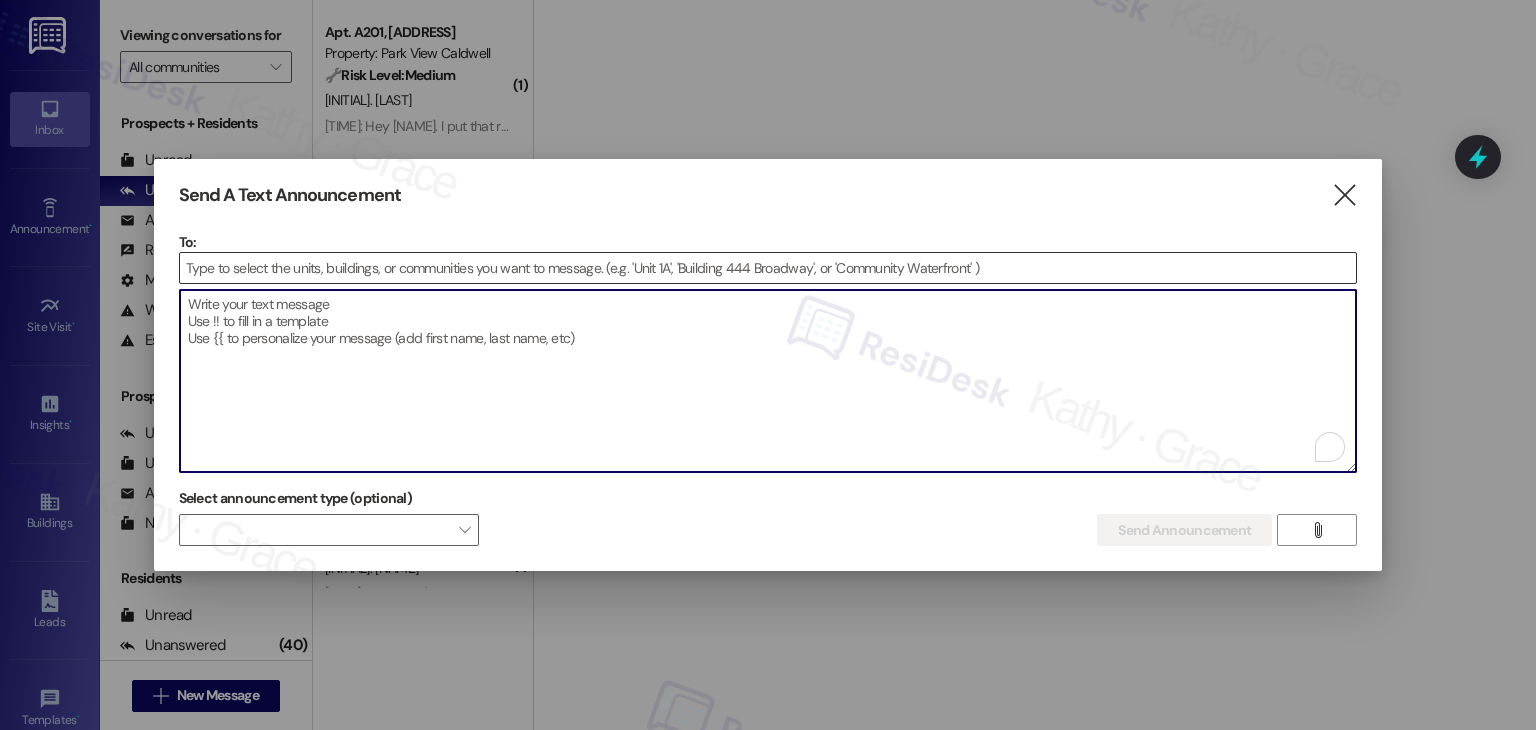 click at bounding box center [768, 268] 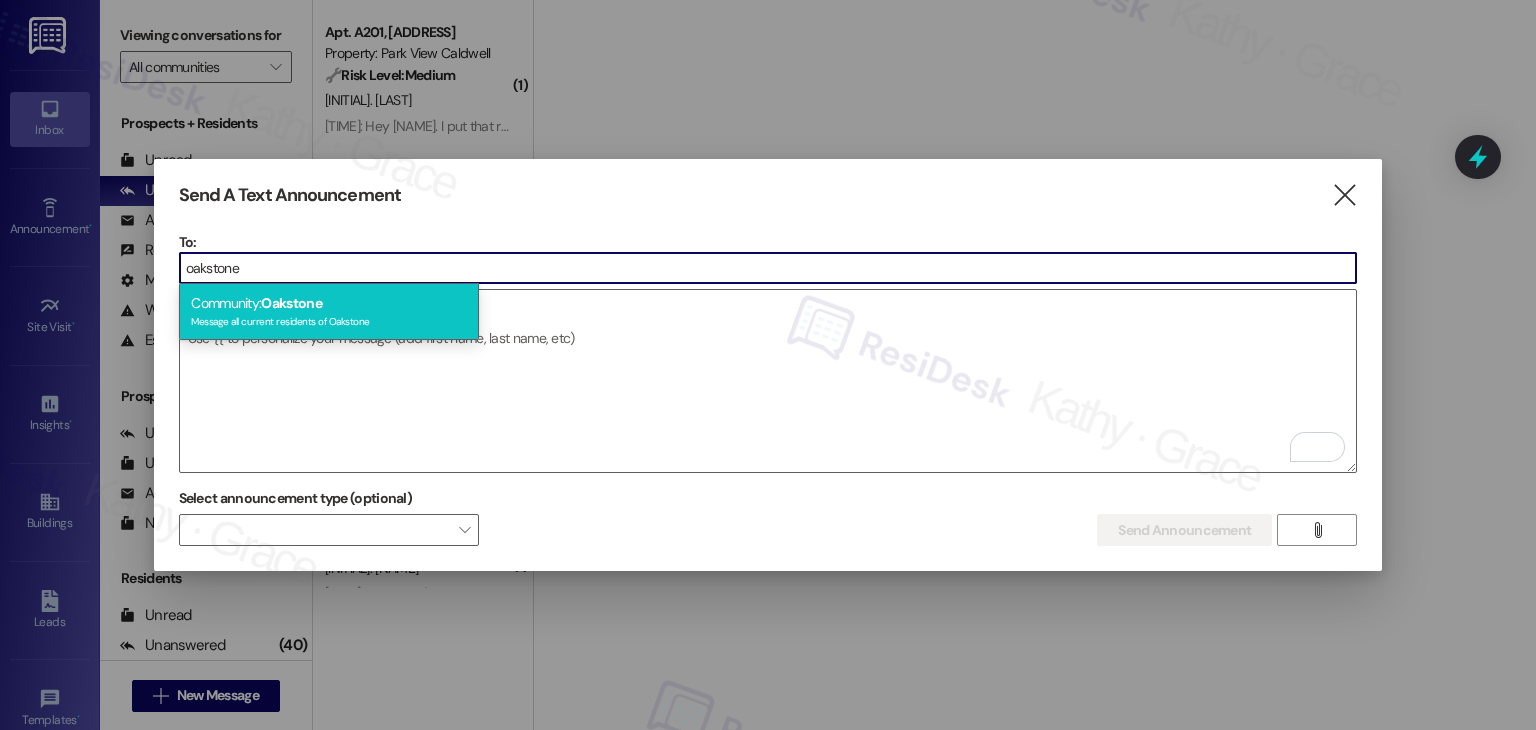 type on "oakstone" 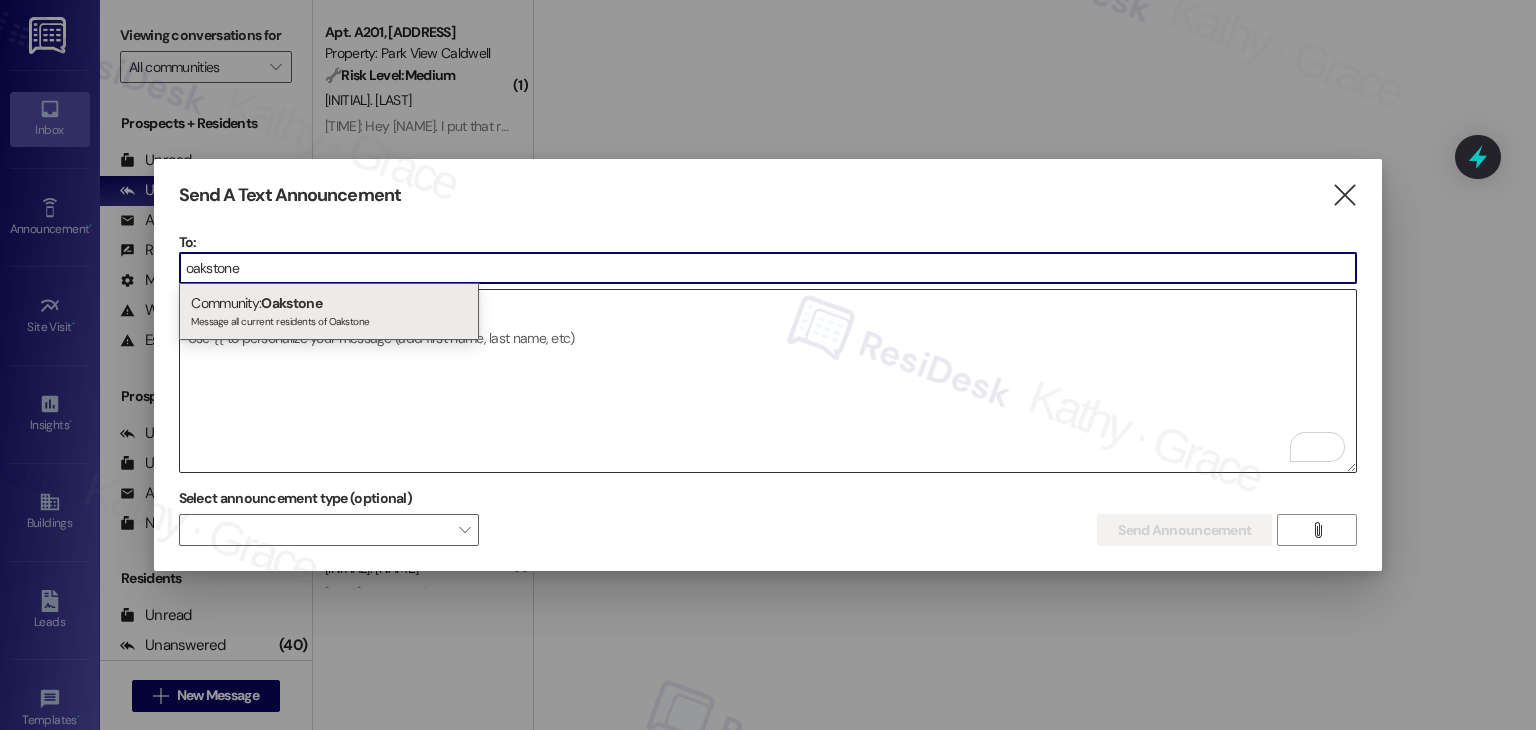 type 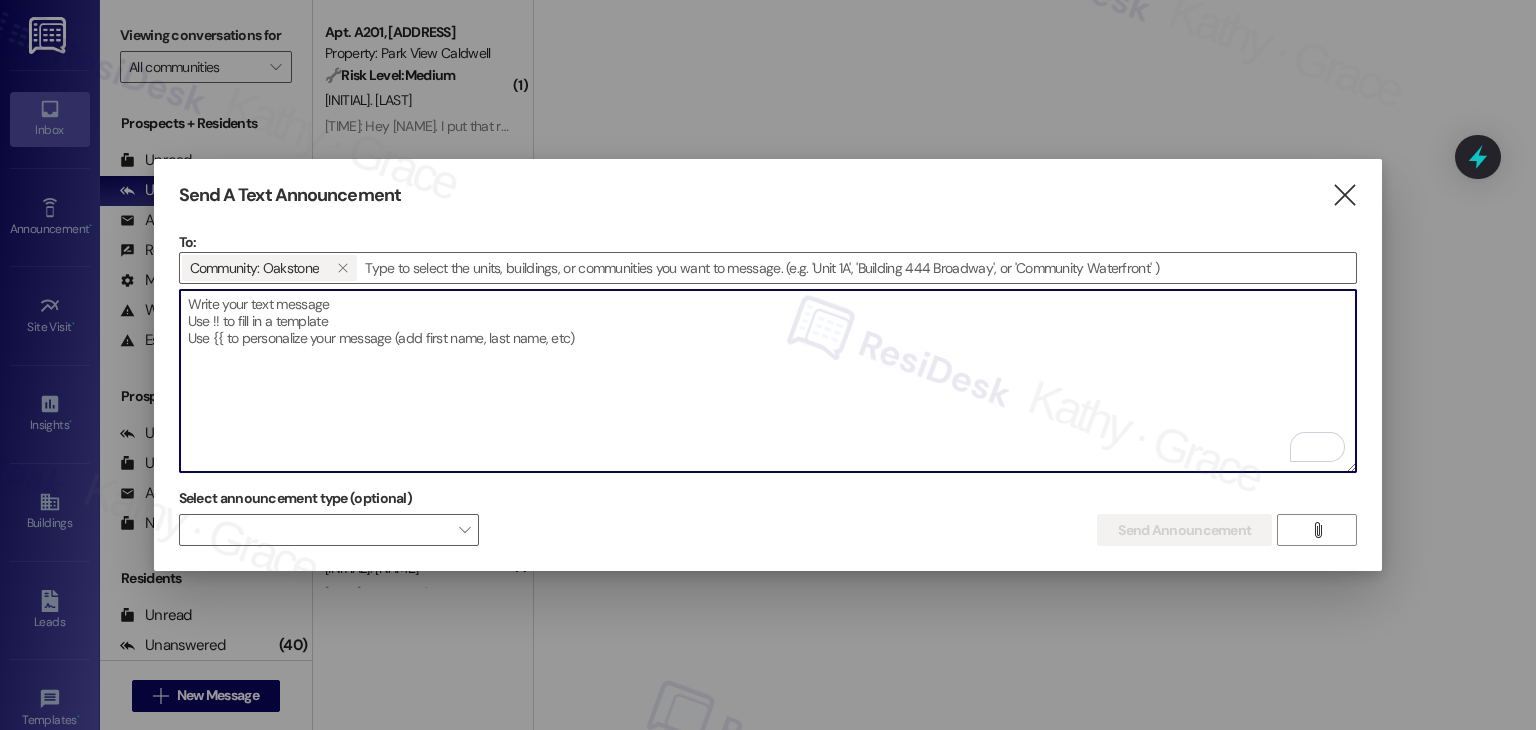 click at bounding box center [768, 381] 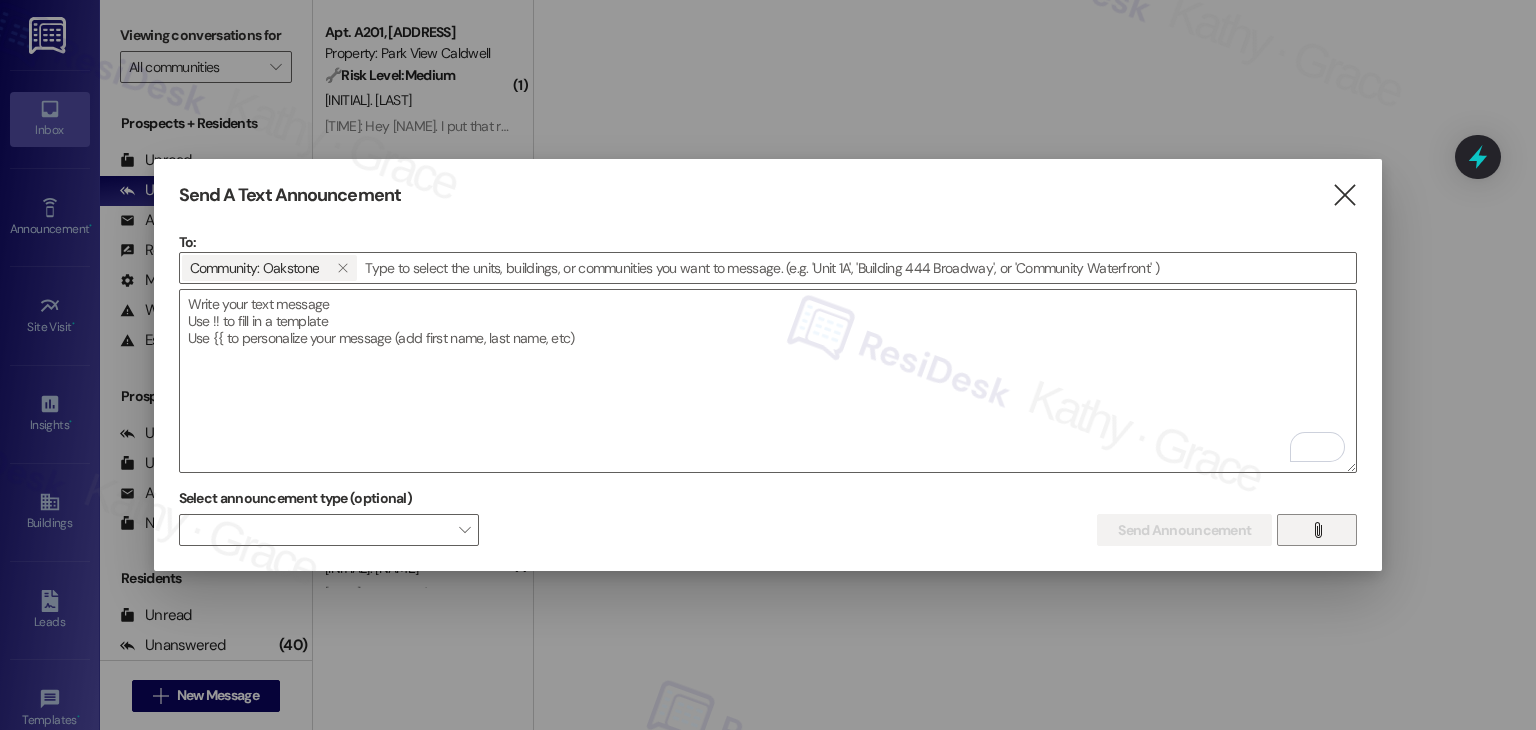 click on "" at bounding box center (1317, 530) 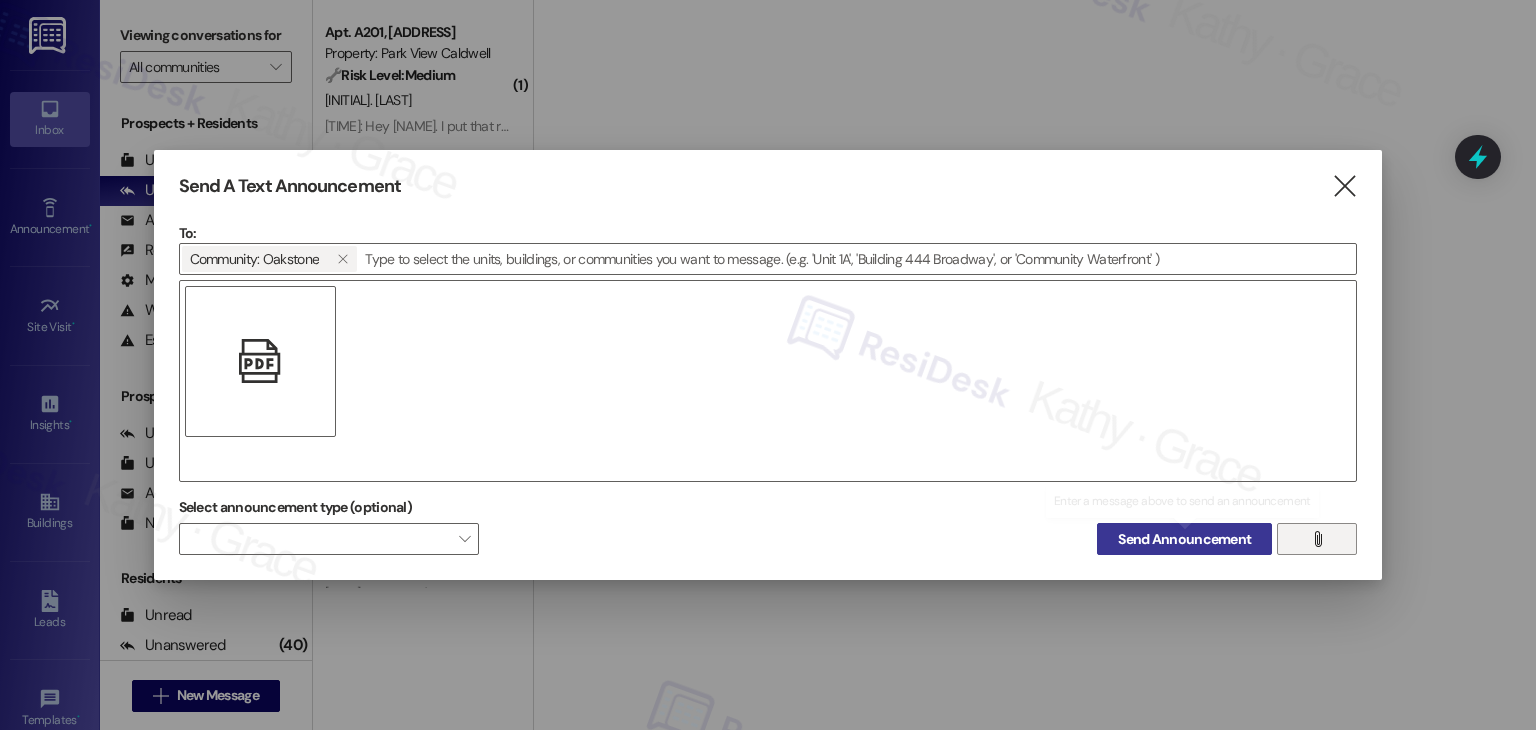 click on "Send Announcement" at bounding box center (1184, 539) 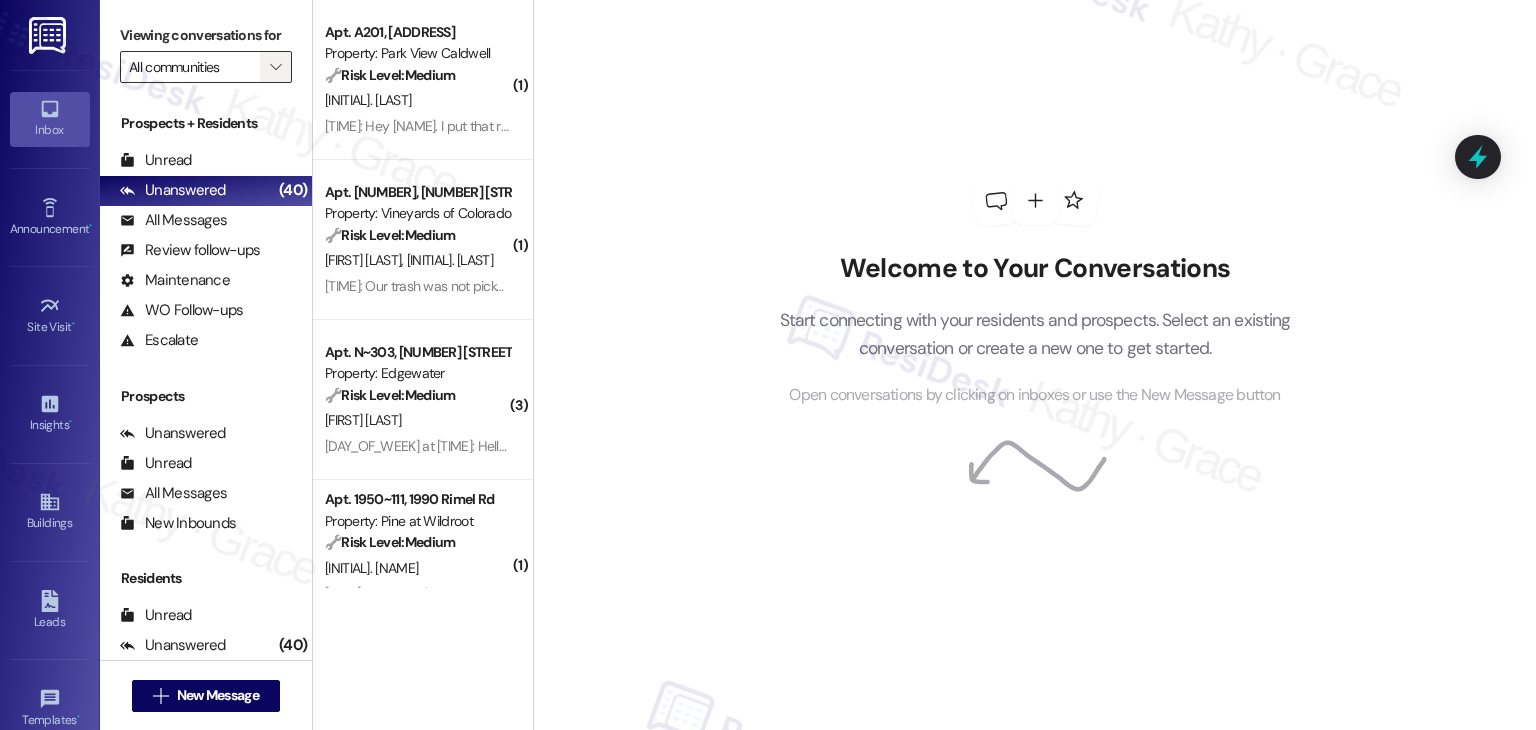 click on "" at bounding box center [275, 67] 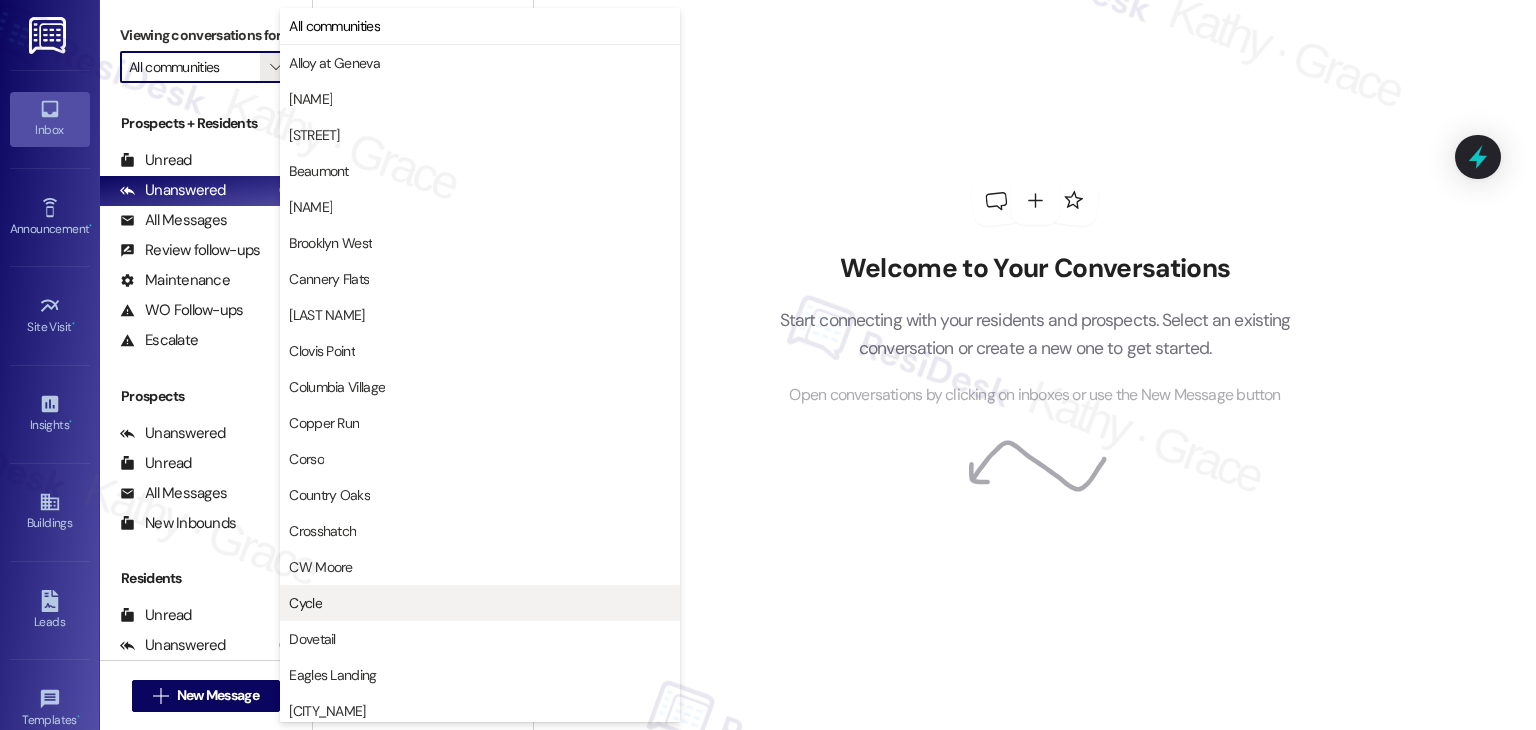 scroll, scrollTop: 700, scrollLeft: 0, axis: vertical 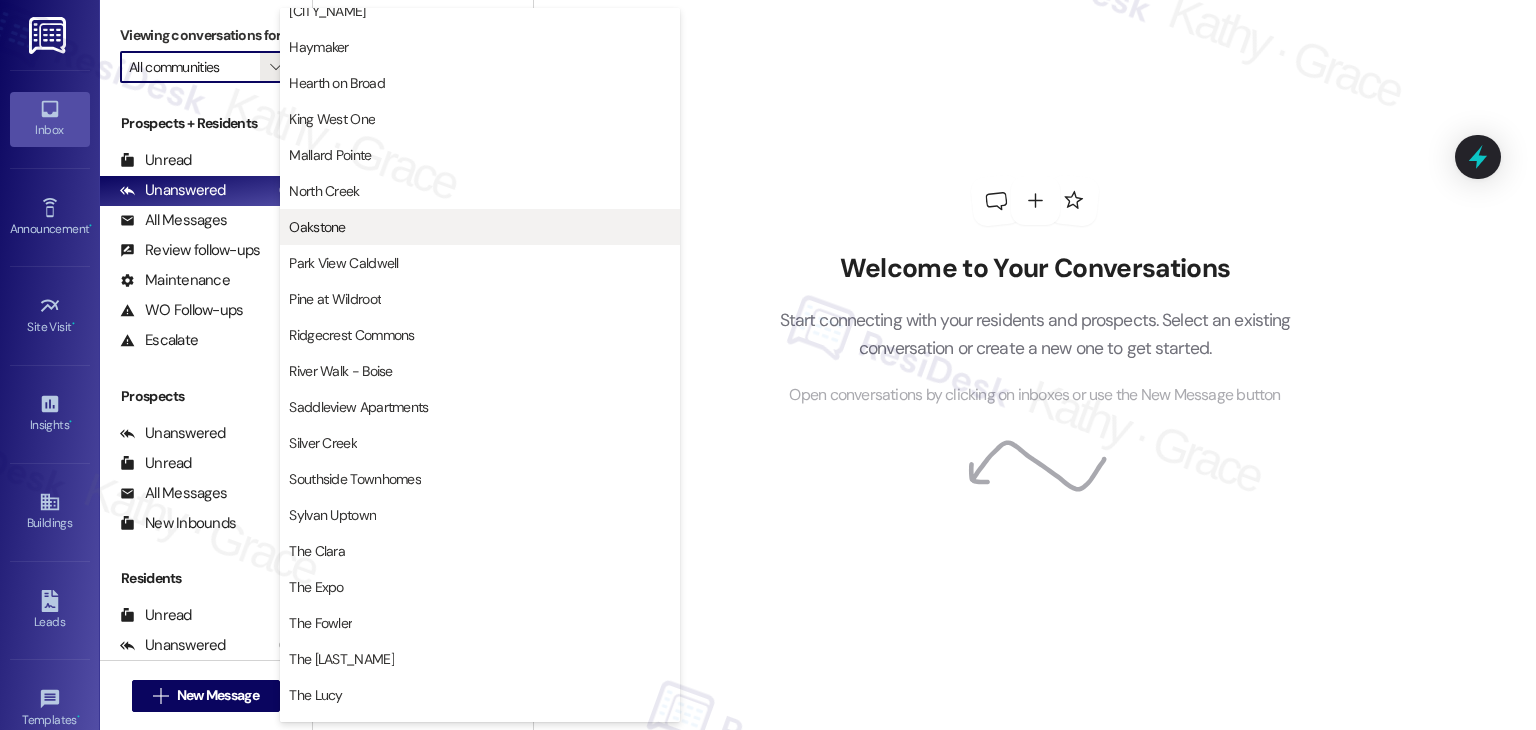 click on "Oakstone" at bounding box center [480, 227] 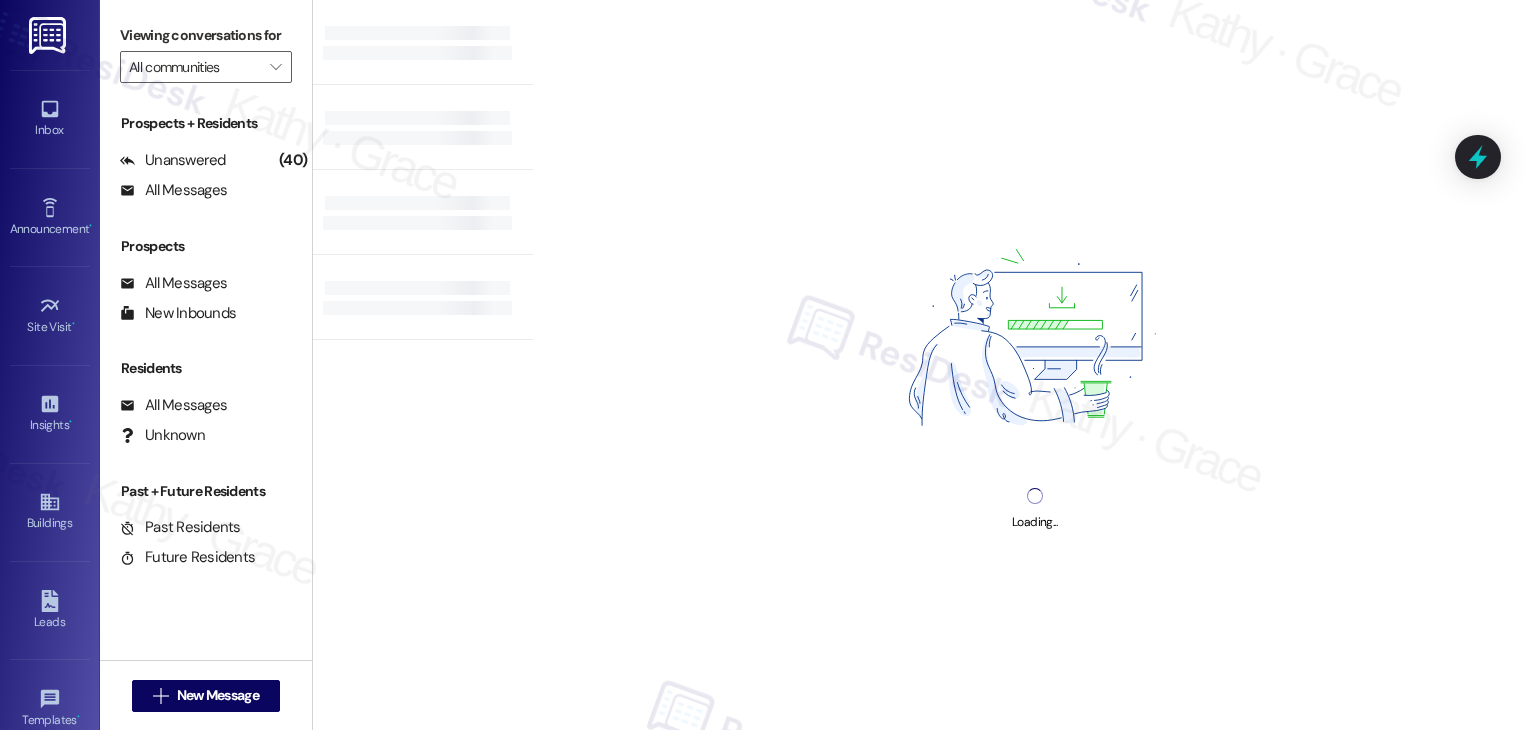 type on "Oakstone" 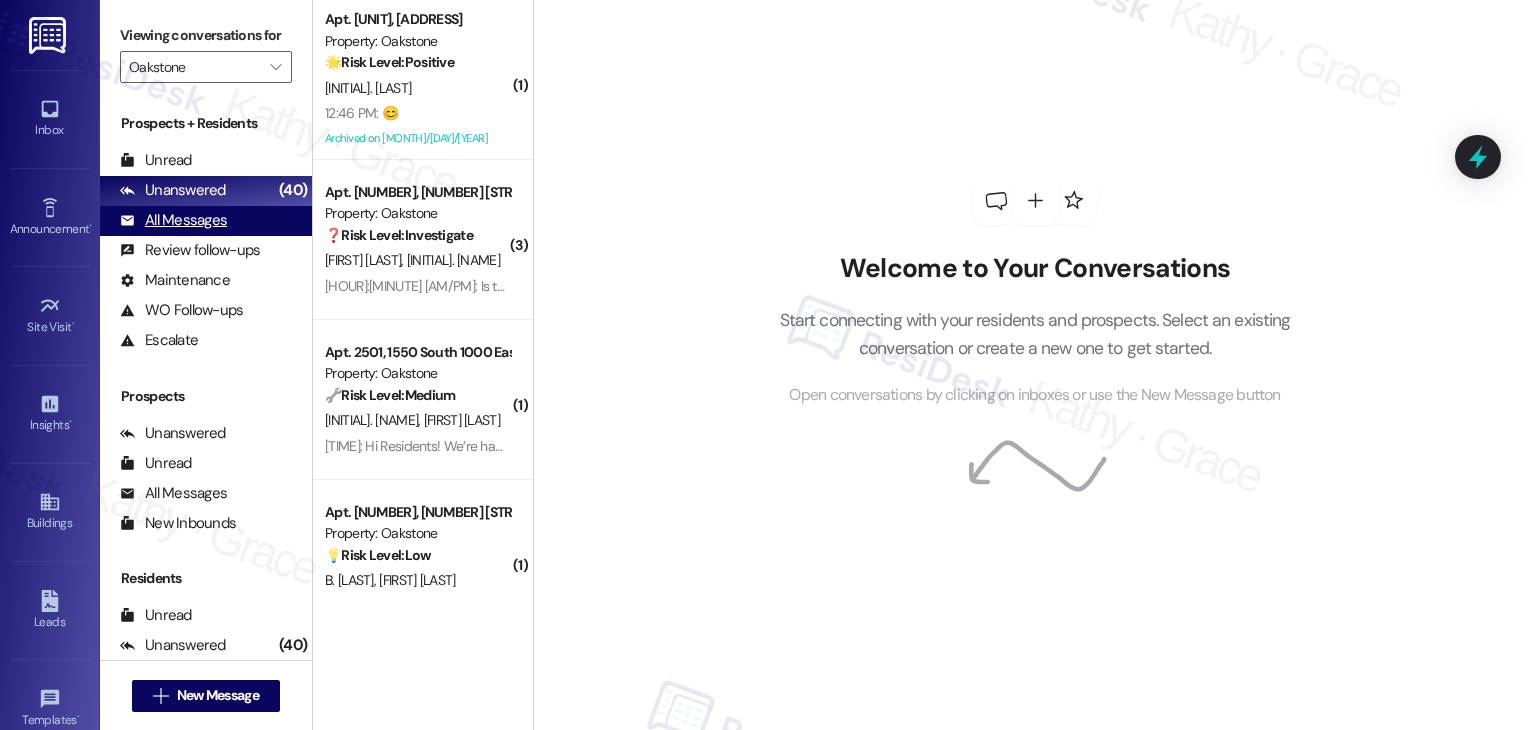 click on "All Messages" at bounding box center (173, 220) 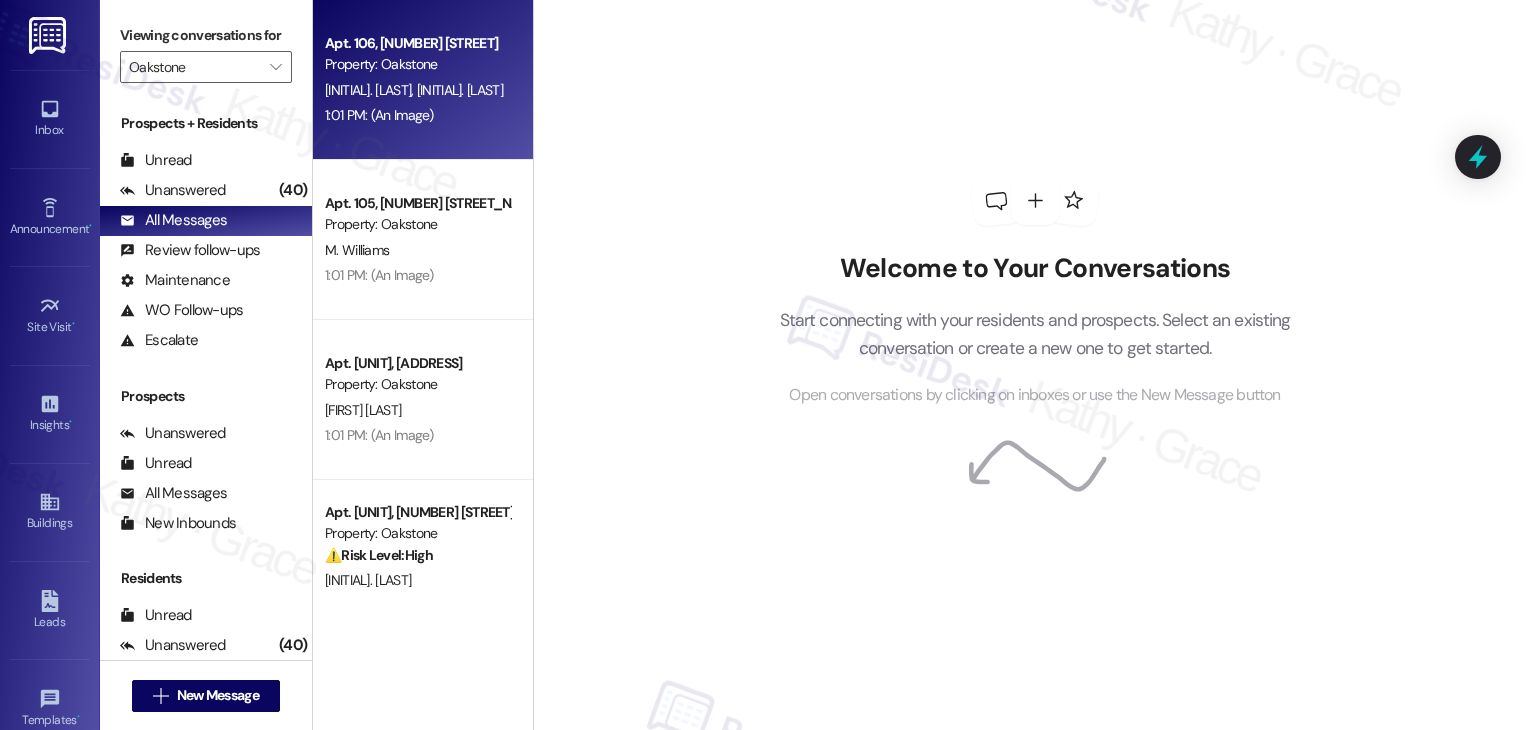 click on "1:01 PM: (An Image) 1:01 PM: (An Image)" at bounding box center [417, 115] 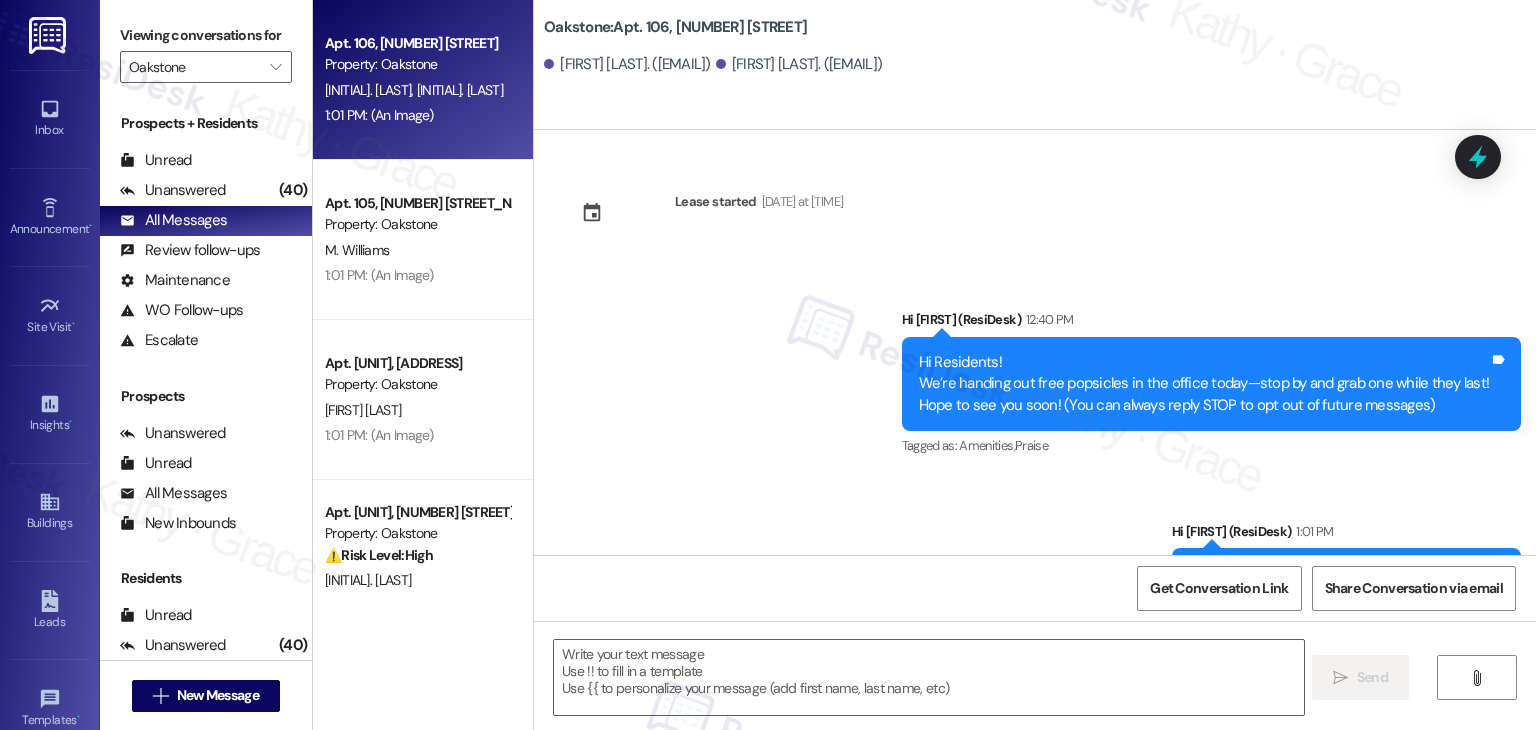 type on "Fetching suggested responses. Please feel free to read through the conversation in the meantime." 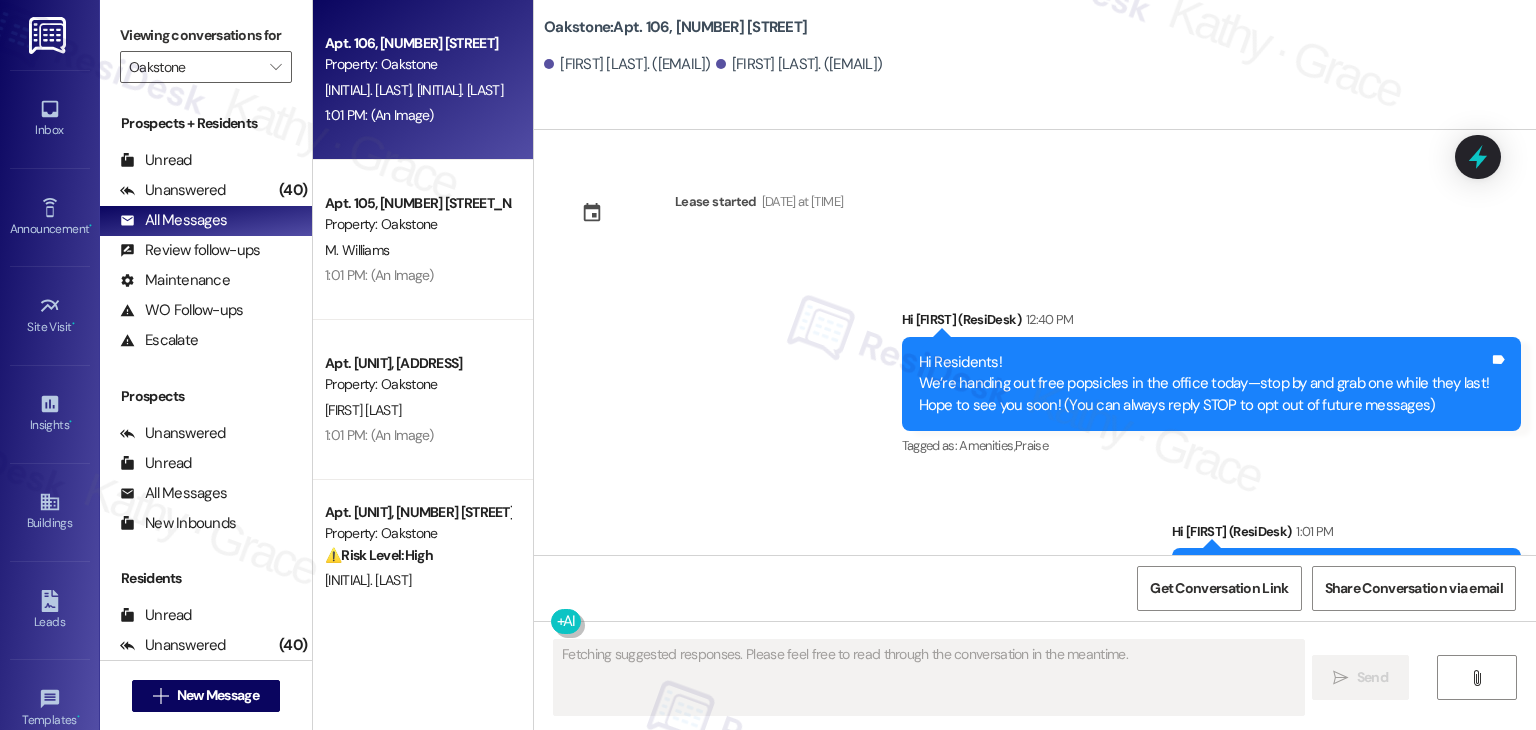 scroll, scrollTop: 273, scrollLeft: 0, axis: vertical 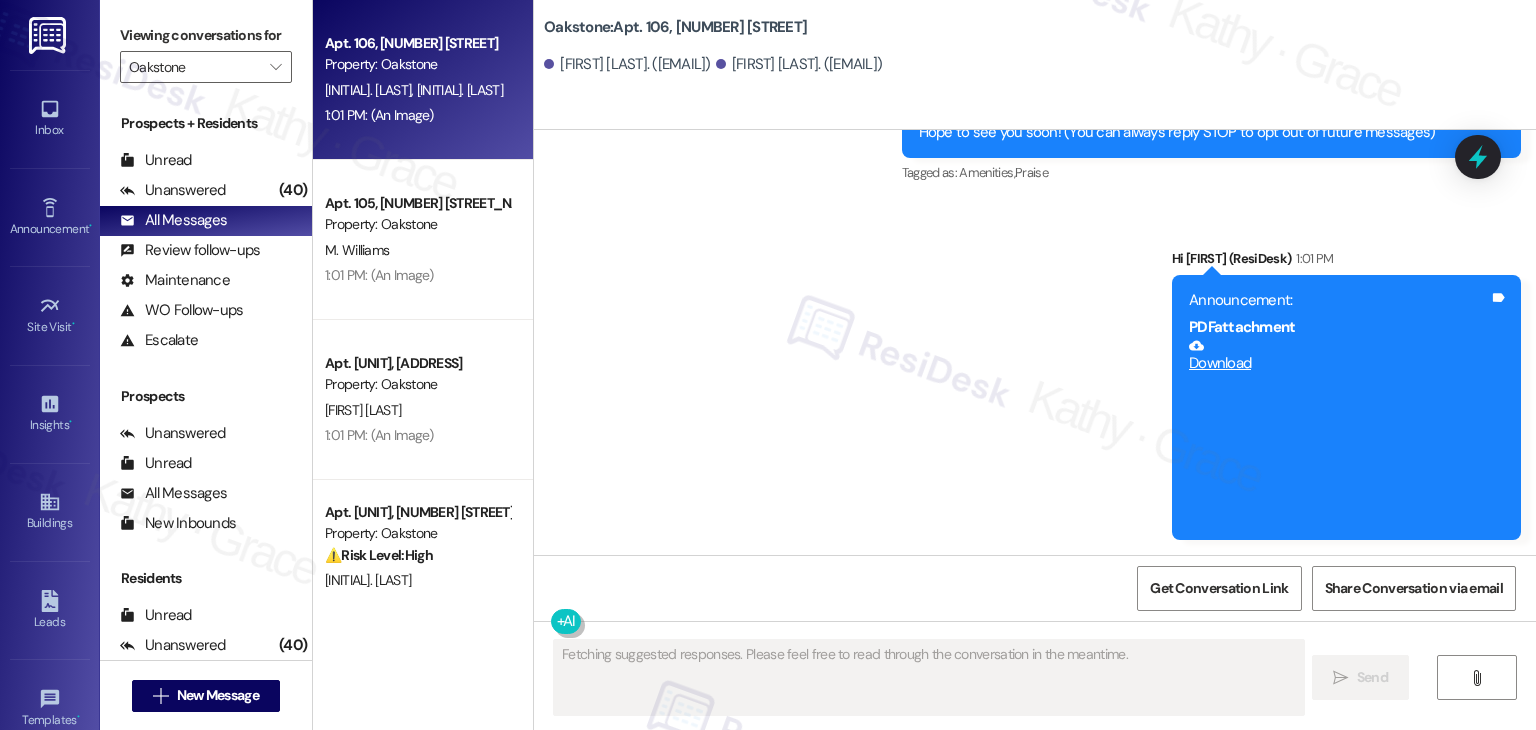 type 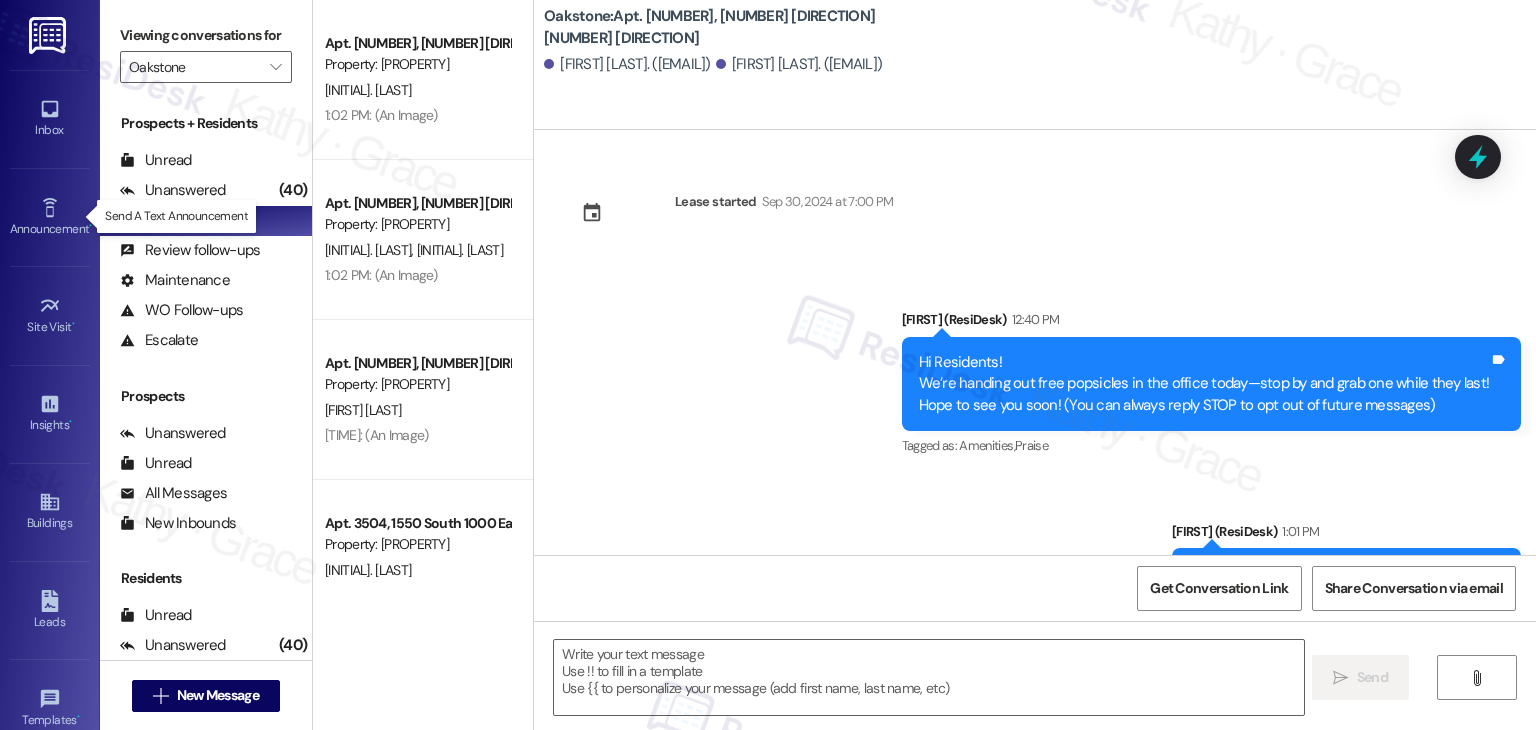 click on "Announcement   •" at bounding box center (50, 229) 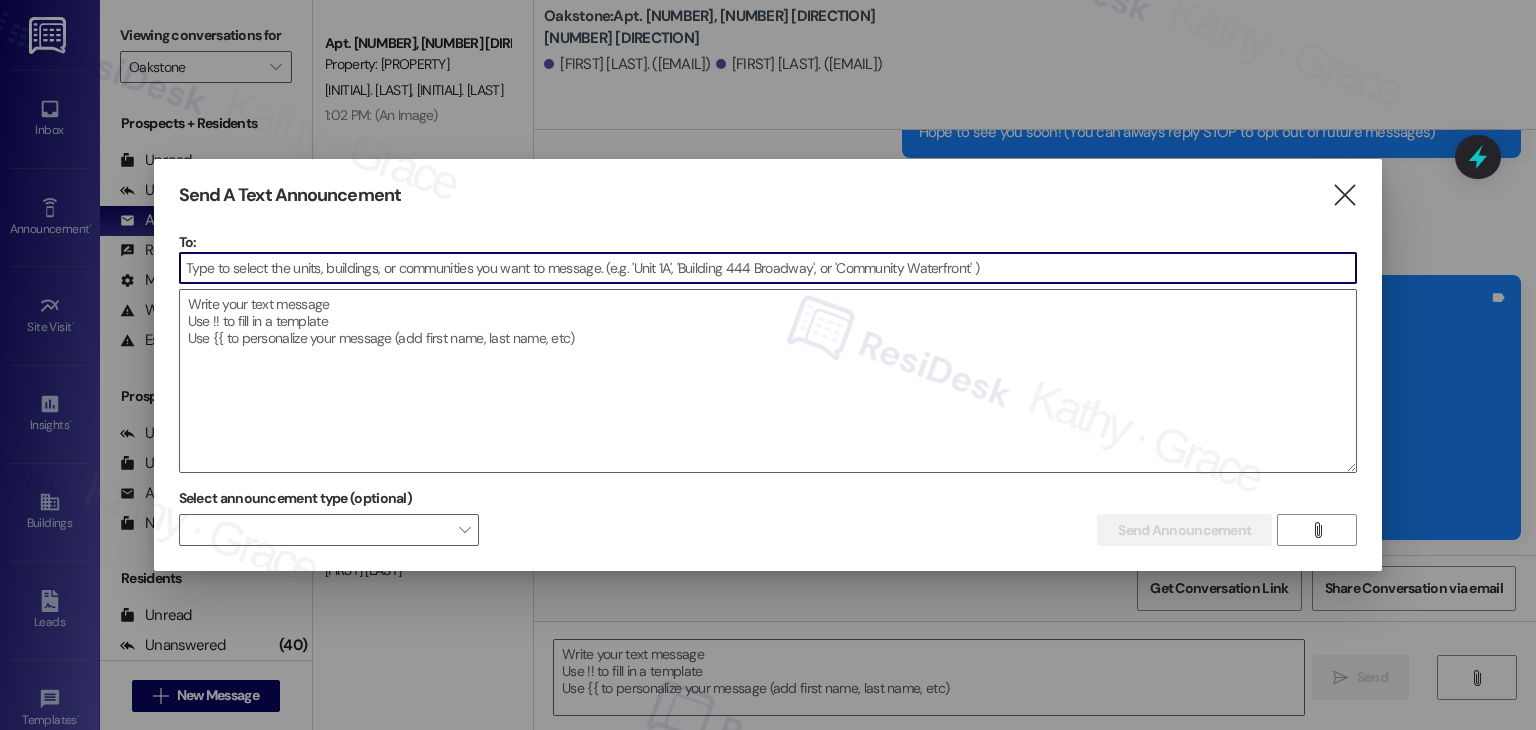 click at bounding box center [768, 268] 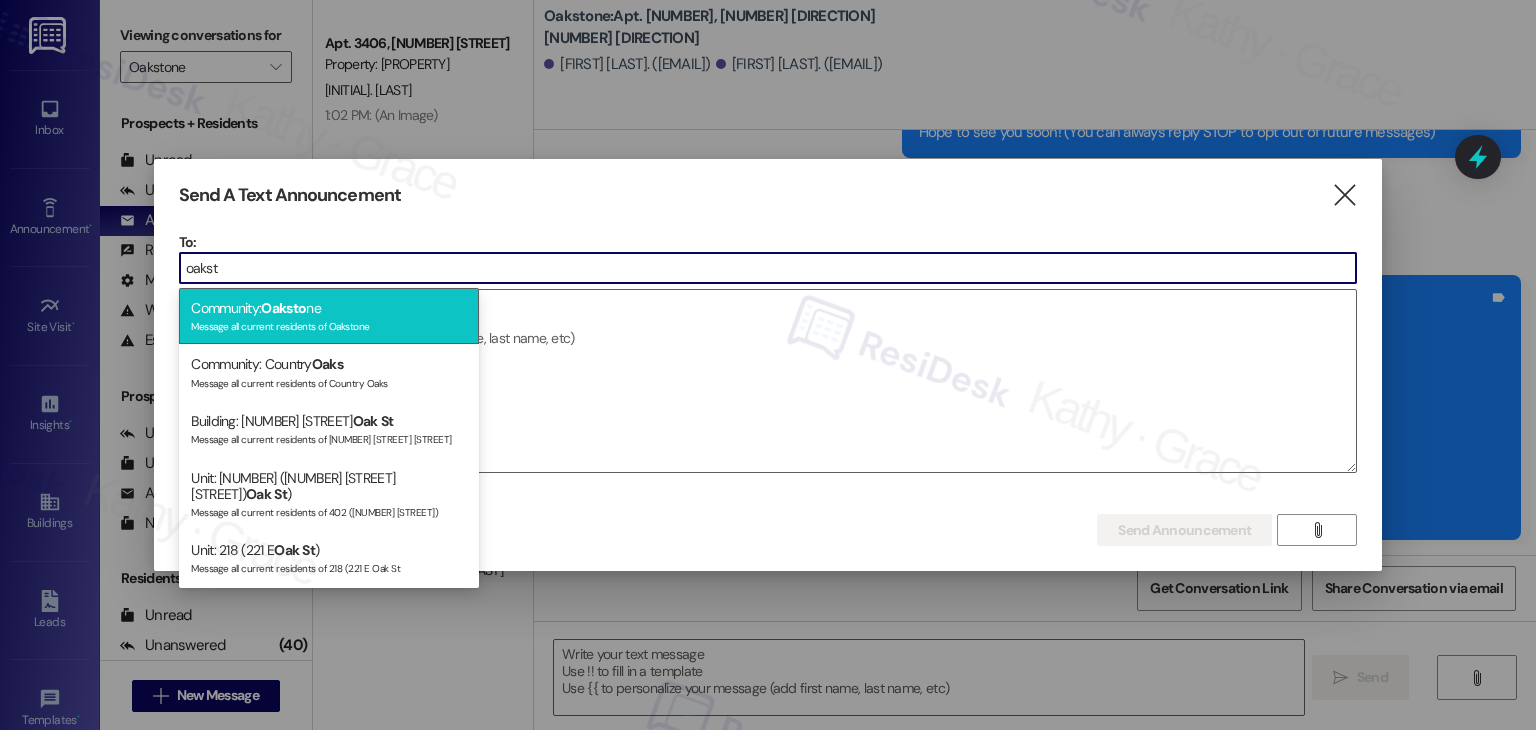 type on "oakst" 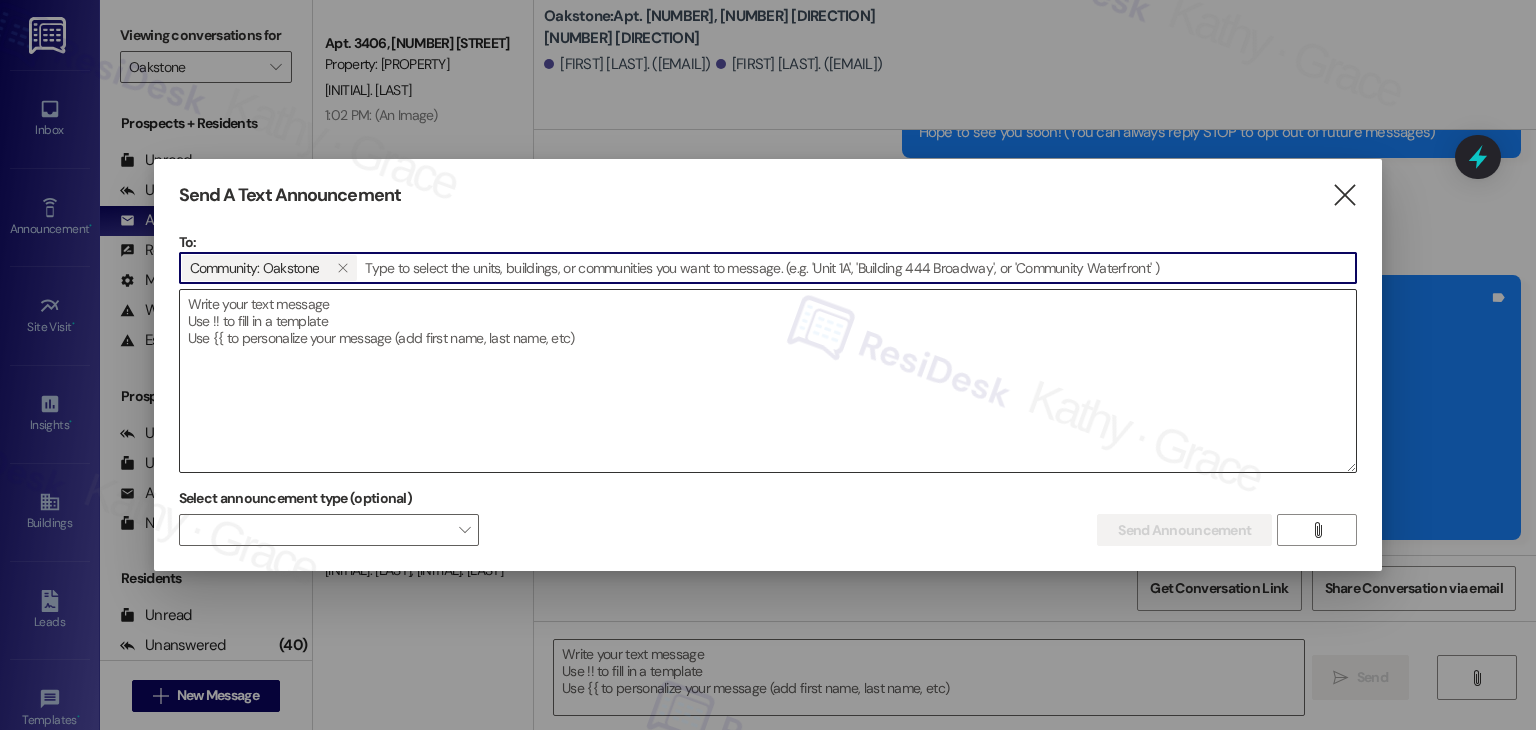 click at bounding box center (768, 381) 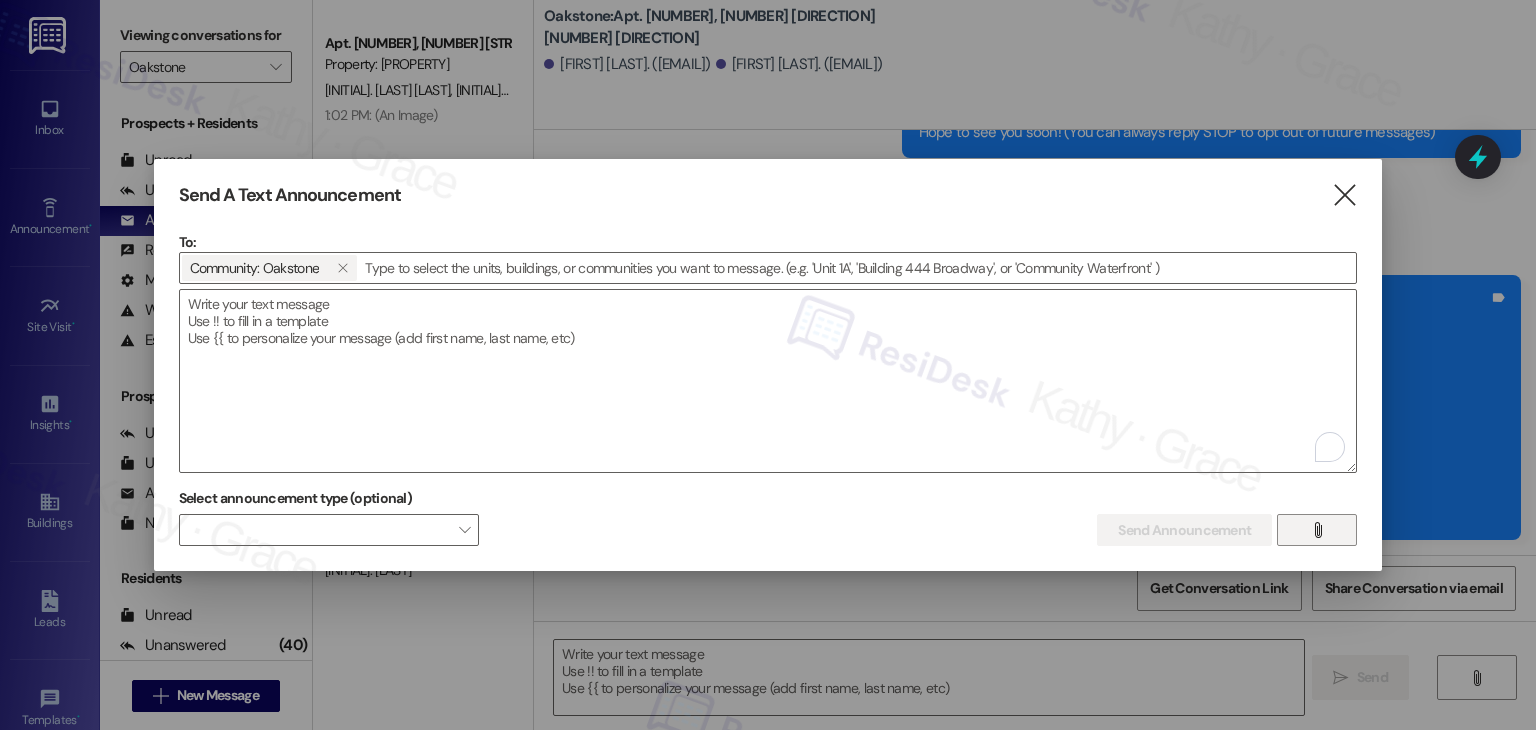 click on "" at bounding box center (1317, 530) 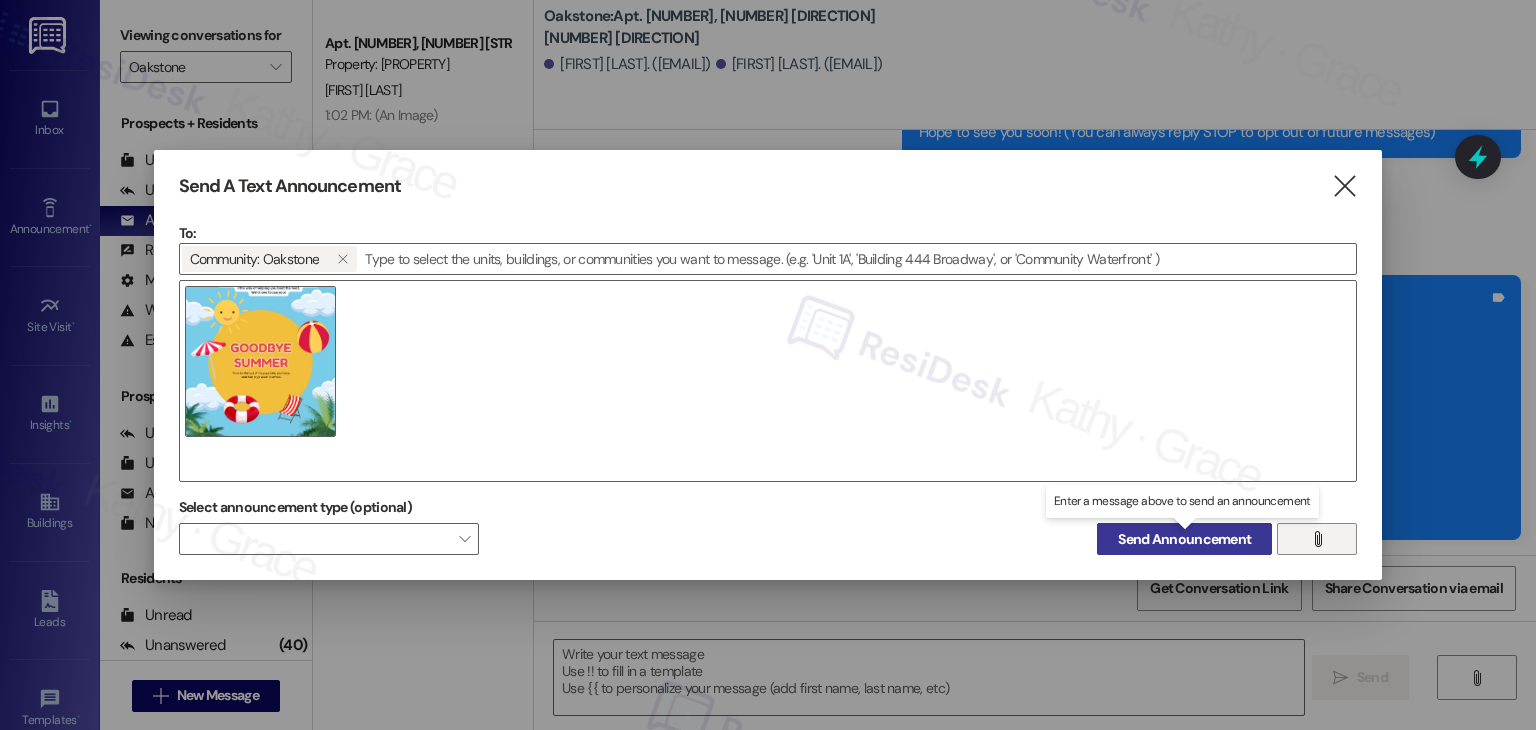 click on "Send Announcement" at bounding box center [1184, 539] 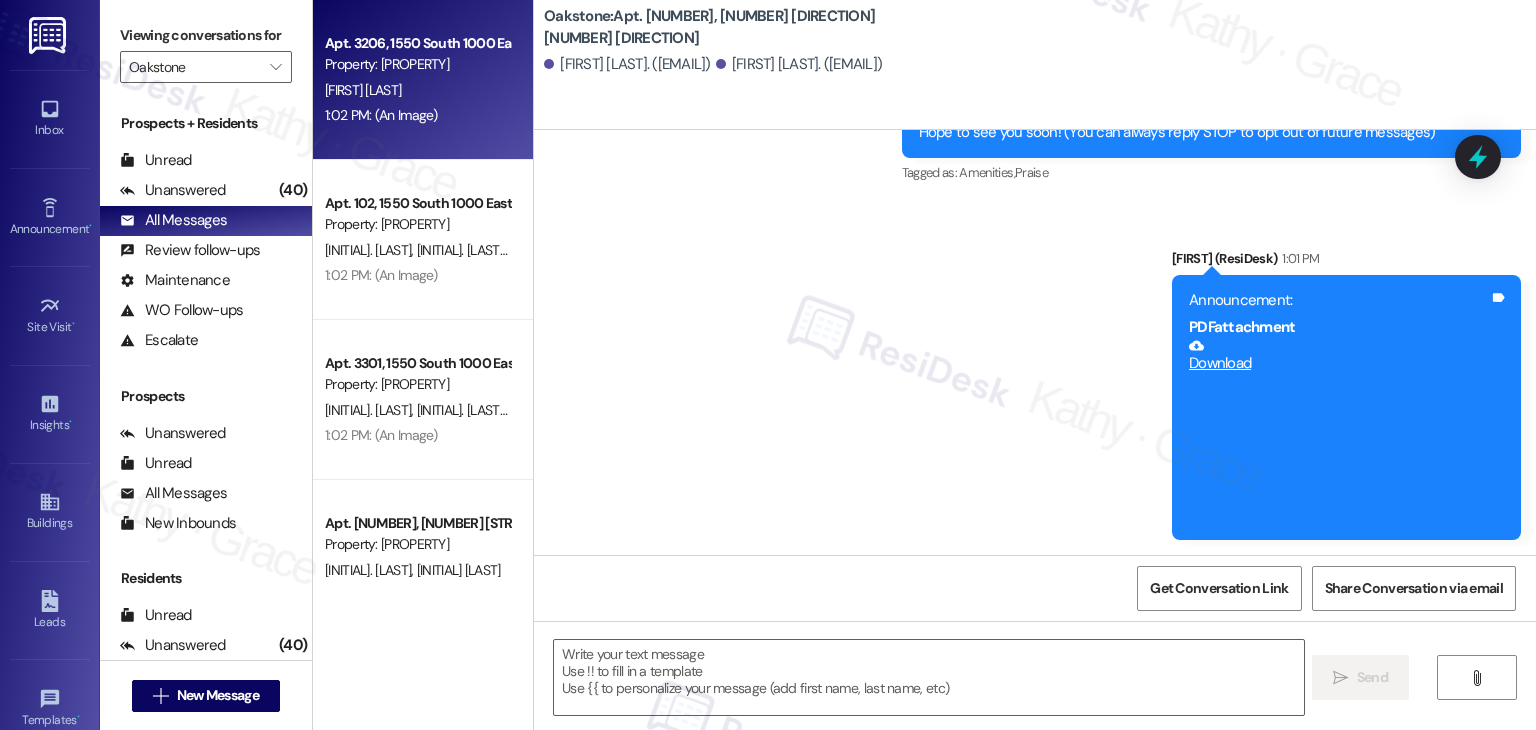 click on "Apt. 3206, 1550 South 1000 East Property: Oakstone A. Nguyen 1:02 PM: (An Image) 1:02 PM: (An Image)" at bounding box center [423, 80] 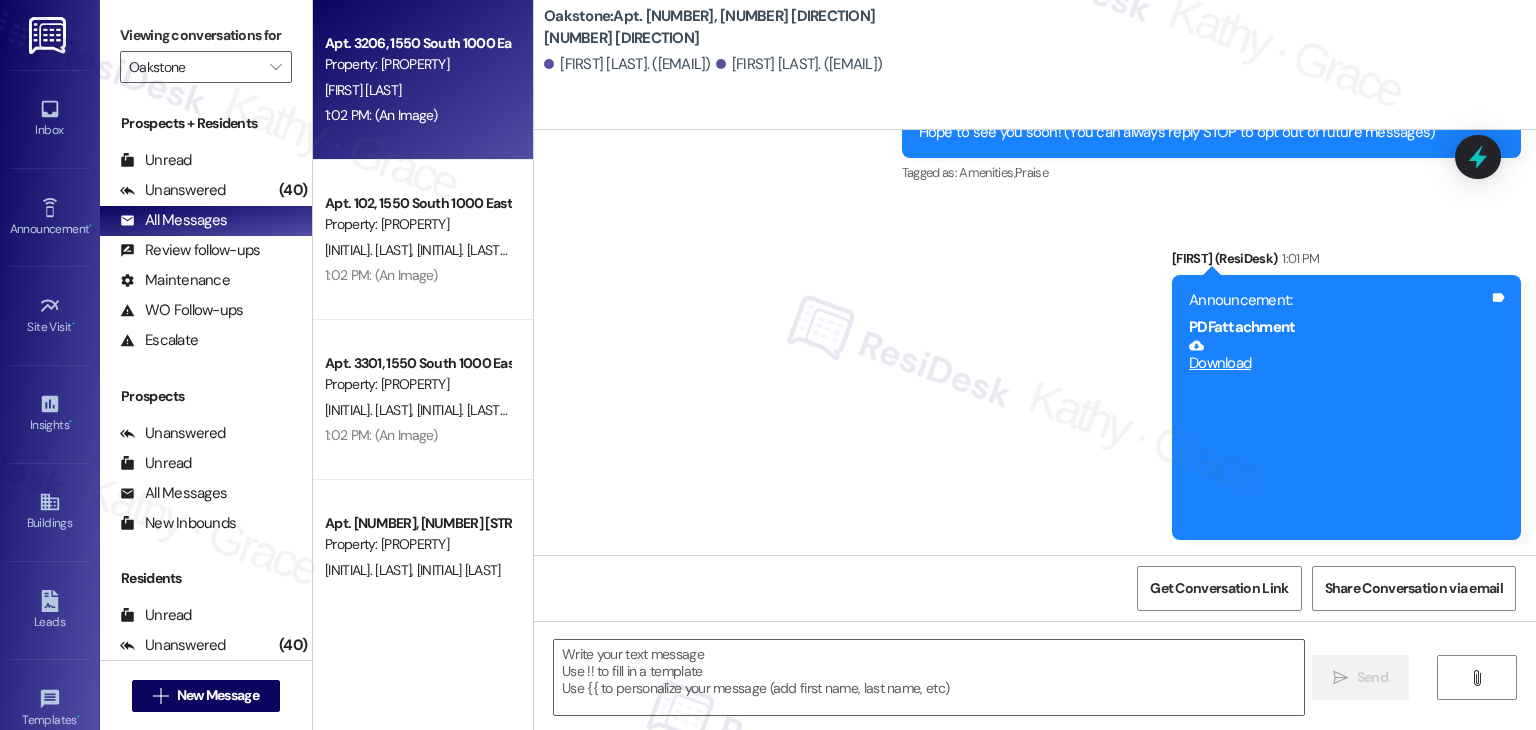 type on "Fetching suggested responses. Please feel free to read through the conversation in the meantime." 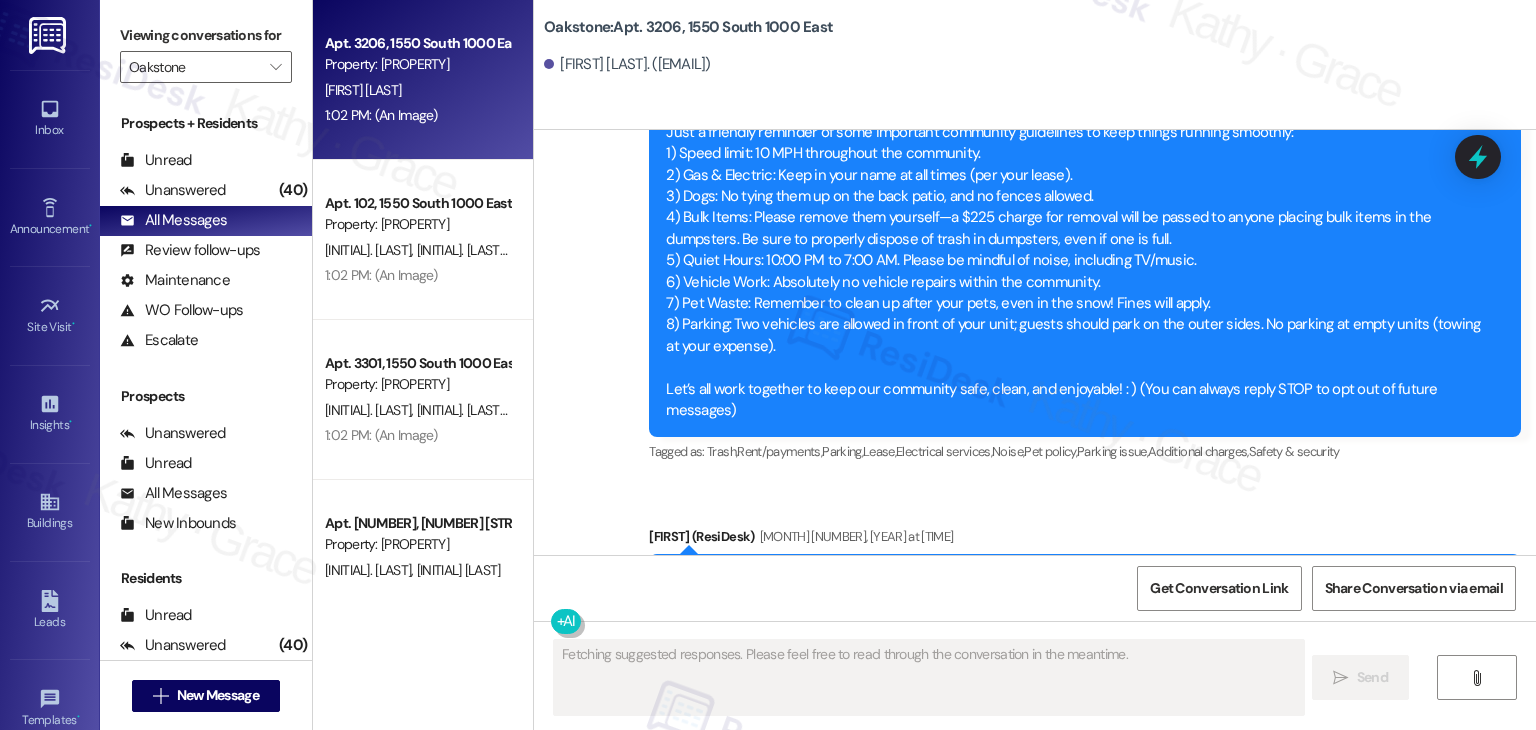 type 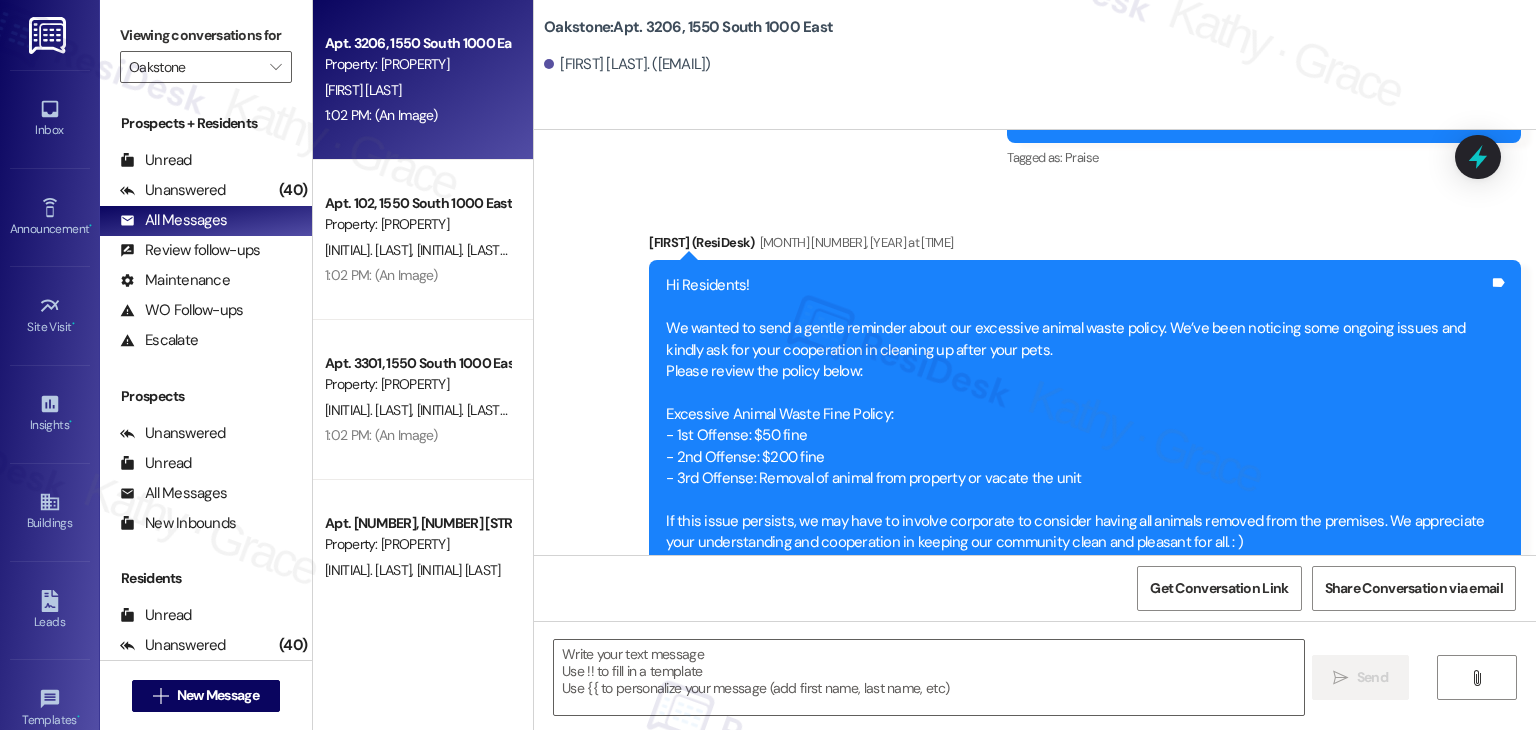 scroll, scrollTop: 2165, scrollLeft: 0, axis: vertical 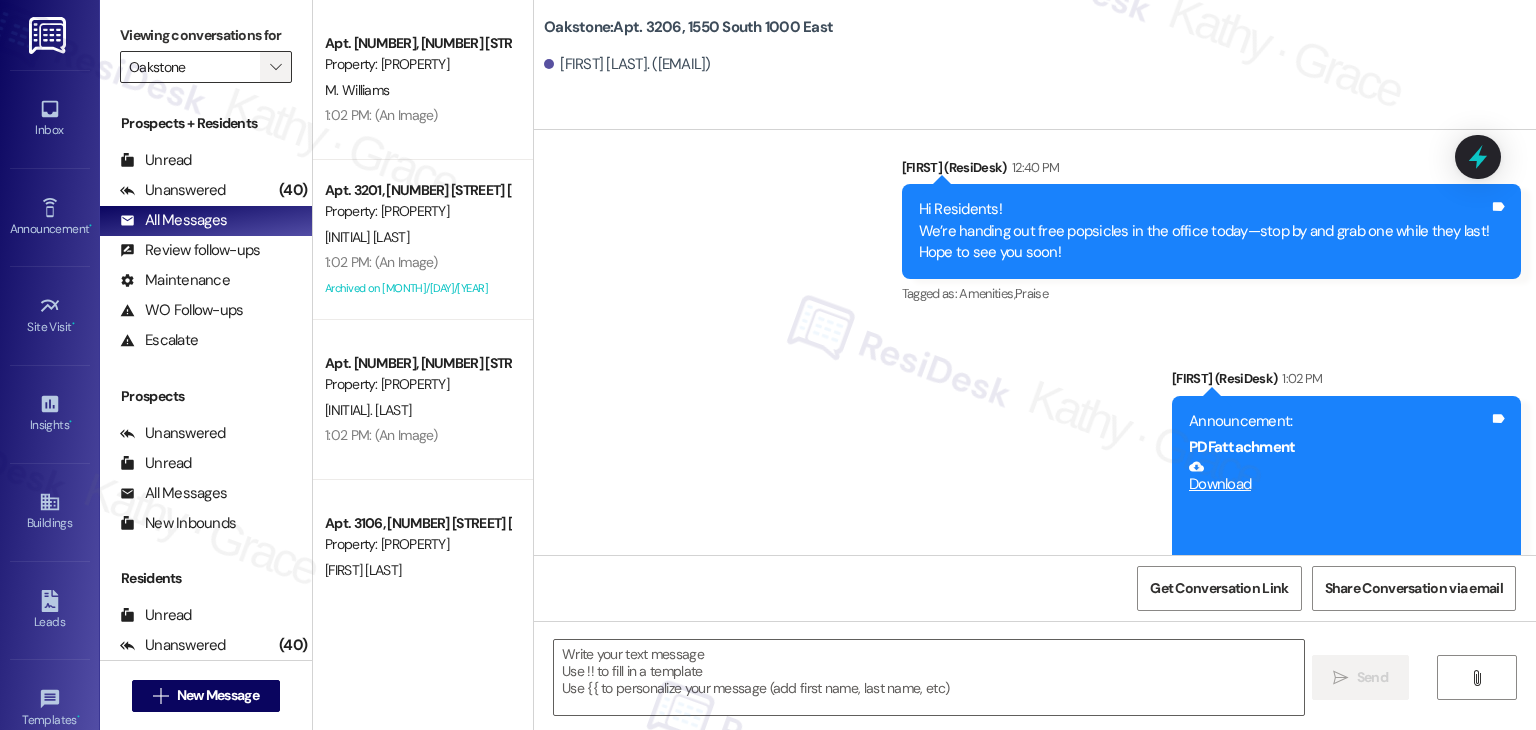 click on "" at bounding box center (275, 67) 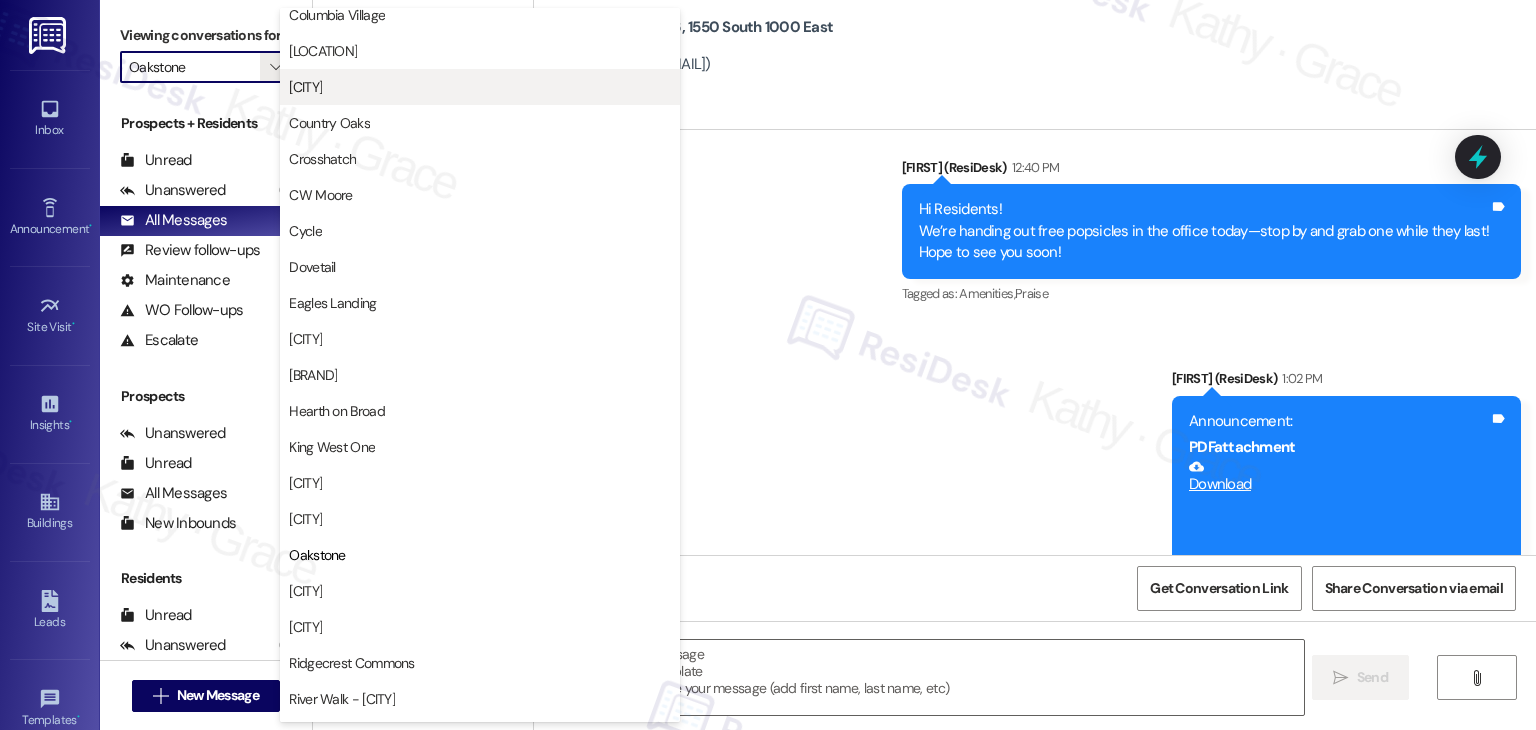 scroll, scrollTop: 0, scrollLeft: 0, axis: both 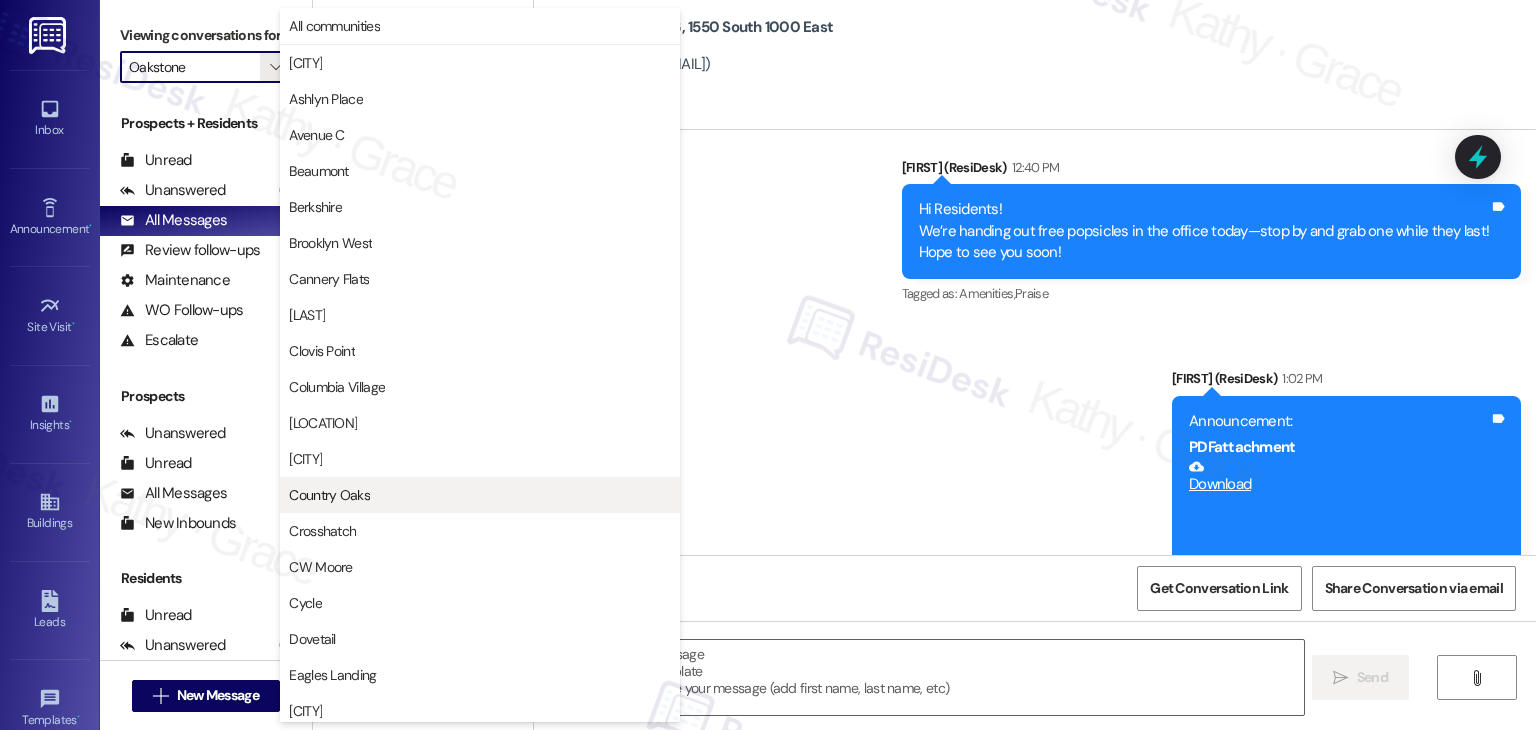 click on "Country Oaks" at bounding box center [329, 495] 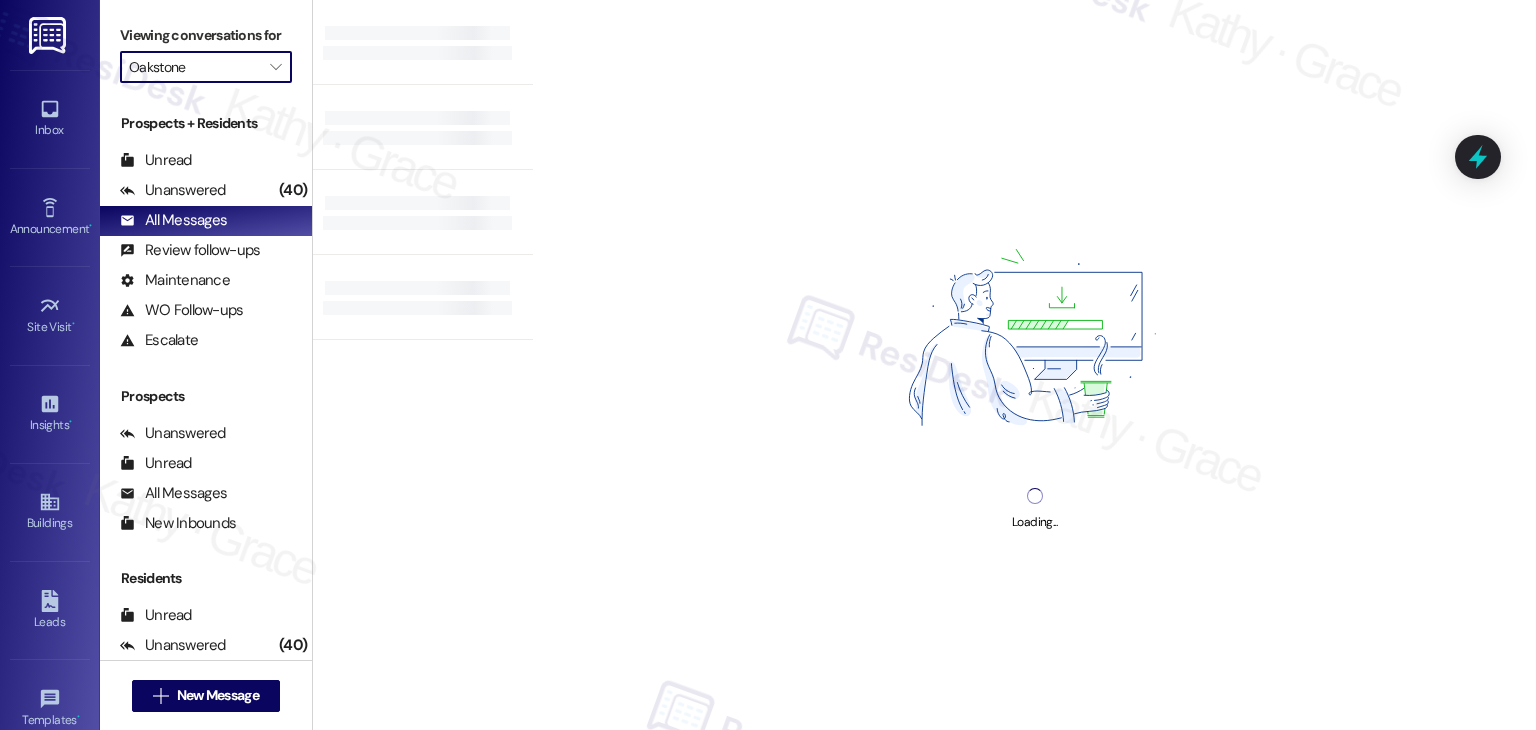 type on "Country Oaks" 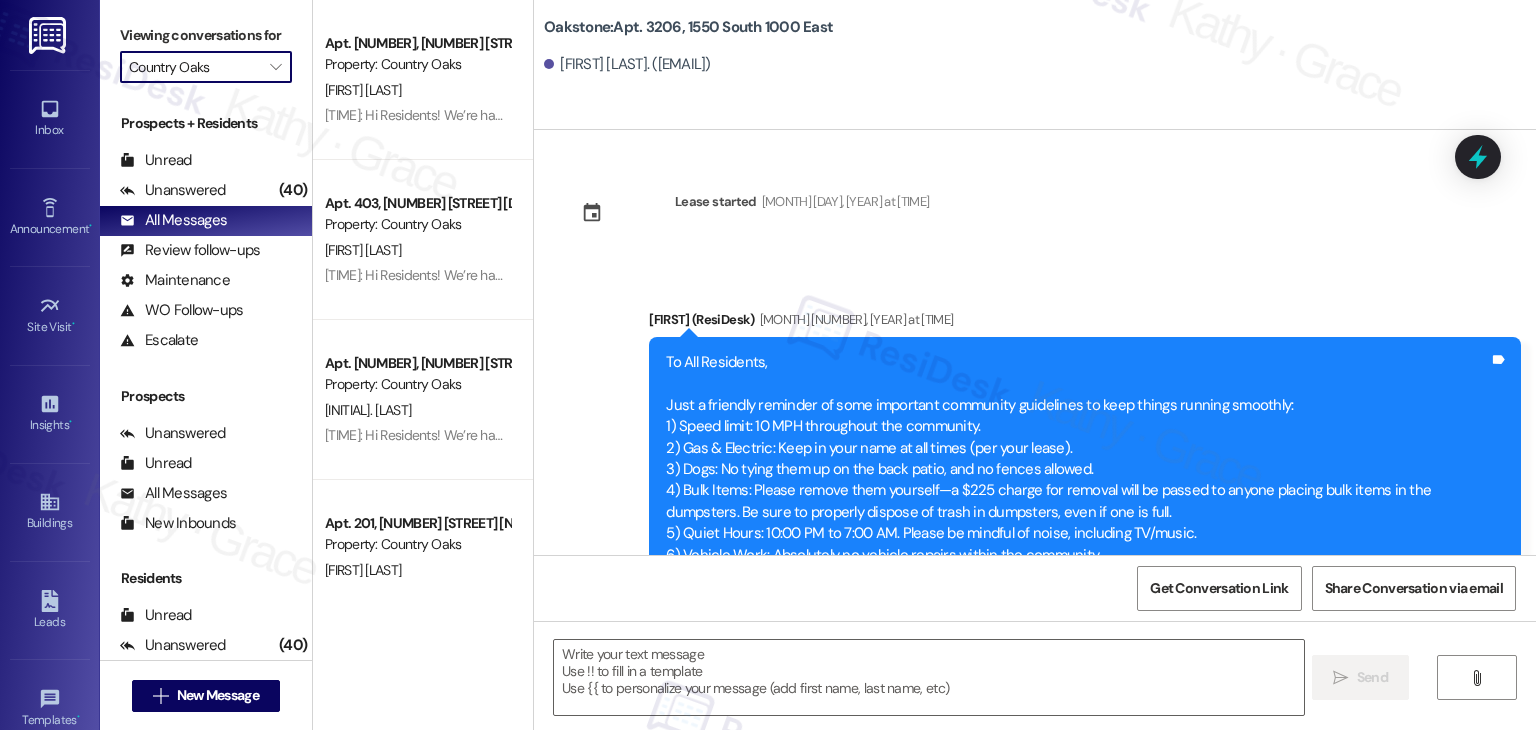 type on "Fetching suggested responses. Please feel free to read through the conversation in the meantime." 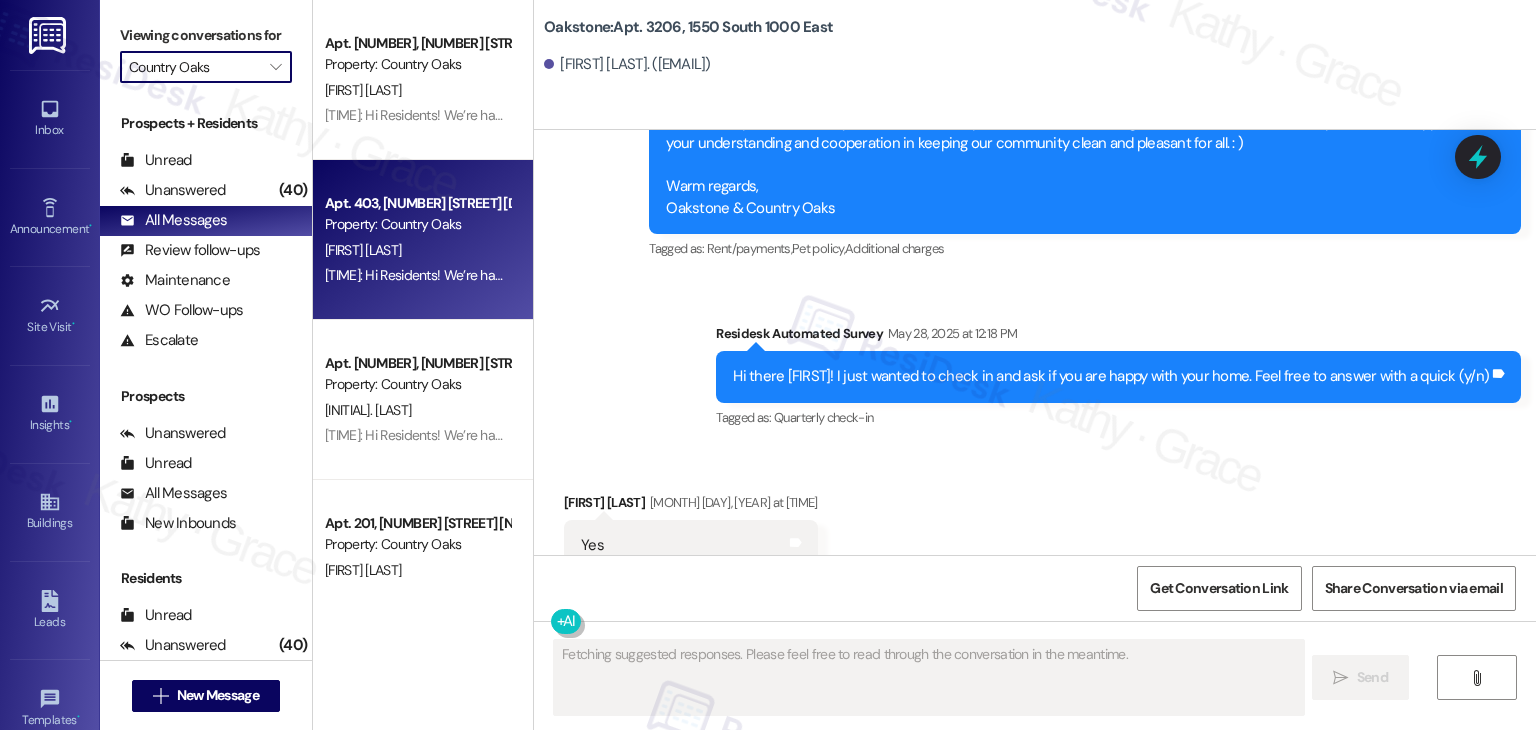 scroll, scrollTop: 2165, scrollLeft: 0, axis: vertical 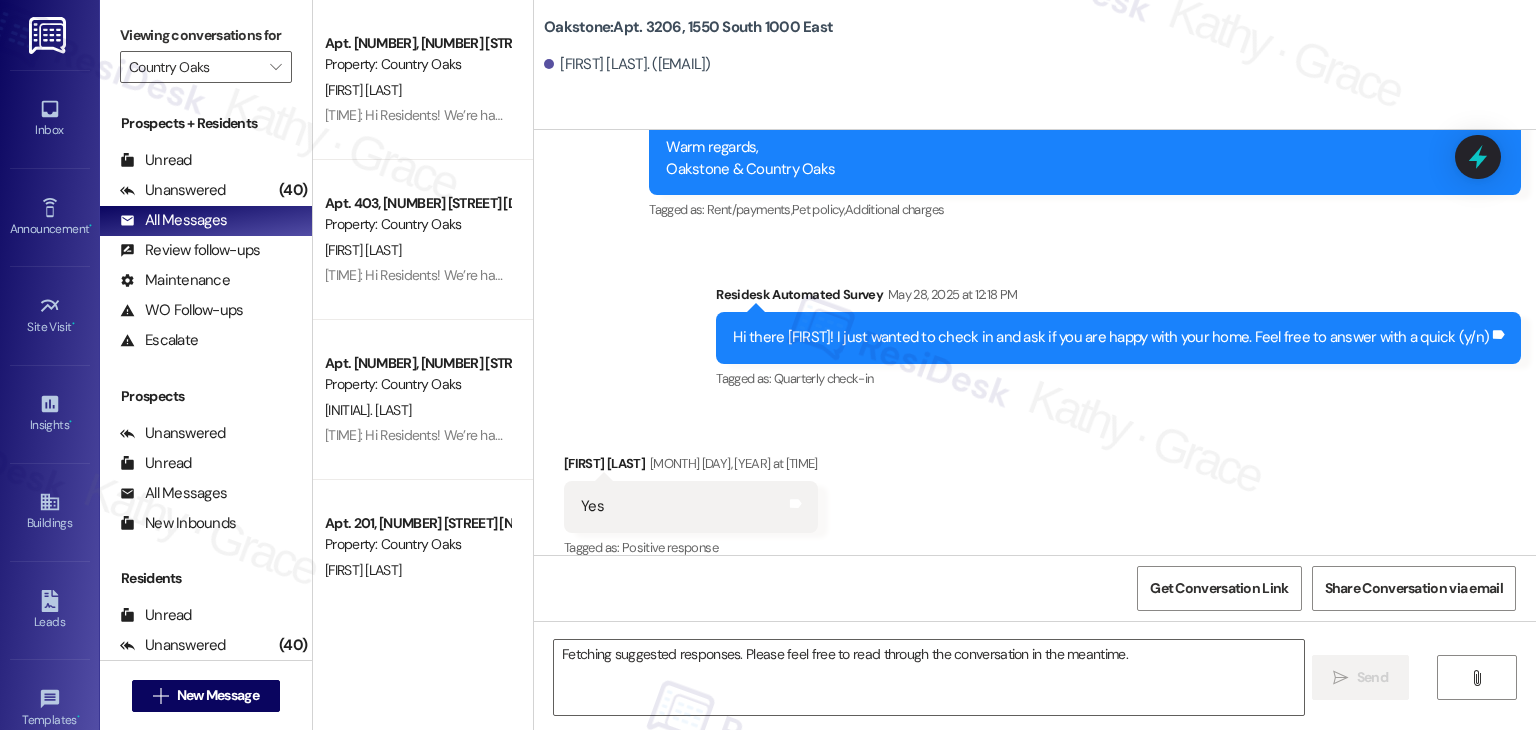 type 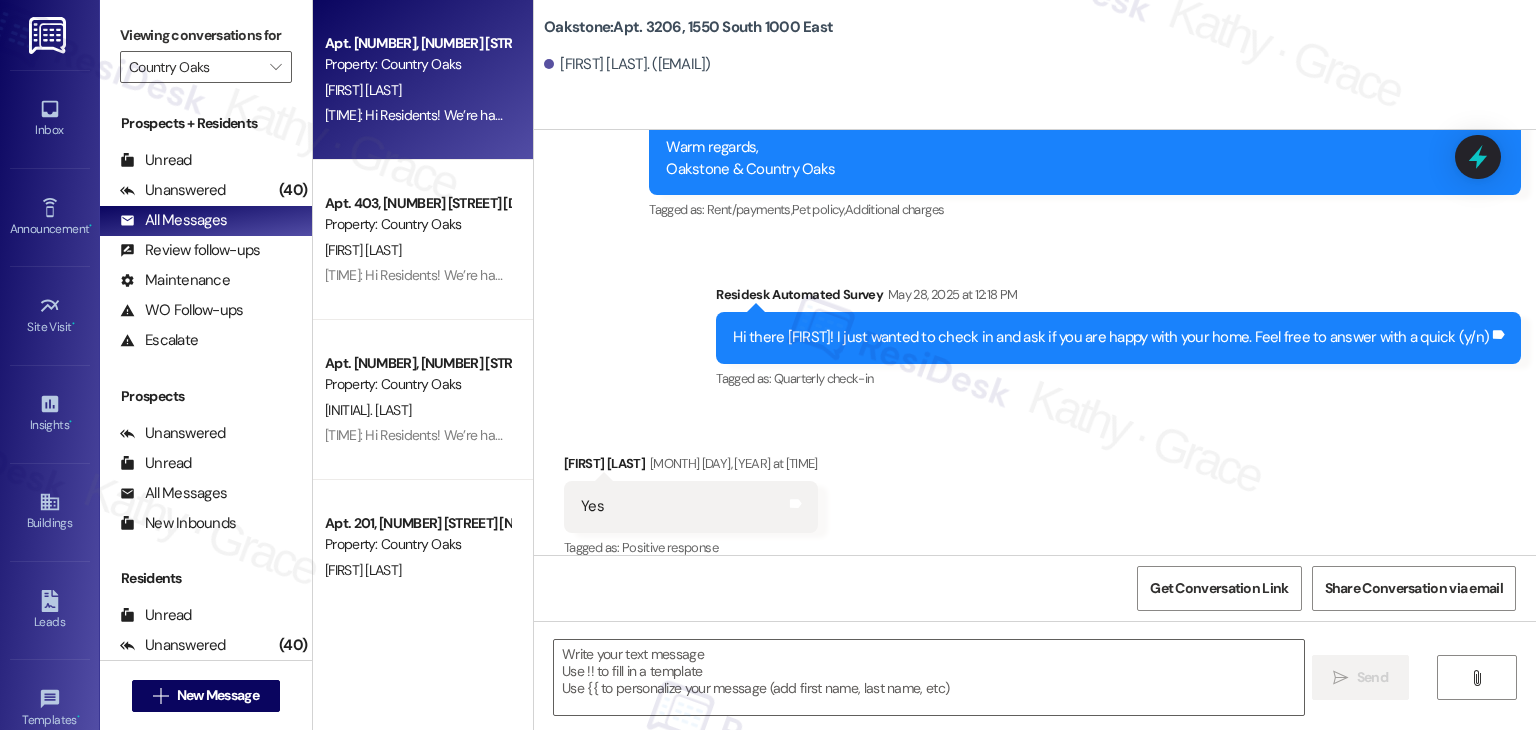 click on "12:48 PM: Hi Residents!
We’re handing out free popsicles in the office today—stop by and grab one while they last!
Hope to see you soon! 12:48 PM: Hi Residents!
We’re handing out free popsicles in the office today—stop by and grab one while they last!
Hope to see you soon!" at bounding box center [714, 115] 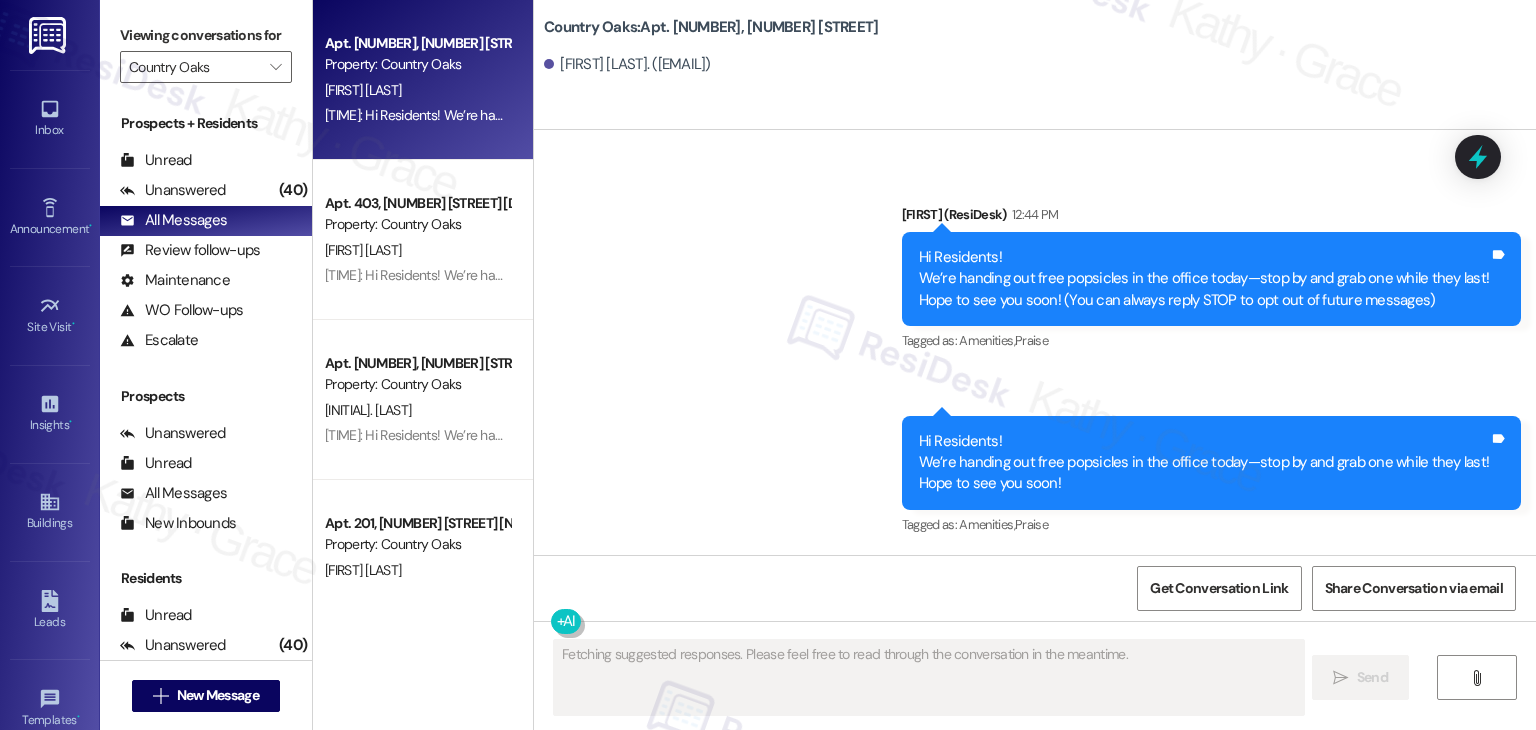 scroll, scrollTop: 105, scrollLeft: 0, axis: vertical 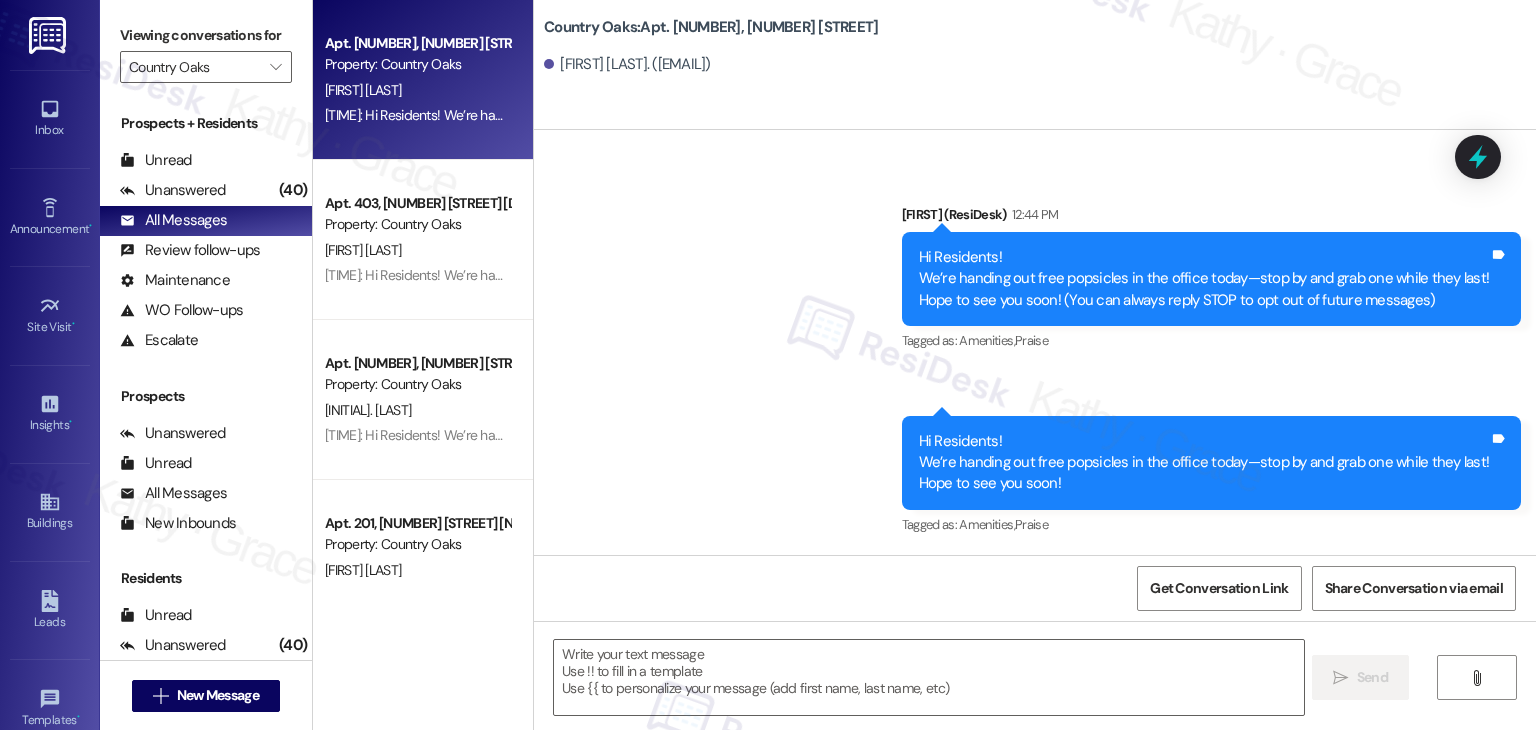 drag, startPoint x: 1528, startPoint y: 332, endPoint x: 1520, endPoint y: 371, distance: 39.812057 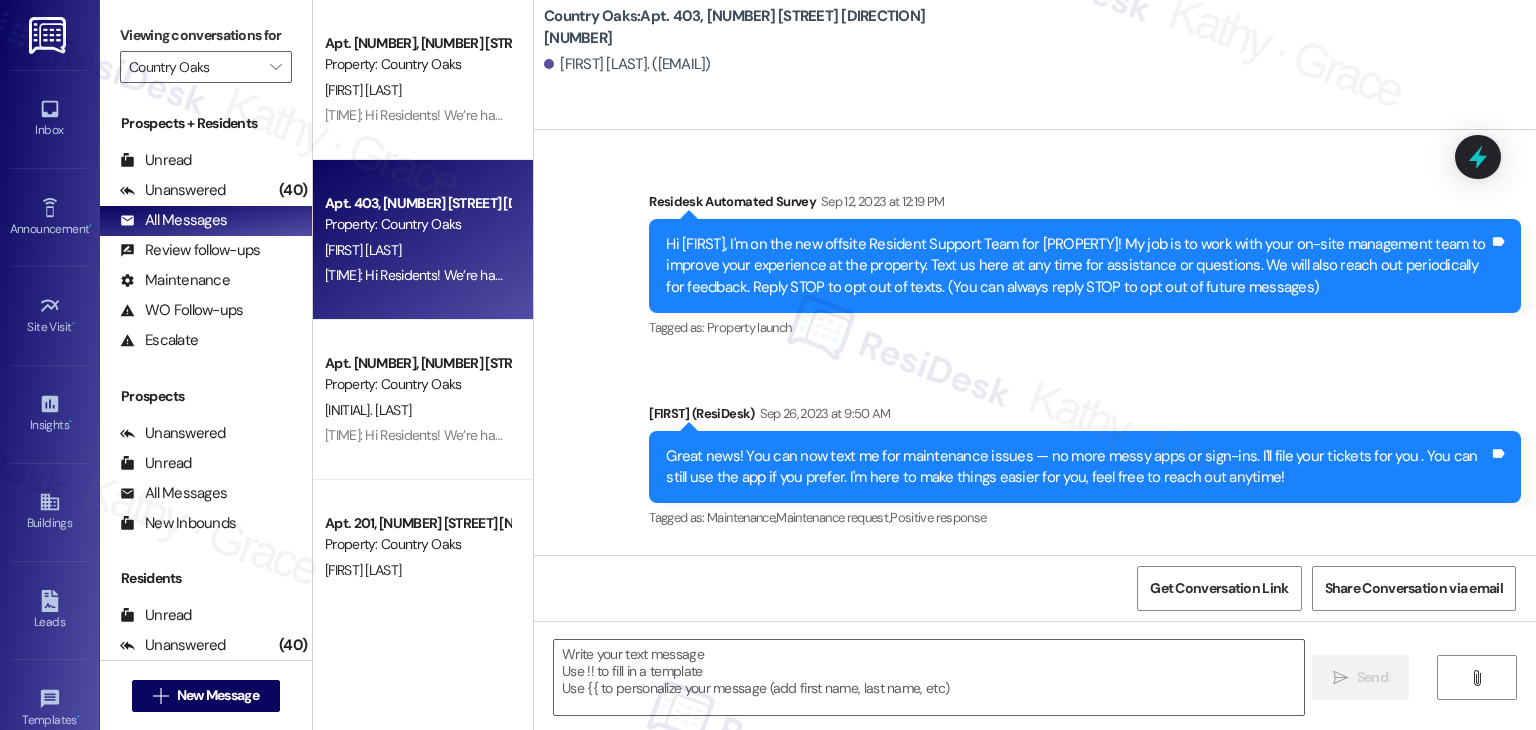type on "Fetching suggested responses. Please feel free to read through the conversation in the meantime." 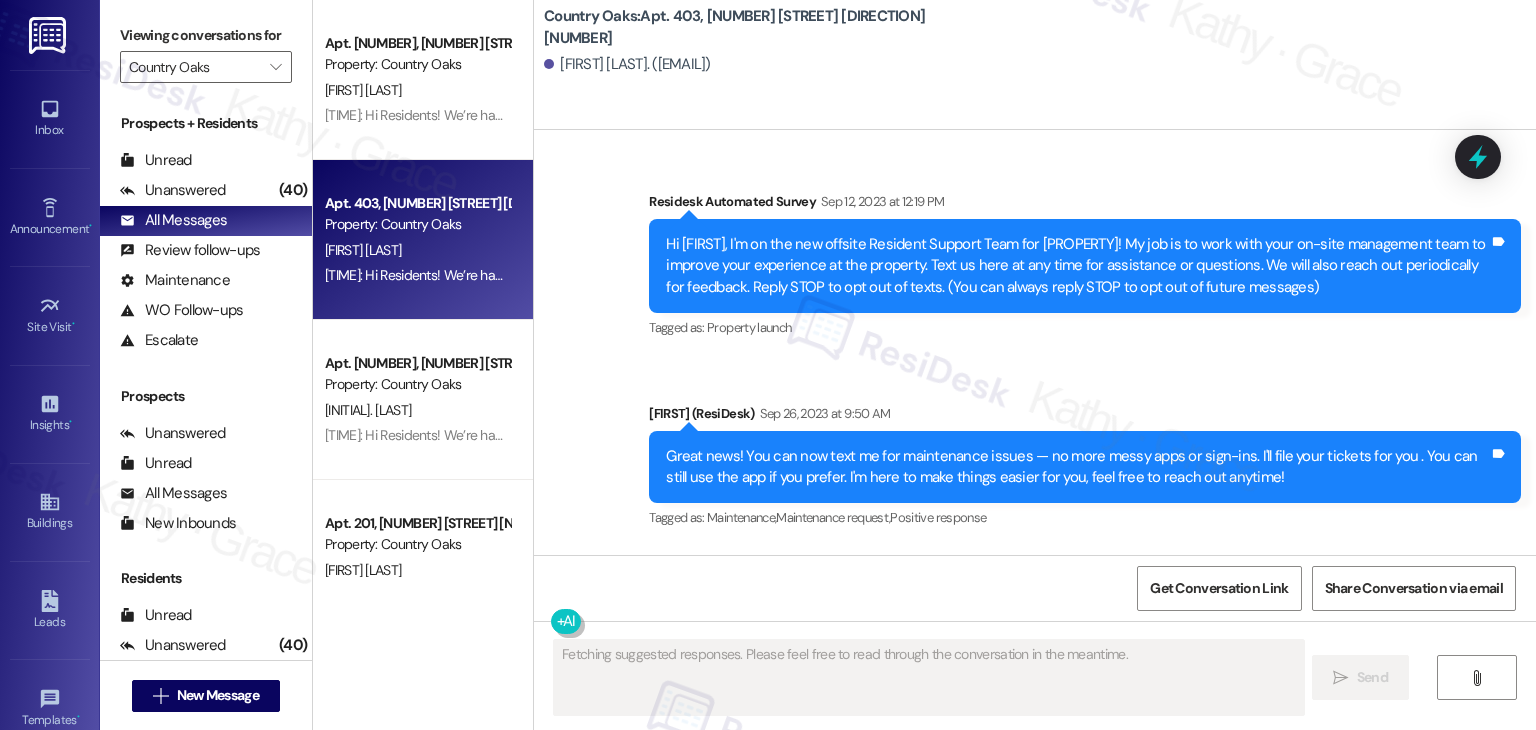 type 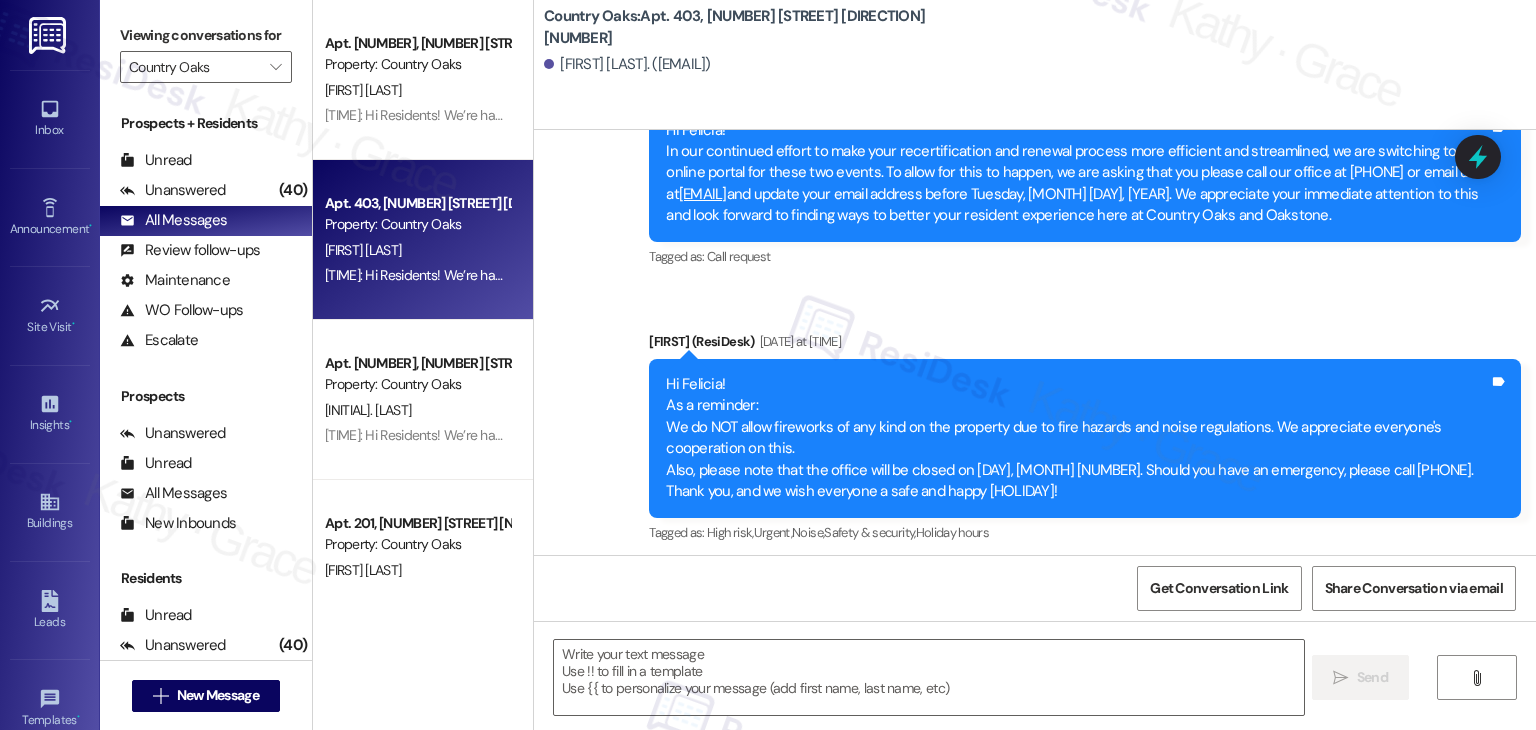 scroll, scrollTop: 5419, scrollLeft: 0, axis: vertical 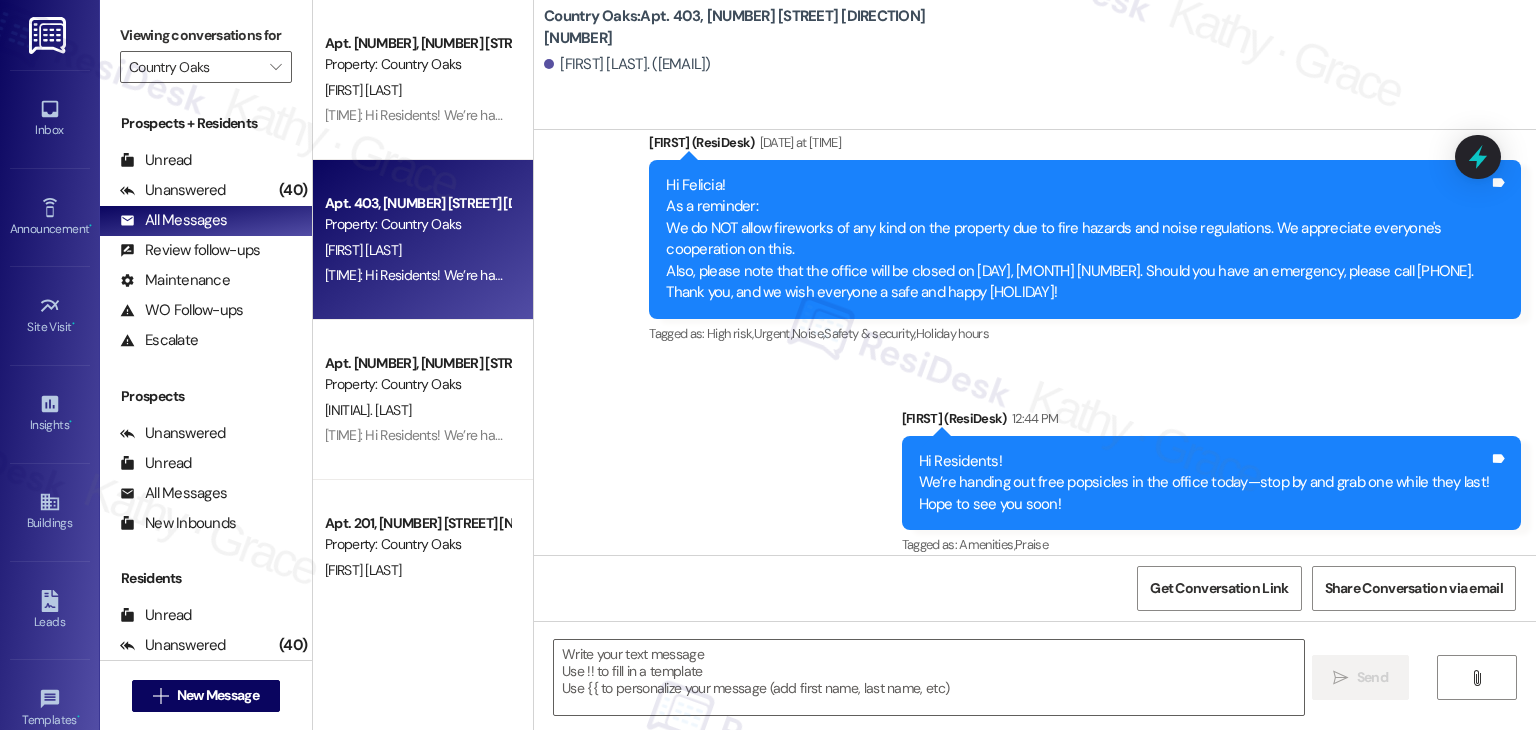 click on "Announcement, sent via SMS Dottie  (ResiDesk) Dec 12, 2024 at 3:51 PM Hi Residents!
We wanted to send a gentle reminder about our excessive animal waste policy. We’ve been noticing some ongoing issues and kindly ask for your cooperation in cleaning up after your pets.
Please review the policy below:
Excessive Animal Waste Fine Policy:
- 1st Offense: $50 fine
- 2nd Offense: $200 fine
- 3rd Offense: Removal of animal from property or vacate the unit
If this issue persists, we may have to involve corporate to consider having all animals removed from the premises. We appreciate your understanding and cooperation in keeping our community clean and pleasant for all. : )
Warm regards,
Oakstone & Country Oaks Tags and notes Tagged as:   Rent/payments ,  Click to highlight conversations about Rent/payments Pet policy ,  Click to highlight conversations about Pet policy Additional charges Click to highlight conversations about Additional charges Survey, sent via SMS Residesk Automated Survey" at bounding box center (1035, -495) 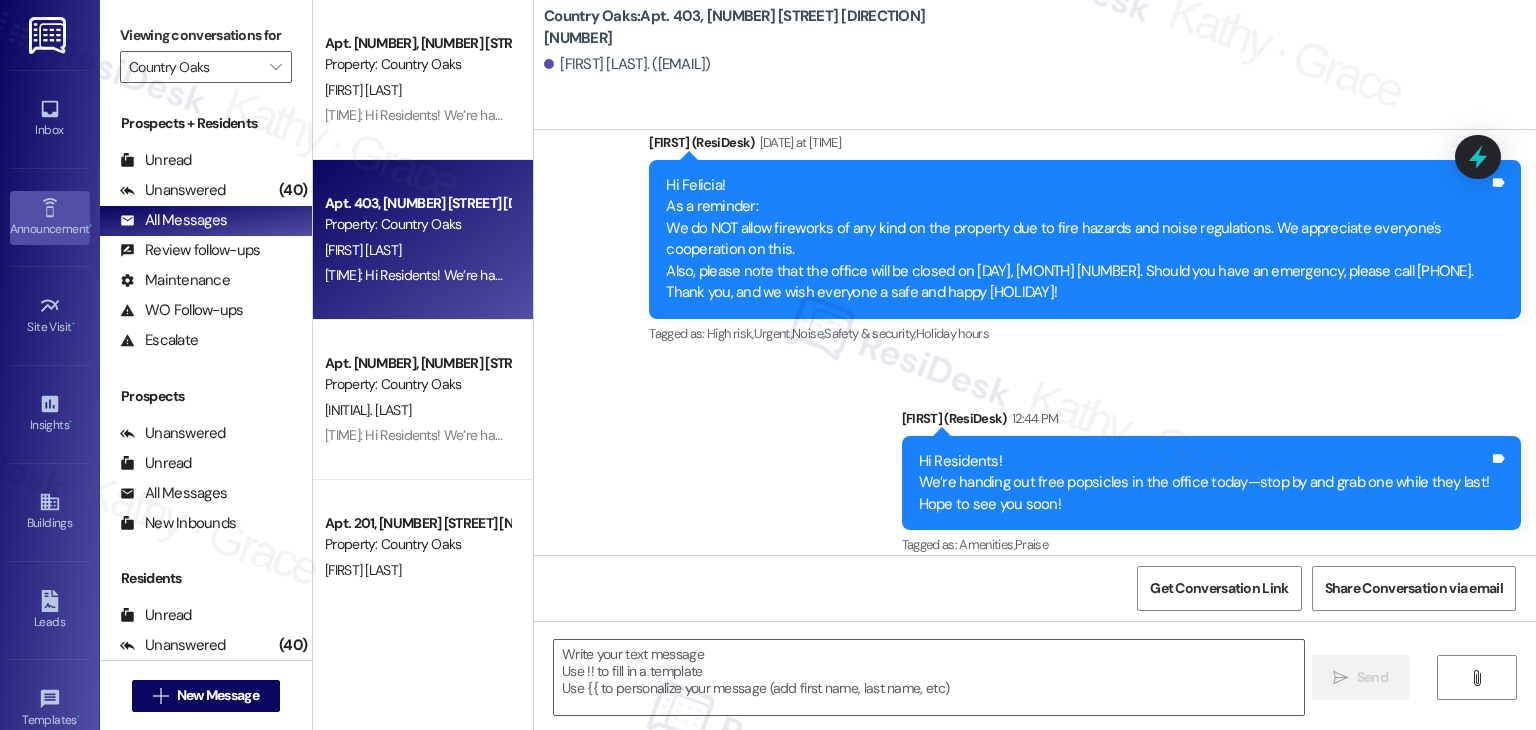click on "Announcement   •" at bounding box center [50, 218] 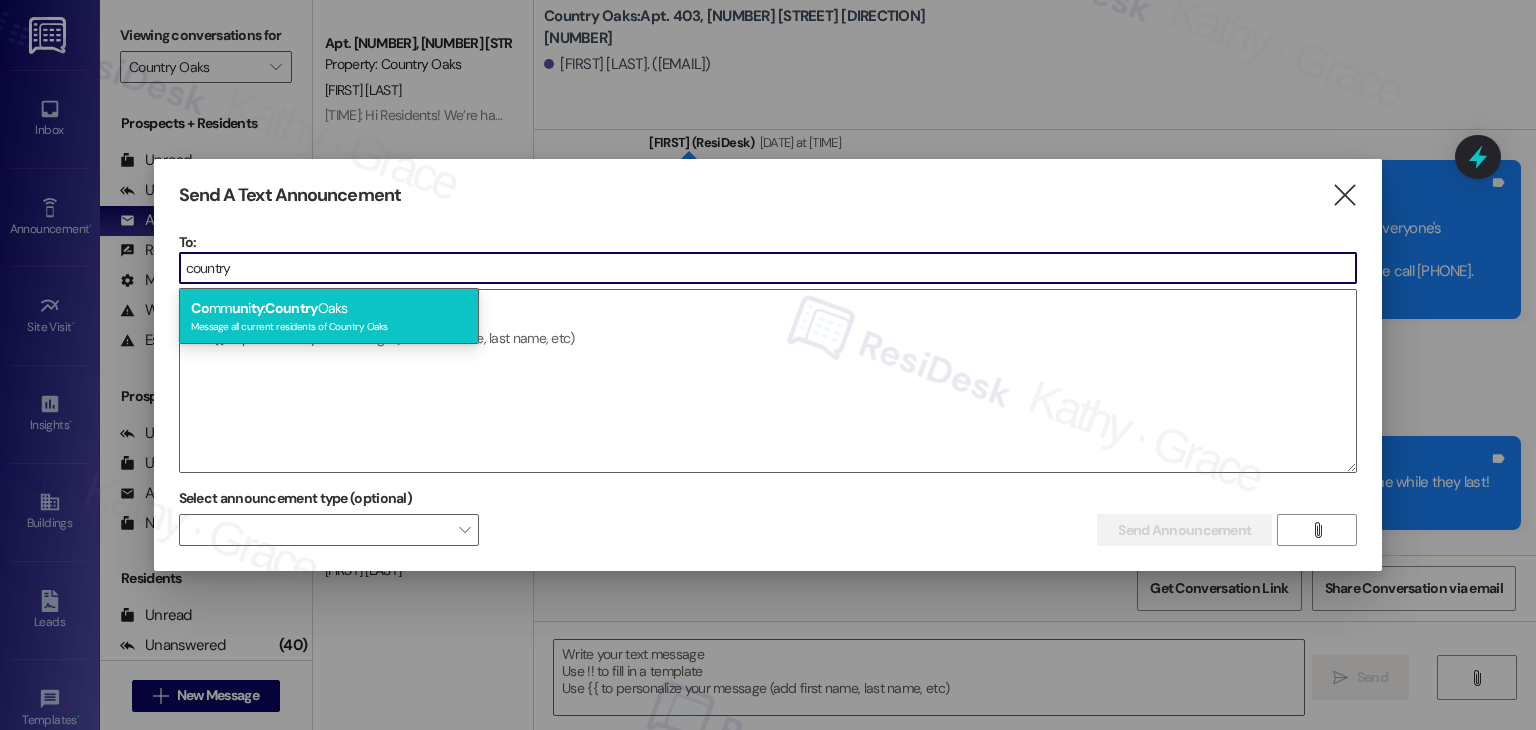 type on "country" 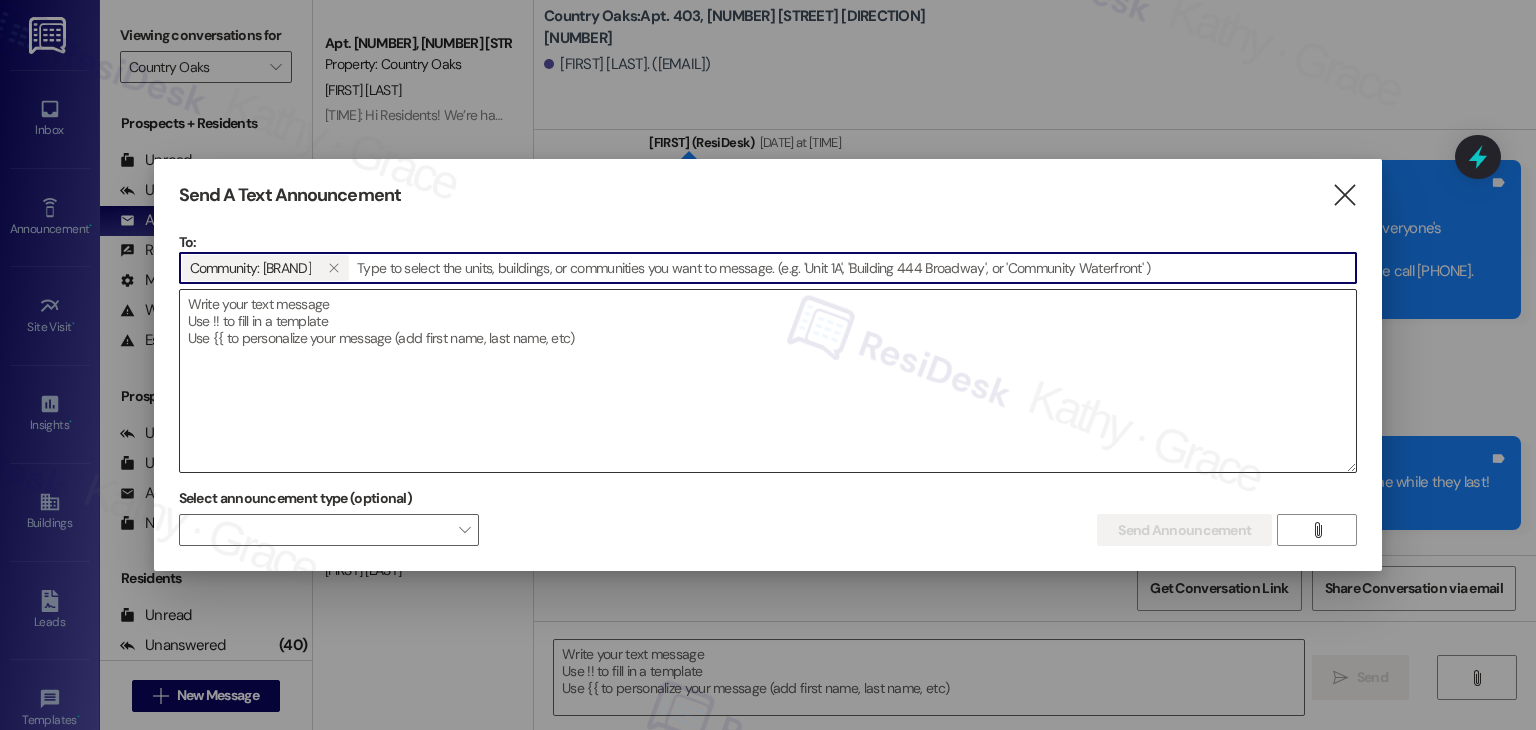 click at bounding box center (768, 381) 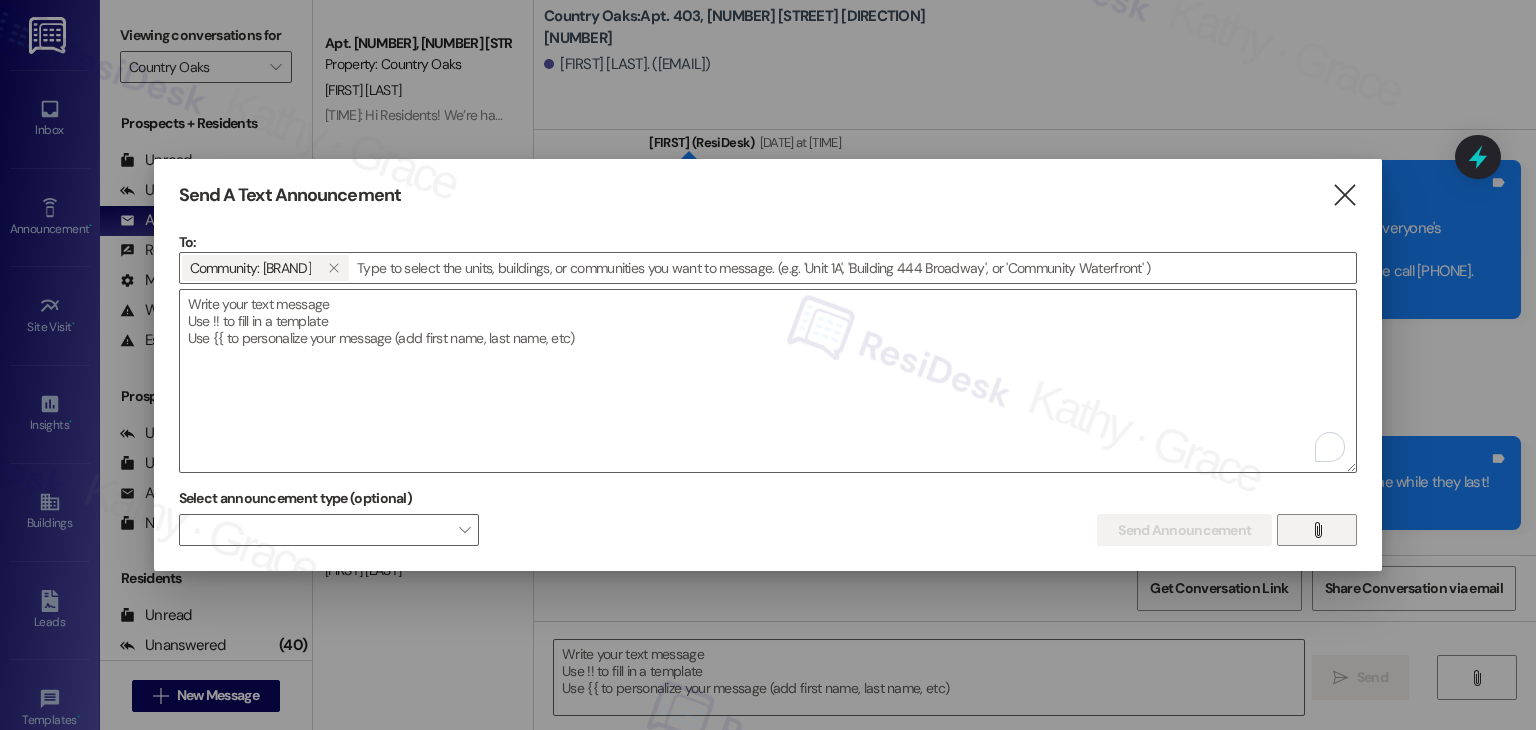 click on "" at bounding box center (1317, 530) 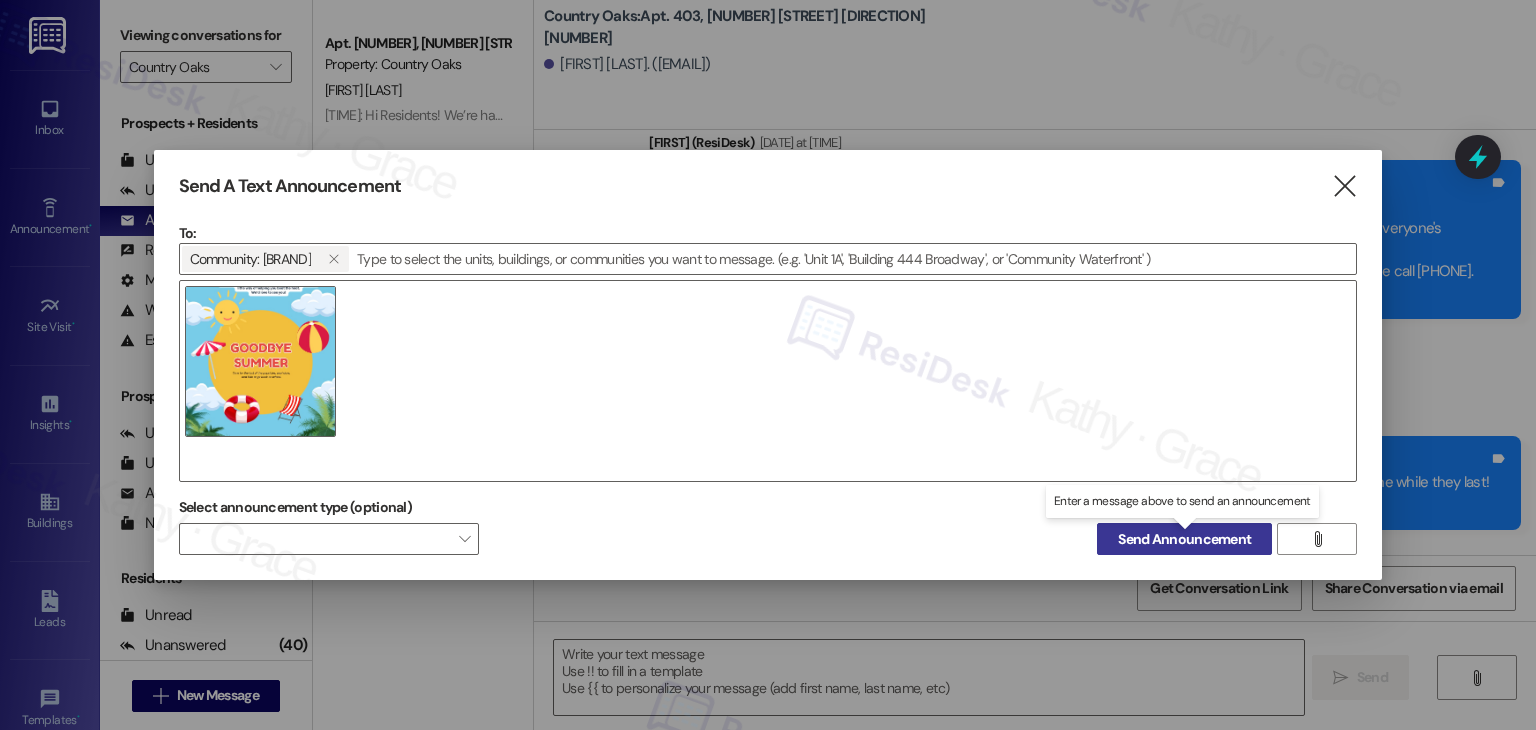 click on "Send Announcement" at bounding box center [1184, 539] 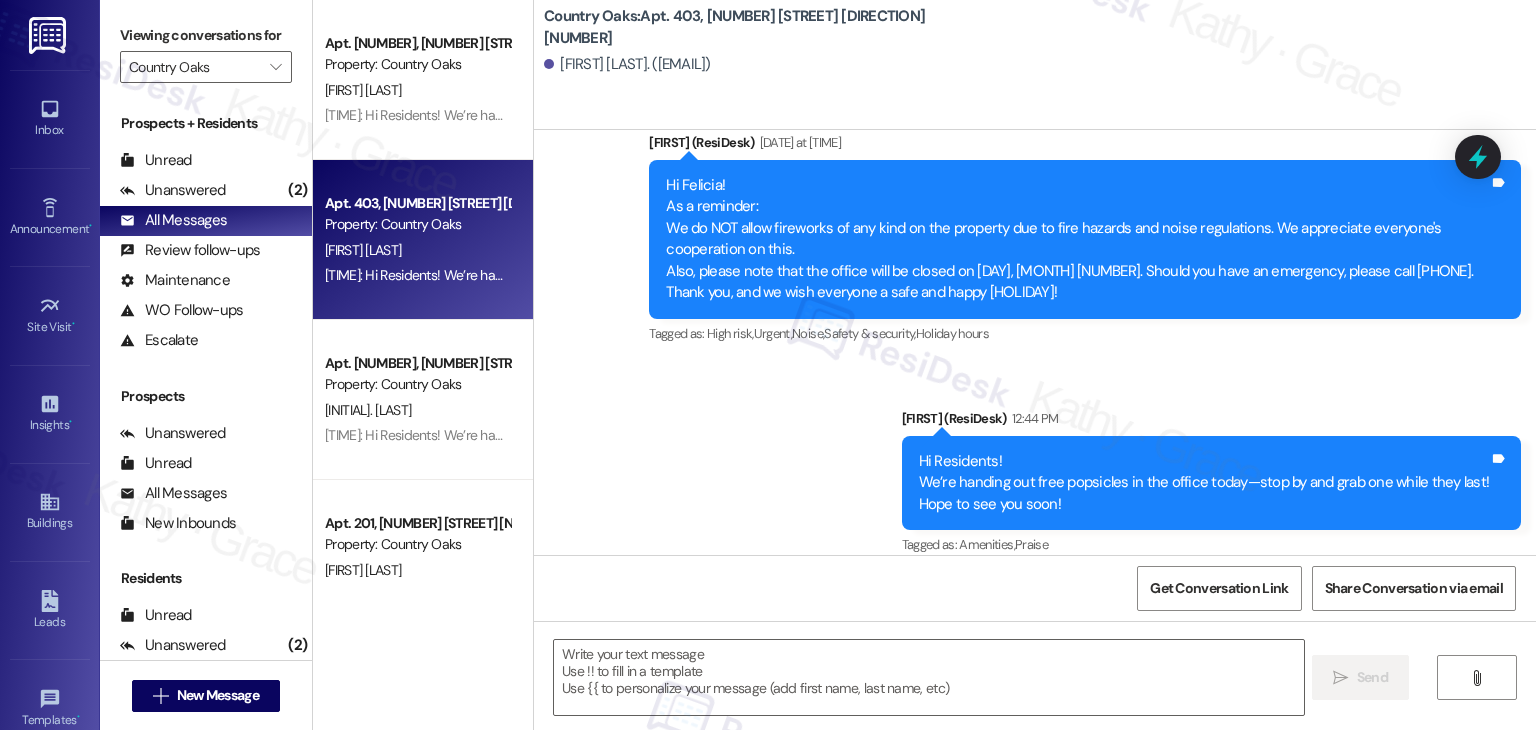 click on "Announcement, sent via SMS Dottie  (ResiDesk) Dec 12, 2024 at 3:51 PM Hi Residents!
We wanted to send a gentle reminder about our excessive animal waste policy. We’ve been noticing some ongoing issues and kindly ask for your cooperation in cleaning up after your pets.
Please review the policy below:
Excessive Animal Waste Fine Policy:
- 1st Offense: $50 fine
- 2nd Offense: $200 fine
- 3rd Offense: Removal of animal from property or vacate the unit
If this issue persists, we may have to involve corporate to consider having all animals removed from the premises. We appreciate your understanding and cooperation in keeping our community clean and pleasant for all. : )
Warm regards,
Oakstone & Country Oaks Tags and notes Tagged as:   Rent/payments ,  Click to highlight conversations about Rent/payments Pet policy ,  Click to highlight conversations about Pet policy Additional charges Click to highlight conversations about Additional charges Survey, sent via SMS Residesk Automated Survey" at bounding box center [1035, -495] 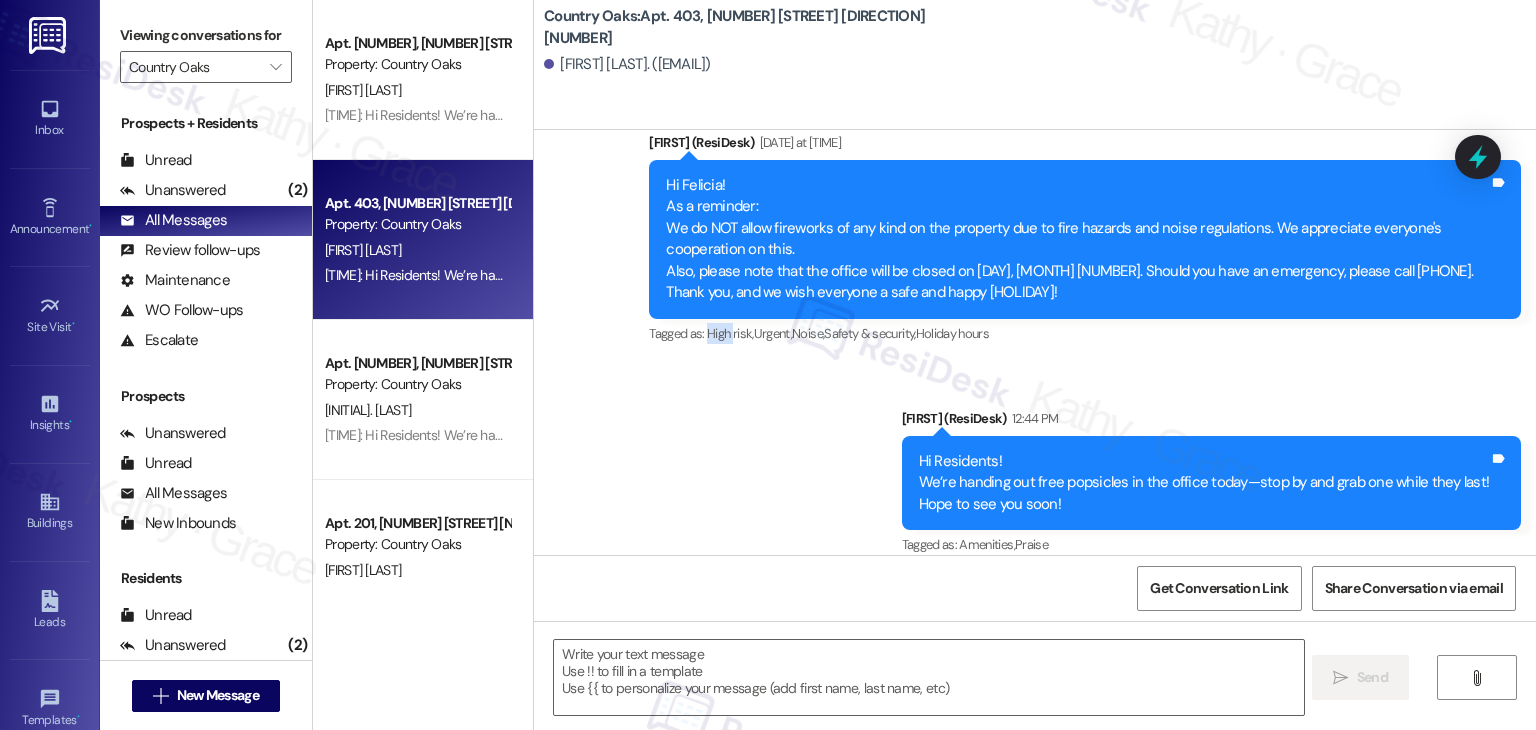 click on "Announcement, sent via SMS Dottie  (ResiDesk) Dec 12, 2024 at 3:51 PM Hi Residents!
We wanted to send a gentle reminder about our excessive animal waste policy. We’ve been noticing some ongoing issues and kindly ask for your cooperation in cleaning up after your pets.
Please review the policy below:
Excessive Animal Waste Fine Policy:
- 1st Offense: $50 fine
- 2nd Offense: $200 fine
- 3rd Offense: Removal of animal from property or vacate the unit
If this issue persists, we may have to involve corporate to consider having all animals removed from the premises. We appreciate your understanding and cooperation in keeping our community clean and pleasant for all. : )
Warm regards,
Oakstone & Country Oaks Tags and notes Tagged as:   Rent/payments ,  Click to highlight conversations about Rent/payments Pet policy ,  Click to highlight conversations about Pet policy Additional charges Click to highlight conversations about Additional charges Survey, sent via SMS Residesk Automated Survey" at bounding box center (1035, -495) 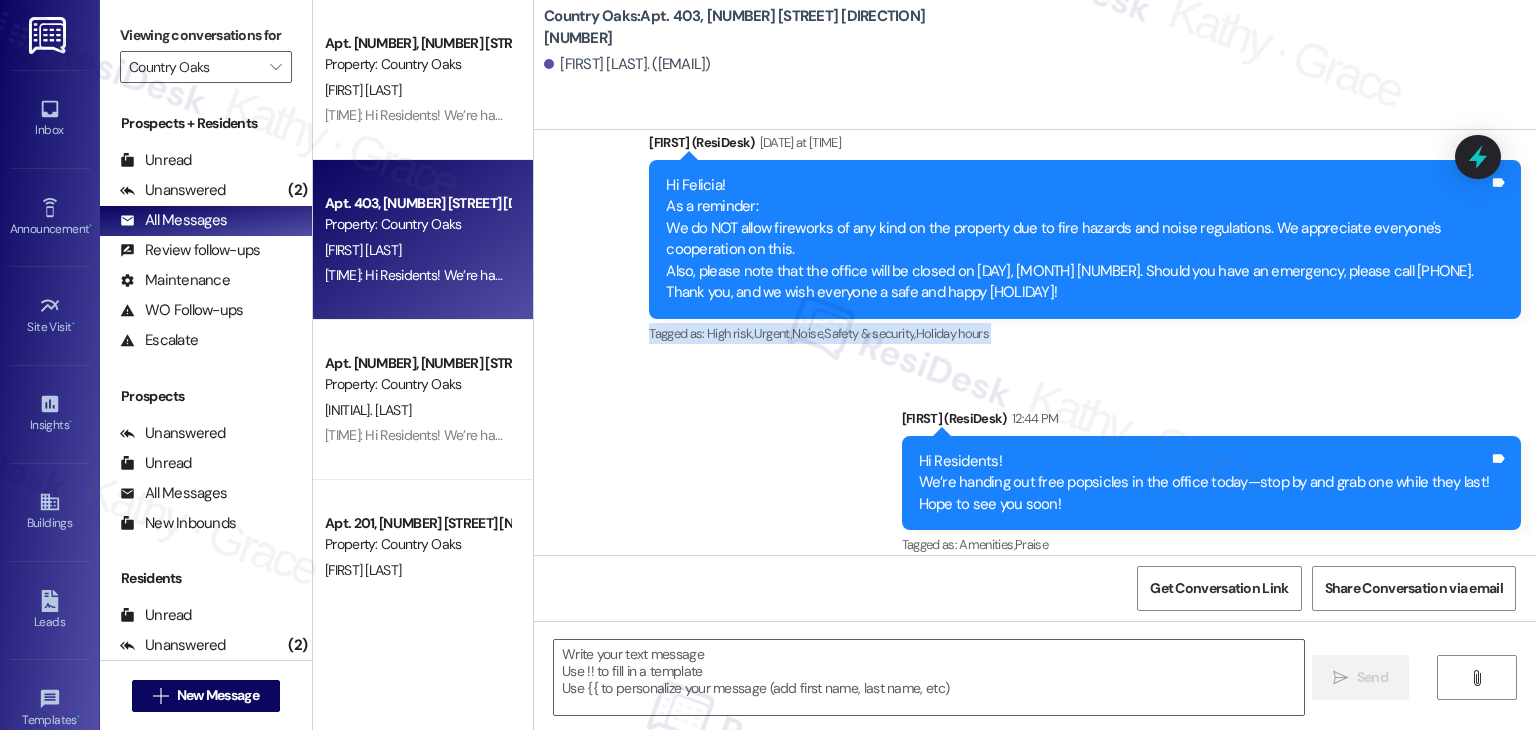 click on "Announcement, sent via SMS Dottie  (ResiDesk) Dec 12, 2024 at 3:51 PM Hi Residents!
We wanted to send a gentle reminder about our excessive animal waste policy. We’ve been noticing some ongoing issues and kindly ask for your cooperation in cleaning up after your pets.
Please review the policy below:
Excessive Animal Waste Fine Policy:
- 1st Offense: $50 fine
- 2nd Offense: $200 fine
- 3rd Offense: Removal of animal from property or vacate the unit
If this issue persists, we may have to involve corporate to consider having all animals removed from the premises. We appreciate your understanding and cooperation in keeping our community clean and pleasant for all. : )
Warm regards,
Oakstone & Country Oaks Tags and notes Tagged as:   Rent/payments ,  Click to highlight conversations about Rent/payments Pet policy ,  Click to highlight conversations about Pet policy Additional charges Click to highlight conversations about Additional charges Survey, sent via SMS Residesk Automated Survey" at bounding box center [1035, -495] 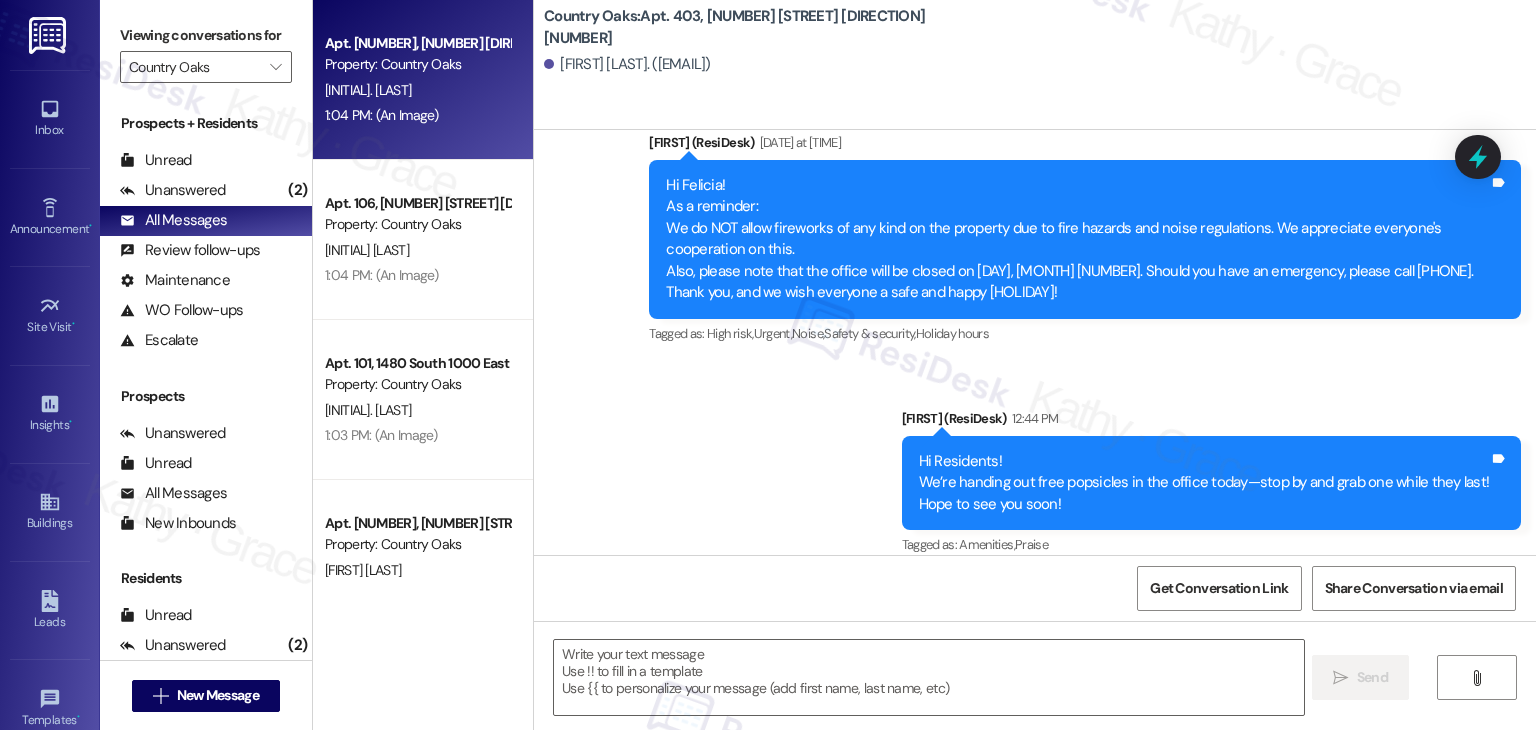 click on "Apt. 107, 1480 South 1000 East Property: Country Oaks K. Jackson 1:04 PM: (An Image) 1:04 PM: (An Image)" at bounding box center (423, 80) 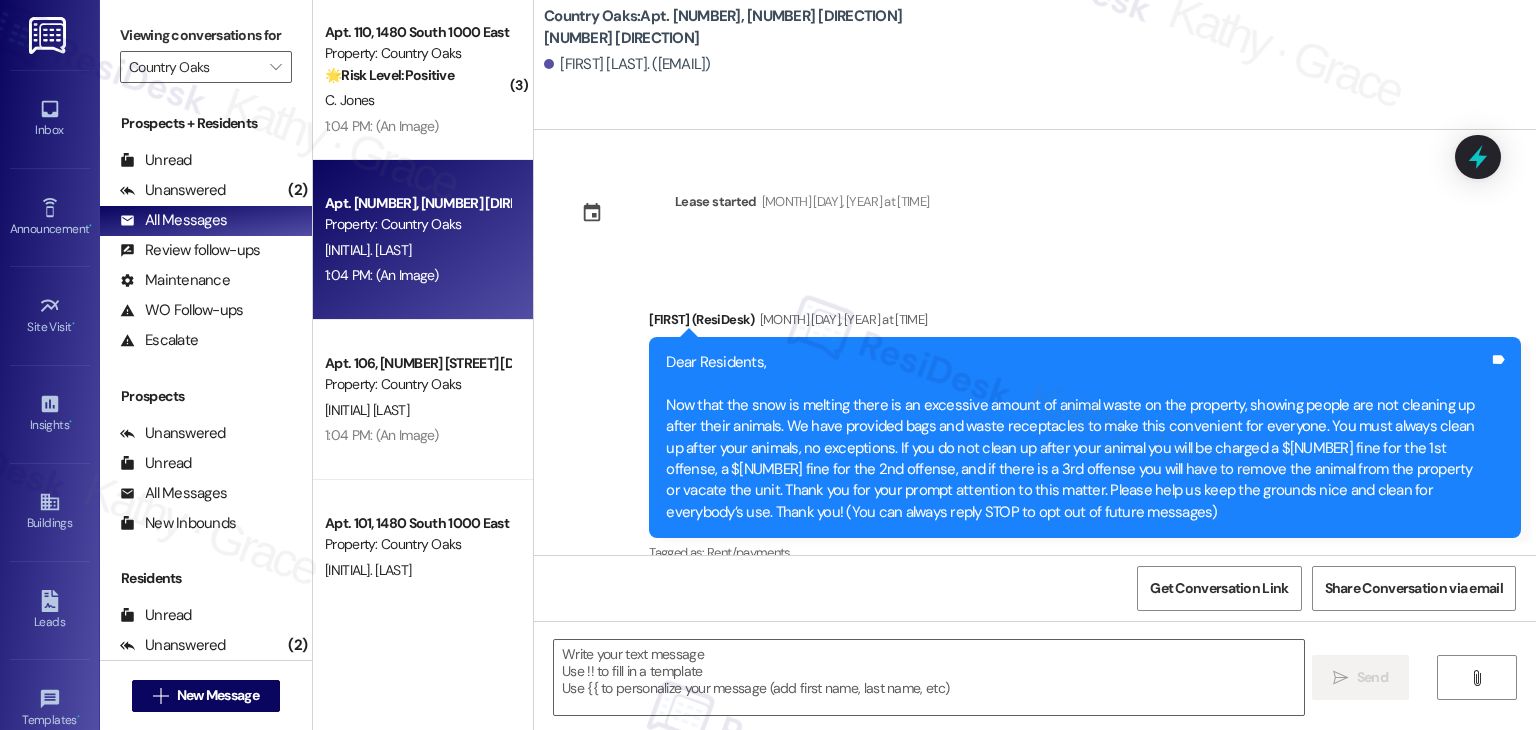type on "Fetching suggested responses. Please feel free to read through the conversation in the meantime." 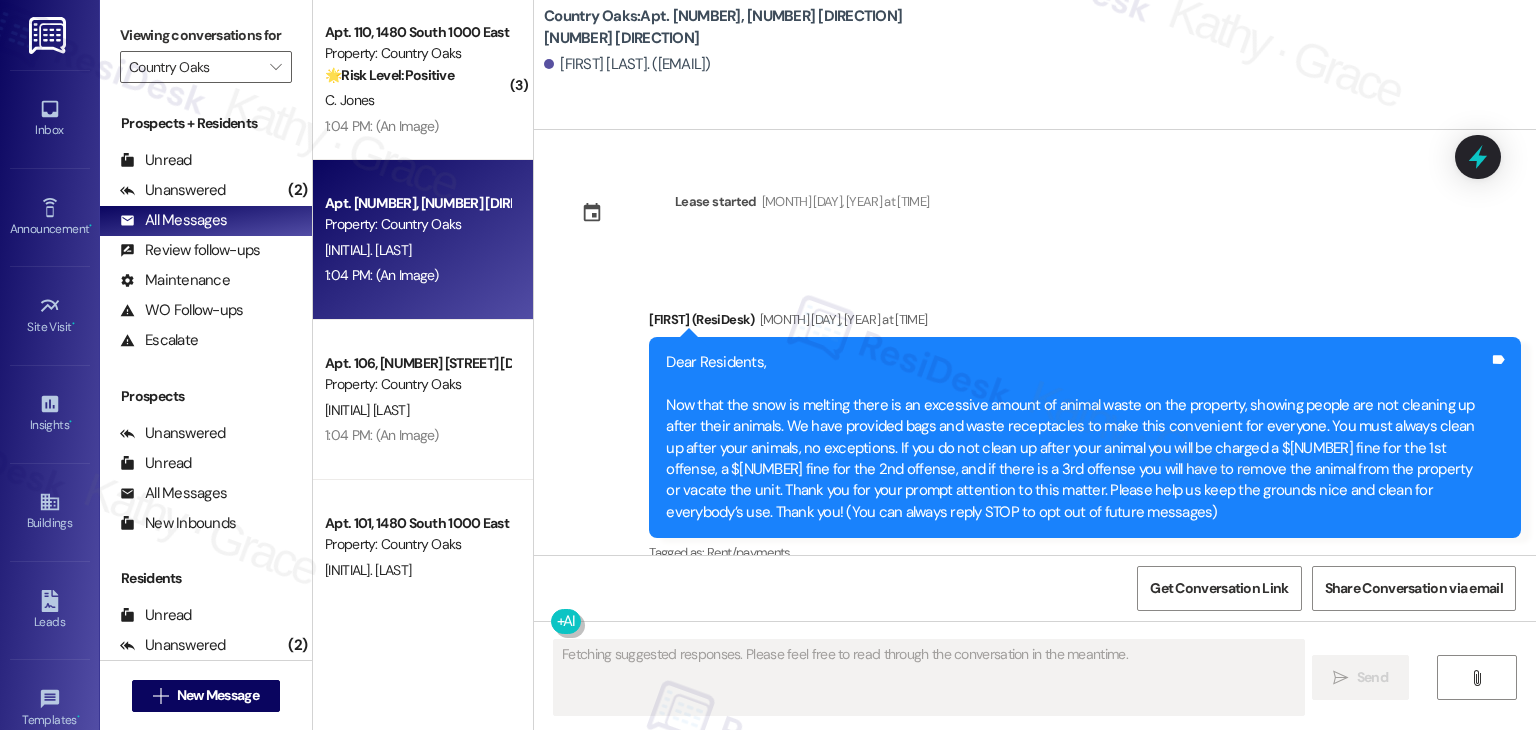 type 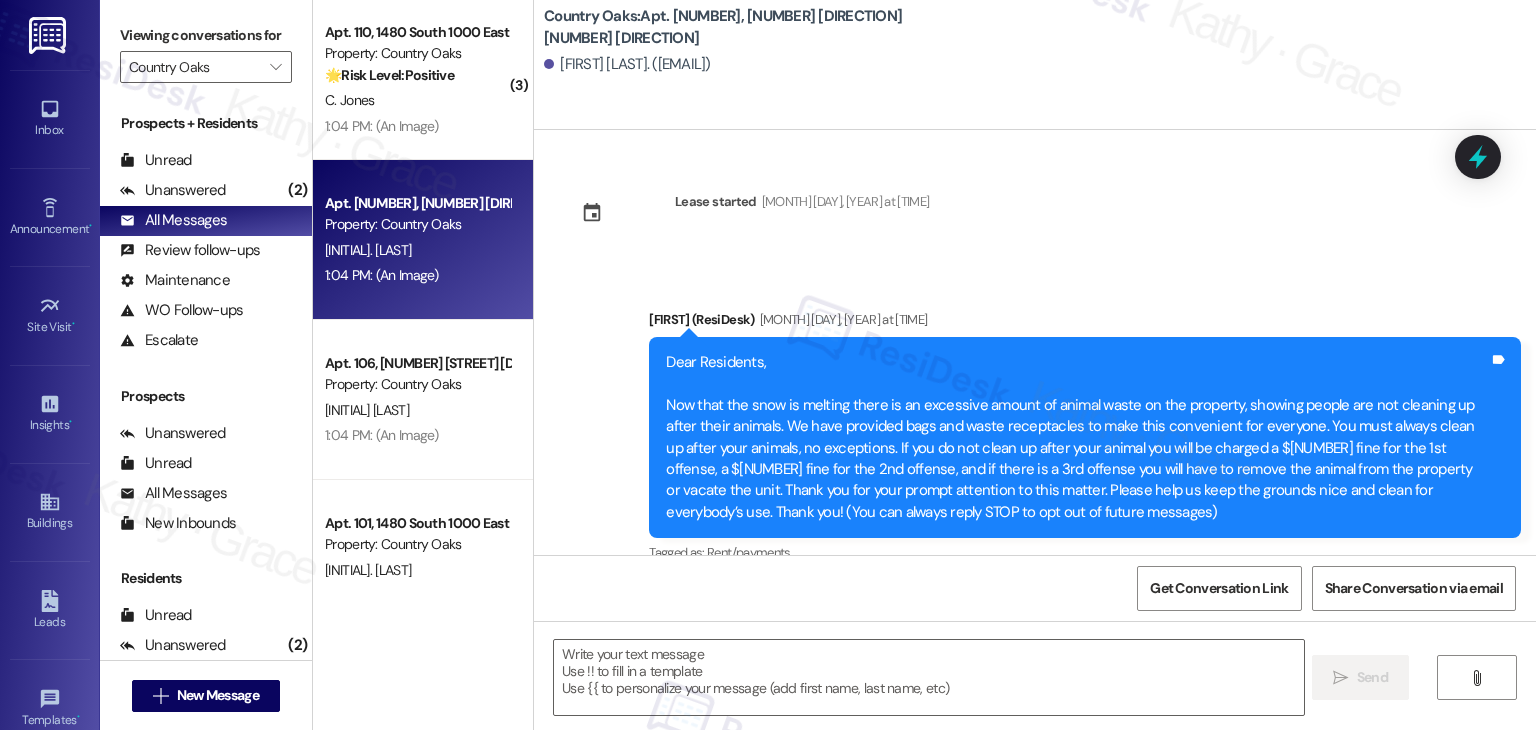 scroll, scrollTop: 4209, scrollLeft: 0, axis: vertical 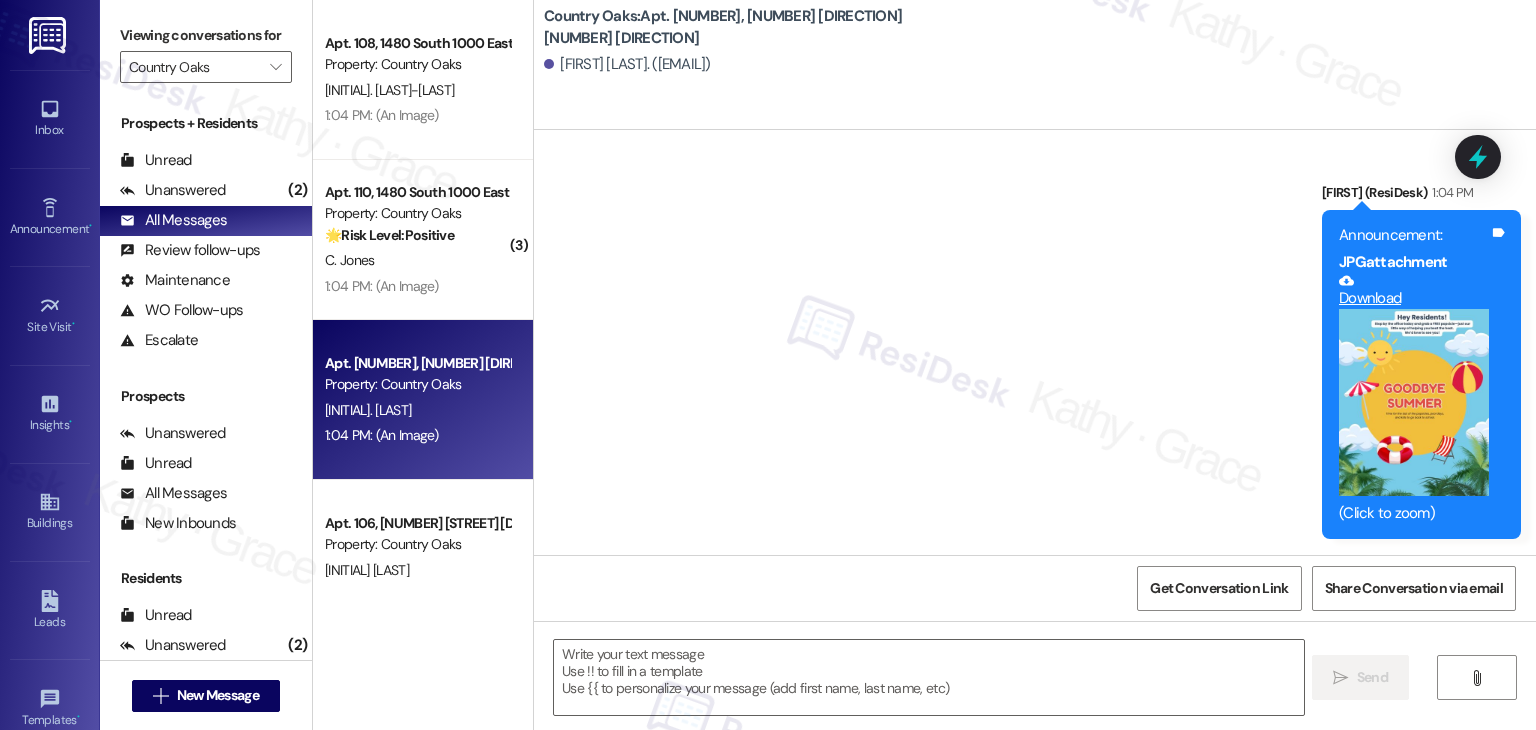 click at bounding box center [1414, 402] 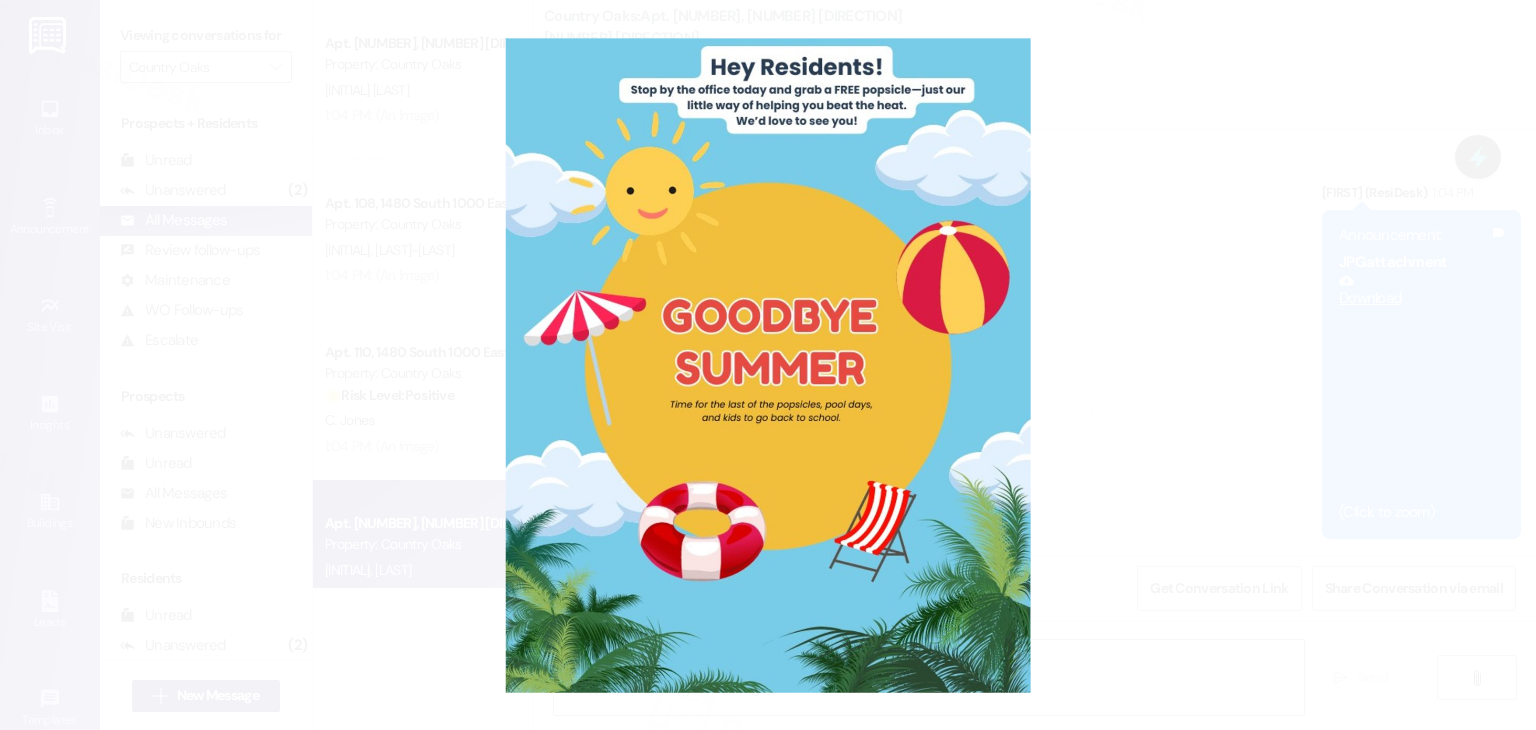 click at bounding box center [768, 365] 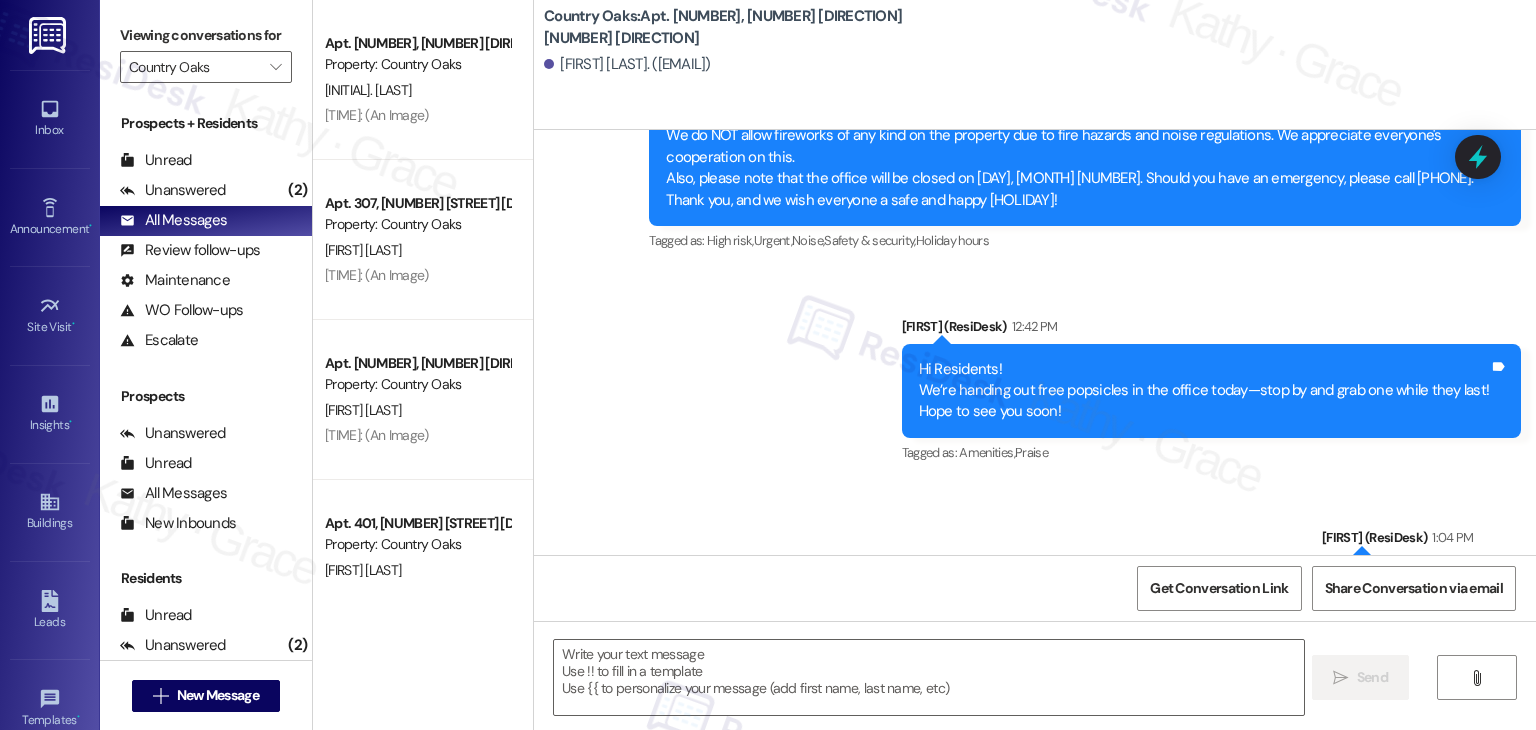 scroll, scrollTop: 3809, scrollLeft: 0, axis: vertical 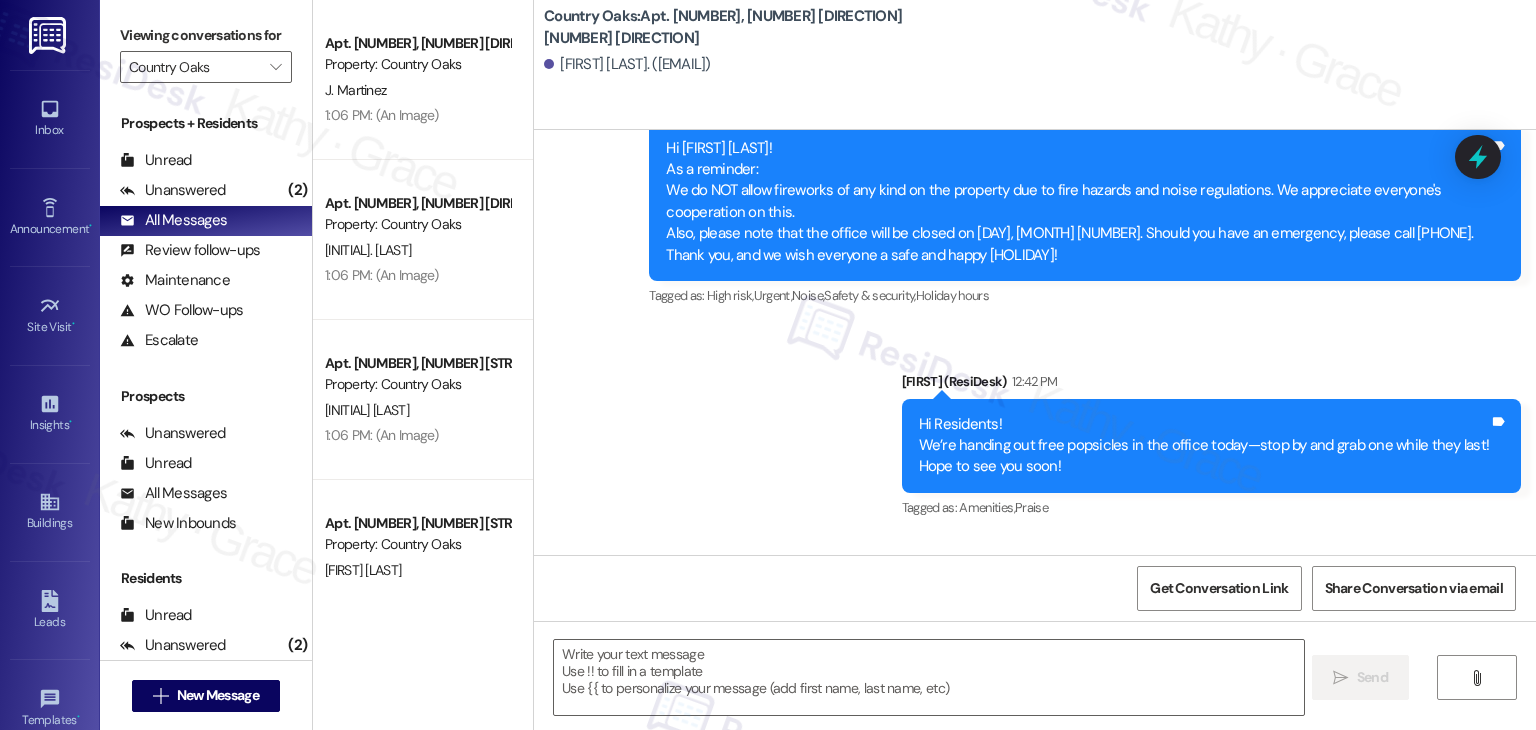 click on "Announcement, sent via SMS [FIRST] ([FIRST]) [MONTH] [DAY], [YEAR] at [HOUR]:[MINUTE] [AM/PM] Dear Residents,
Now that the snow is melting there is an excessive amount of animal waste on the property, showing people are not cleaning up after their animals. We have provided bags and waste receptacles to make this convenient for everyone. You must always clean up after your animals, no exceptions. If you do not clean up after your animal you will be charged a $[NUMBER] fine for the 1st offense, a $[NUMBER] fine for the 2nd offense, and if there is a 3rd offense you will have to remove the animal from the property or vacate the unit. Thank you for your prompt attention to this matter. Please help us keep the grounds nice and clean for everybody’s use. Thank you! (You can always reply STOP to opt out of future messages) Tags and notes Tagged as:   Rent/payments Click to highlight conversations about Rent/payments Survey, sent via SMS Residesk Automated Survey [MONTH] [DAY], [YEAR] at [HOUR]:[MINUTE] [AM/PM] Tags and notes Tagged as:   Quarterly check-in   ,  ," at bounding box center (1035, -1296) 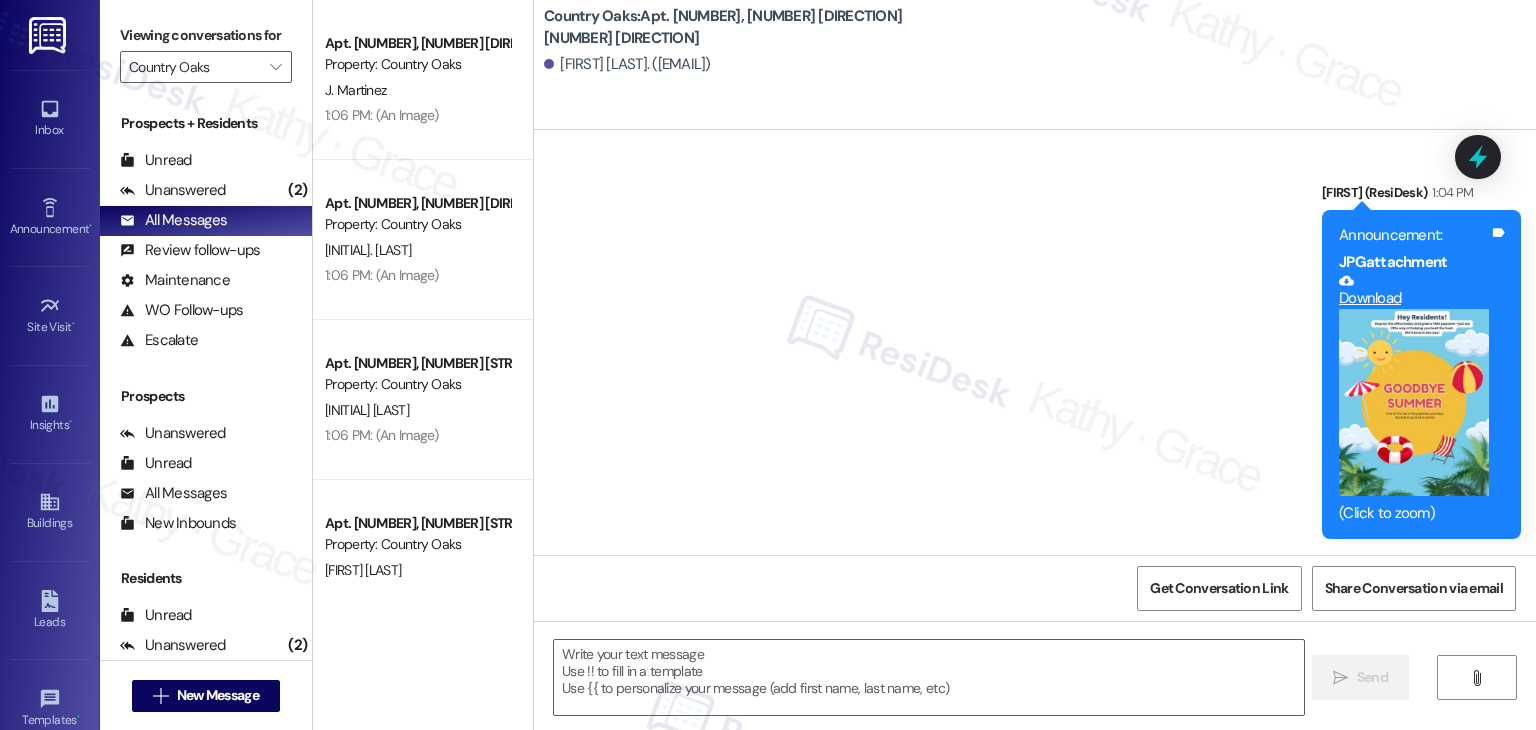 click on "Announcement, sent via SMS [FIRST] ([FIRST]) [MONTH] [DAY], [YEAR] at [HOUR]:[MINUTE] [AM/PM] Dear Residents,
Now that the snow is melting there is an excessive amount of animal waste on the property, showing people are not cleaning up after their animals. We have provided bags and waste receptacles to make this convenient for everyone. You must always clean up after your animals, no exceptions. If you do not clean up after your animal you will be charged a $[NUMBER] fine for the 1st offense, a $[NUMBER] fine for the 2nd offense, and if there is a 3rd offense you will have to remove the animal from the property or vacate the unit. Thank you for your prompt attention to this matter. Please help us keep the grounds nice and clean for everybody’s use. Thank you! (You can always reply STOP to opt out of future messages) Tags and notes Tagged as:   Rent/payments Click to highlight conversations about Rent/payments Survey, sent via SMS Residesk Automated Survey [MONTH] [DAY], [YEAR] at [HOUR]:[MINUTE] [AM/PM] Tags and notes Tagged as:   Quarterly check-in   ,  ," at bounding box center [1035, -1696] 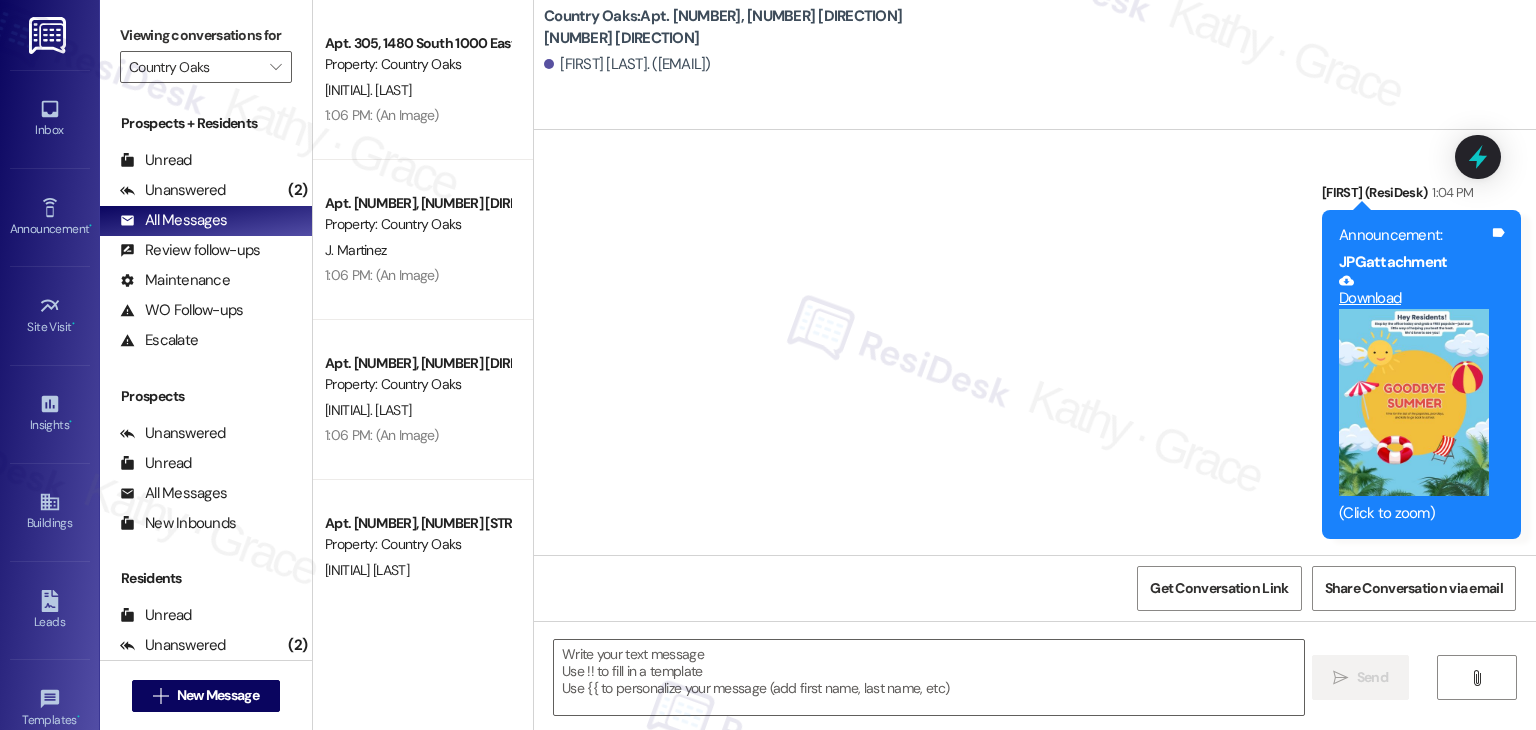 click on "Announcement, sent via SMS [FIRST] ([FIRST]) [MONTH] [DAY], [YEAR] at [HOUR]:[MINUTE] [AM/PM] Dear Residents,
Now that the snow is melting there is an excessive amount of animal waste on the property, showing people are not cleaning up after their animals. We have provided bags and waste receptacles to make this convenient for everyone. You must always clean up after your animals, no exceptions. If you do not clean up after your animal you will be charged a $[NUMBER] fine for the 1st offense, a $[NUMBER] fine for the 2nd offense, and if there is a 3rd offense you will have to remove the animal from the property or vacate the unit. Thank you for your prompt attention to this matter. Please help us keep the grounds nice and clean for everybody’s use. Thank you! (You can always reply STOP to opt out of future messages) Tags and notes Tagged as:   Rent/payments Click to highlight conversations about Rent/payments Survey, sent via SMS Residesk Automated Survey [MONTH] [DAY], [YEAR] at [HOUR]:[MINUTE] [AM/PM] Tags and notes Tagged as:   Quarterly check-in   ,  ," at bounding box center (1035, -1696) 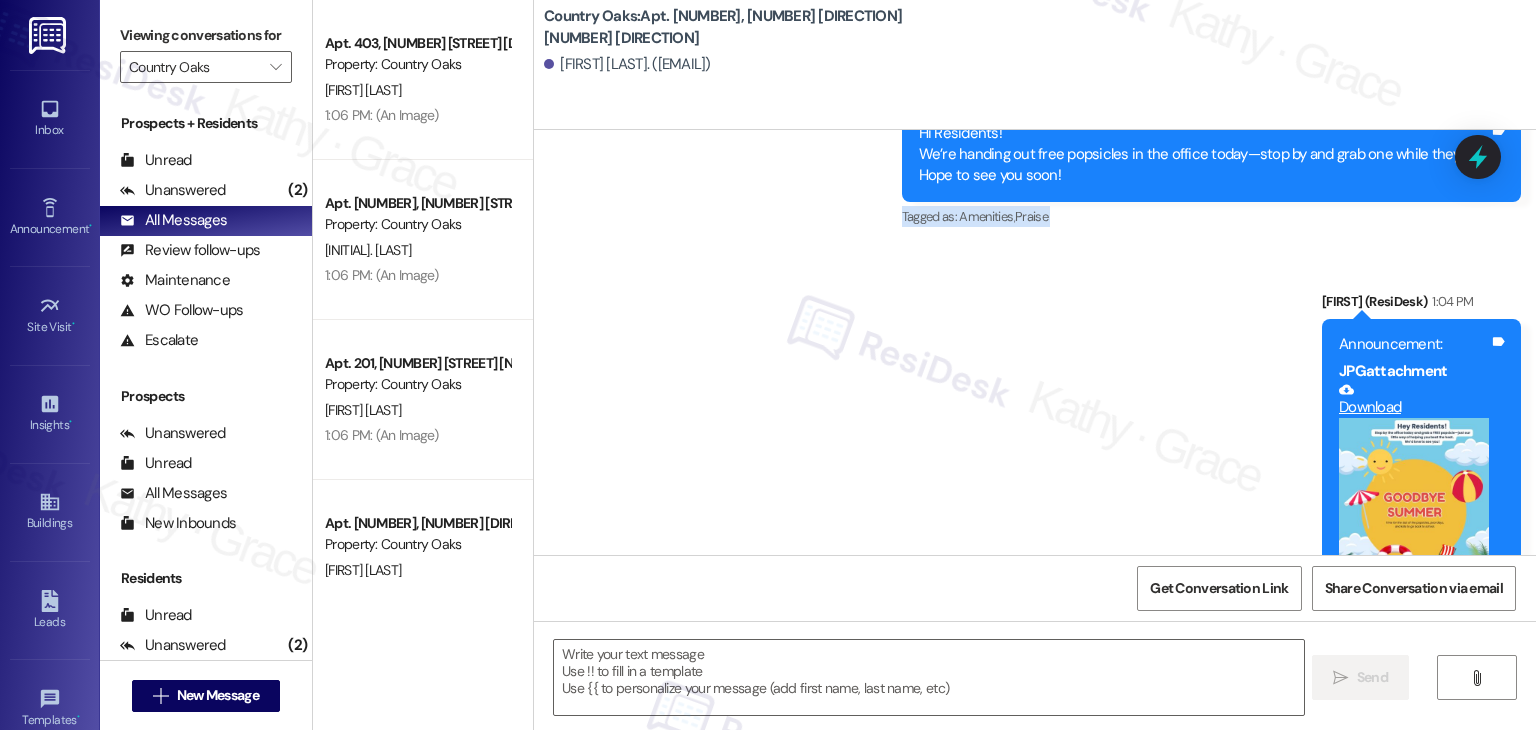 scroll, scrollTop: 4209, scrollLeft: 0, axis: vertical 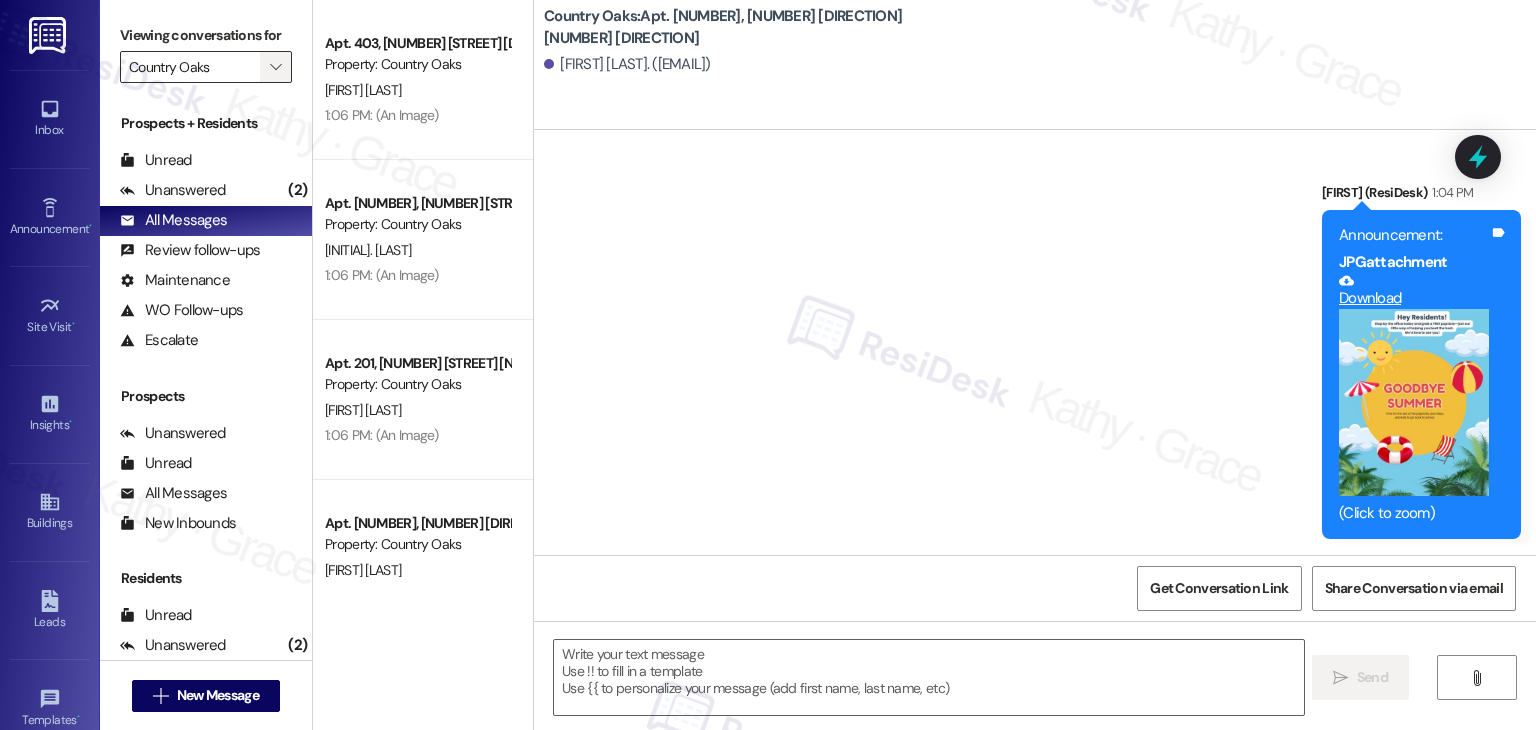 click on "" at bounding box center [275, 67] 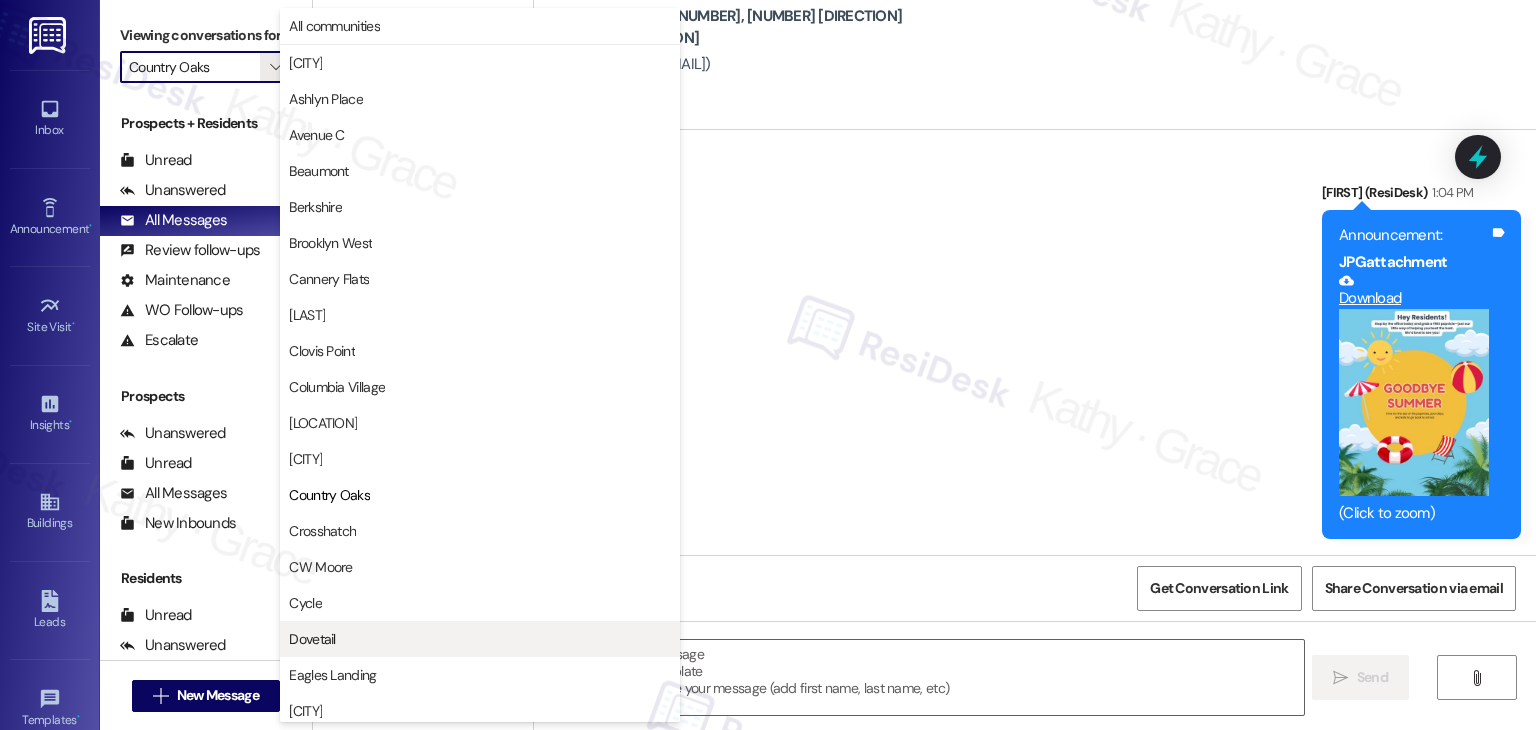 scroll, scrollTop: 324, scrollLeft: 0, axis: vertical 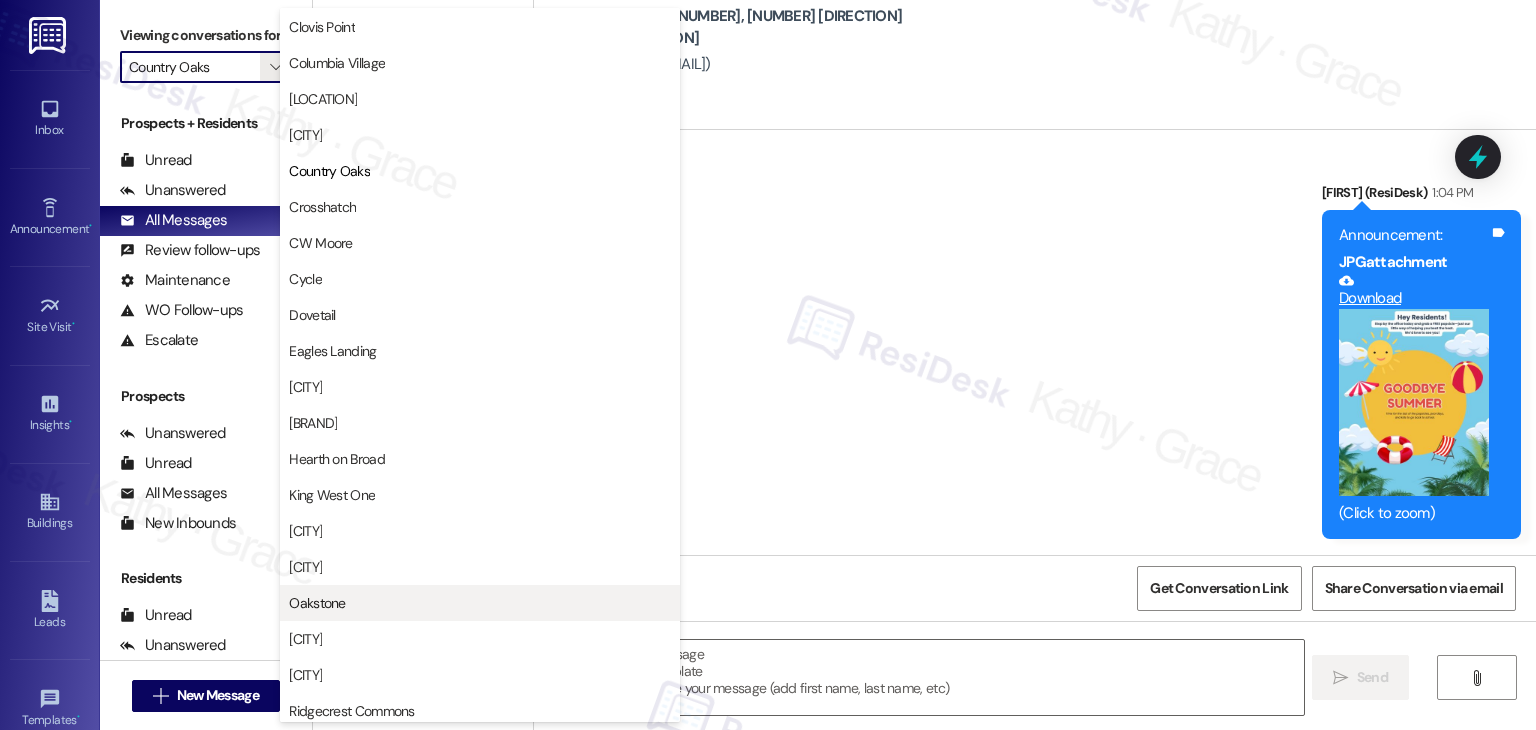 click on "Oakstone" at bounding box center (317, 603) 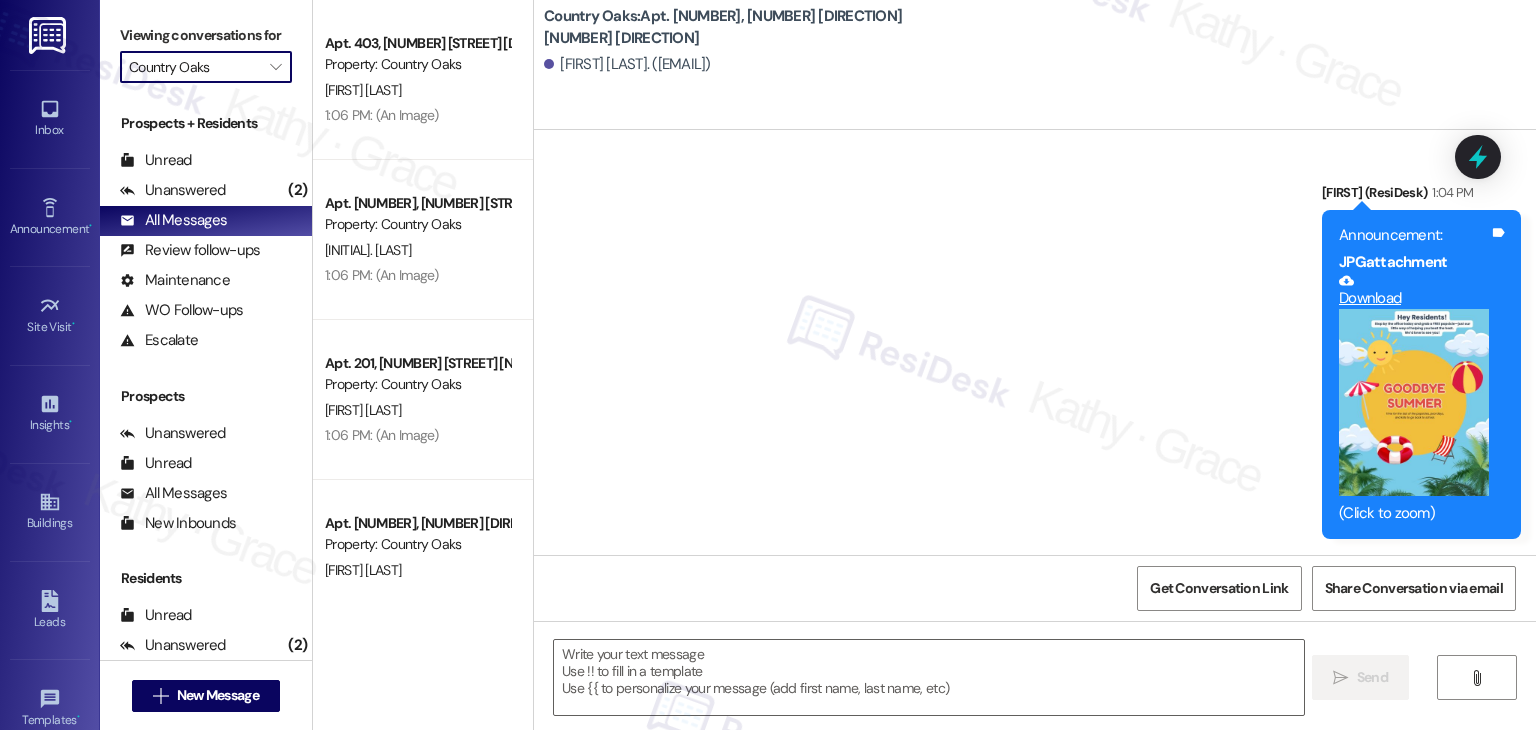 type on "Oakstone" 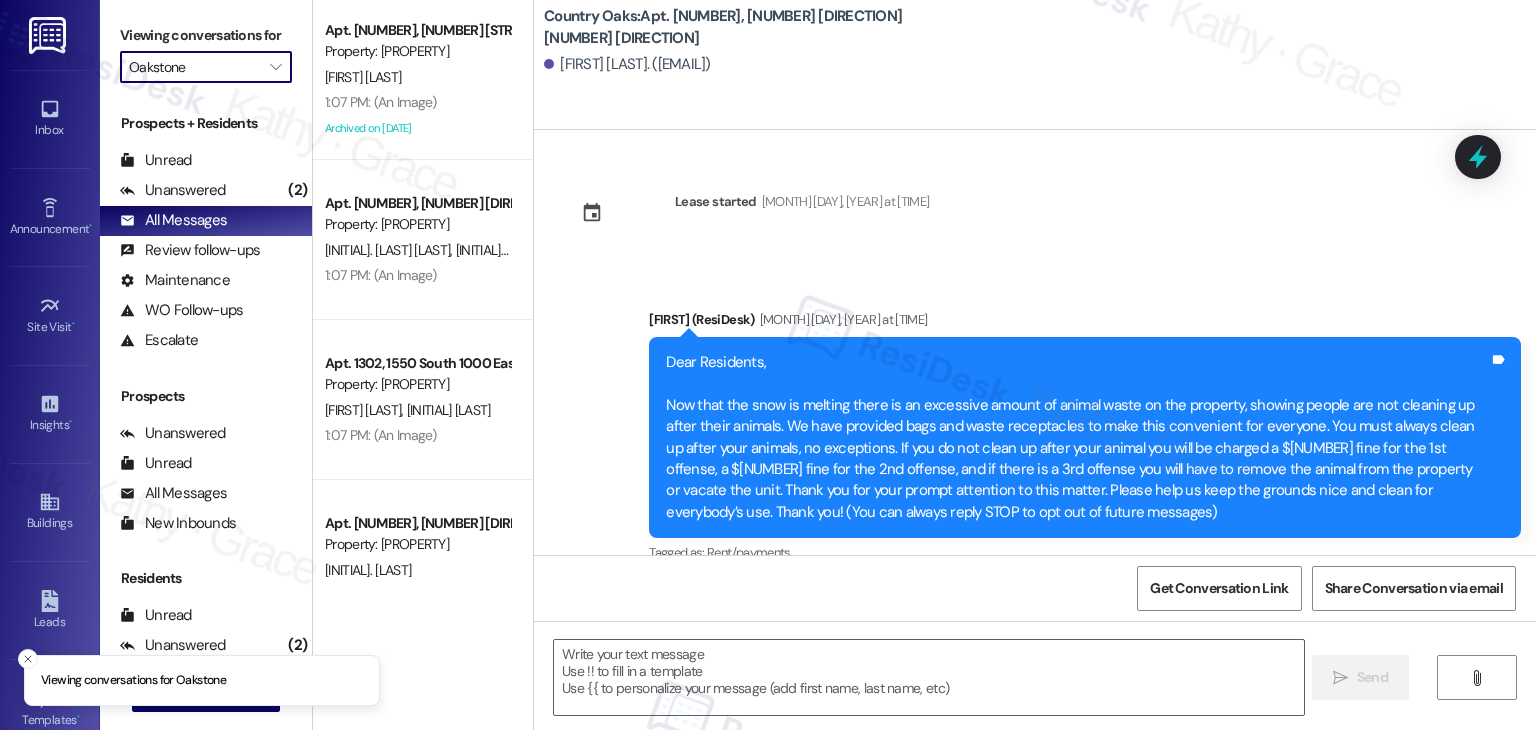 scroll, scrollTop: 4209, scrollLeft: 0, axis: vertical 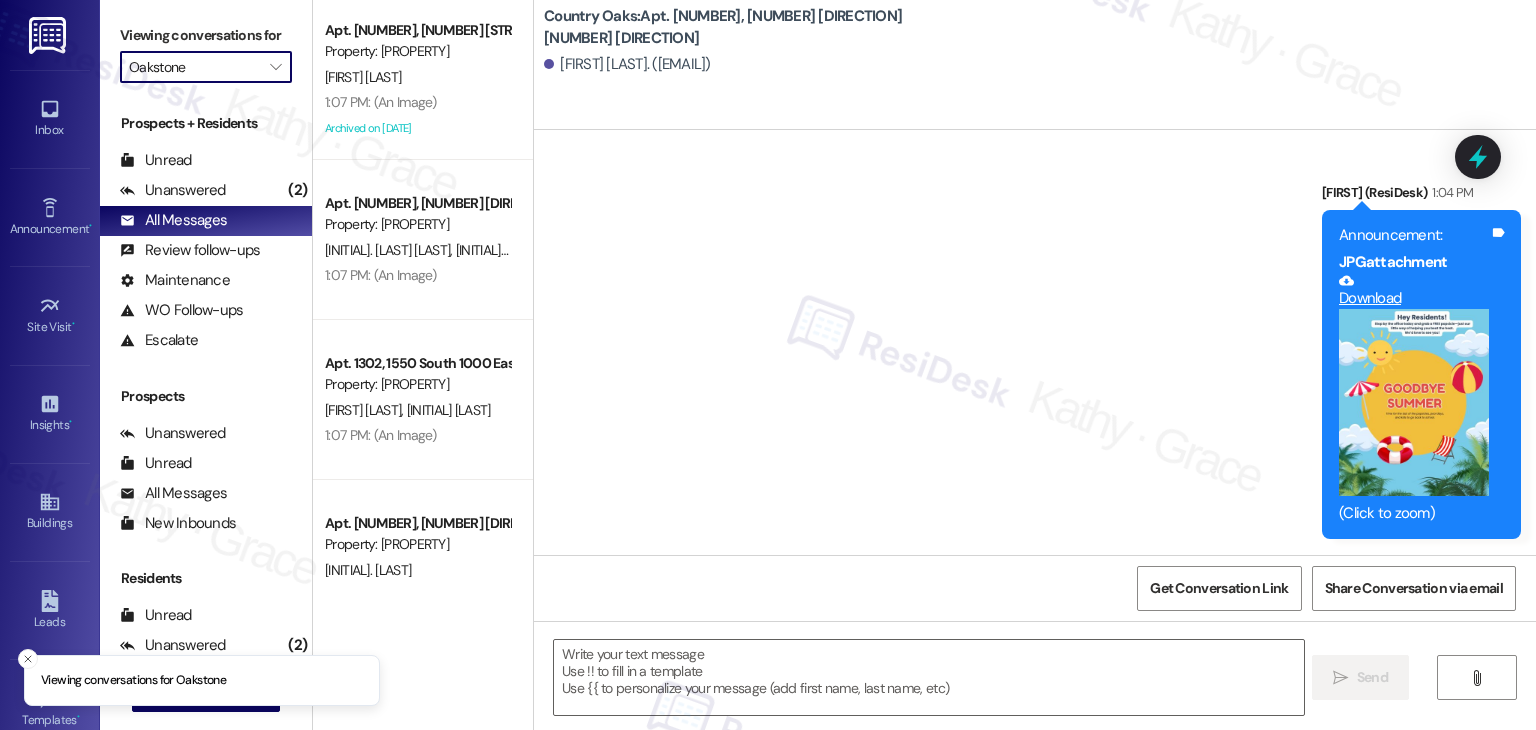 type on "Fetching suggested responses. Please feel free to read through the conversation in the meantime." 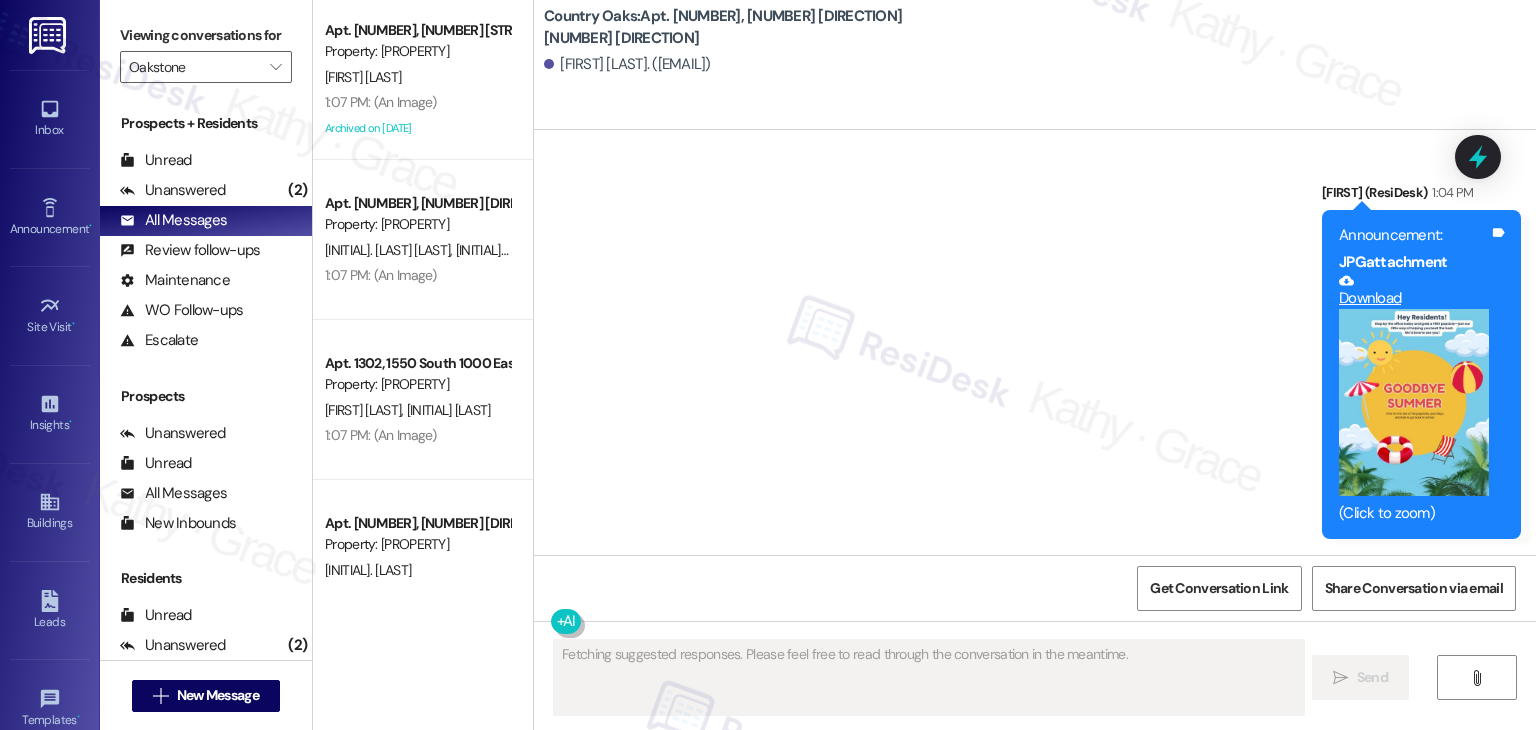 click on "Announcement, sent via SMS [FIRST] ([FIRST]) [MONTH] [DAY], [YEAR] at [HOUR]:[MINUTE] [AM/PM] Dear Residents,
Now that the snow is melting there is an excessive amount of animal waste on the property, showing people are not cleaning up after their animals. We have provided bags and waste receptacles to make this convenient for everyone. You must always clean up after your animals, no exceptions. If you do not clean up after your animal you will be charged a $[NUMBER] fine for the 1st offense, a $[NUMBER] fine for the 2nd offense, and if there is a 3rd offense you will have to remove the animal from the property or vacate the unit. Thank you for your prompt attention to this matter. Please help us keep the grounds nice and clean for everybody’s use. Thank you! (You can always reply STOP to opt out of future messages) Tags and notes Tagged as:   Rent/payments Click to highlight conversations about Rent/payments Survey, sent via SMS Residesk Automated Survey [MONTH] [DAY], [YEAR] at [HOUR]:[MINUTE] [AM/PM] Tags and notes Tagged as:   Quarterly check-in   ,  ," at bounding box center (1035, -1696) 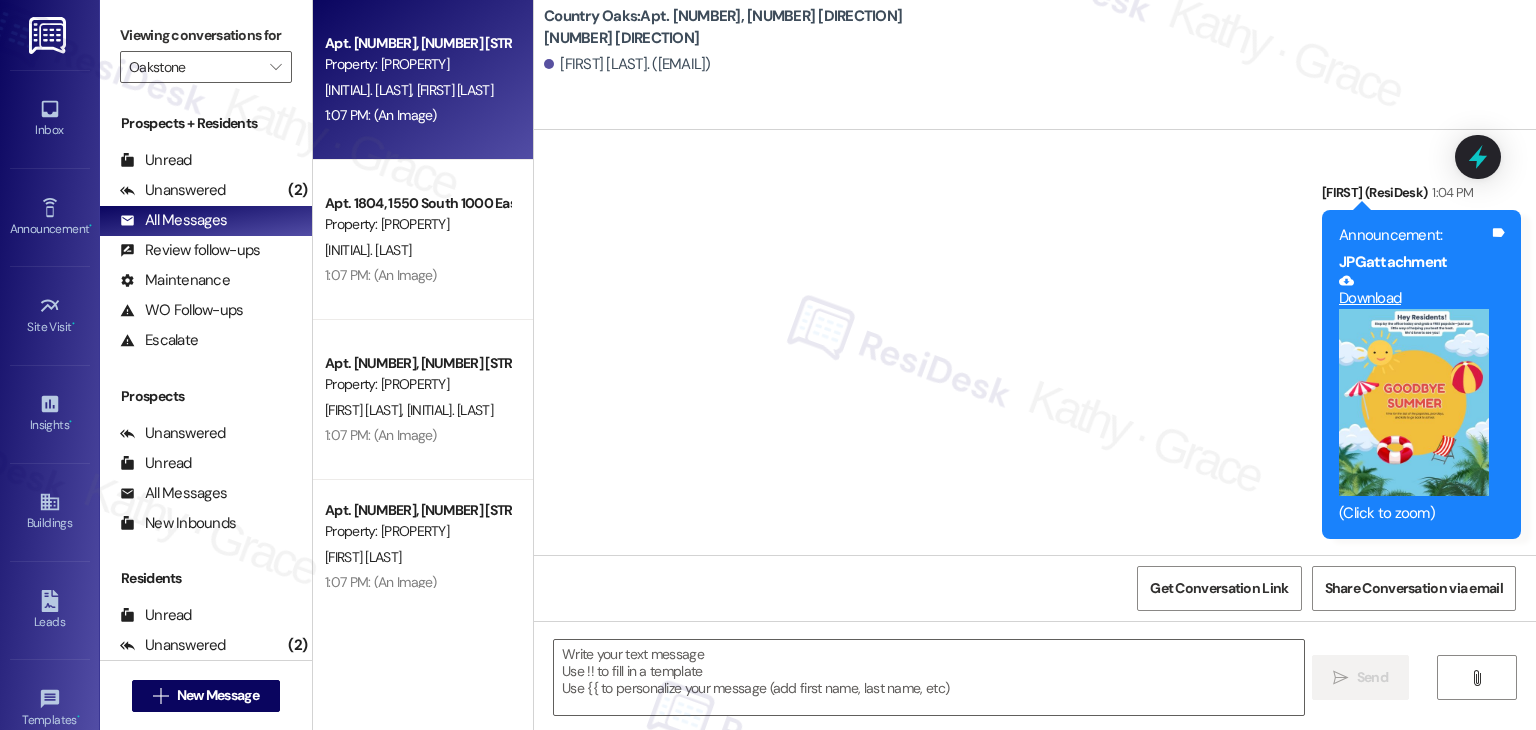 click on "Apt. 1305, 1550 South 1000 East Property: Oakstone A. Griffith M. Skinner 1:07 PM: (An Image) 1:07 PM: (An Image)" at bounding box center (423, 80) 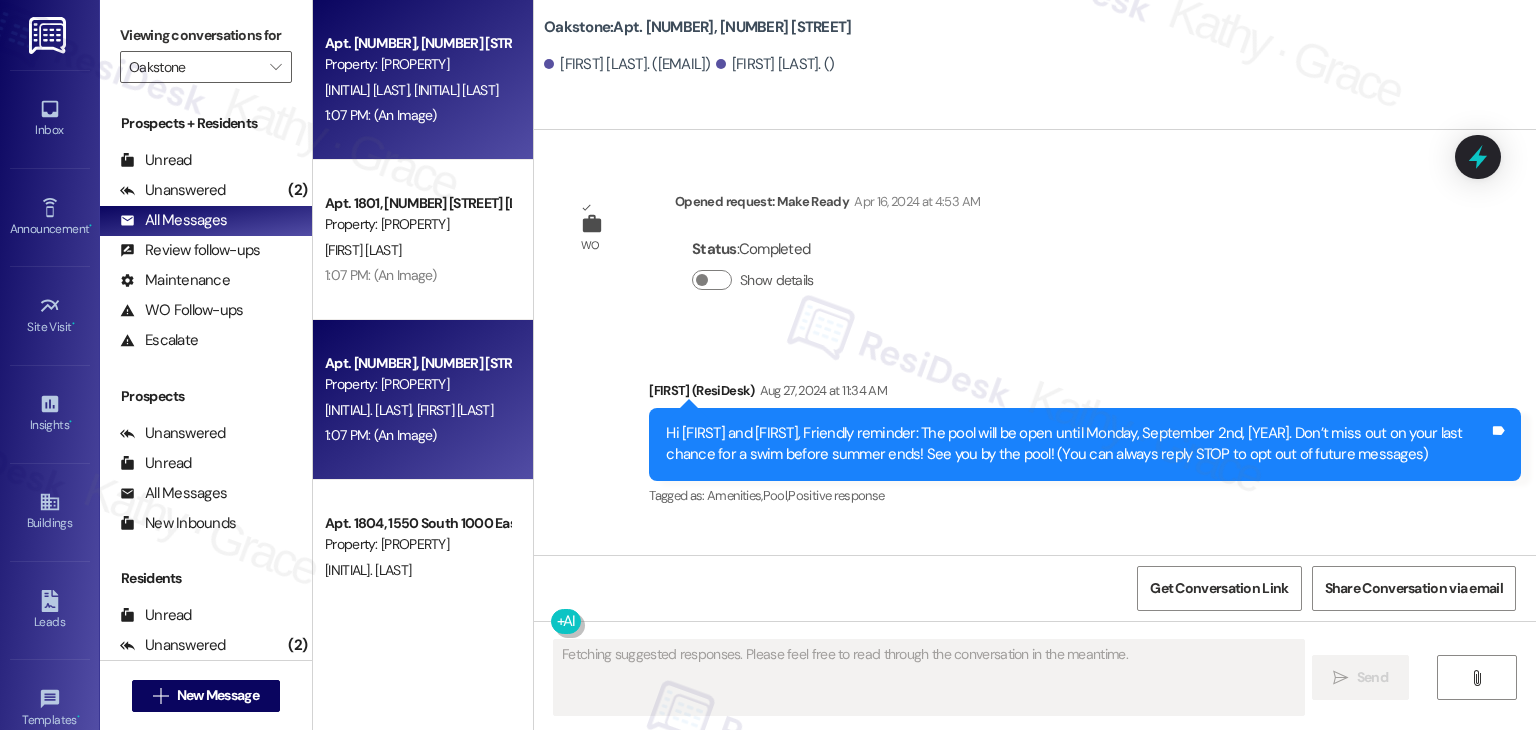 type on "Fetching suggested responses. Please feel free to read through the conversation in the meantime." 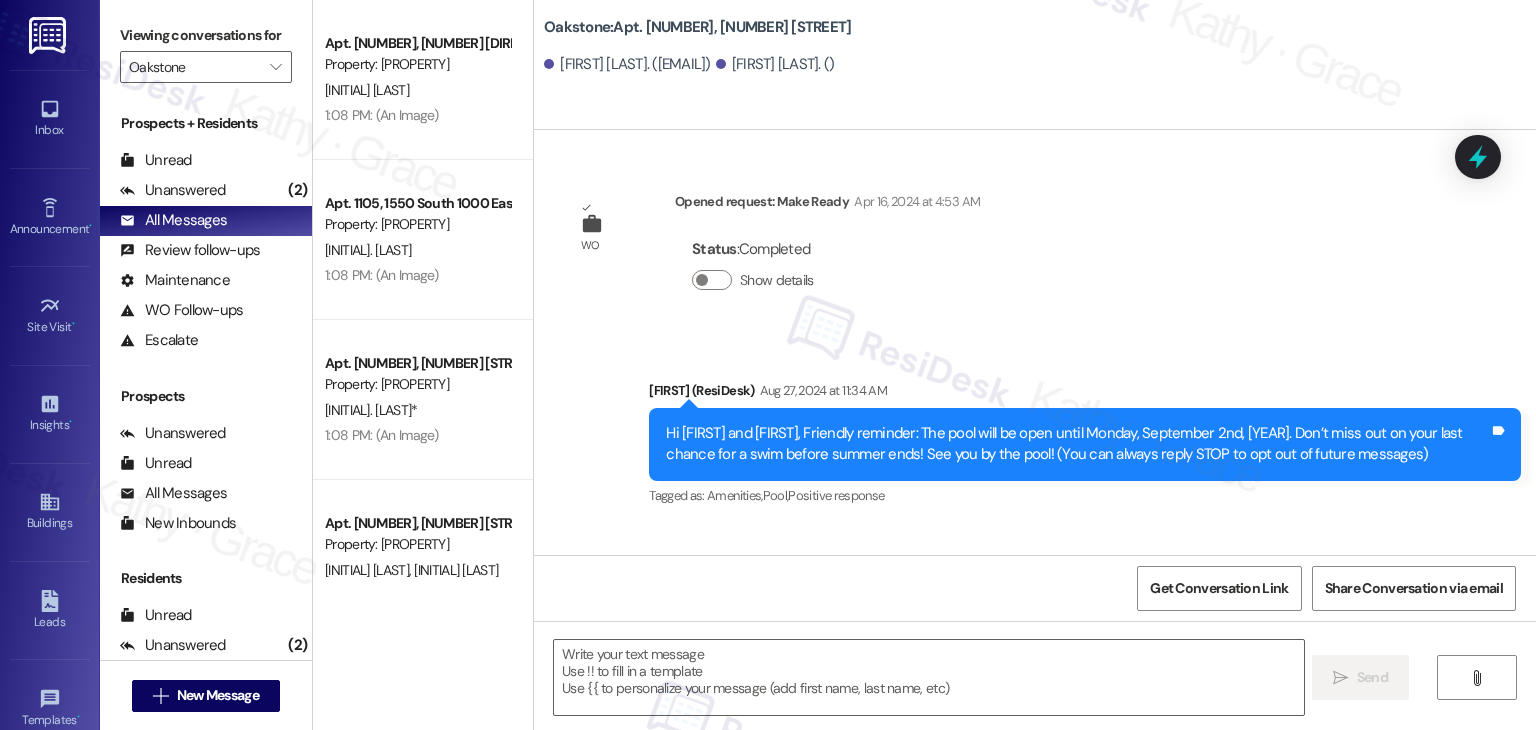 click on "WO Opened request: Make Ready Apr 16, 2024 at 4:53 AM Status :  Completed Show details Announcement, sent via SMS Dottie  (ResiDesk) Aug 27, 2024 at 11:34 AM Hi Alicia and Michael, Friendly reminder: The pool will be open until Monday, September 2nd, 2024. Don’t miss out on your last chance for a swim before summer ends! See you by the pool! (You can always reply STOP to opt out of future messages) Tags and notes Tagged as:   Amenities ,  Click to highlight conversations about Amenities Pool ,  Click to highlight conversations about Pool Positive response Click to highlight conversations about Positive response Survey, sent via SMS Residesk Automated Survey Sep 30, 2024 at 11:31 AM Hi there Alicia and Michael! I just wanted to check in and ask if you are happy with your home.  Feel free to answer with a quick (y/n) Tags and notes Tagged as:   Quarterly check-in Click to highlight conversations about Quarterly check-in Announcement, sent via SMS Dottie  (ResiDesk) Nov 14, 2024 at 5:22 PM To All Residents," at bounding box center (1035, 342) 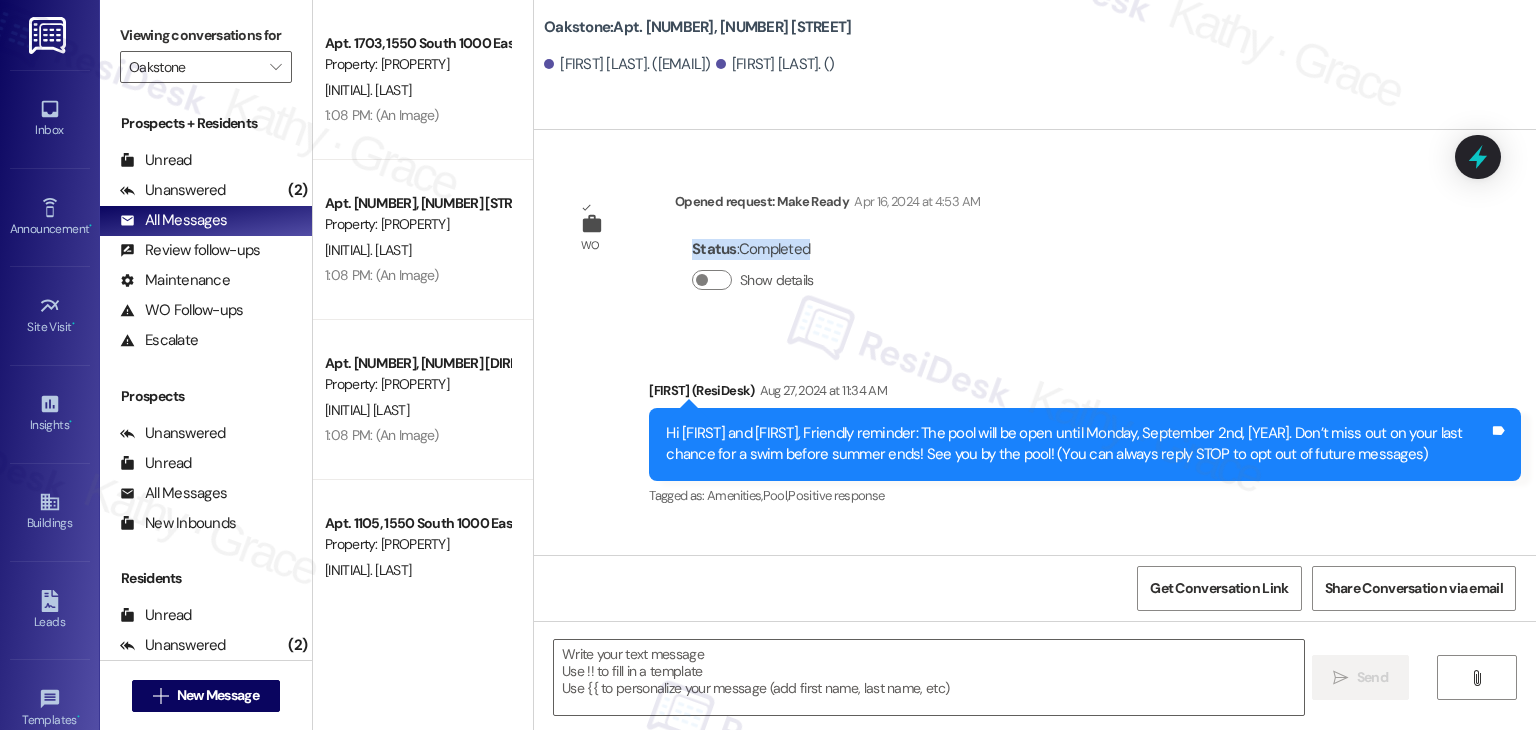 click on "WO Opened request: Make Ready Apr 16, 2024 at 4:53 AM Status :  Completed Show details Announcement, sent via SMS Dottie  (ResiDesk) Aug 27, 2024 at 11:34 AM Hi Alicia and Michael, Friendly reminder: The pool will be open until Monday, September 2nd, 2024. Don’t miss out on your last chance for a swim before summer ends! See you by the pool! (You can always reply STOP to opt out of future messages) Tags and notes Tagged as:   Amenities ,  Click to highlight conversations about Amenities Pool ,  Click to highlight conversations about Pool Positive response Click to highlight conversations about Positive response Survey, sent via SMS Residesk Automated Survey Sep 30, 2024 at 11:31 AM Hi there Alicia and Michael! I just wanted to check in and ask if you are happy with your home.  Feel free to answer with a quick (y/n) Tags and notes Tagged as:   Quarterly check-in Click to highlight conversations about Quarterly check-in Announcement, sent via SMS Dottie  (ResiDesk) Nov 14, 2024 at 5:22 PM To All Residents," at bounding box center (1035, 342) 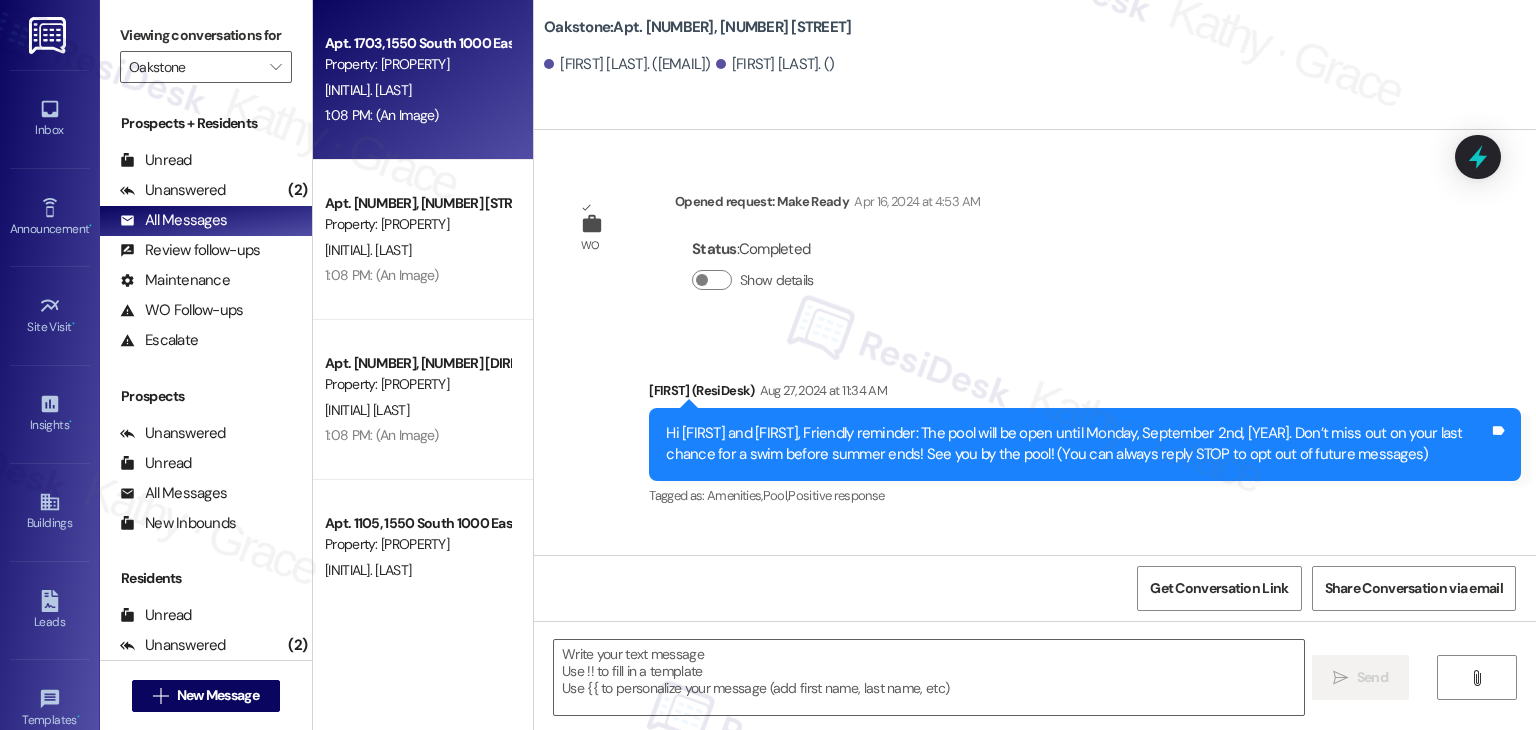 click on "Apt. 1703, 1550 South 1000 East Property: Oakstone C. Crandall 1:08 PM: (An Image) 1:08 PM: (An Image)" at bounding box center [423, 80] 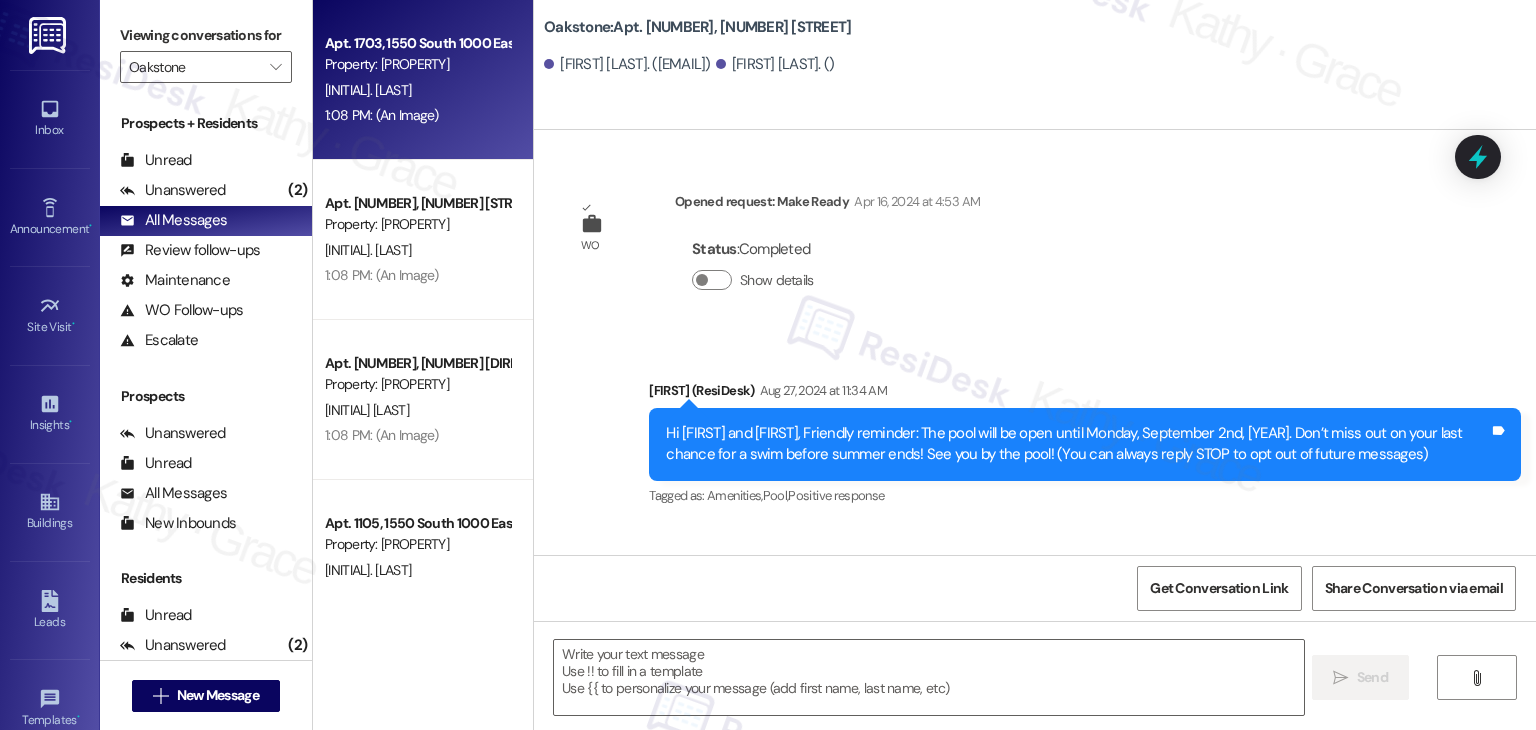 type on "Fetching suggested responses. Please feel free to read through the conversation in the meantime." 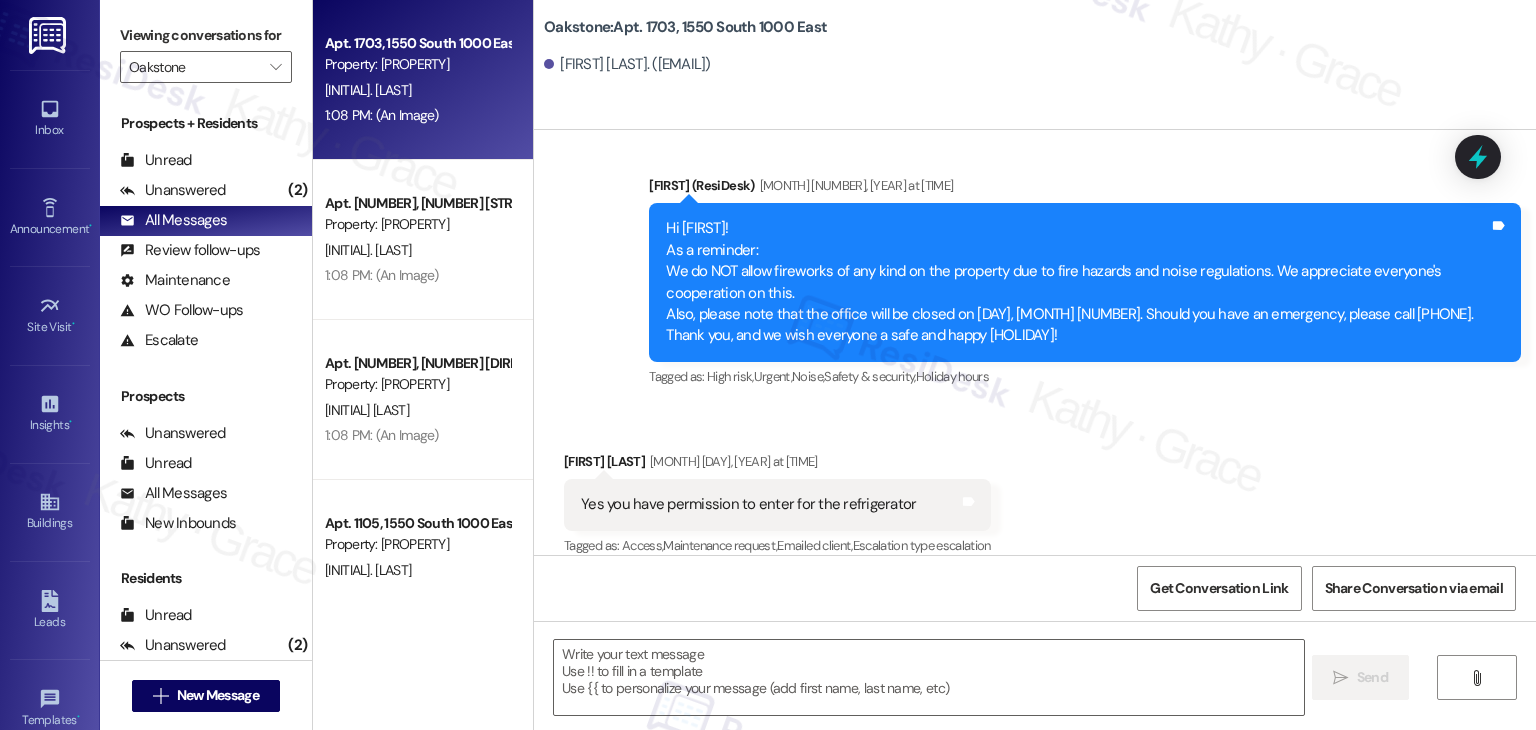 click on "Received via SMS Curtis Crandall Jul 02, 2025 at 6:53 PM Yes you have permission to enter for the refrigerator  Tags and notes Tagged as:   Access ,  Click to highlight conversations about Access Maintenance request ,  Click to highlight conversations about Maintenance request Emailed client ,  Click to highlight conversations about Emailed client Escalation type escalation Click to highlight conversations about Escalation type escalation" at bounding box center (1035, 490) 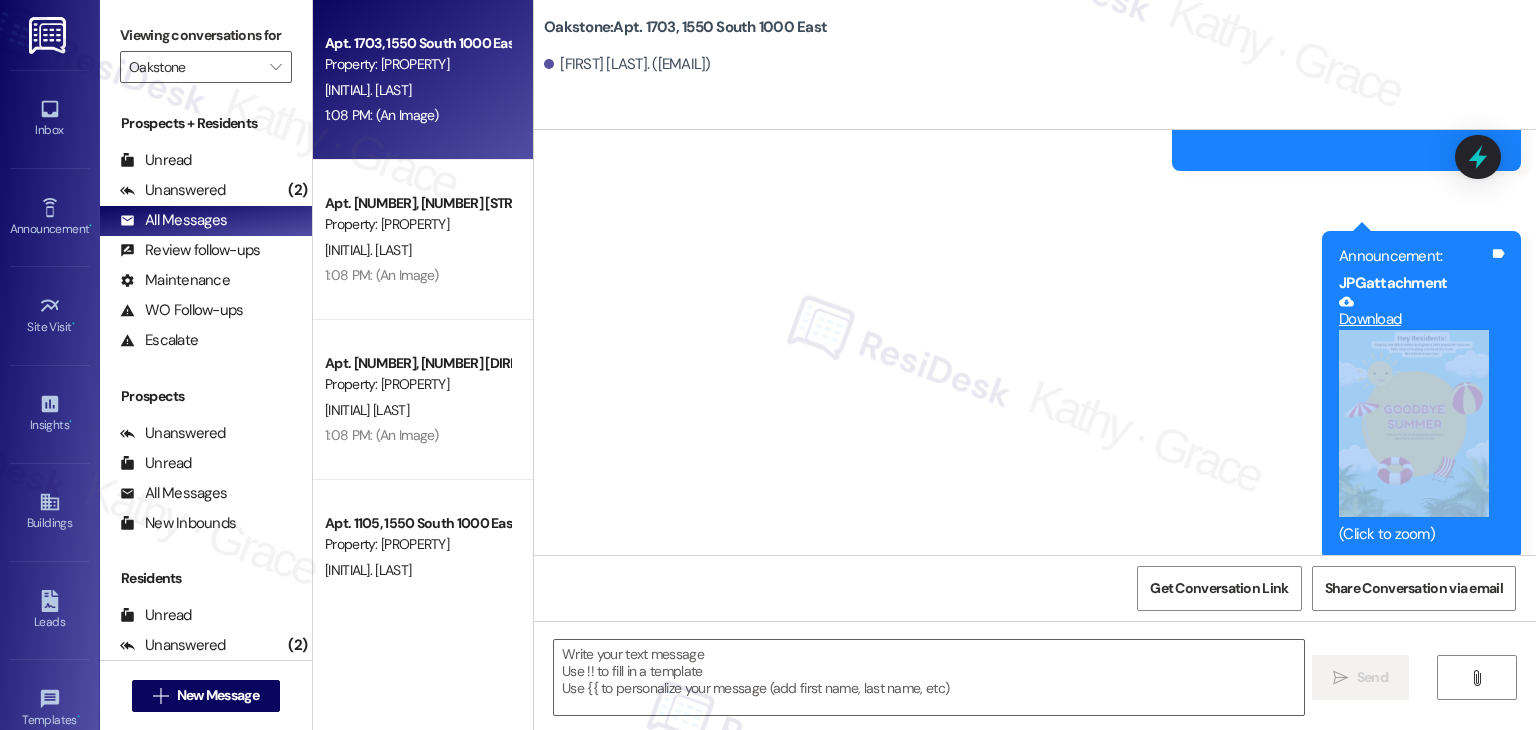 click on "Announcement, sent via SMS Dottie  (ResiDesk) Jul 31, 2025 at 4:06 PM Hi Curtis!
We are excited to announce that the pool is now open! We kindly ask all residents to follow the posted pool rules, including the occupancy limits and safety guidelines, to ensure everyone has an enjoyable and safe experience.
Thank you for your cooperation! Tags and notes Tagged as:   Amenities ,  Click to highlight conversations about Amenities Safety & security ,  Click to highlight conversations about Safety & security Pool Click to highlight conversations about Pool Announcement, sent via SMS Dottie  (ResiDesk) 12:44 PM Hi Residents!
We’re handing out free popsicles in the office today—stop by and grab one while they last!
Hope to see you soon! Tags and notes Tagged as:   Amenities ,  Click to highlight conversations about Amenities Praise Click to highlight conversations about Praise Announcement, sent via SMS Dottie  (ResiDesk) 1:06 PM Announcement:
PDF  attachment   Download   Tags and notes 1:08 PM 1:08 PM" at bounding box center (1035, -18) 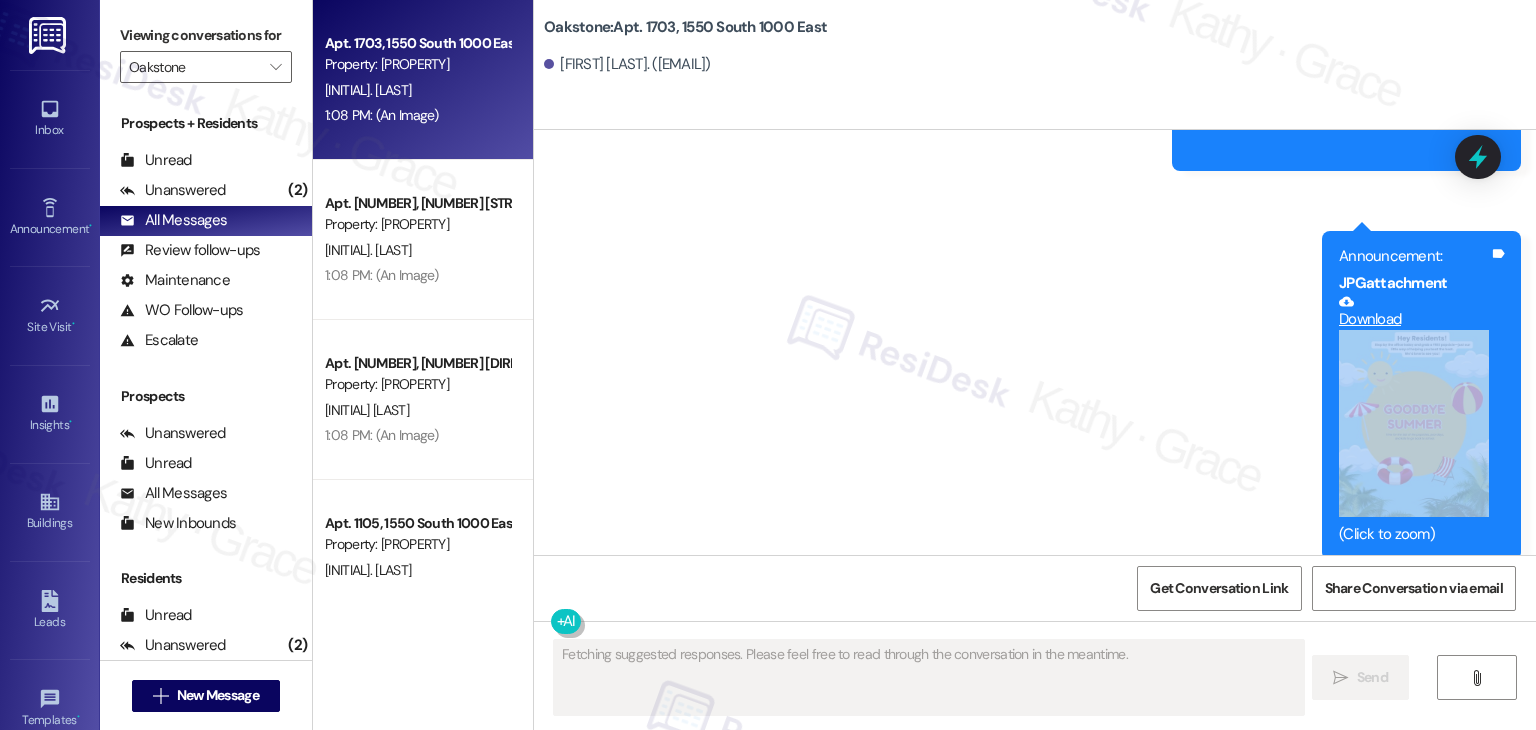 click on "Announcement, sent via SMS Dottie  (ResiDesk) Jul 31, 2025 at 4:06 PM Hi Curtis!
We are excited to announce that the pool is now open! We kindly ask all residents to follow the posted pool rules, including the occupancy limits and safety guidelines, to ensure everyone has an enjoyable and safe experience.
Thank you for your cooperation! Tags and notes Tagged as:   Amenities ,  Click to highlight conversations about Amenities Safety & security ,  Click to highlight conversations about Safety & security Pool Click to highlight conversations about Pool Announcement, sent via SMS Dottie  (ResiDesk) 12:44 PM Hi Residents!
We’re handing out free popsicles in the office today—stop by and grab one while they last!
Hope to see you soon! Tags and notes Tagged as:   Amenities ,  Click to highlight conversations about Amenities Praise Click to highlight conversations about Praise Announcement, sent via SMS Dottie  (ResiDesk) 1:06 PM Announcement:
PDF  attachment   Download   Tags and notes 1:08 PM 1:08 PM" at bounding box center [1035, -18] 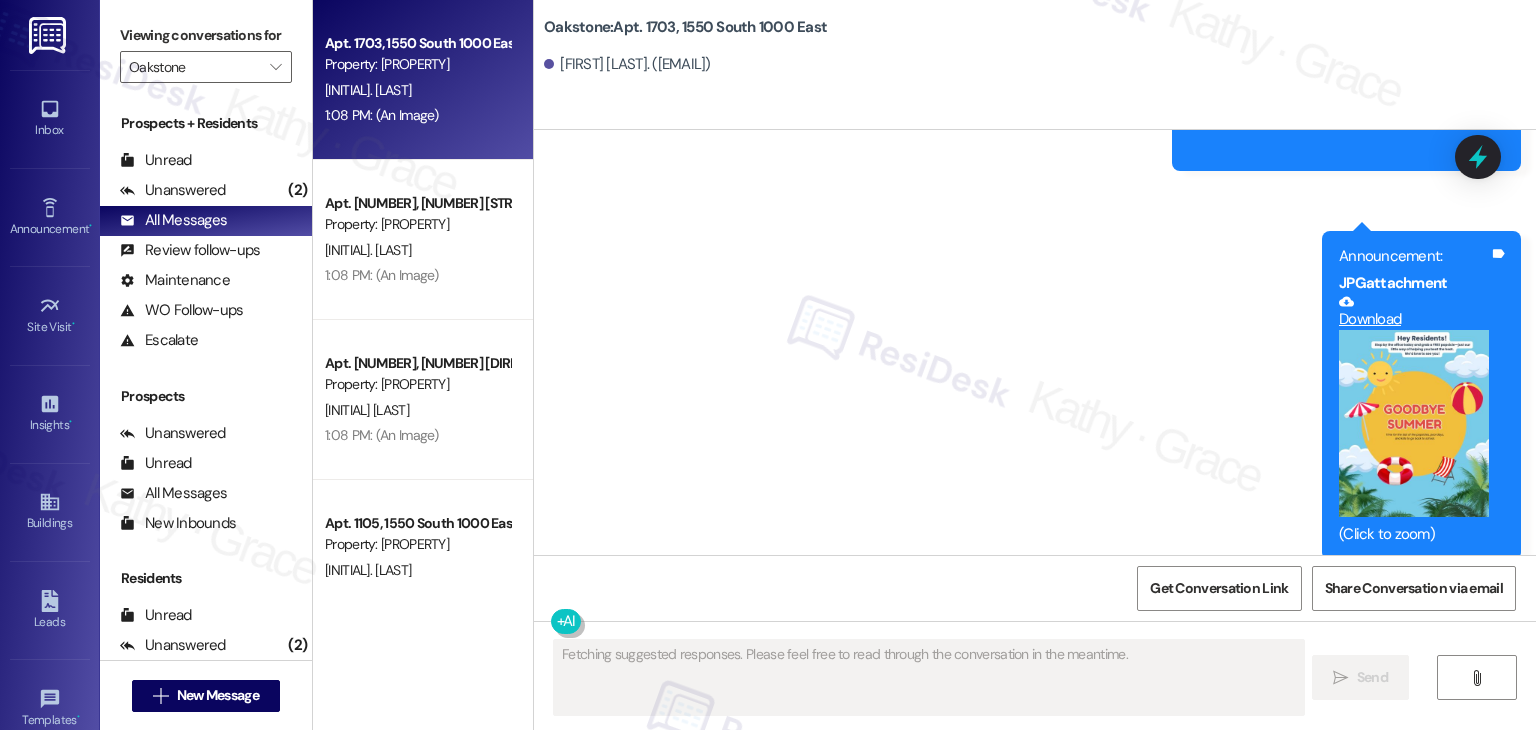 type 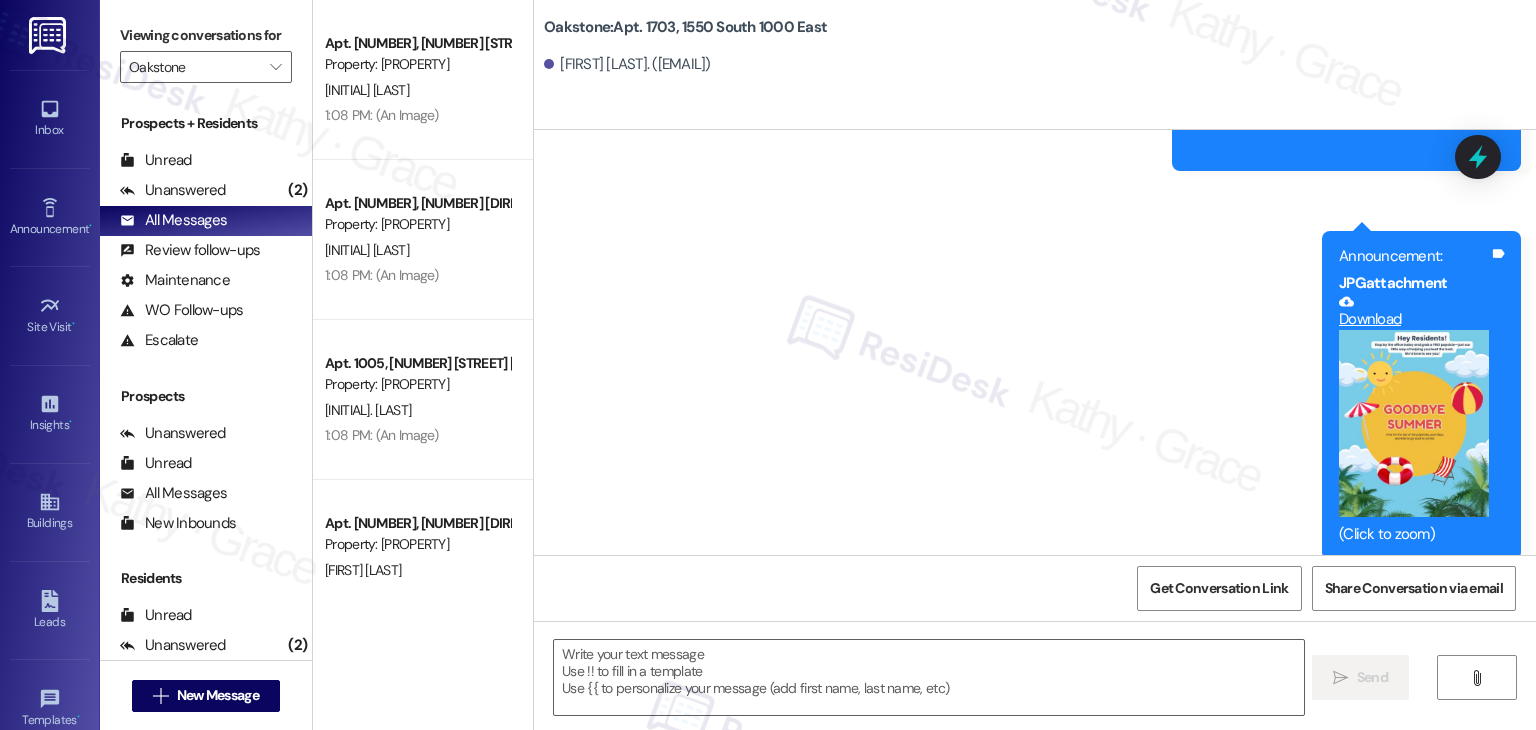 click on "Announcement, sent via SMS Dottie  (ResiDesk) Jul 31, 2025 at 4:06 PM Hi Curtis!
We are excited to announce that the pool is now open! We kindly ask all residents to follow the posted pool rules, including the occupancy limits and safety guidelines, to ensure everyone has an enjoyable and safe experience.
Thank you for your cooperation! Tags and notes Tagged as:   Amenities ,  Click to highlight conversations about Amenities Safety & security ,  Click to highlight conversations about Safety & security Pool Click to highlight conversations about Pool Announcement, sent via SMS Dottie  (ResiDesk) 12:44 PM Hi Residents!
We’re handing out free popsicles in the office today—stop by and grab one while they last!
Hope to see you soon! Tags and notes Tagged as:   Amenities ,  Click to highlight conversations about Amenities Praise Click to highlight conversations about Praise Announcement, sent via SMS Dottie  (ResiDesk) 1:06 PM Announcement:
PDF  attachment   Download   Tags and notes 1:08 PM 1:08 PM" at bounding box center (1035, -18) 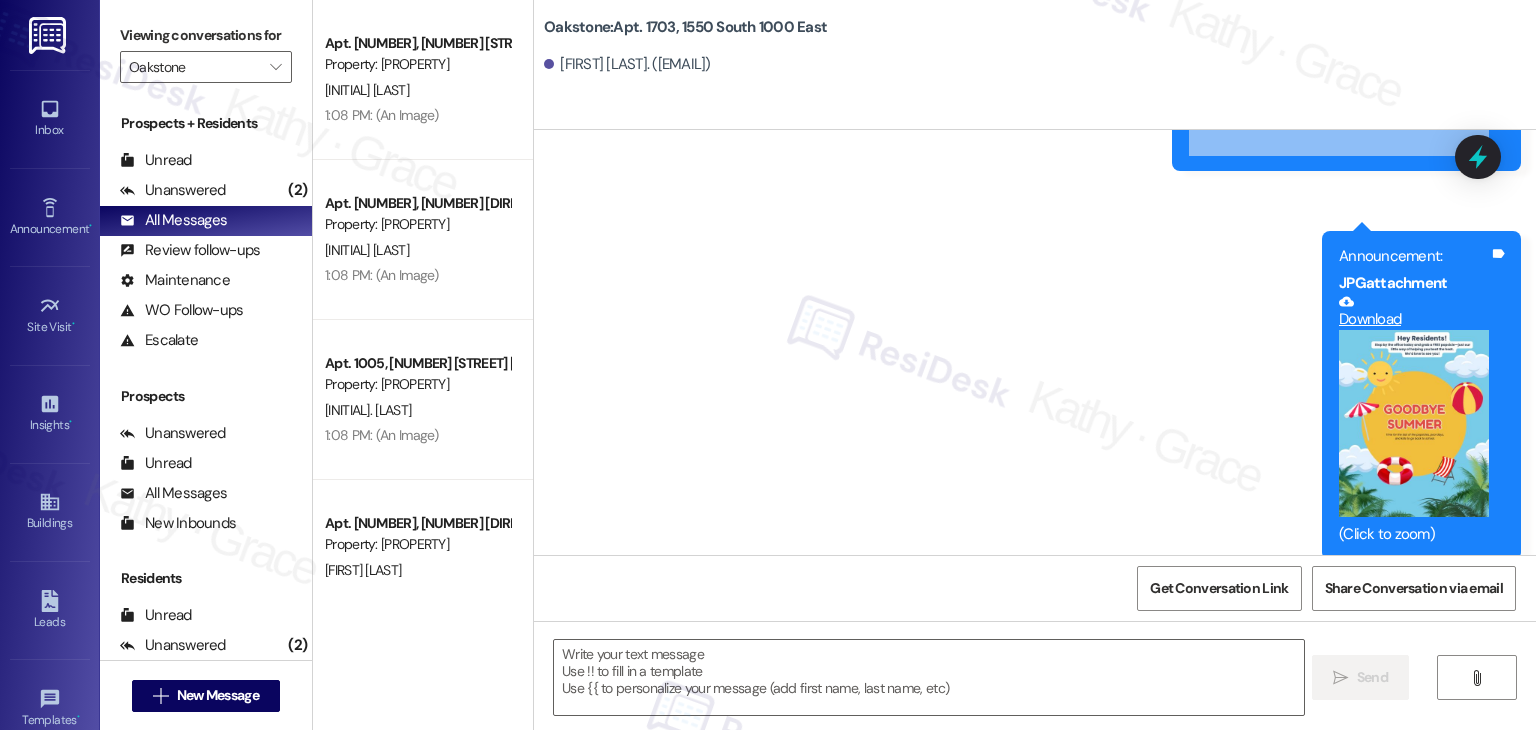 click on "Announcement, sent via SMS Dottie  (ResiDesk) Jul 31, 2025 at 4:06 PM Hi Curtis!
We are excited to announce that the pool is now open! We kindly ask all residents to follow the posted pool rules, including the occupancy limits and safety guidelines, to ensure everyone has an enjoyable and safe experience.
Thank you for your cooperation! Tags and notes Tagged as:   Amenities ,  Click to highlight conversations about Amenities Safety & security ,  Click to highlight conversations about Safety & security Pool Click to highlight conversations about Pool Announcement, sent via SMS Dottie  (ResiDesk) 12:44 PM Hi Residents!
We’re handing out free popsicles in the office today—stop by and grab one while they last!
Hope to see you soon! Tags and notes Tagged as:   Amenities ,  Click to highlight conversations about Amenities Praise Click to highlight conversations about Praise Announcement, sent via SMS Dottie  (ResiDesk) 1:06 PM Announcement:
PDF  attachment   Download   Tags and notes 1:08 PM 1:08 PM" at bounding box center (1035, -18) 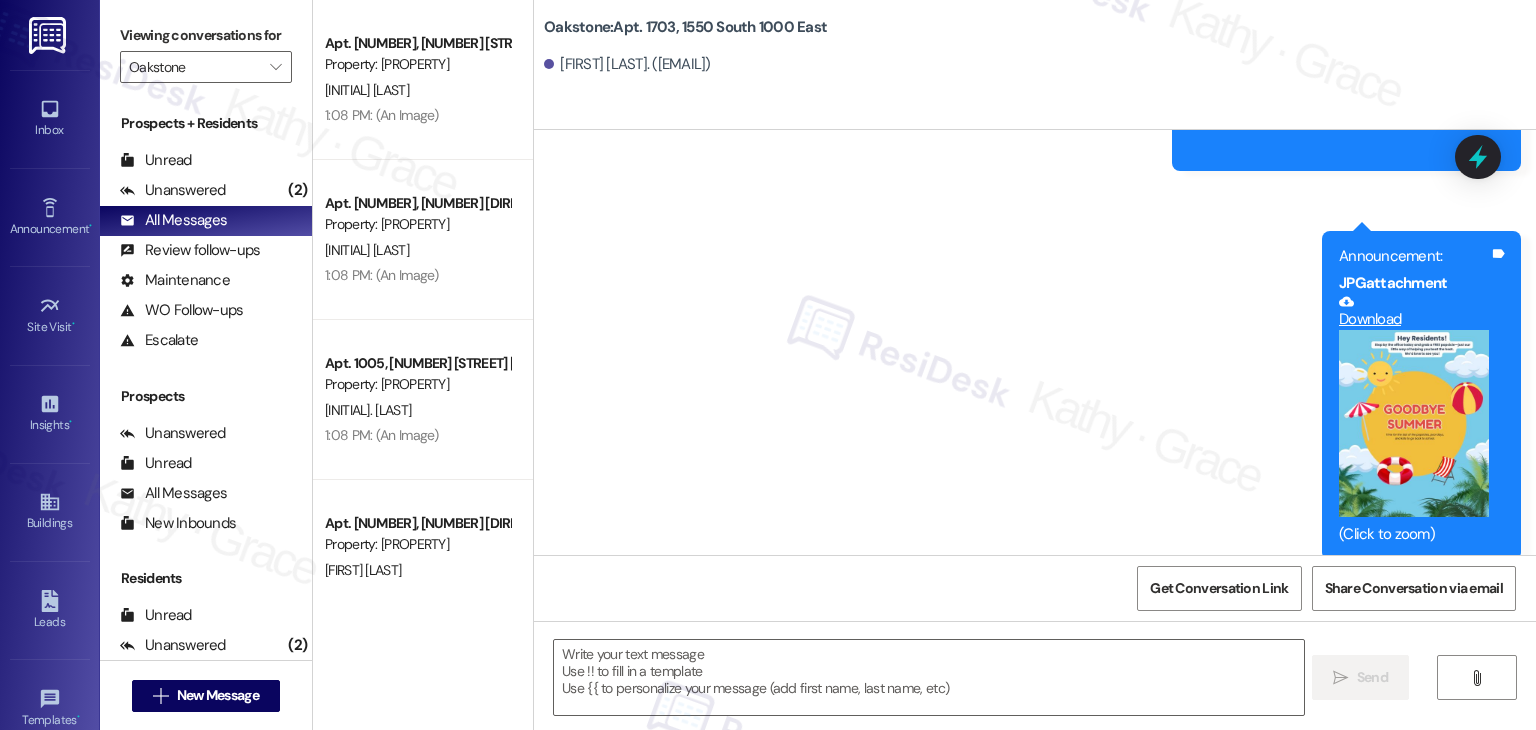 click on "Announcement, sent via SMS Dottie  (ResiDesk) Jul 31, 2025 at 4:06 PM Hi Curtis!
We are excited to announce that the pool is now open! We kindly ask all residents to follow the posted pool rules, including the occupancy limits and safety guidelines, to ensure everyone has an enjoyable and safe experience.
Thank you for your cooperation! Tags and notes Tagged as:   Amenities ,  Click to highlight conversations about Amenities Safety & security ,  Click to highlight conversations about Safety & security Pool Click to highlight conversations about Pool Announcement, sent via SMS Dottie  (ResiDesk) 12:44 PM Hi Residents!
We’re handing out free popsicles in the office today—stop by and grab one while they last!
Hope to see you soon! Tags and notes Tagged as:   Amenities ,  Click to highlight conversations about Amenities Praise Click to highlight conversations about Praise Announcement, sent via SMS Dottie  (ResiDesk) 1:06 PM Announcement:
PDF  attachment   Download   Tags and notes 1:08 PM 1:08 PM" at bounding box center [1035, -18] 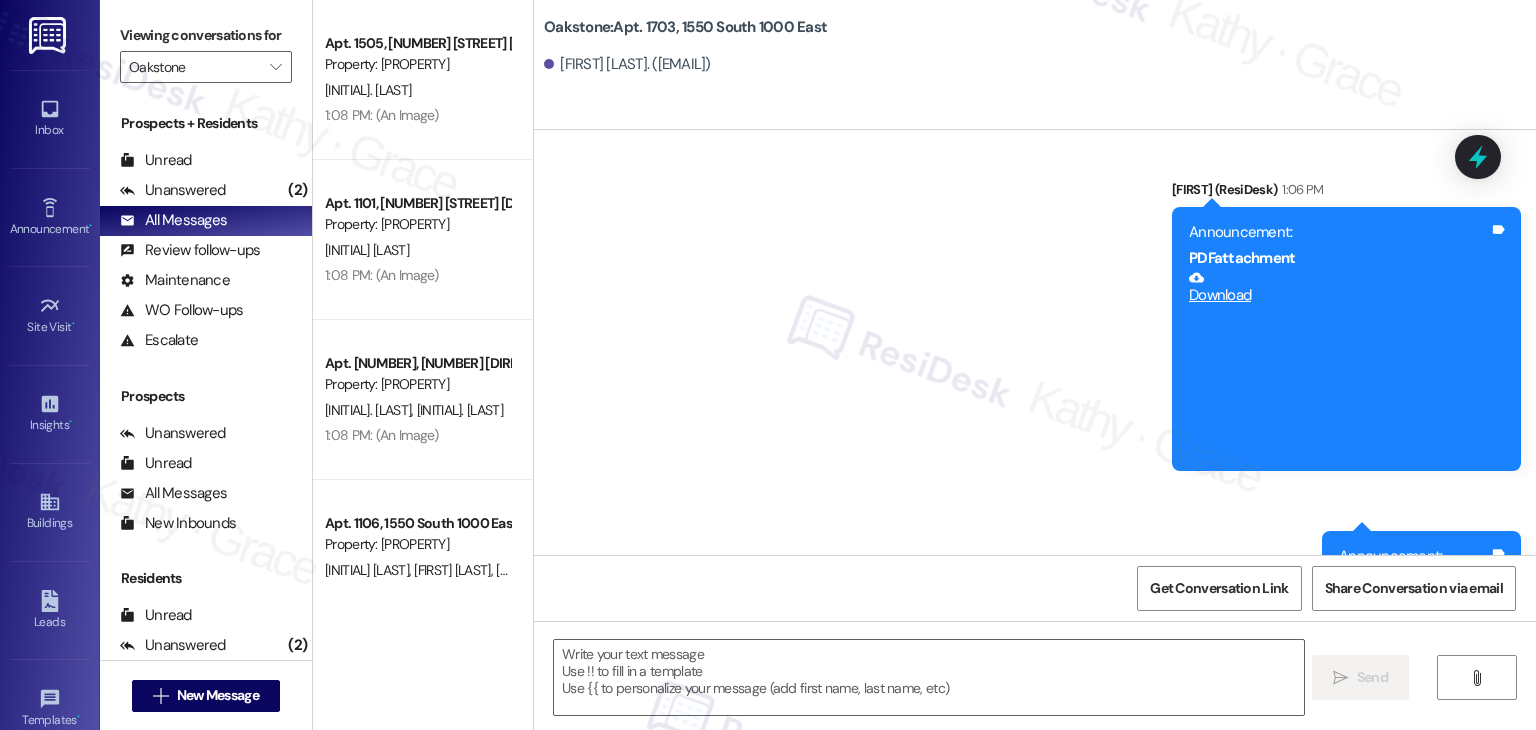 scroll, scrollTop: 8554, scrollLeft: 0, axis: vertical 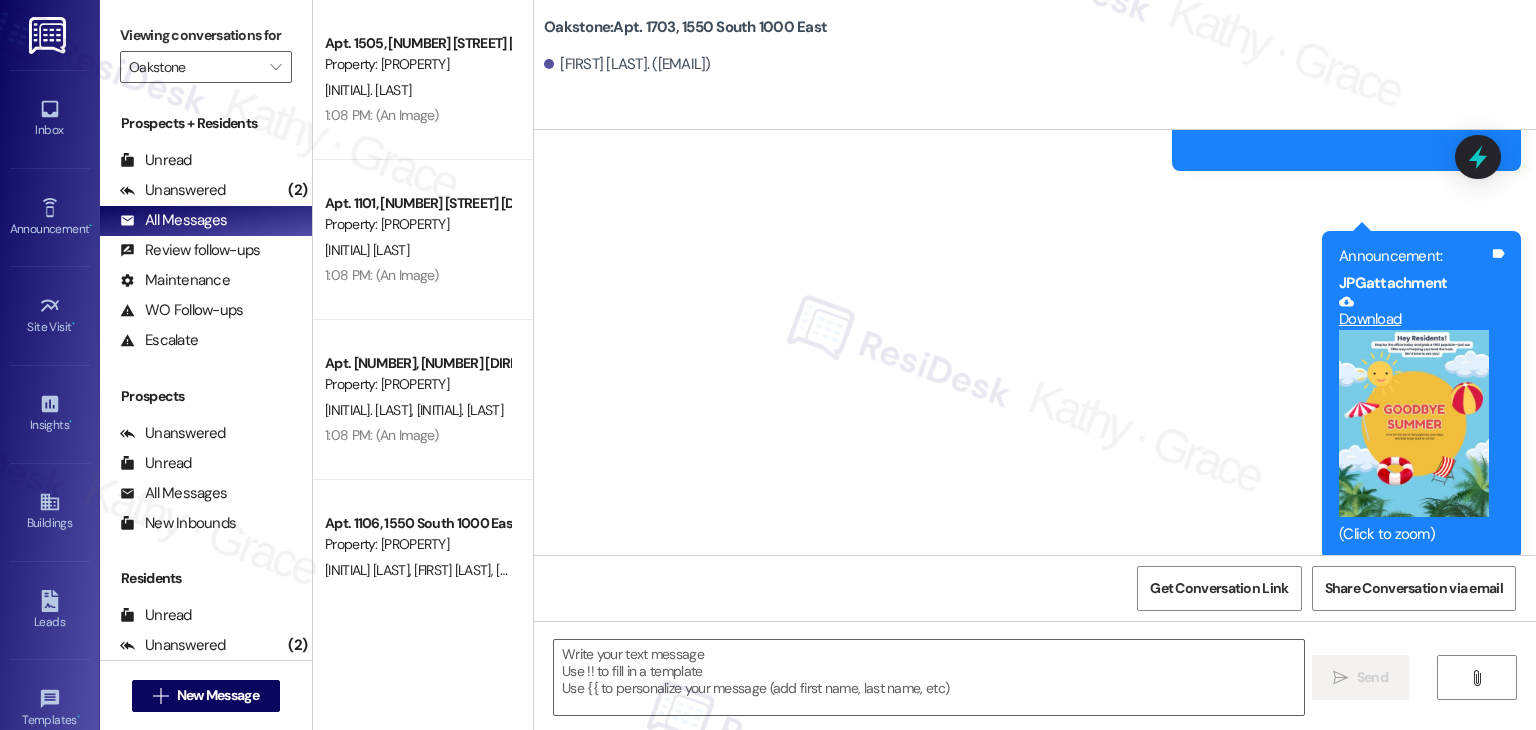 click on "Announcement, sent via SMS Dottie  (ResiDesk) Jul 31, 2025 at 4:06 PM Hi Curtis!
We are excited to announce that the pool is now open! We kindly ask all residents to follow the posted pool rules, including the occupancy limits and safety guidelines, to ensure everyone has an enjoyable and safe experience.
Thank you for your cooperation! Tags and notes Tagged as:   Amenities ,  Click to highlight conversations about Amenities Safety & security ,  Click to highlight conversations about Safety & security Pool Click to highlight conversations about Pool Announcement, sent via SMS Dottie  (ResiDesk) 12:44 PM Hi Residents!
We’re handing out free popsicles in the office today—stop by and grab one while they last!
Hope to see you soon! Tags and notes Tagged as:   Amenities ,  Click to highlight conversations about Amenities Praise Click to highlight conversations about Praise Announcement, sent via SMS Dottie  (ResiDesk) 1:06 PM Announcement:
PDF  attachment   Download   Tags and notes 1:08 PM 1:08 PM" at bounding box center (1035, -18) 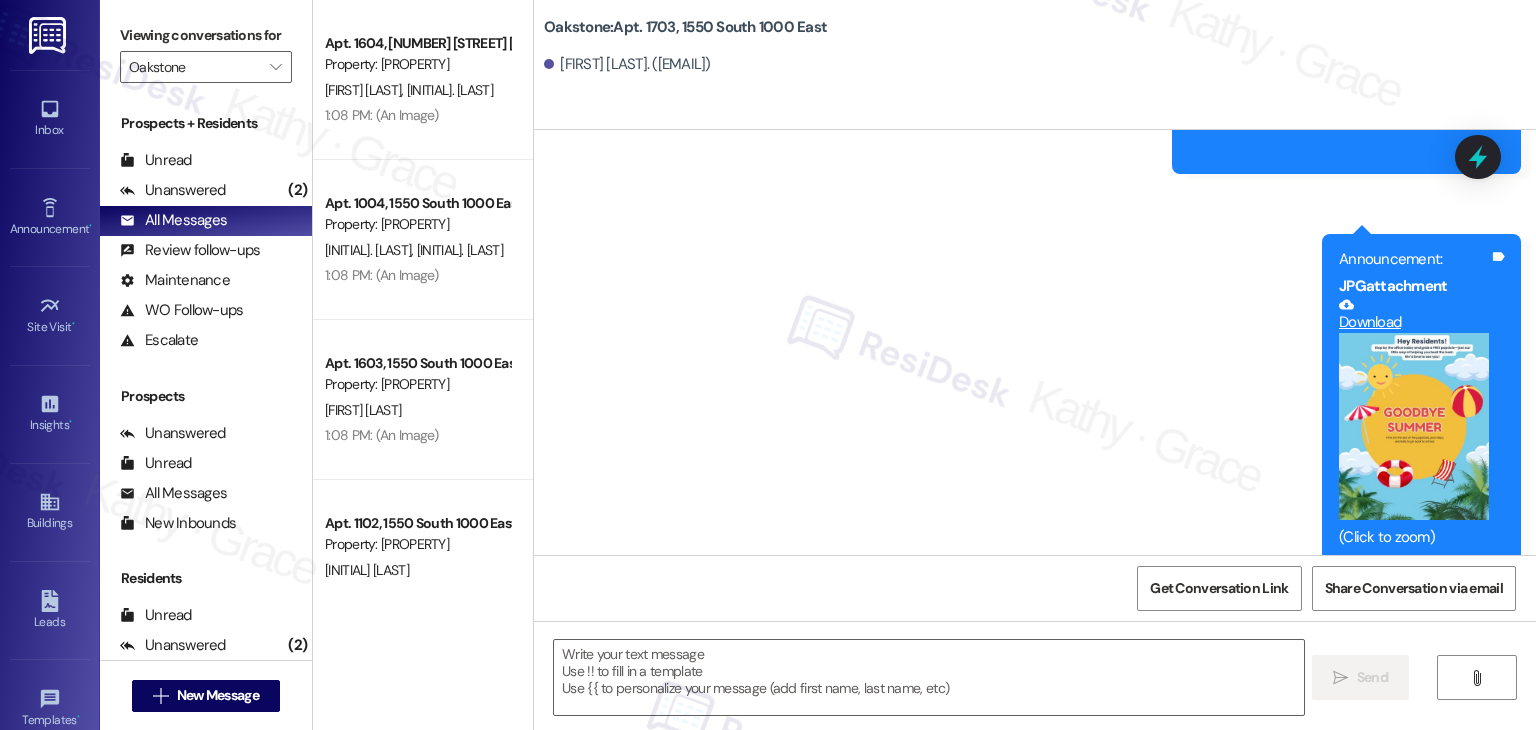 scroll, scrollTop: 8554, scrollLeft: 0, axis: vertical 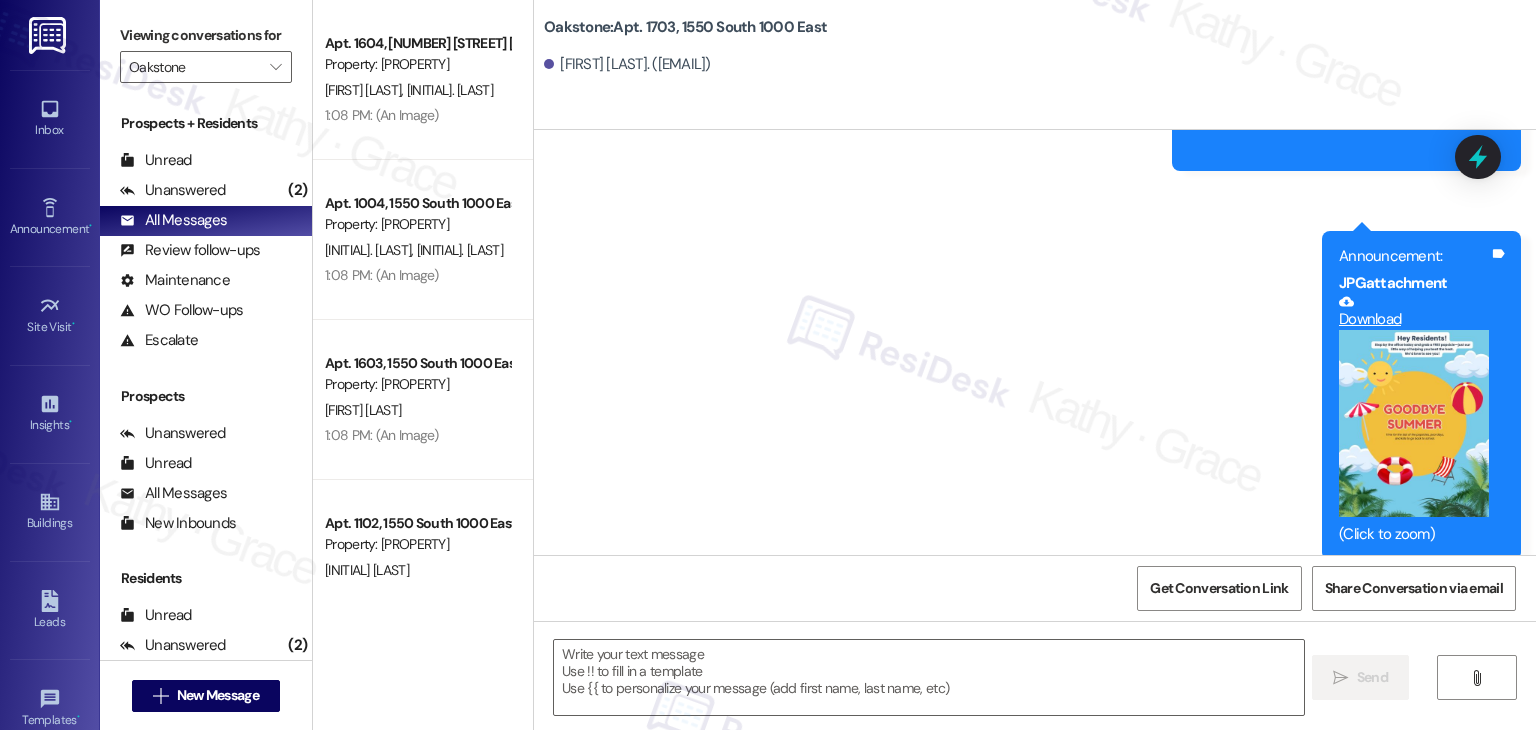 click on "Announcement, sent via SMS Dottie  (ResiDesk) Jul 31, 2025 at 4:06 PM Hi Curtis!
We are excited to announce that the pool is now open! We kindly ask all residents to follow the posted pool rules, including the occupancy limits and safety guidelines, to ensure everyone has an enjoyable and safe experience.
Thank you for your cooperation! Tags and notes Tagged as:   Amenities ,  Click to highlight conversations about Amenities Safety & security ,  Click to highlight conversations about Safety & security Pool Click to highlight conversations about Pool Announcement, sent via SMS Dottie  (ResiDesk) 12:44 PM Hi Residents!
We’re handing out free popsicles in the office today—stop by and grab one while they last!
Hope to see you soon! Tags and notes Tagged as:   Amenities ,  Click to highlight conversations about Amenities Praise Click to highlight conversations about Praise Announcement, sent via SMS Dottie  (ResiDesk) 1:06 PM Announcement:
PDF  attachment   Download   Tags and notes 1:08 PM 1:08 PM" at bounding box center [1035, -18] 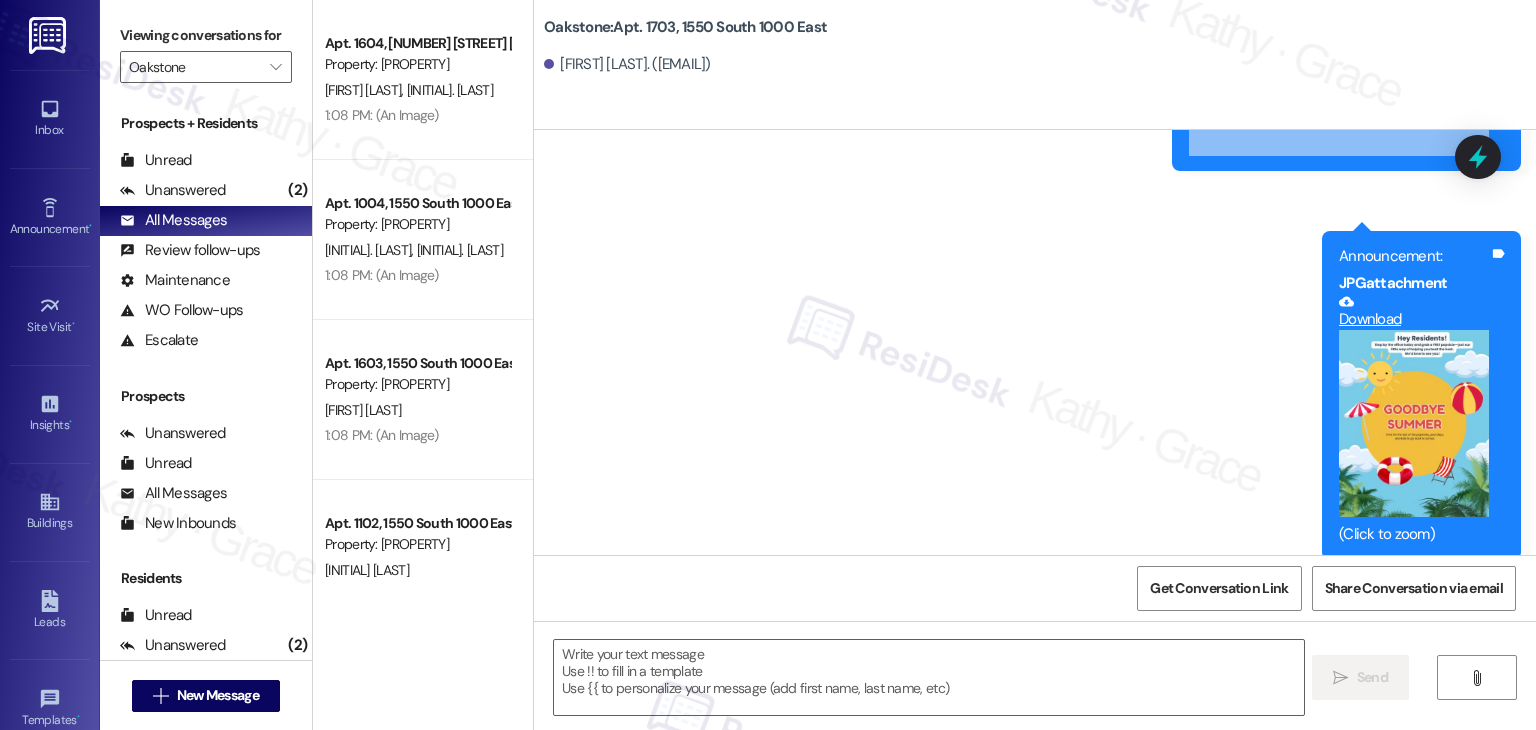 click on "Announcement, sent via SMS Dottie  (ResiDesk) Jul 31, 2025 at 4:06 PM Hi Curtis!
We are excited to announce that the pool is now open! We kindly ask all residents to follow the posted pool rules, including the occupancy limits and safety guidelines, to ensure everyone has an enjoyable and safe experience.
Thank you for your cooperation! Tags and notes Tagged as:   Amenities ,  Click to highlight conversations about Amenities Safety & security ,  Click to highlight conversations about Safety & security Pool Click to highlight conversations about Pool Announcement, sent via SMS Dottie  (ResiDesk) 12:44 PM Hi Residents!
We’re handing out free popsicles in the office today—stop by and grab one while they last!
Hope to see you soon! Tags and notes Tagged as:   Amenities ,  Click to highlight conversations about Amenities Praise Click to highlight conversations about Praise Announcement, sent via SMS Dottie  (ResiDesk) 1:06 PM Announcement:
PDF  attachment   Download   Tags and notes 1:08 PM 1:08 PM" at bounding box center (1035, -18) 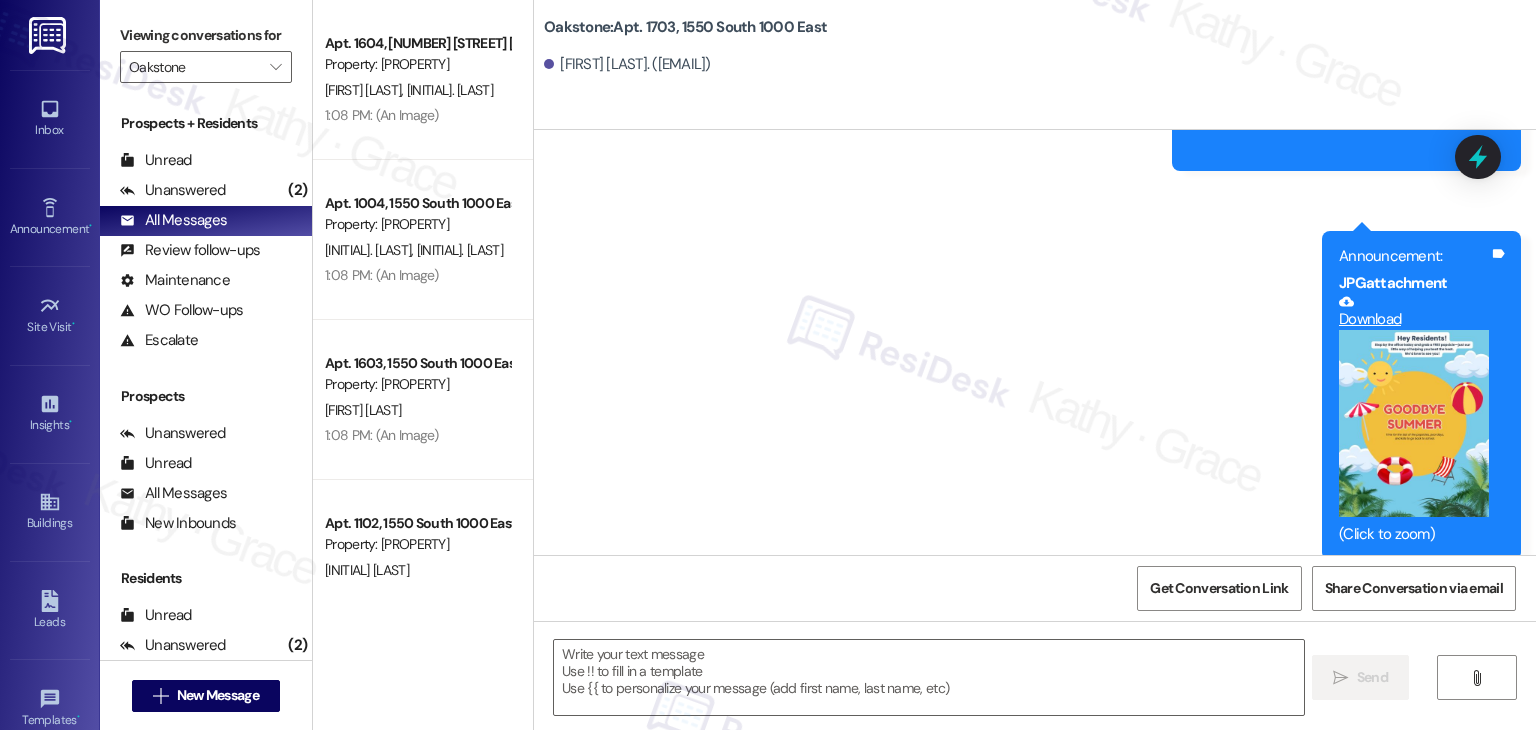 click on "Announcement, sent via SMS Dottie  (ResiDesk) Jul 31, 2025 at 4:06 PM Hi Curtis!
We are excited to announce that the pool is now open! We kindly ask all residents to follow the posted pool rules, including the occupancy limits and safety guidelines, to ensure everyone has an enjoyable and safe experience.
Thank you for your cooperation! Tags and notes Tagged as:   Amenities ,  Click to highlight conversations about Amenities Safety & security ,  Click to highlight conversations about Safety & security Pool Click to highlight conversations about Pool Announcement, sent via SMS Dottie  (ResiDesk) 12:44 PM Hi Residents!
We’re handing out free popsicles in the office today—stop by and grab one while they last!
Hope to see you soon! Tags and notes Tagged as:   Amenities ,  Click to highlight conversations about Amenities Praise Click to highlight conversations about Praise Announcement, sent via SMS Dottie  (ResiDesk) 1:06 PM Announcement:
PDF  attachment   Download   Tags and notes 1:08 PM 1:08 PM" at bounding box center [1035, -18] 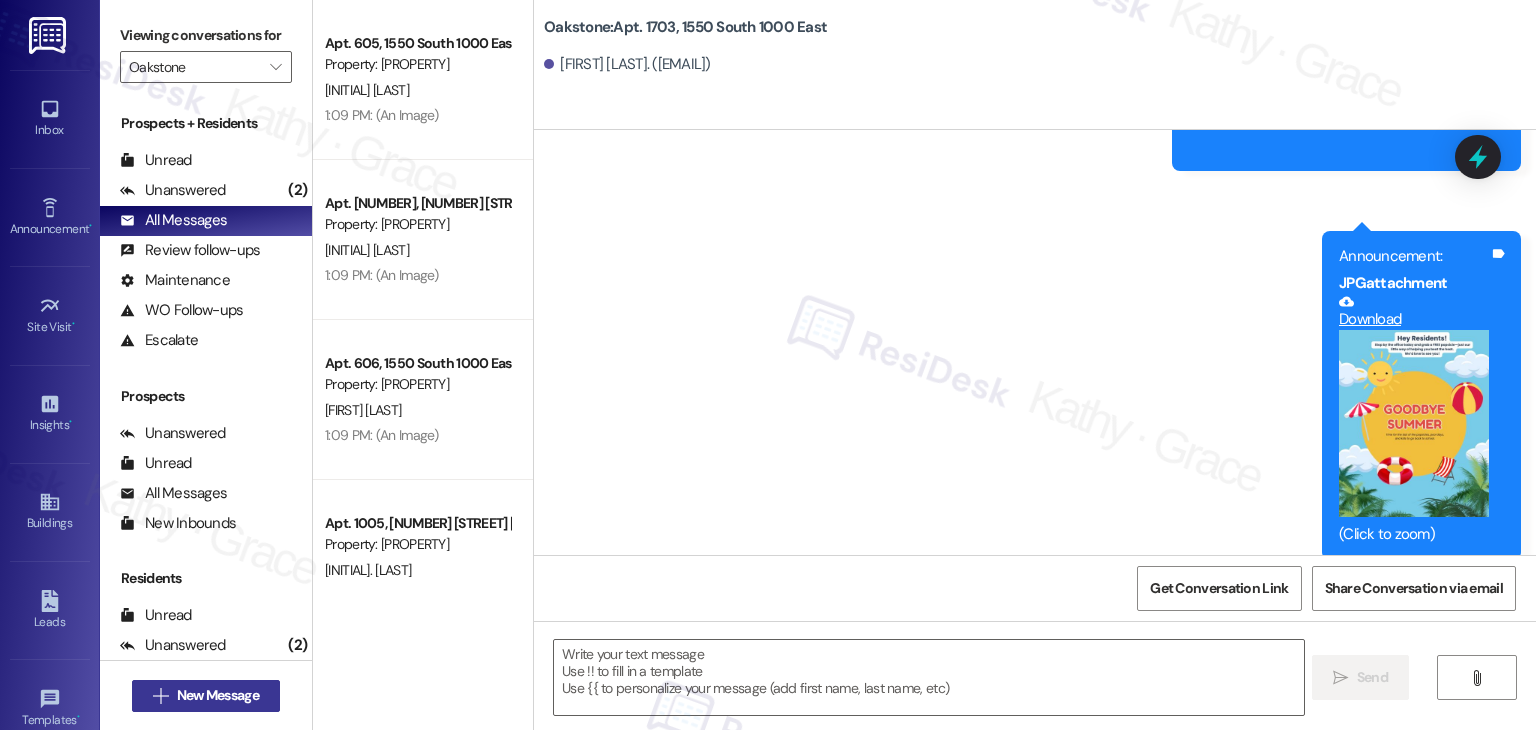 click on "New Message" at bounding box center (218, 695) 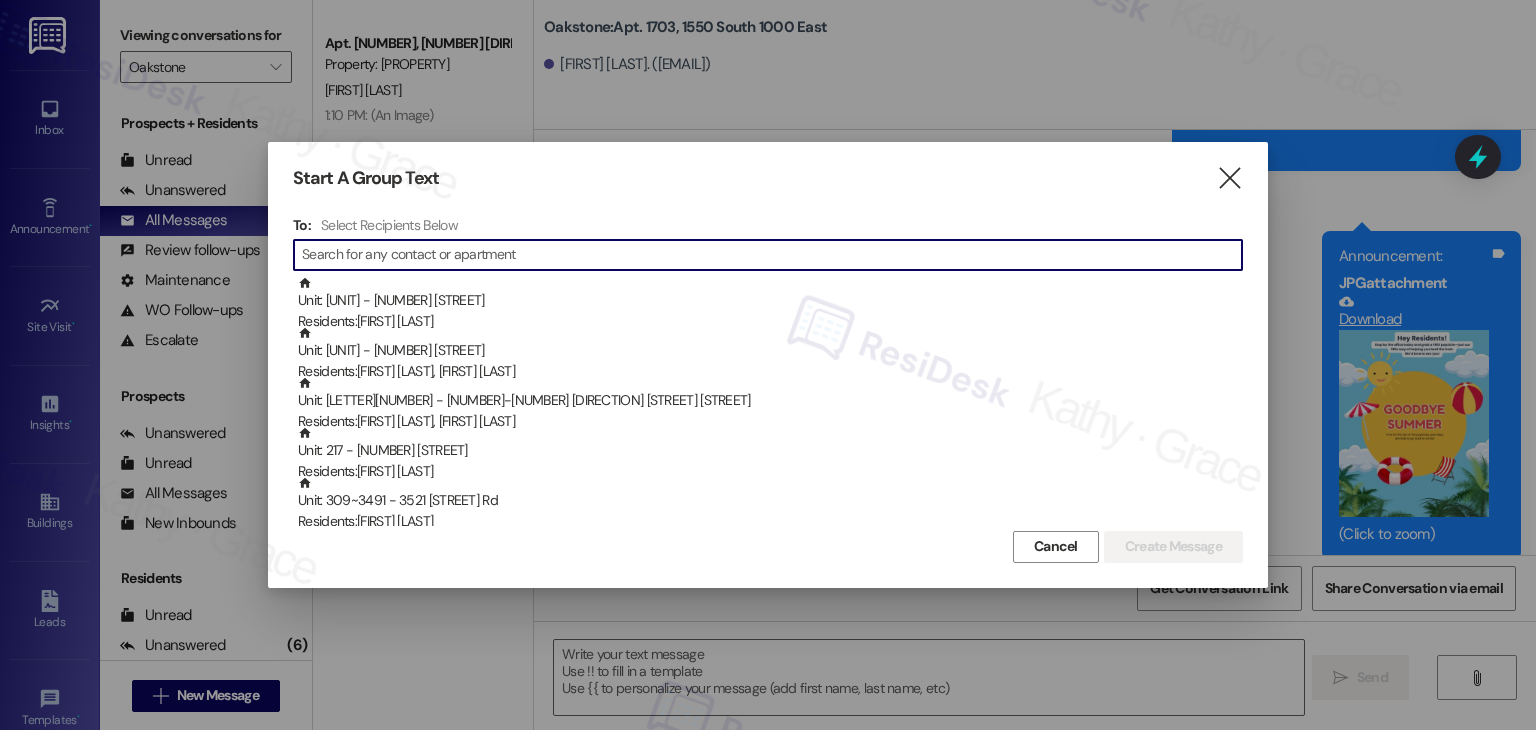 paste on "Carina	Ybaben" 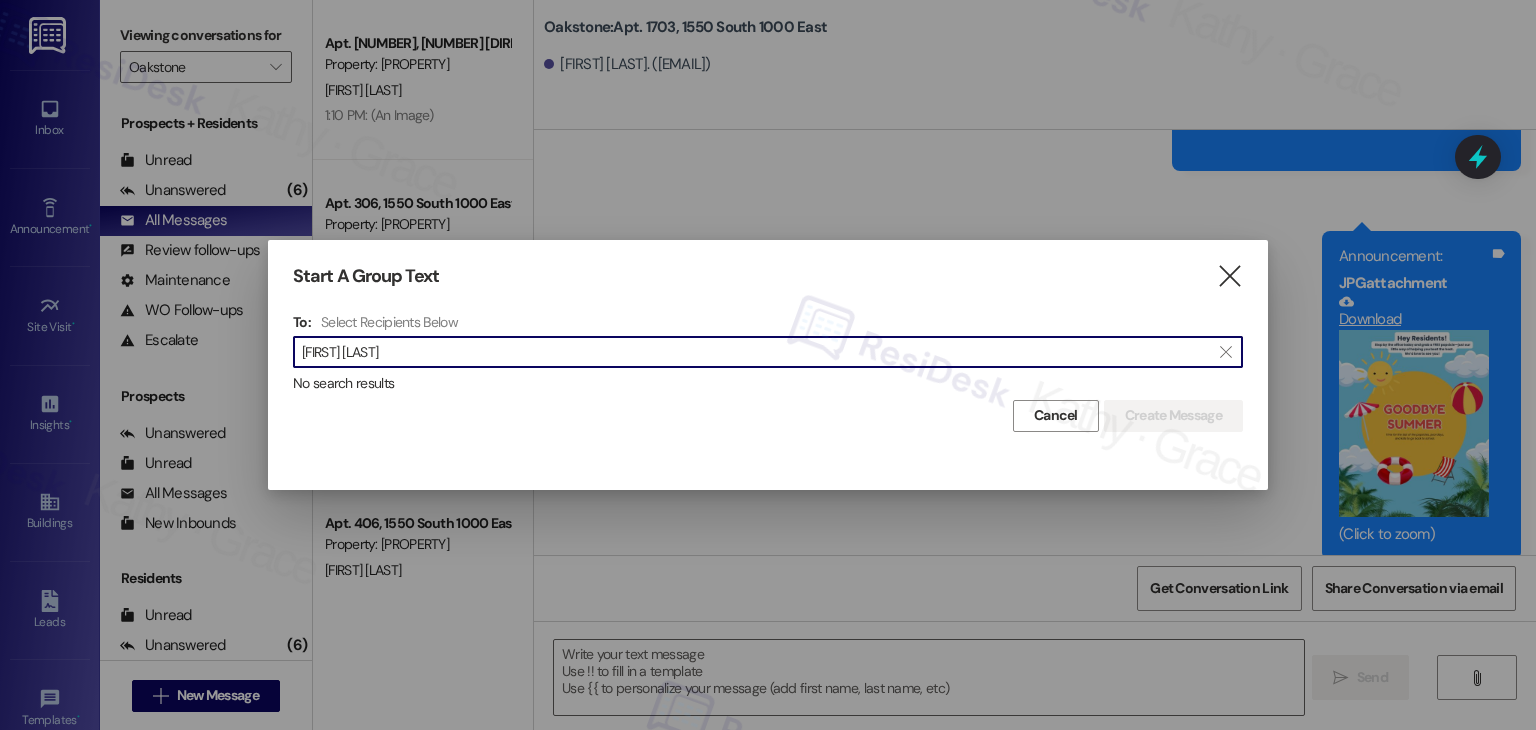 click on "Carina	Ybaben" at bounding box center [756, 352] 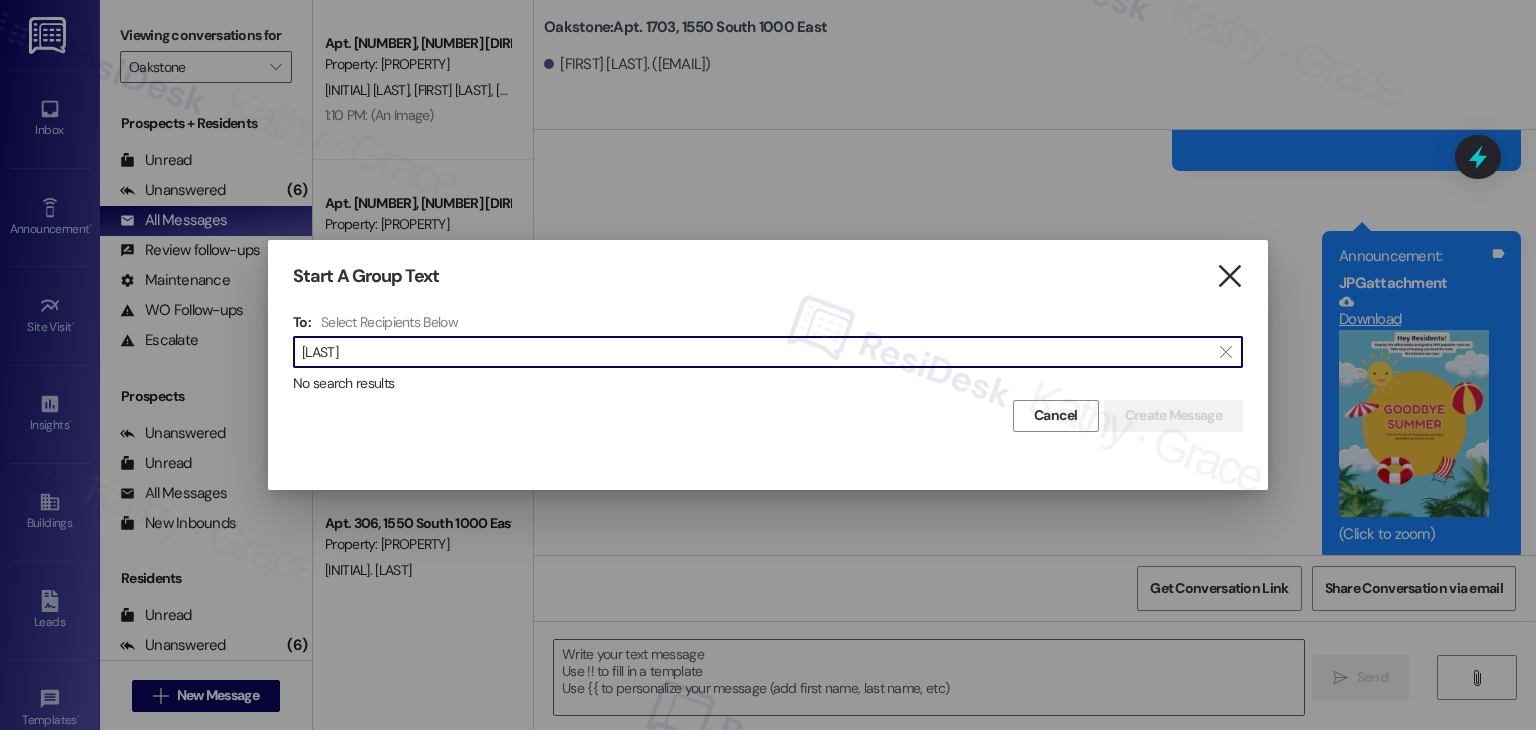 type on "Ybaben" 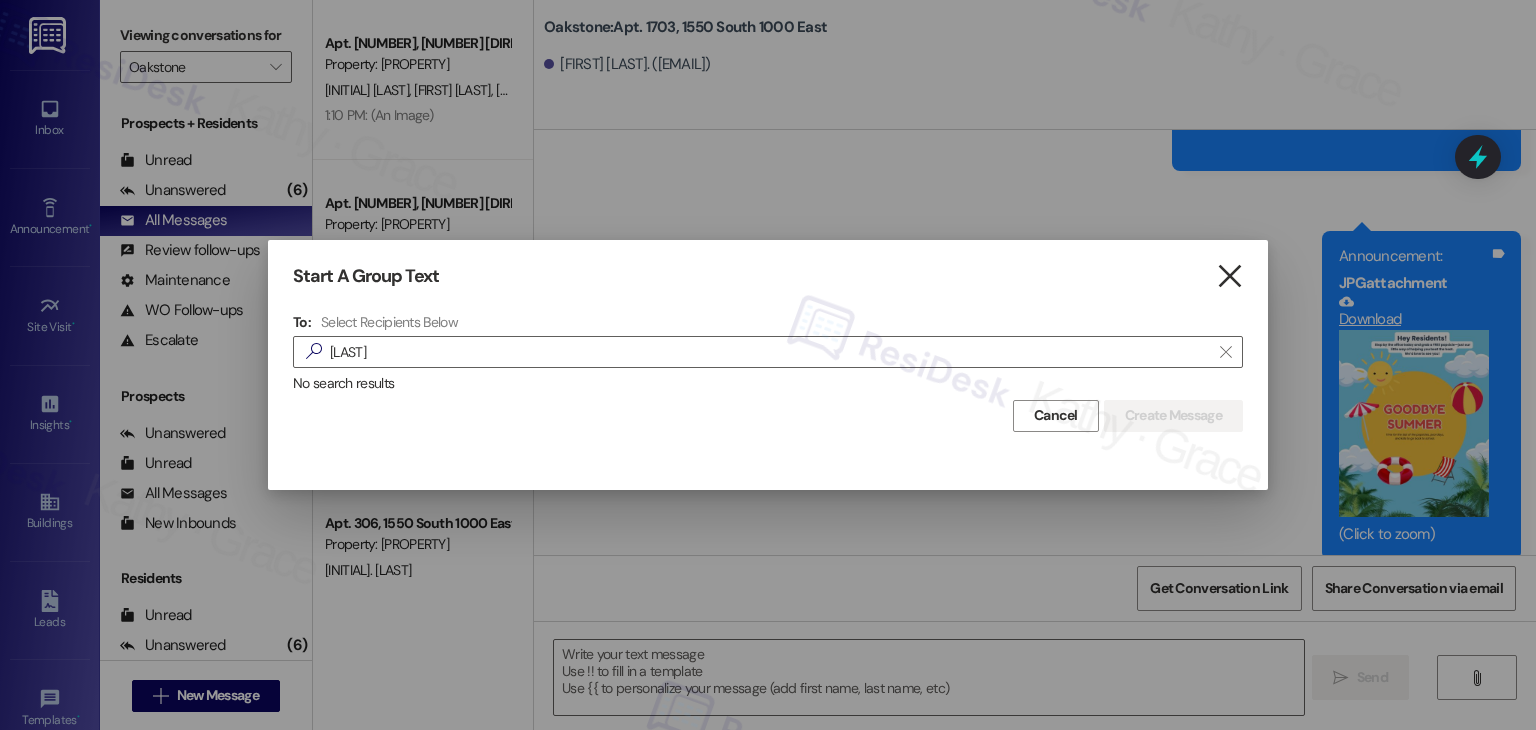 click on "" at bounding box center (1229, 276) 